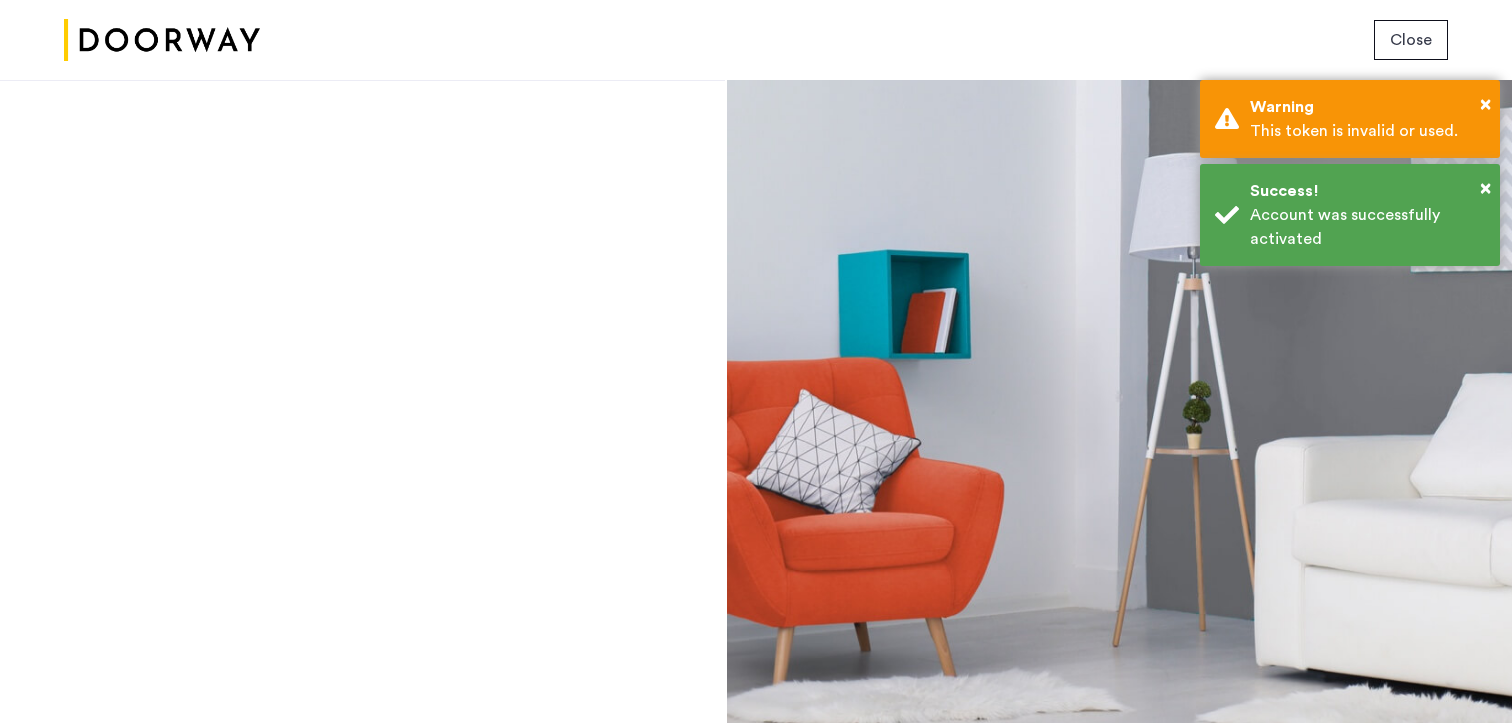 scroll, scrollTop: 0, scrollLeft: 0, axis: both 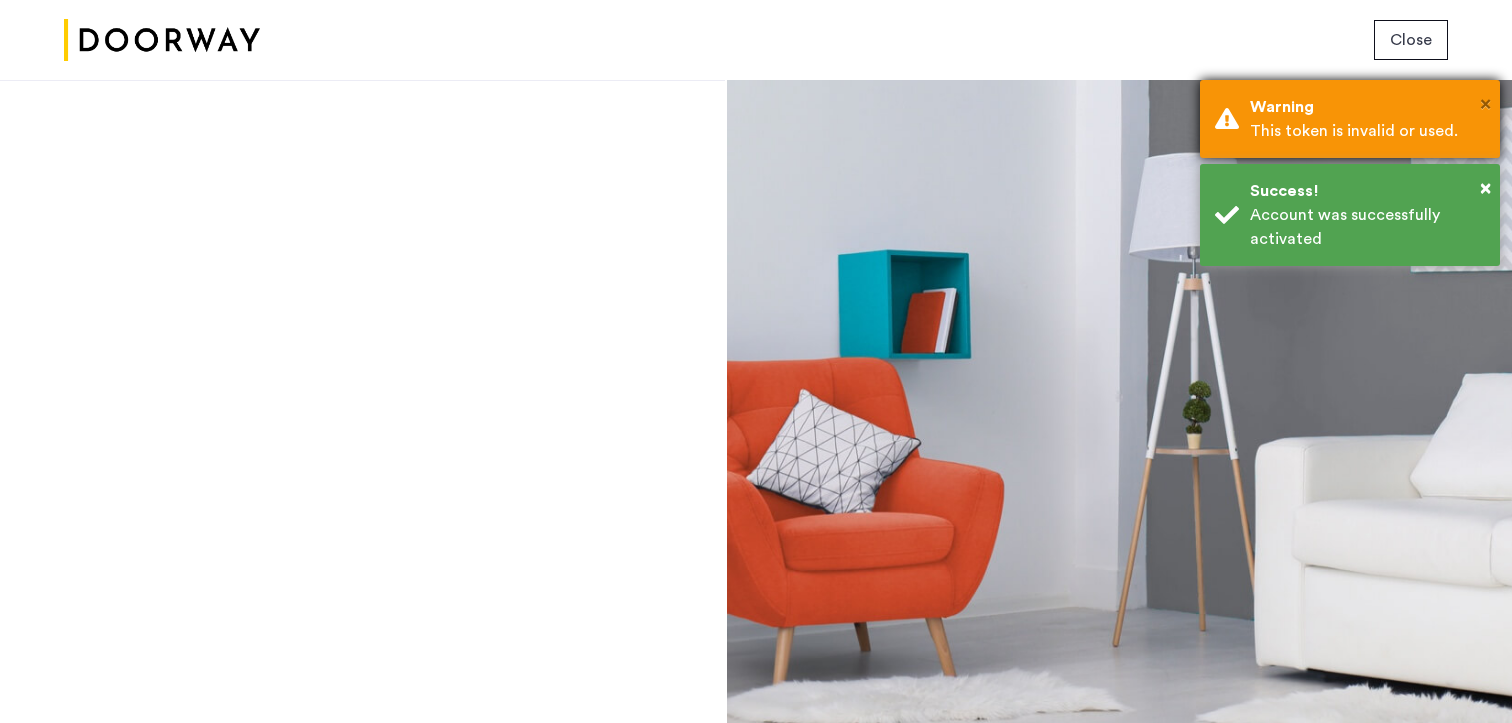 click on "×" at bounding box center [1485, 104] 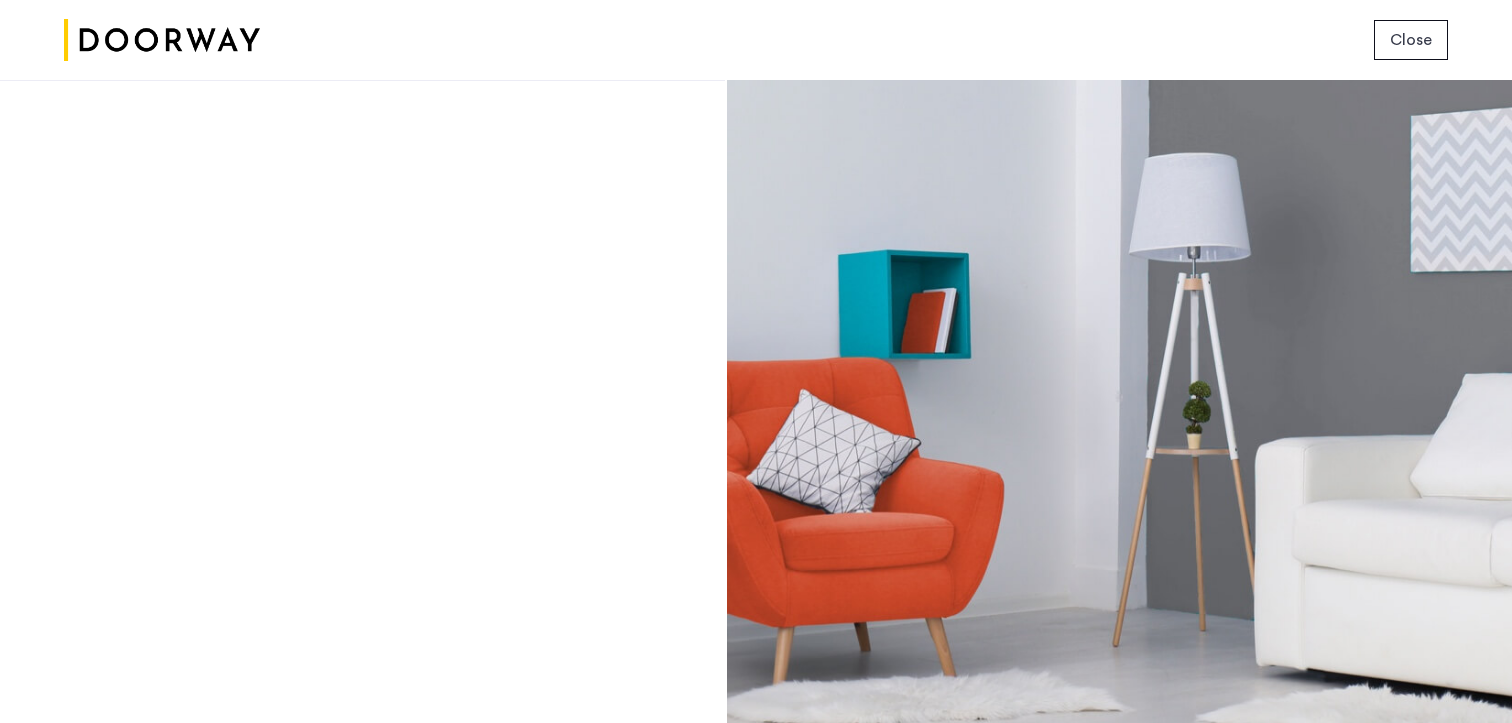 click on "Login Don’t have an account?  Sign up now Email address Password Show Remember me Forgot password? Login or Login with Facebook Login with Twitter Sign in with Google Sign in with Google. Opens in new tab  By logging in you acknowledge that you have read and agree to the  Terms of Service  and  Privacy Policy ." 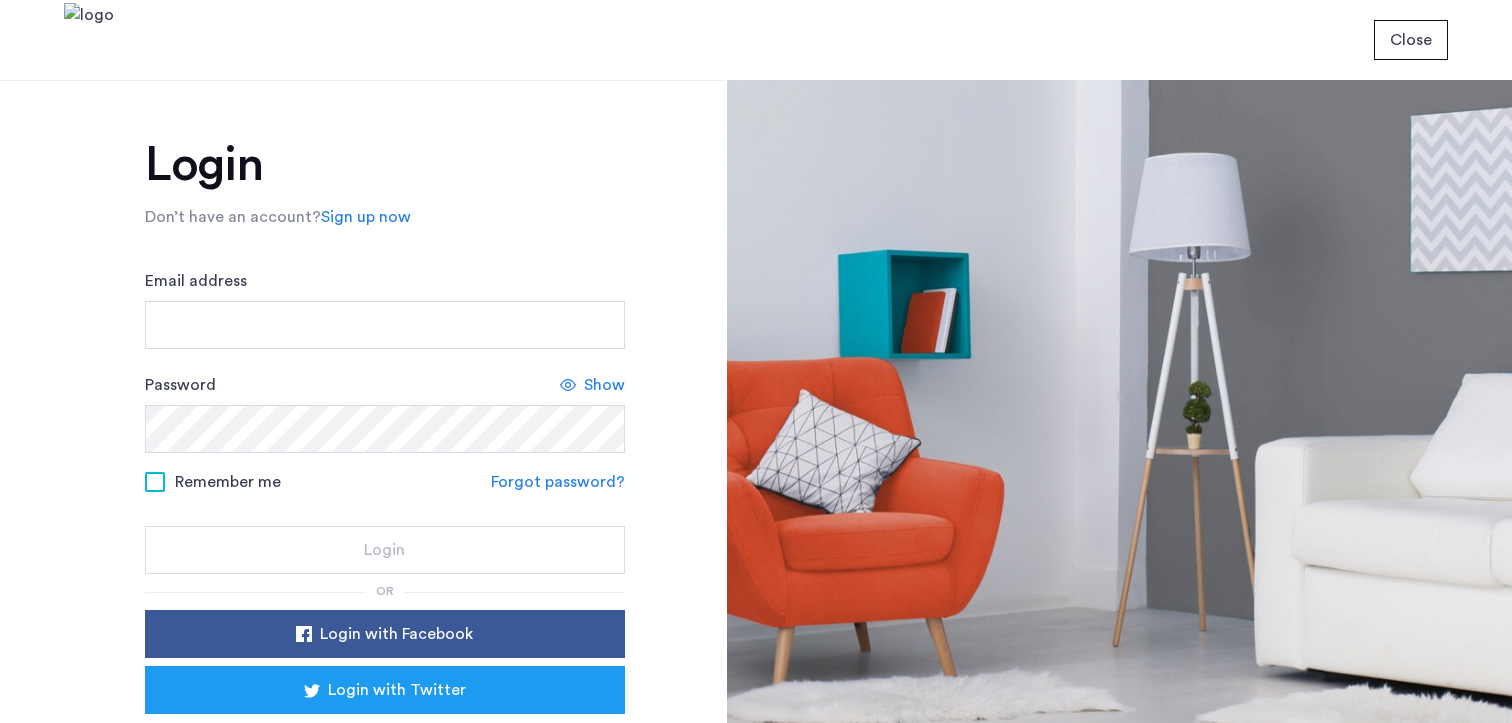 scroll, scrollTop: 0, scrollLeft: 0, axis: both 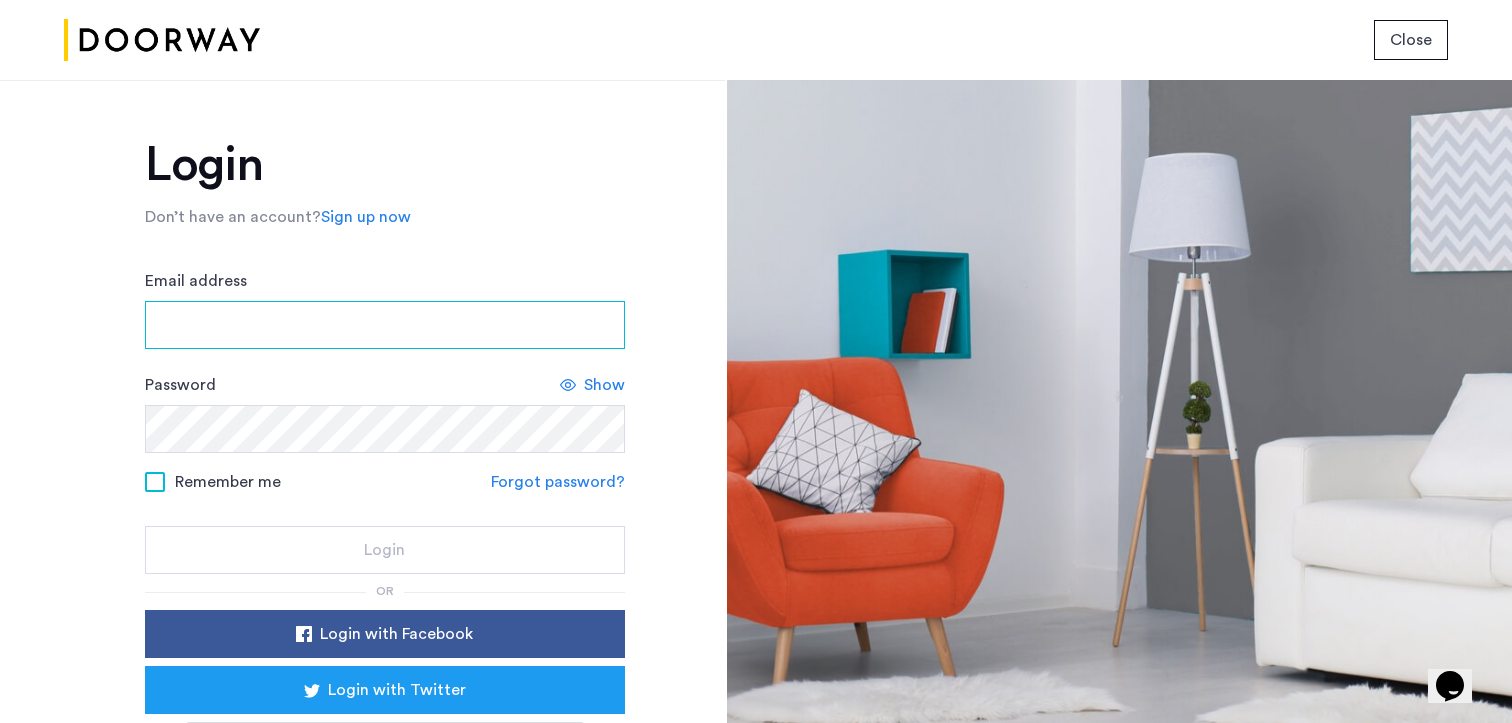 click on "Email address" at bounding box center (385, 325) 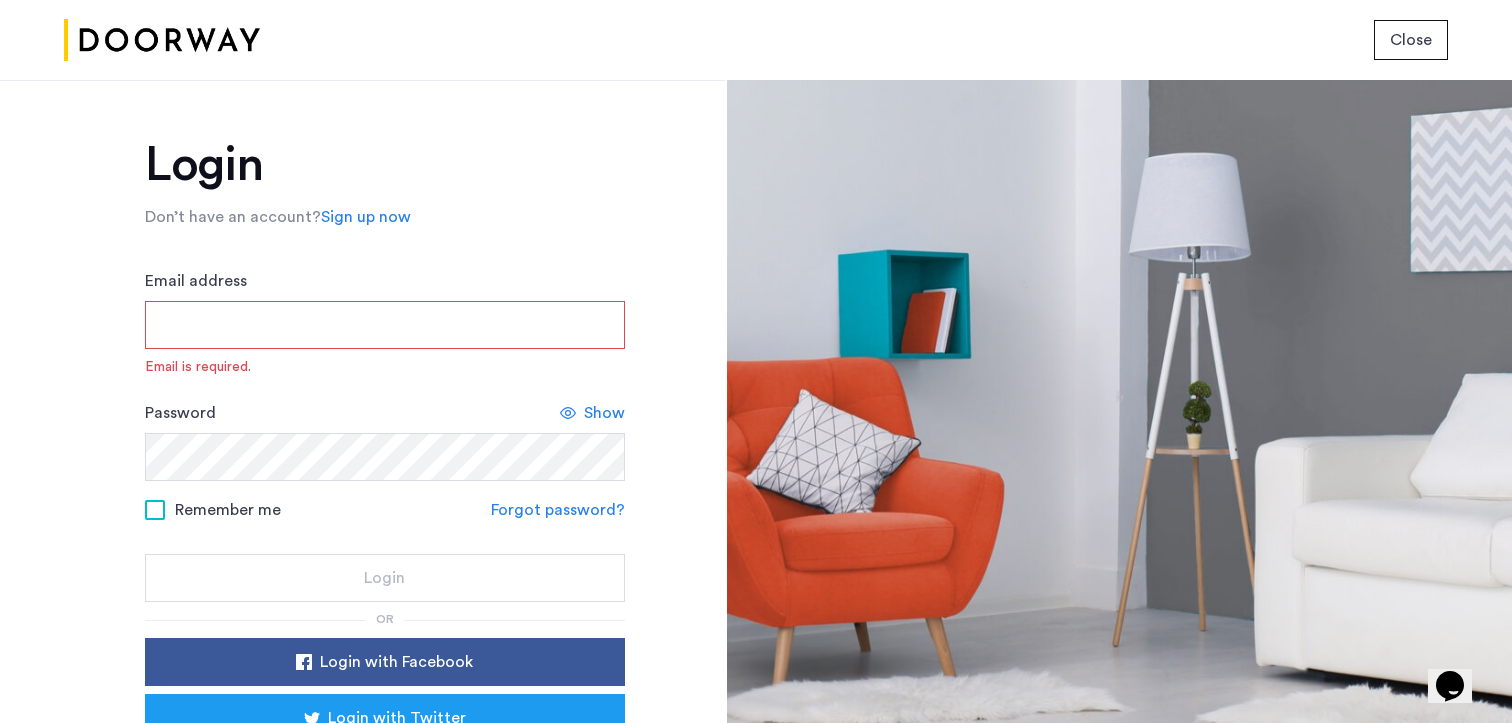 click on "Sign up now" 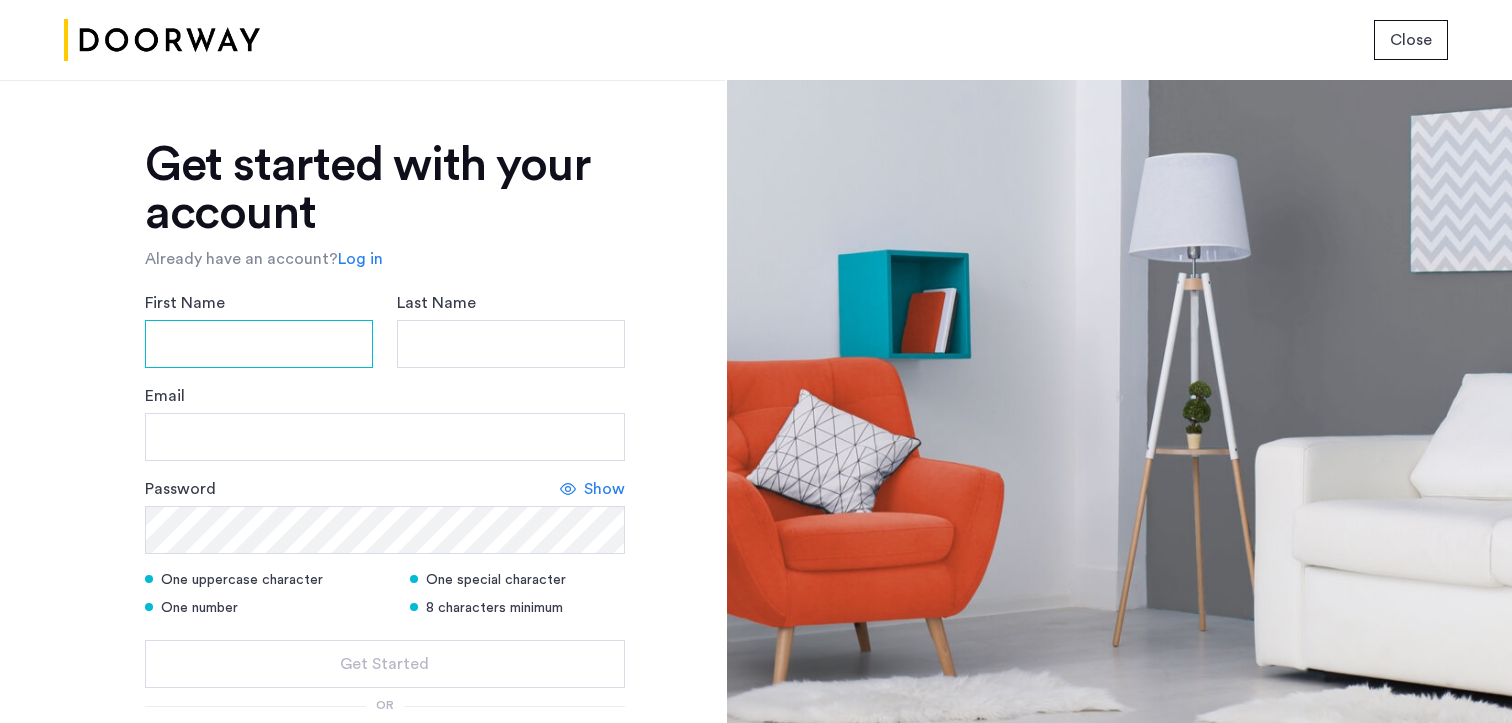 click on "Login Sign up Price Fee  Availability  Beds Baths Subway Neighborhoods Building amenities Apartment amenities Pet policies Close Get started with your account Already have an account?  Log in First Name Last Name Email Password Show  One uppercase character   One special character   One number   8 characters minimum  Get Started or Sign up with Facebook Sign up with Twitter  By logging in you acknowledge that you have read and agree to the  Terms of Service  and  Privacy Policy ." at bounding box center (756, 361) 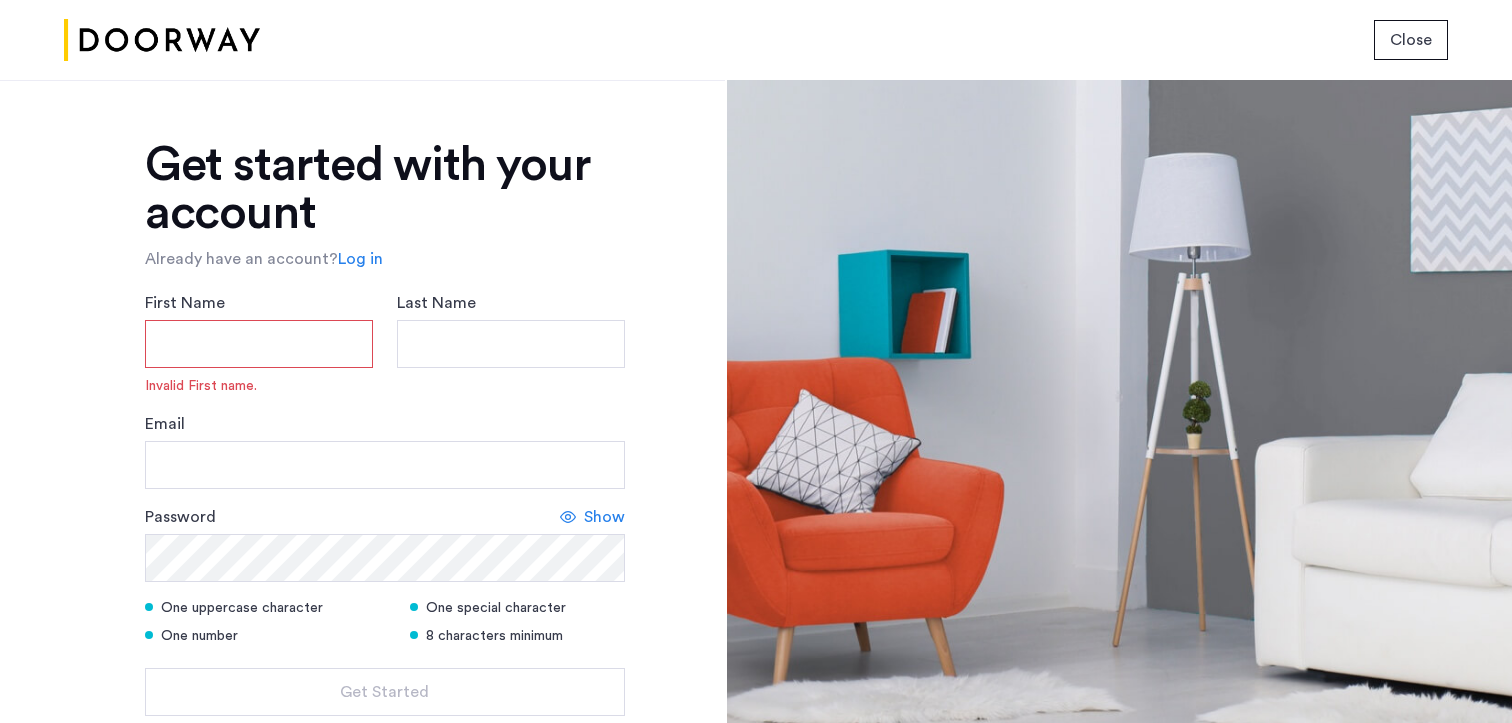 type on "*****" 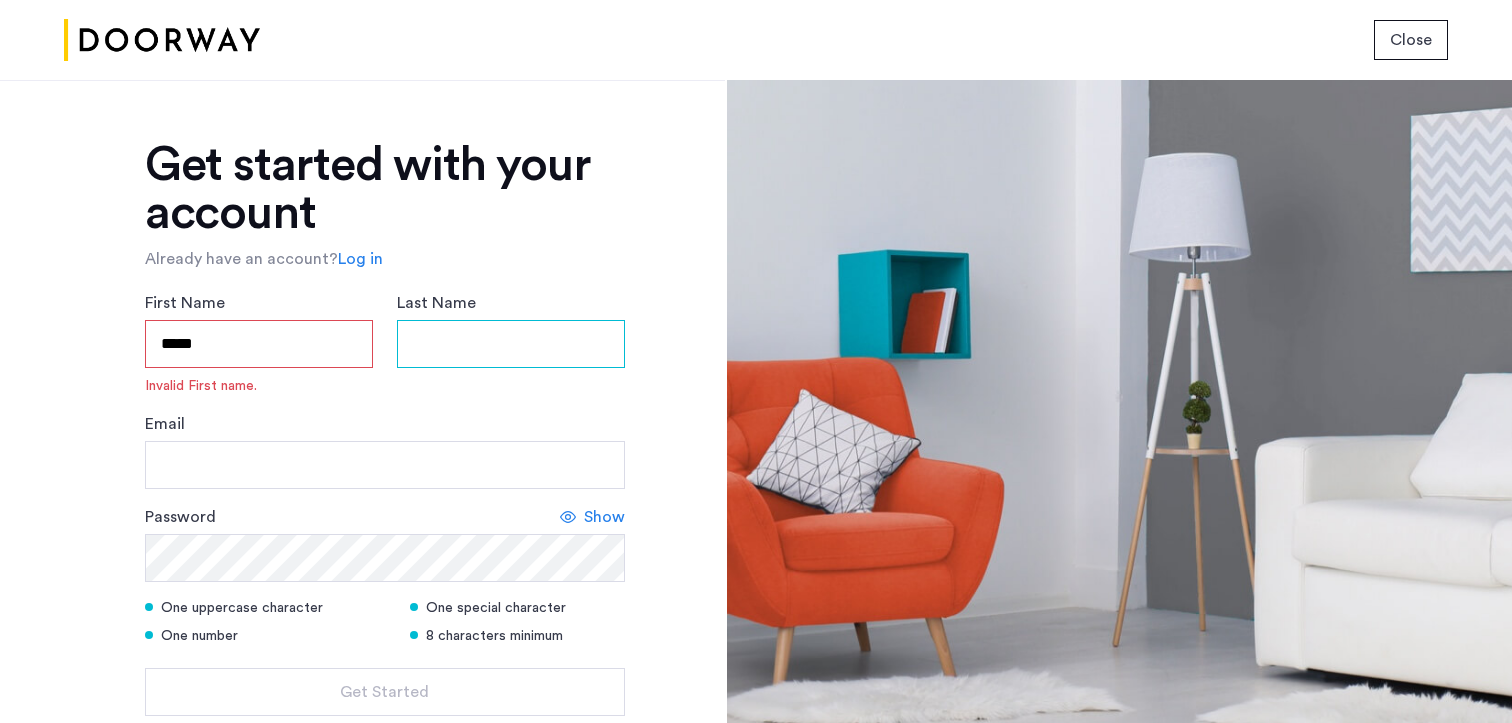 type on "******" 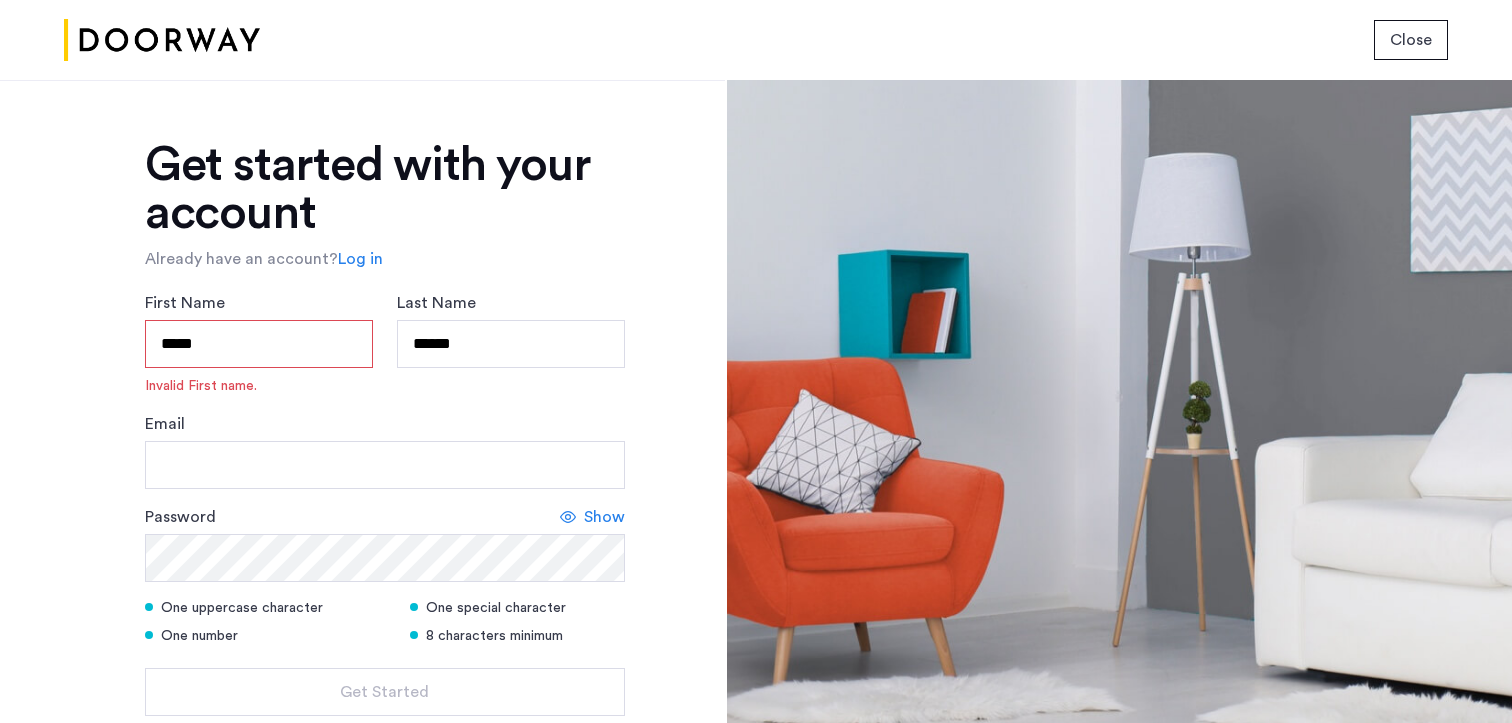 type on "**********" 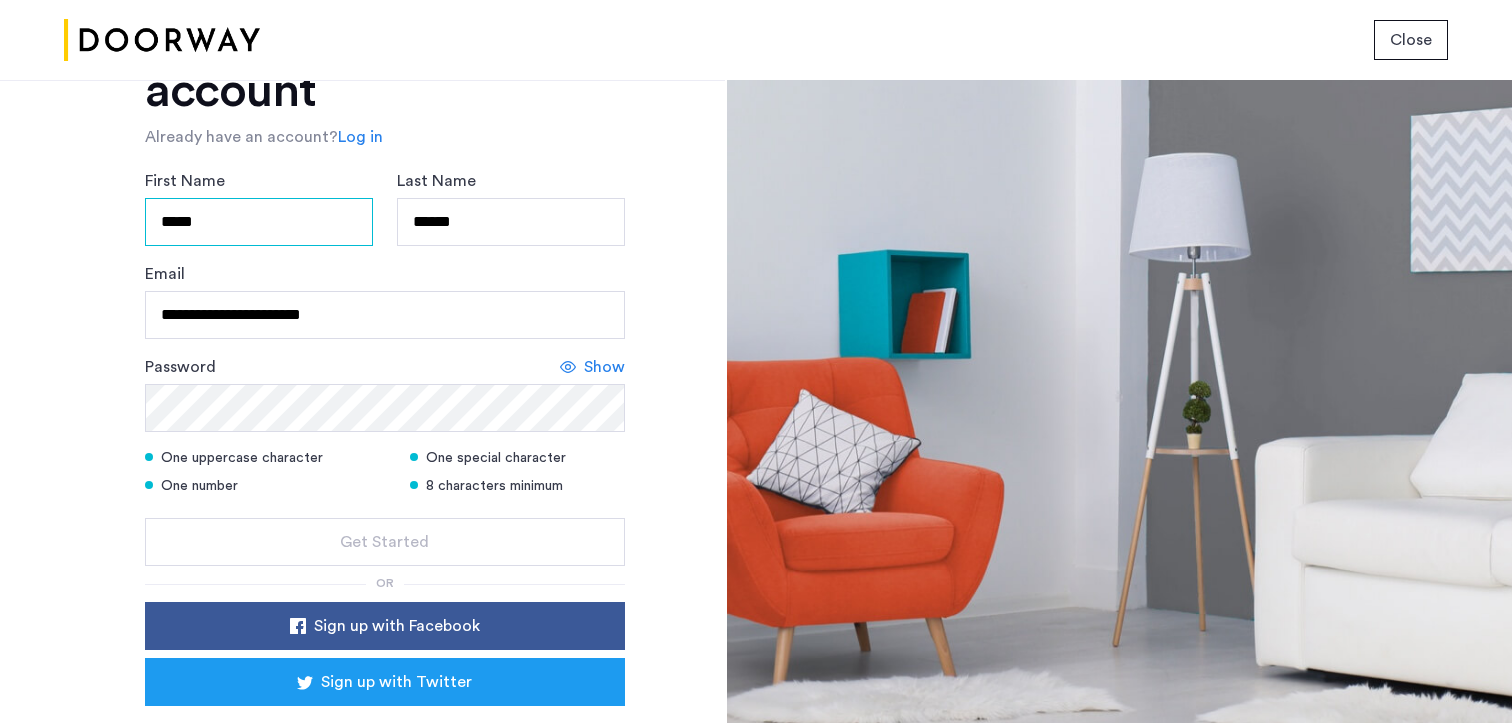 scroll, scrollTop: 144, scrollLeft: 0, axis: vertical 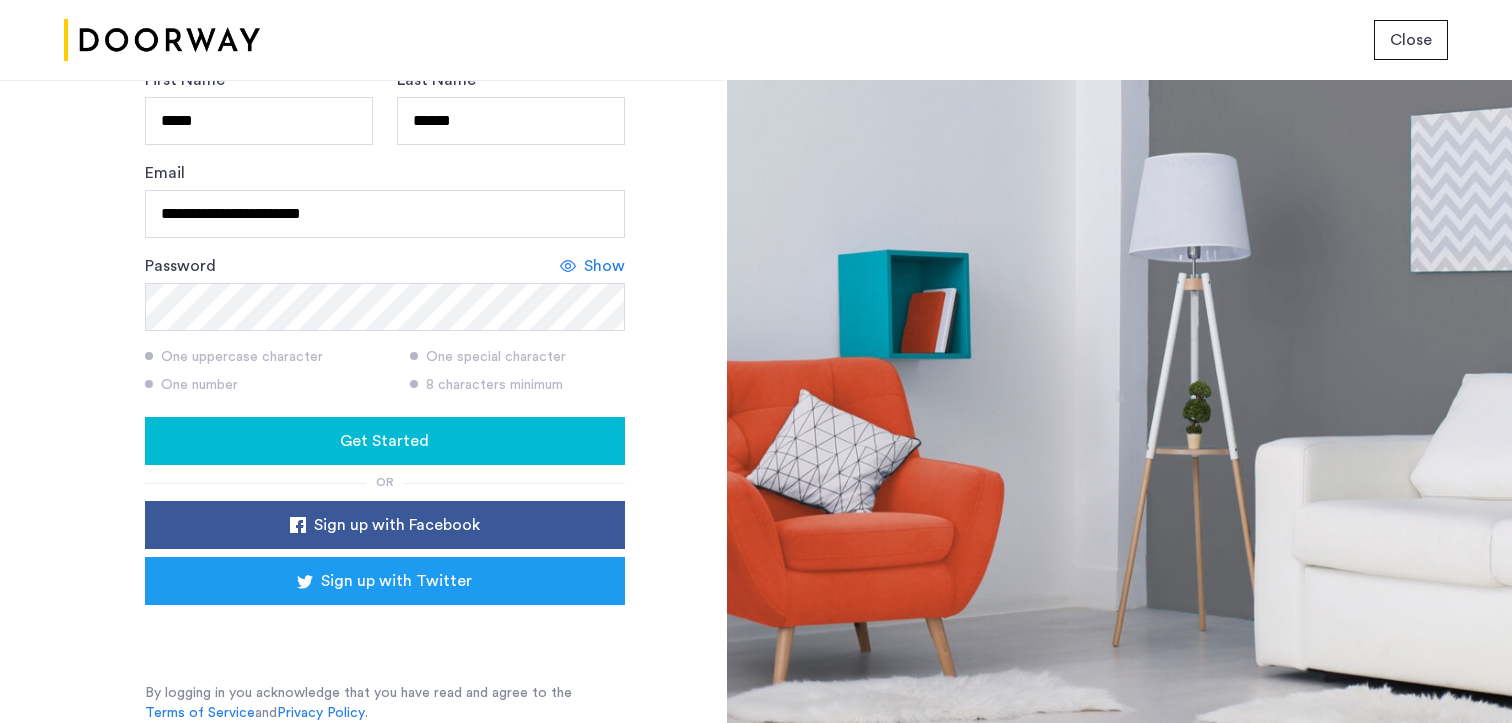 click on "One number" 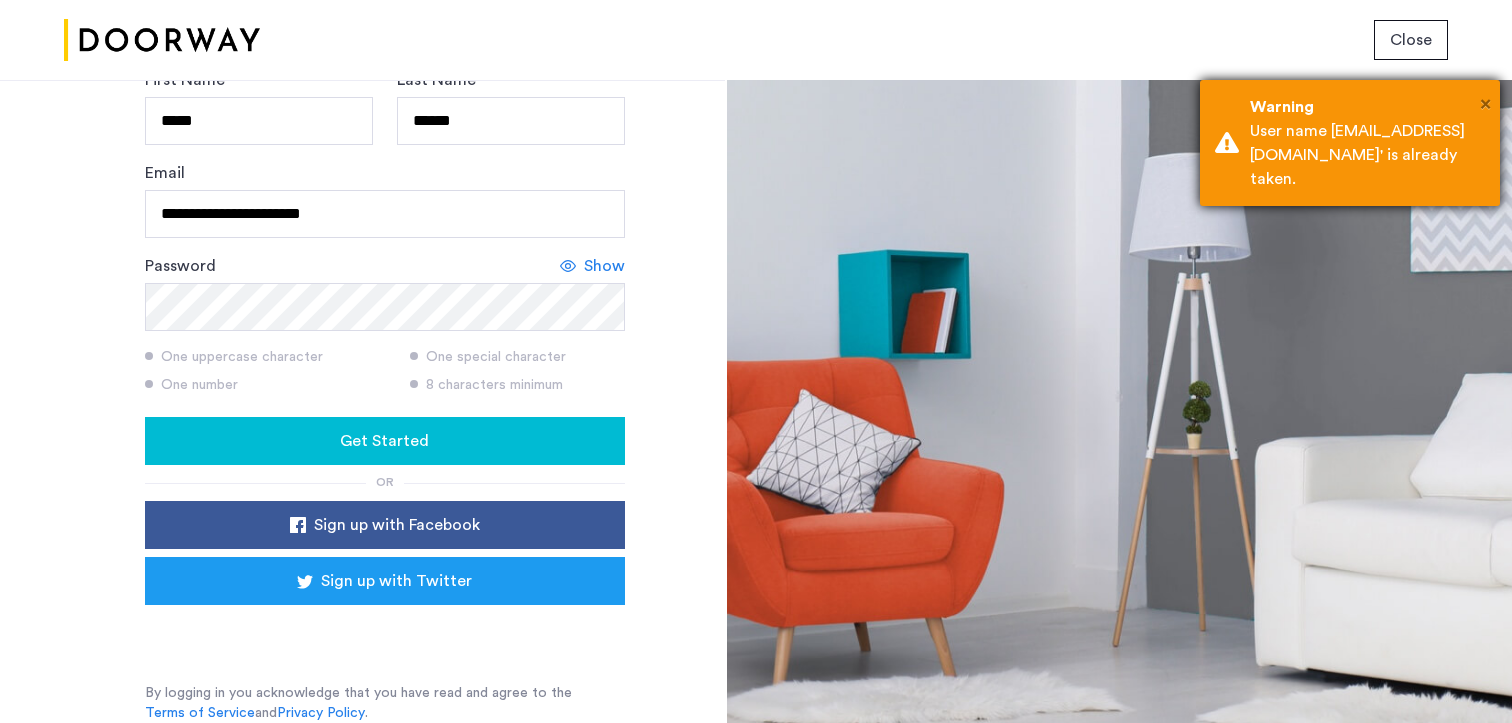 click on "×" at bounding box center (1485, 104) 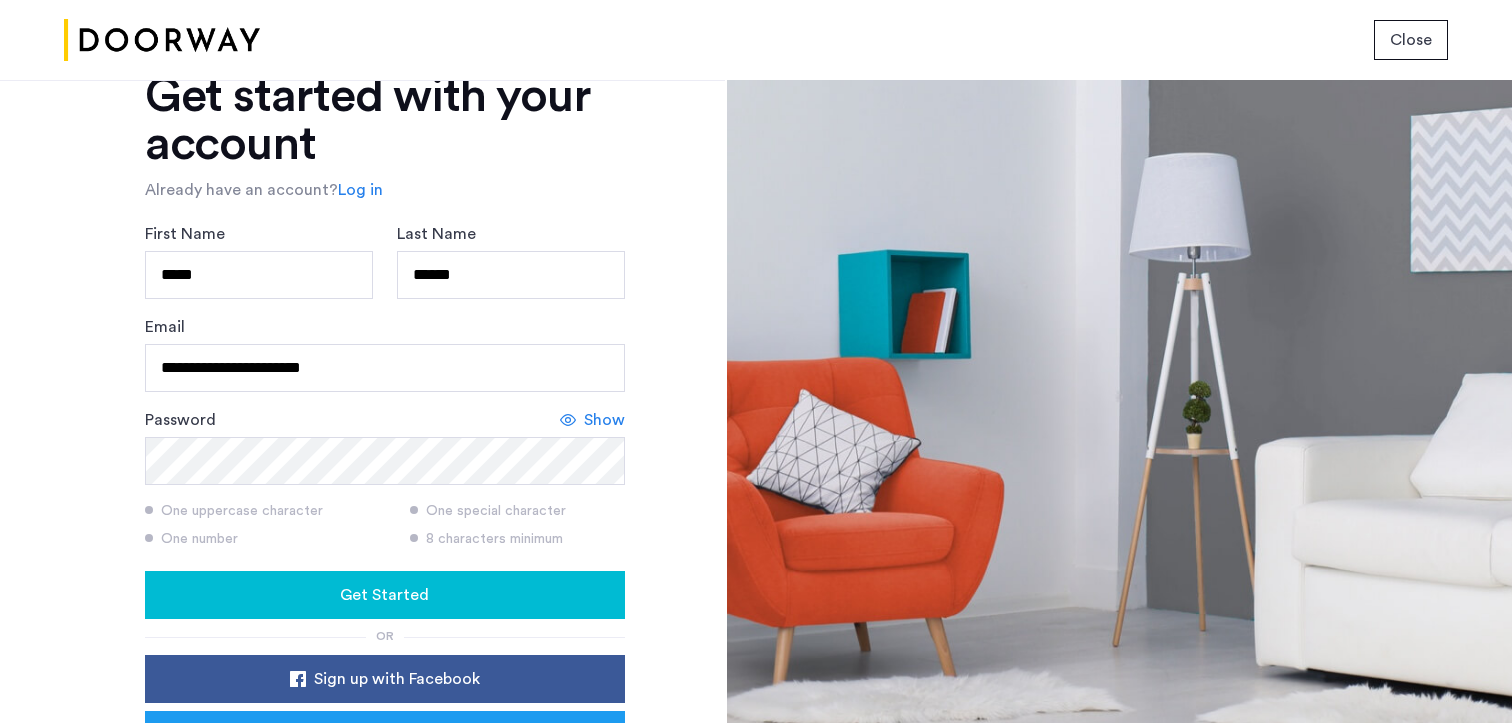 scroll, scrollTop: 0, scrollLeft: 0, axis: both 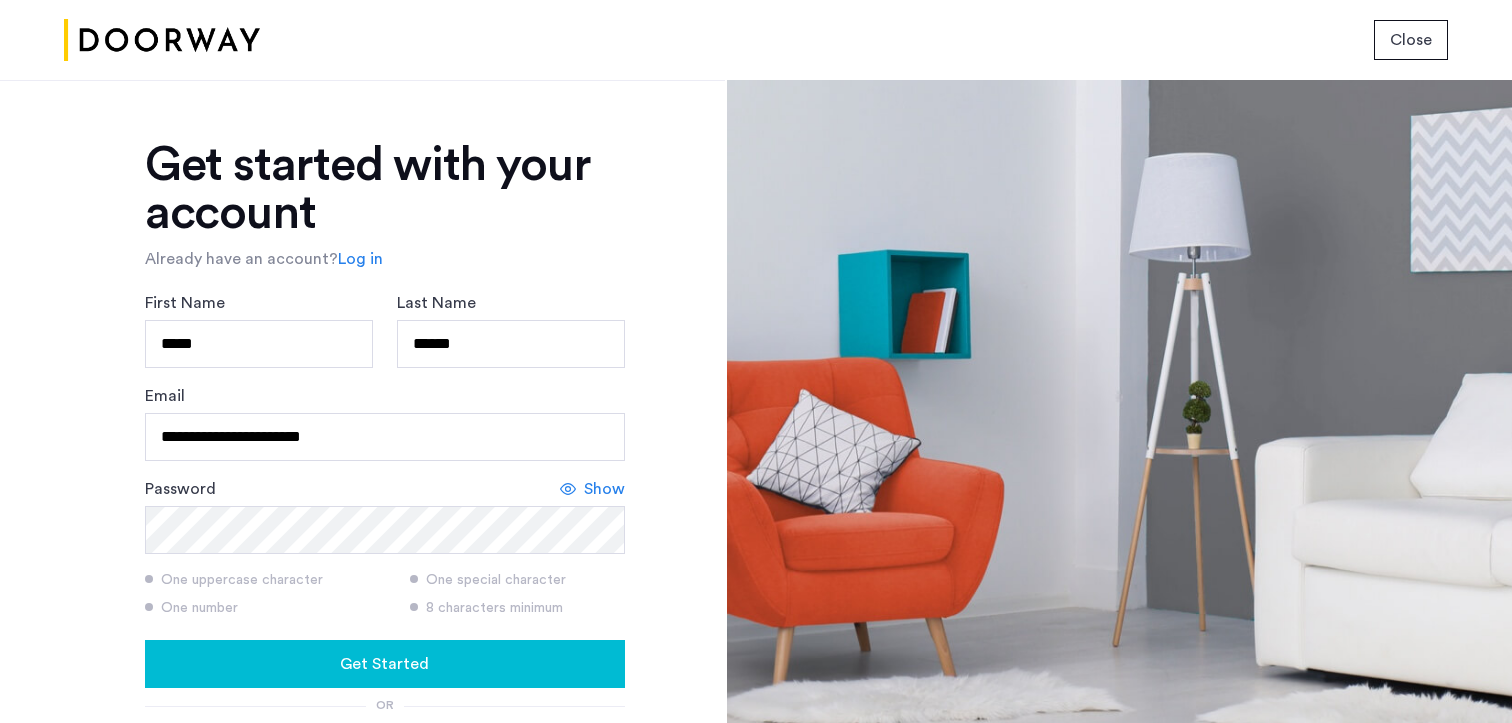 click on "Log in" 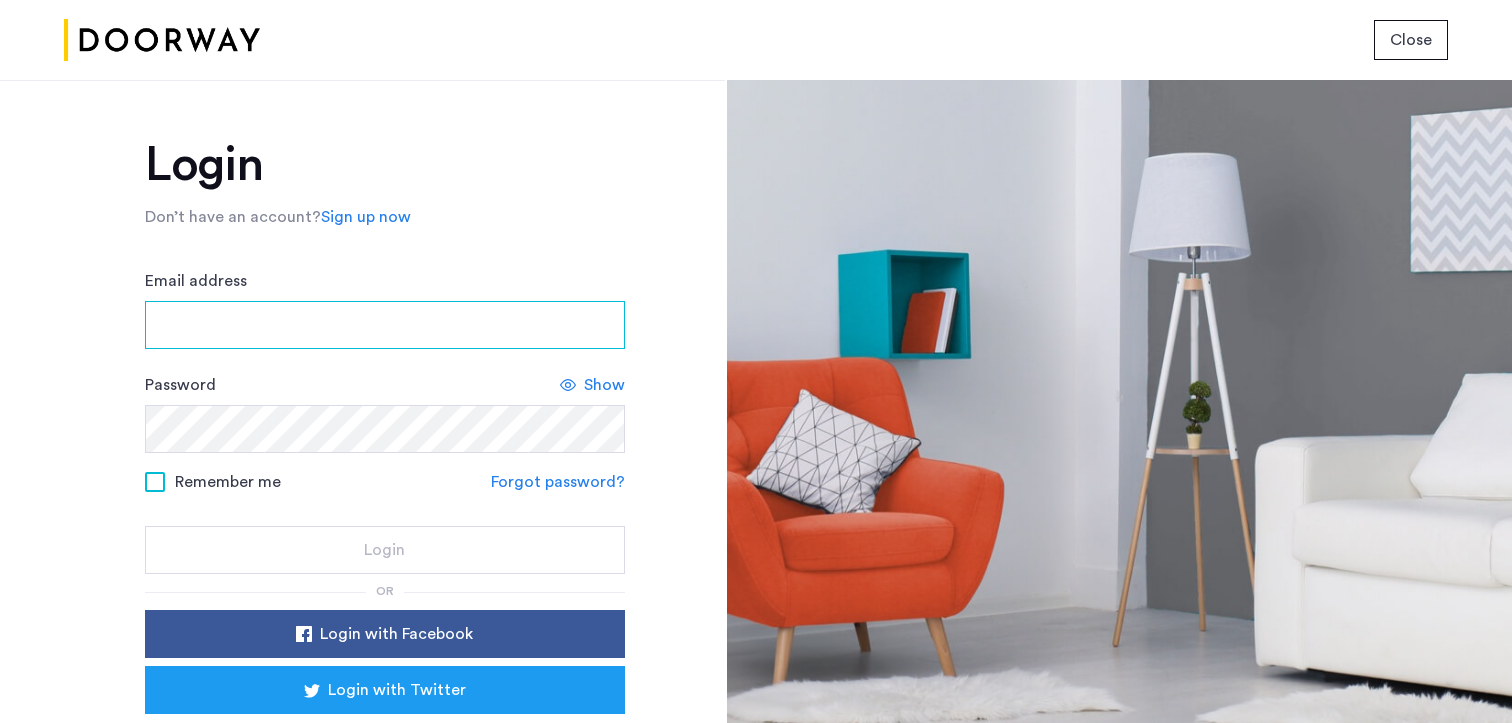 click on "Email address" at bounding box center (385, 325) 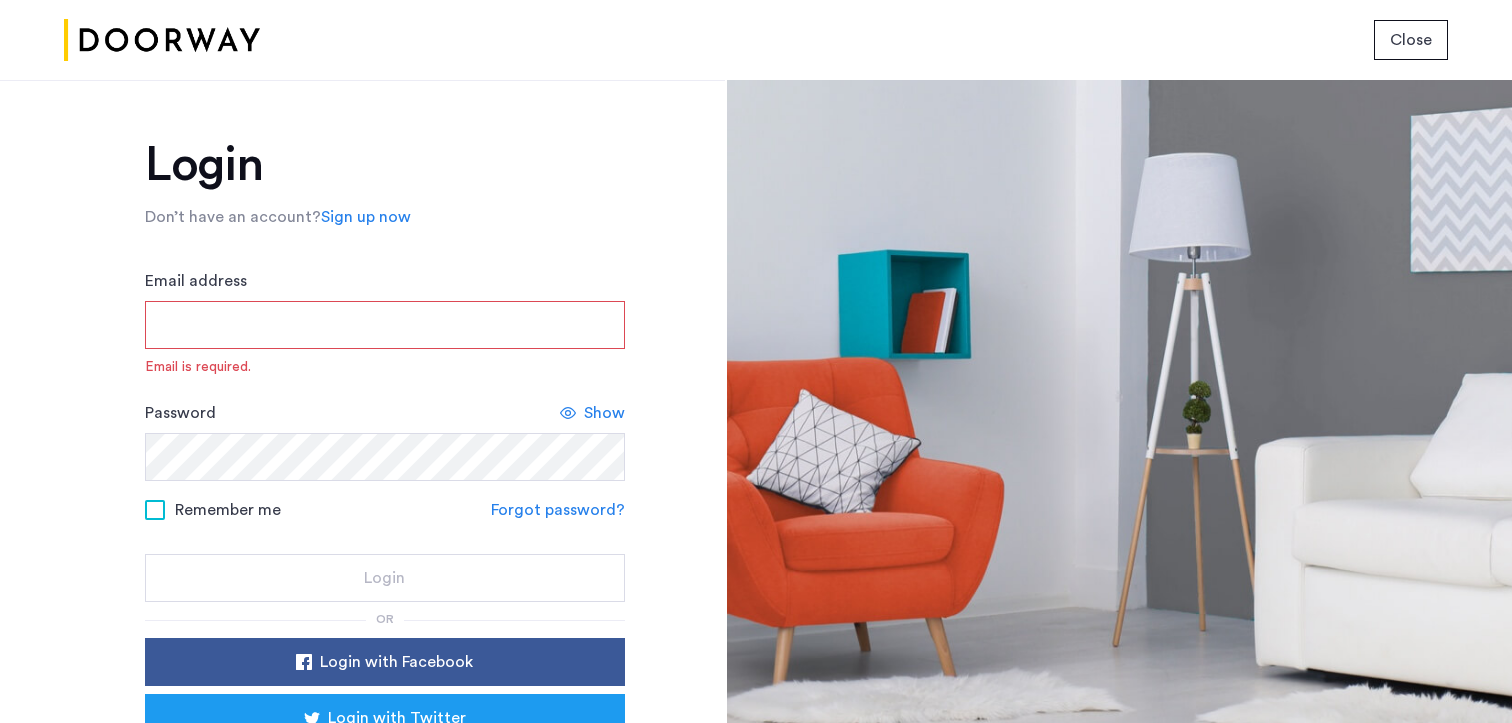 click on "Email address" at bounding box center [385, 325] 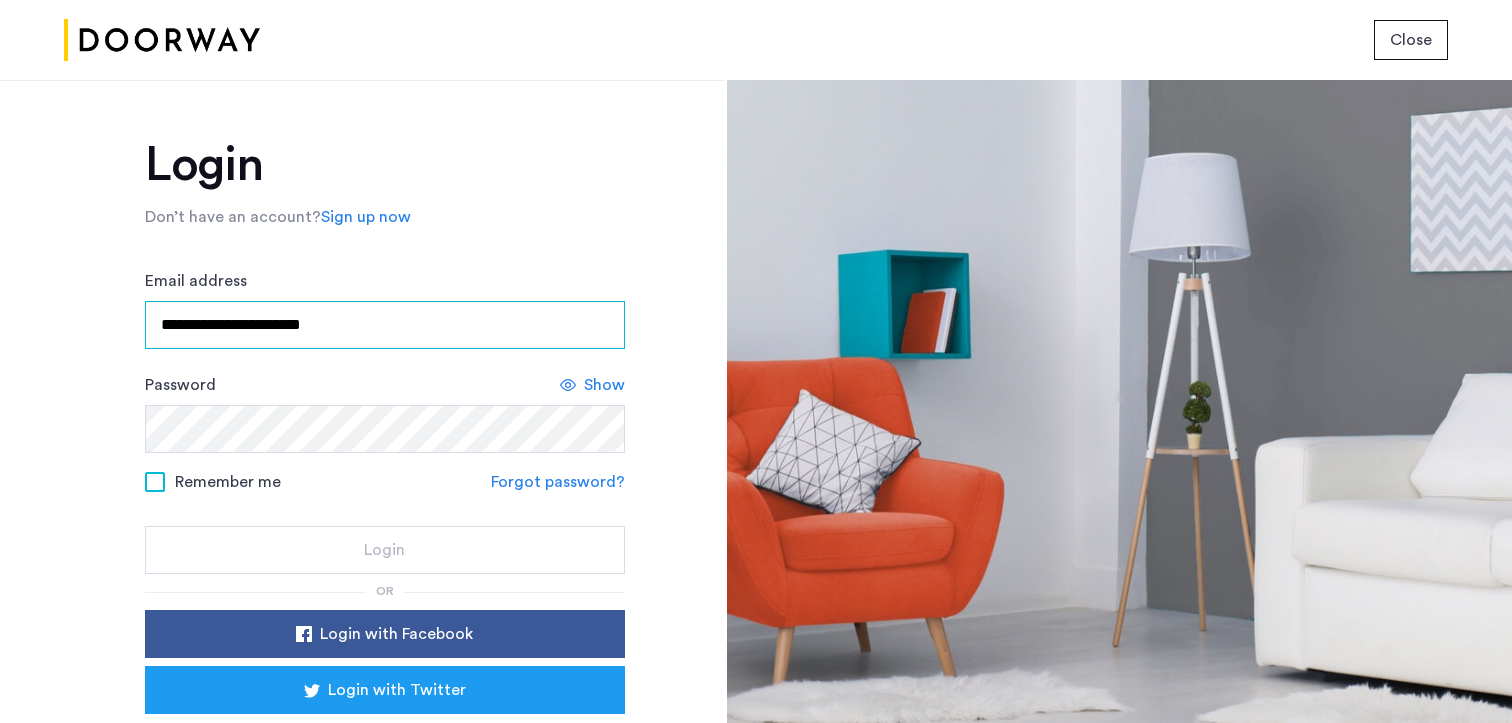 type on "**********" 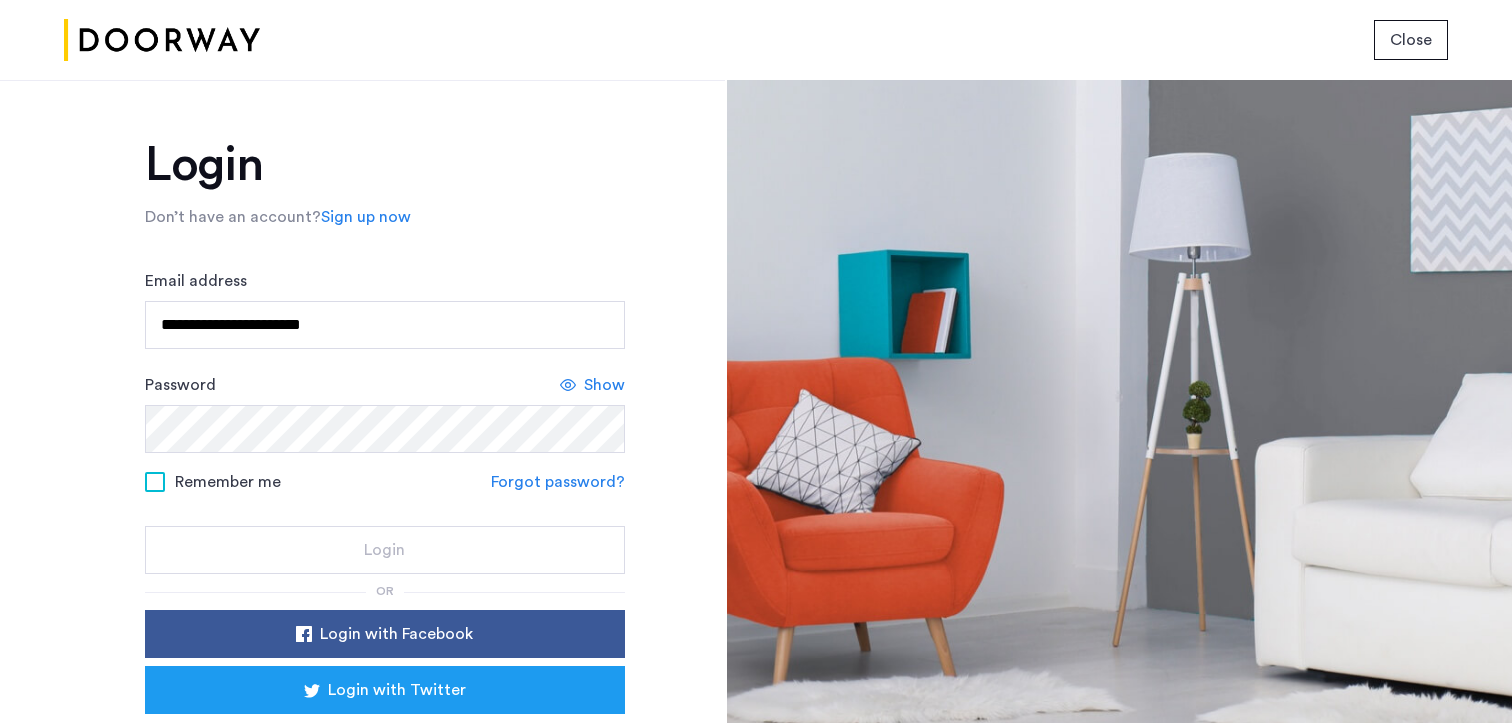 click on "Password Show" 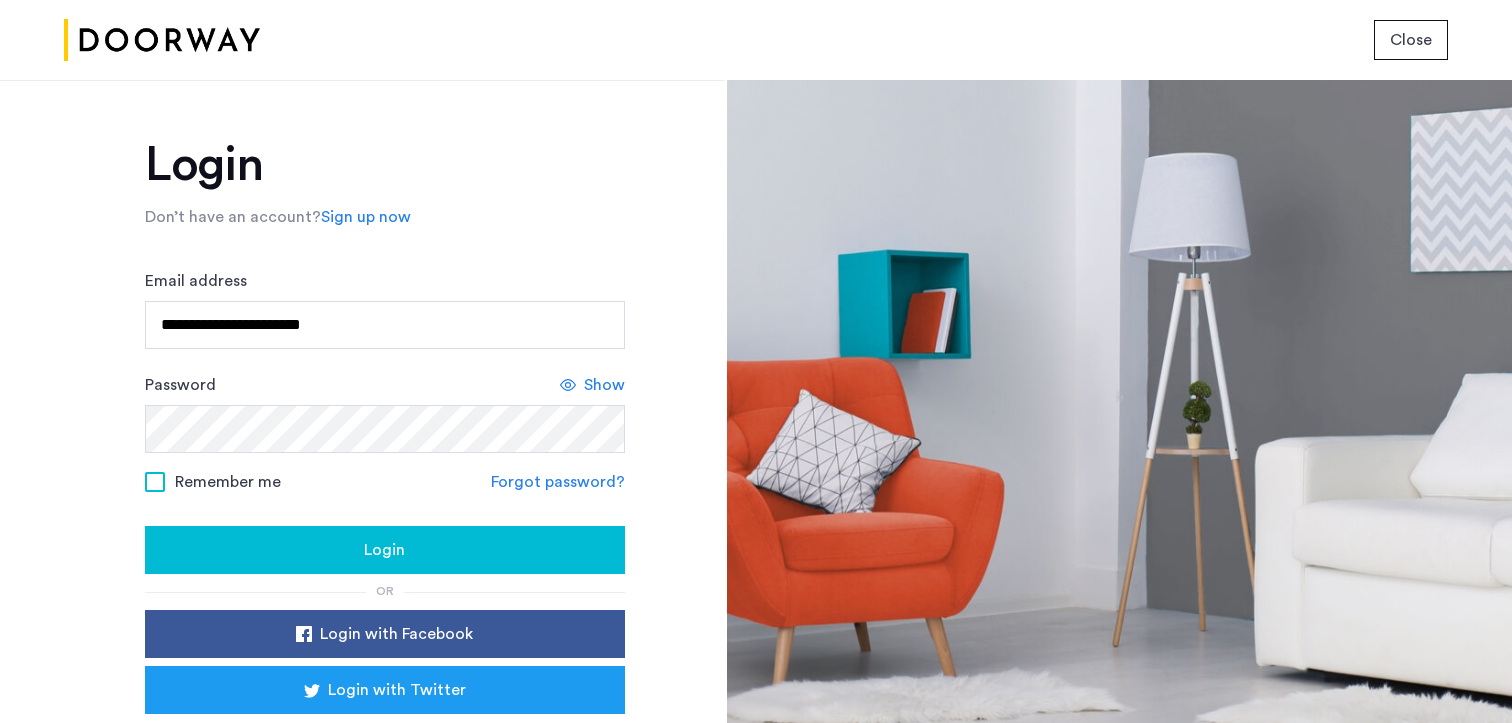 click on "Login" 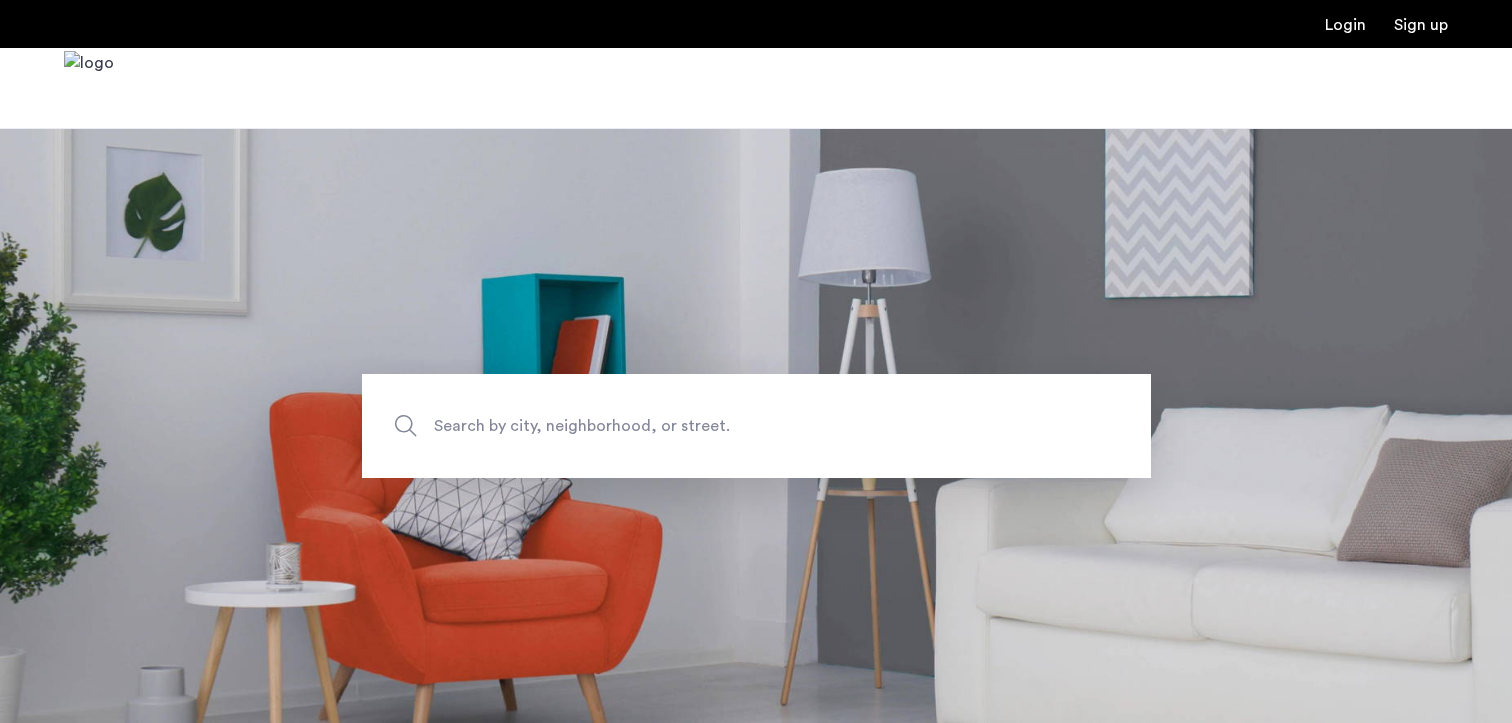 scroll, scrollTop: 0, scrollLeft: 0, axis: both 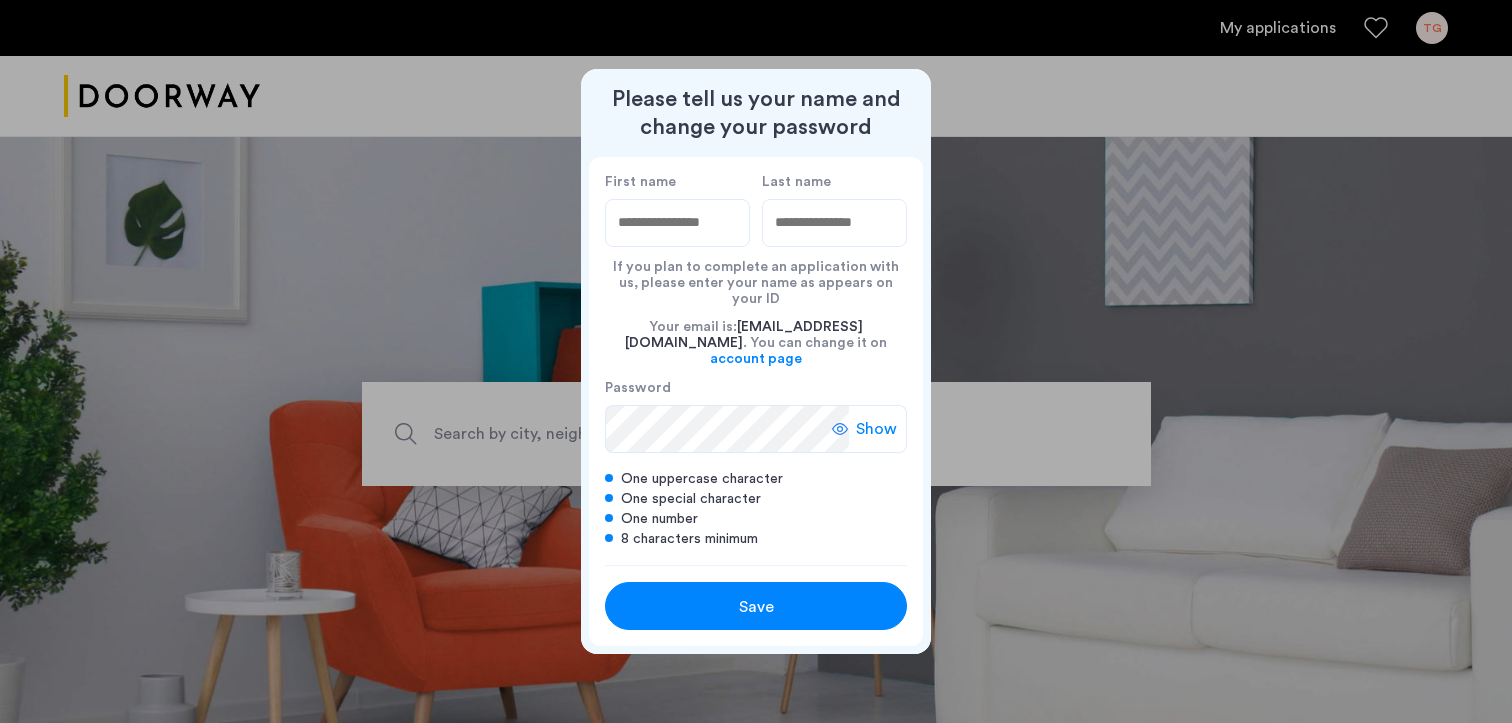 click on "First name" at bounding box center [677, 223] 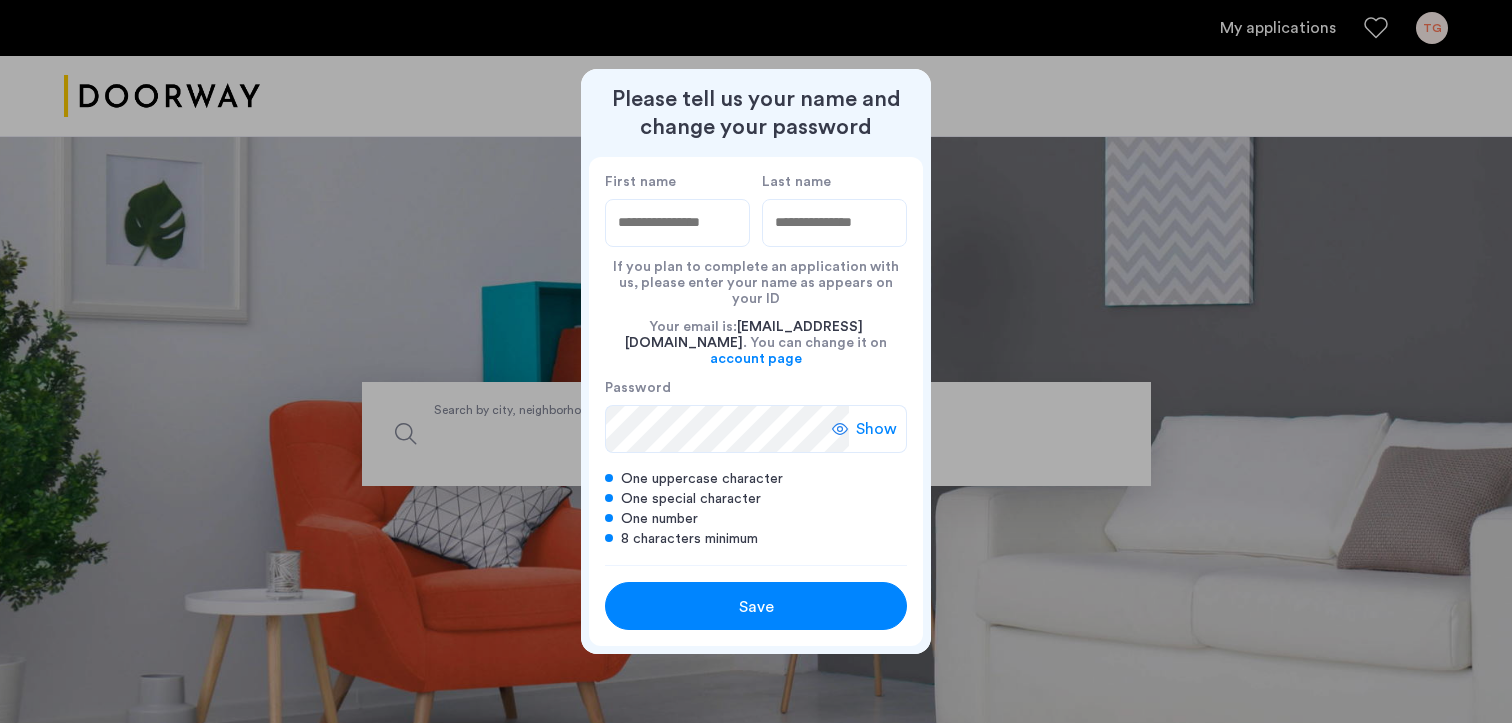 type on "********" 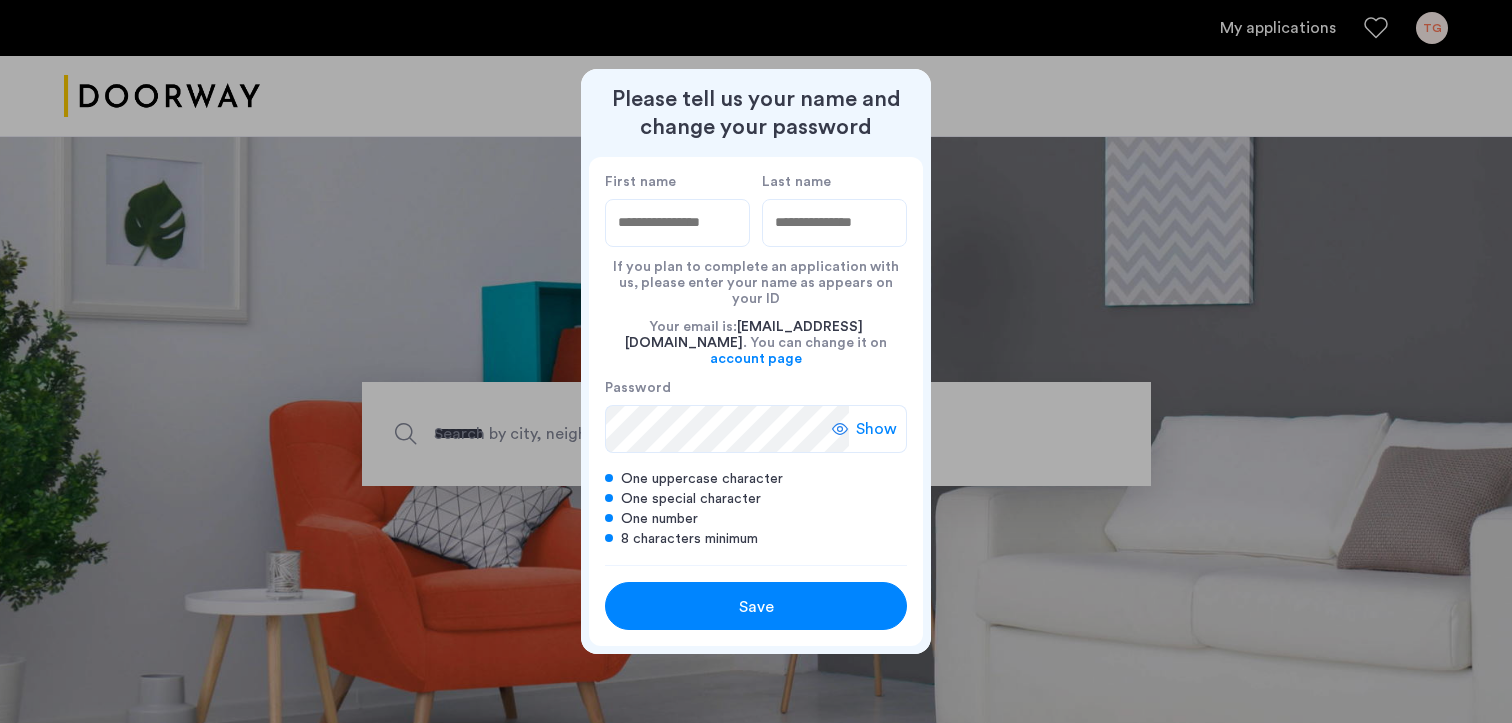 type on "*****" 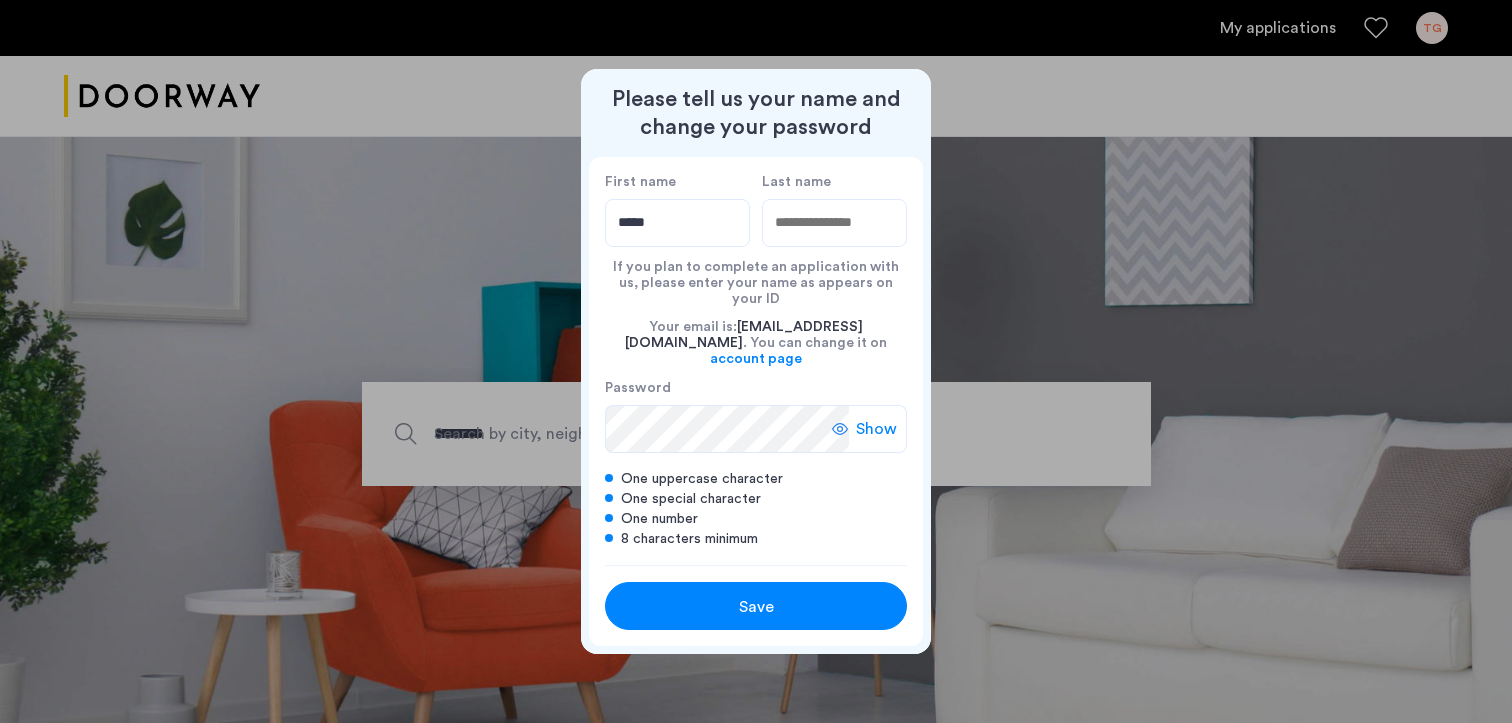 click on "Last name" at bounding box center (834, 223) 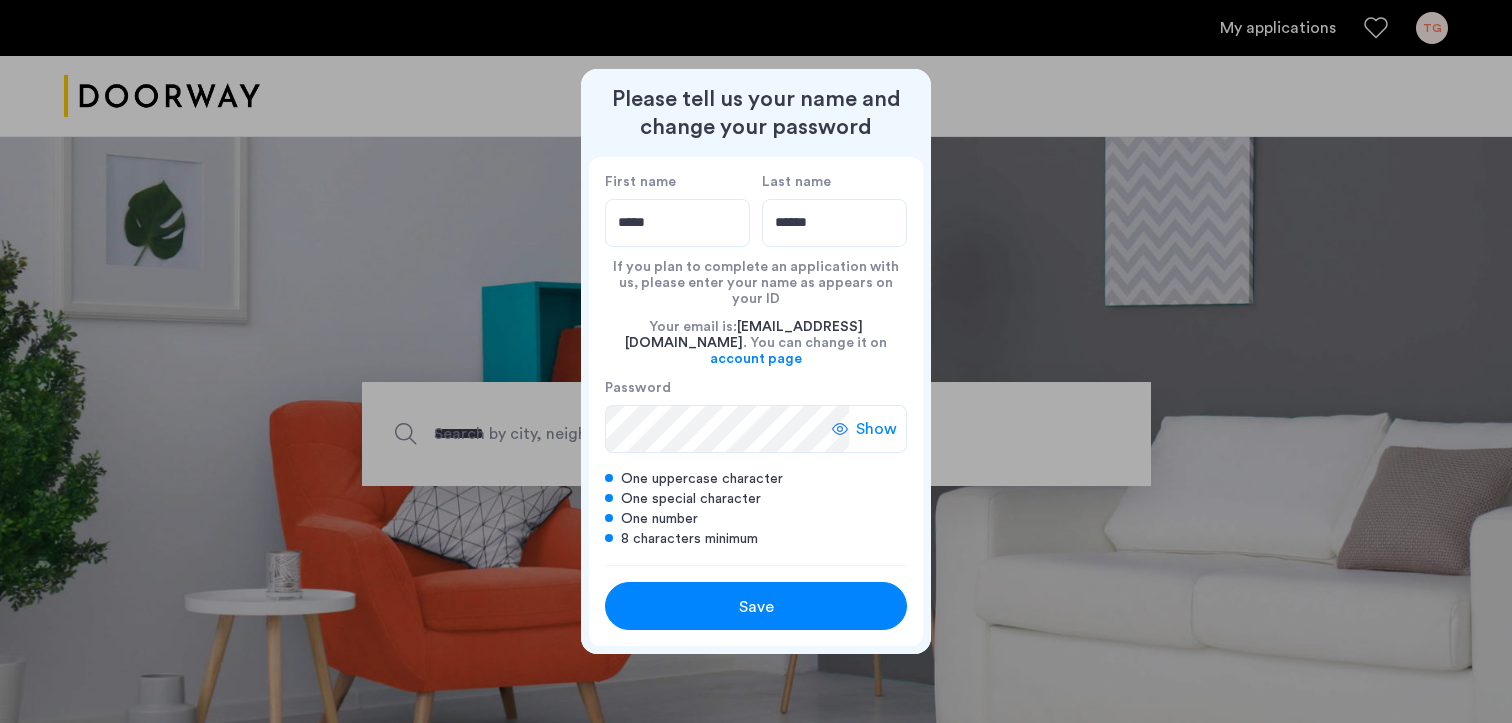 click at bounding box center [605, 453] 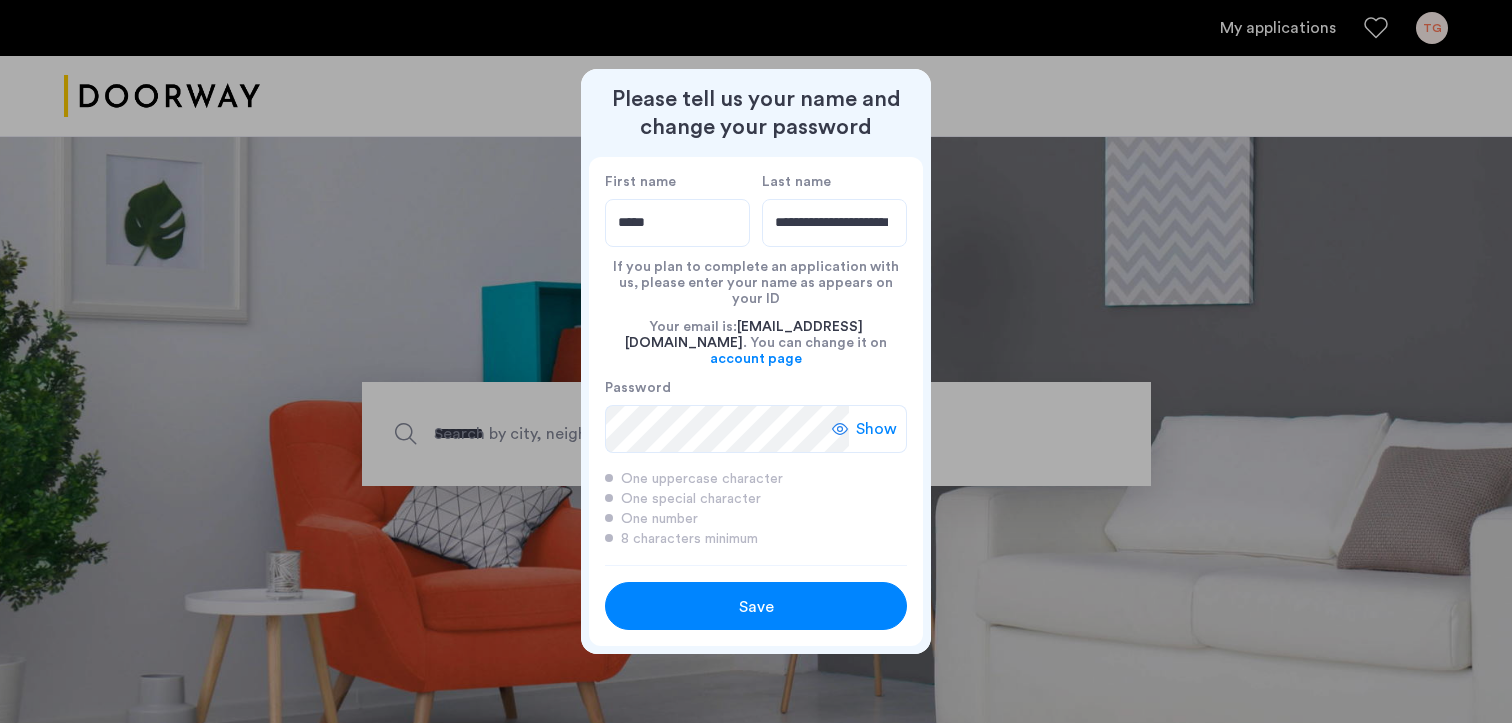 click on "Save" at bounding box center (756, 606) 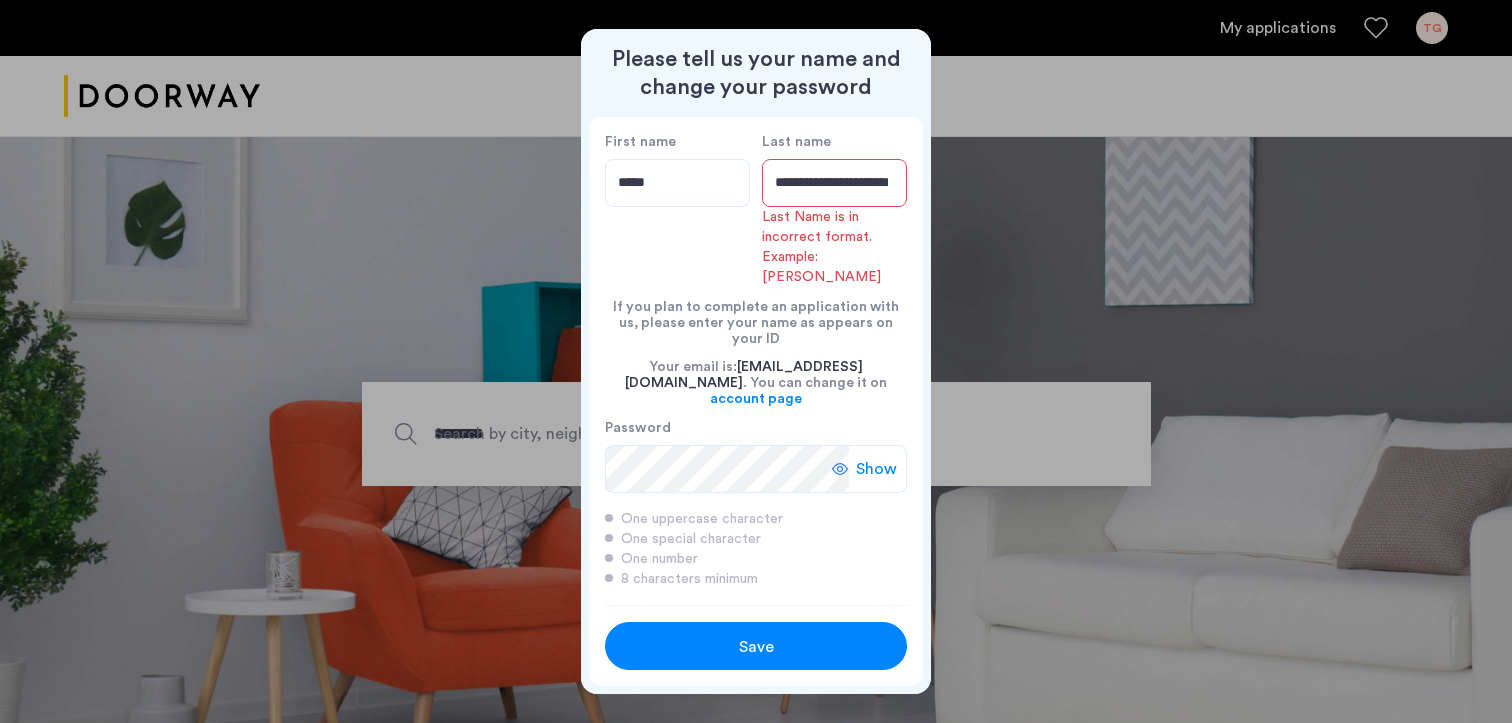 click on "**********" at bounding box center (834, 183) 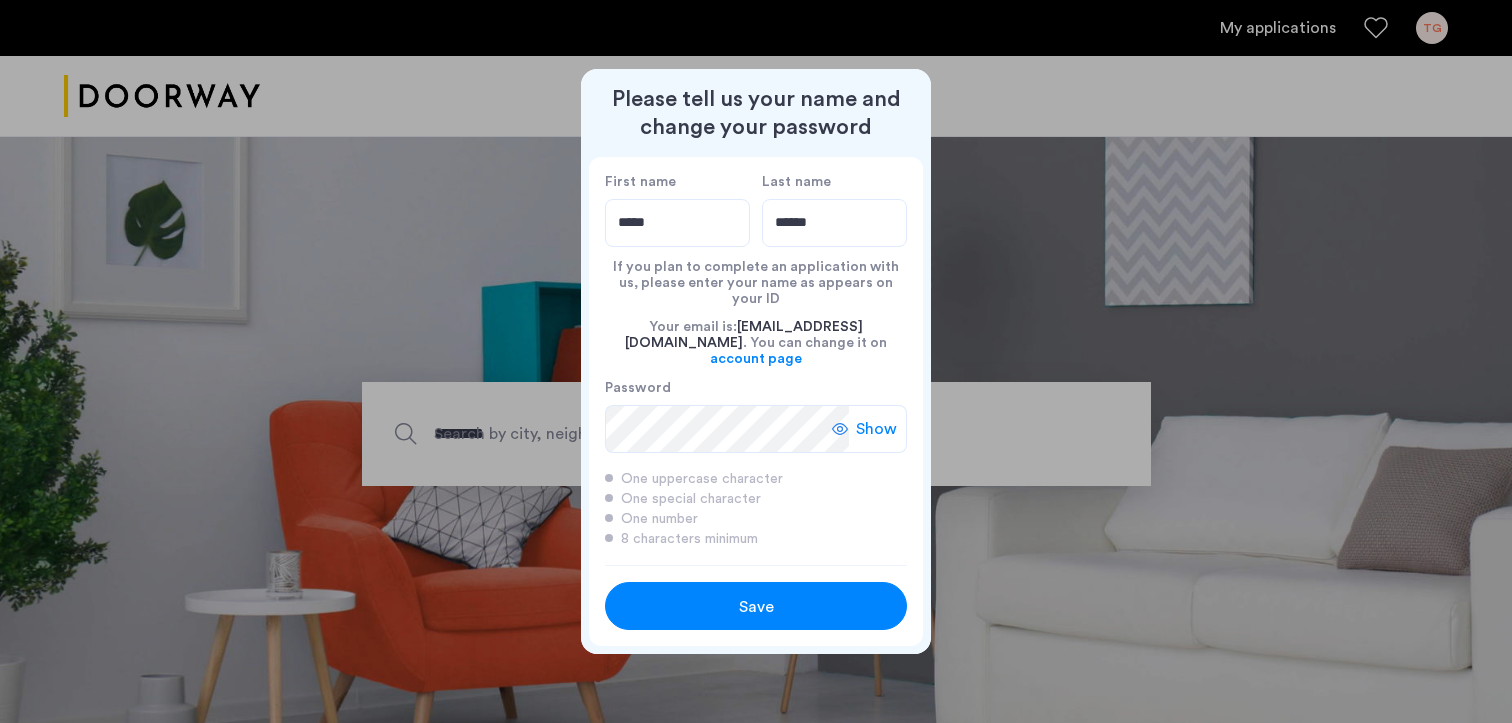 type on "******" 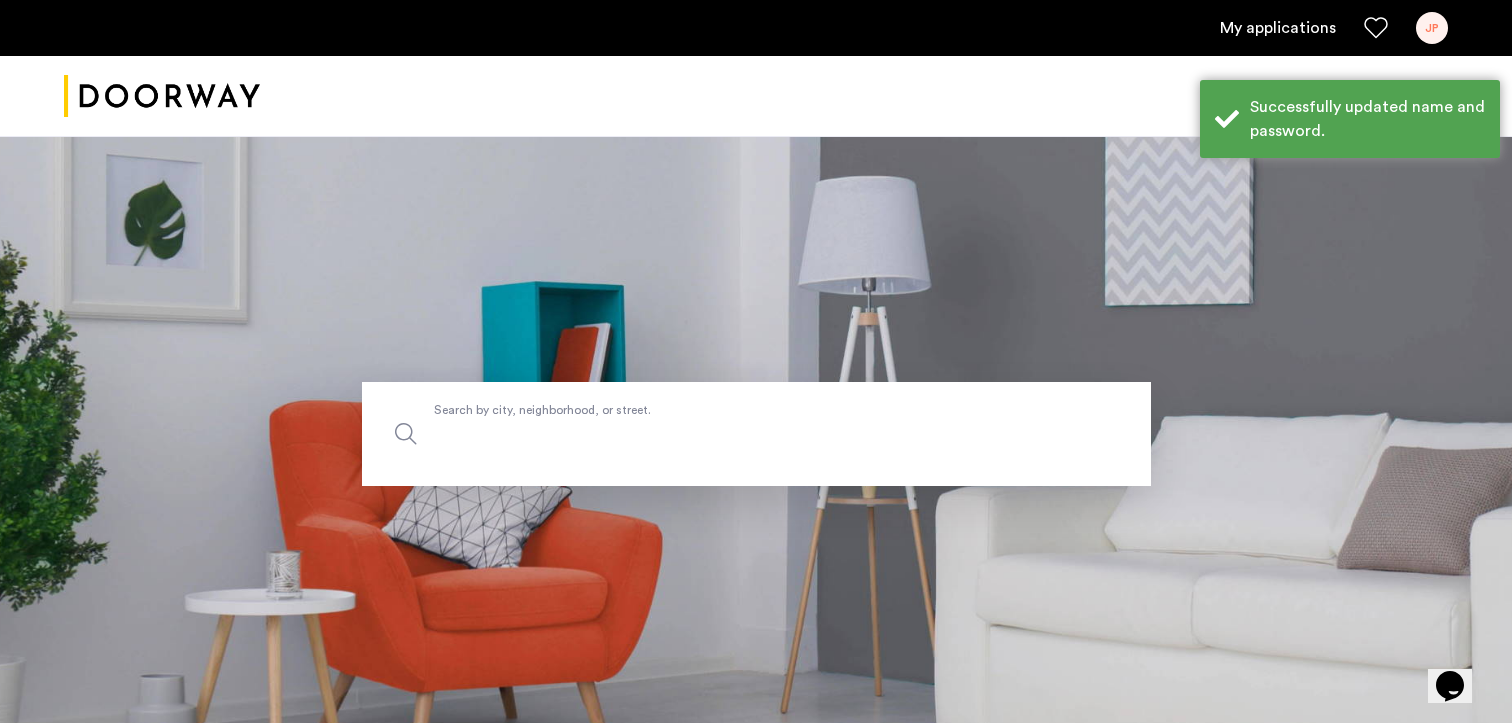 type on "********" 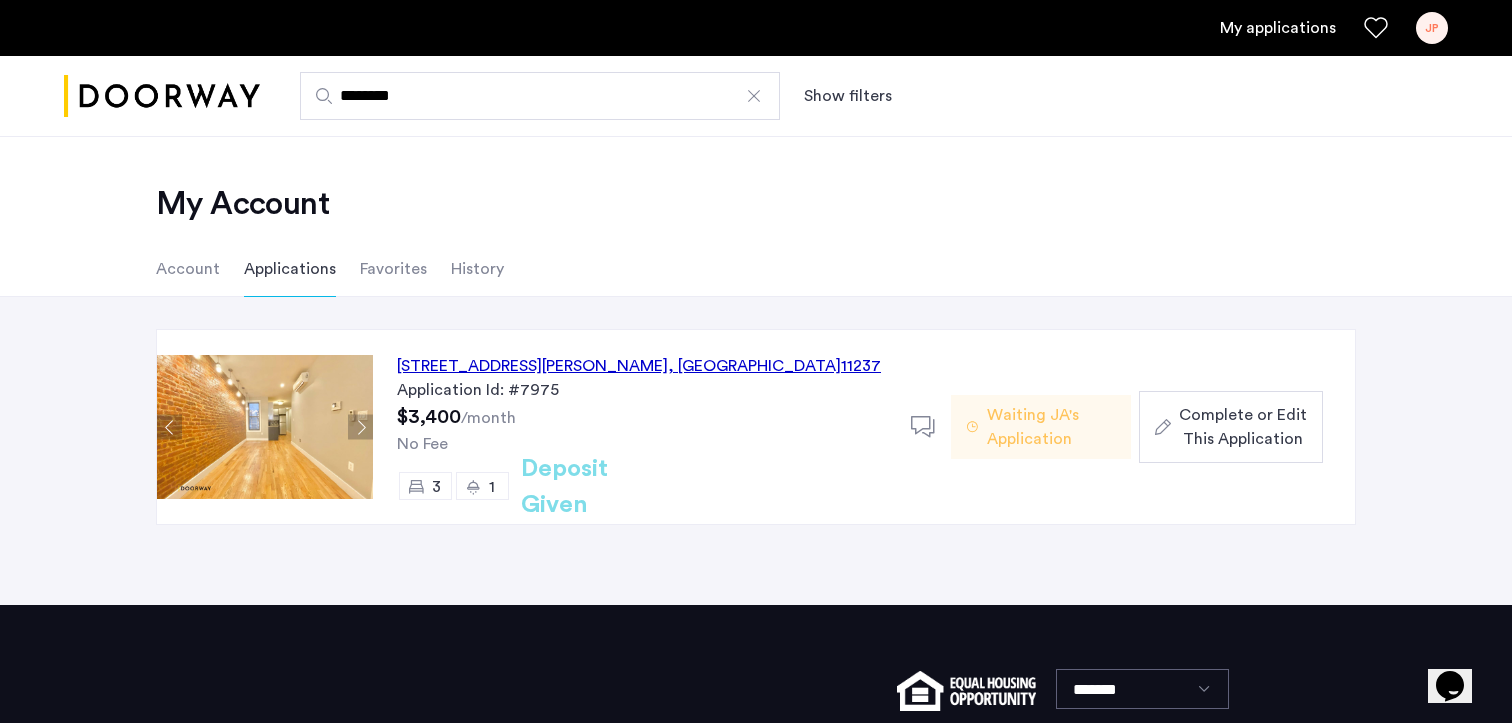 scroll, scrollTop: 94, scrollLeft: 0, axis: vertical 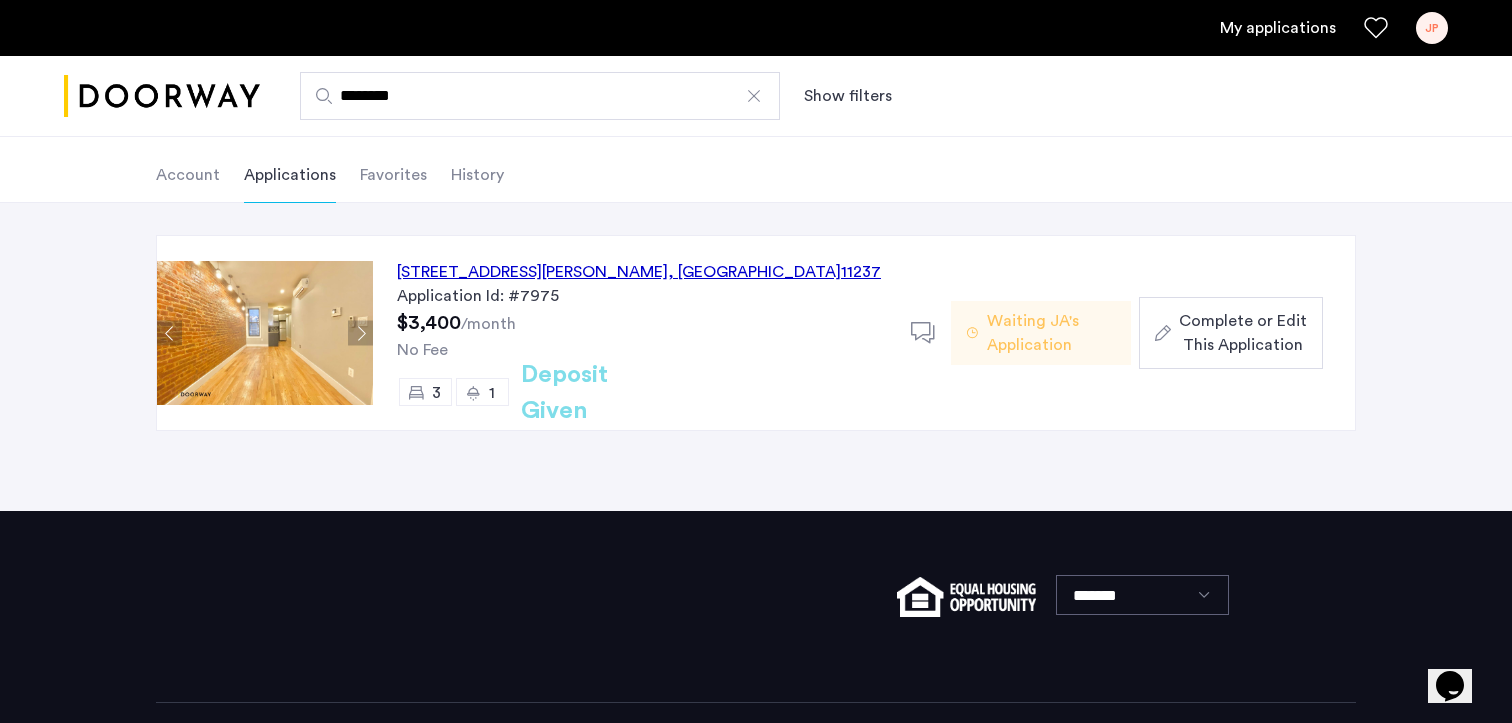 click on "Waiting JA's Application" 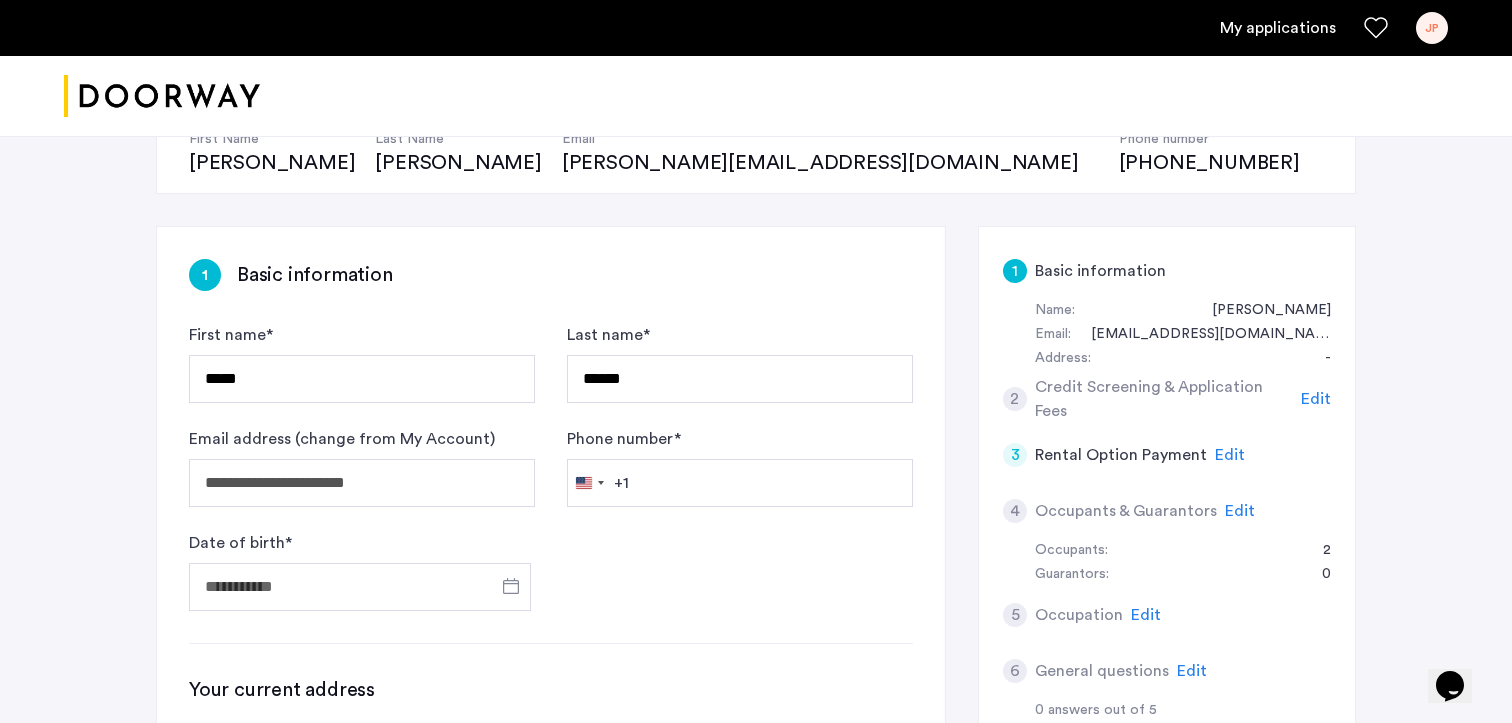 scroll, scrollTop: 409, scrollLeft: 0, axis: vertical 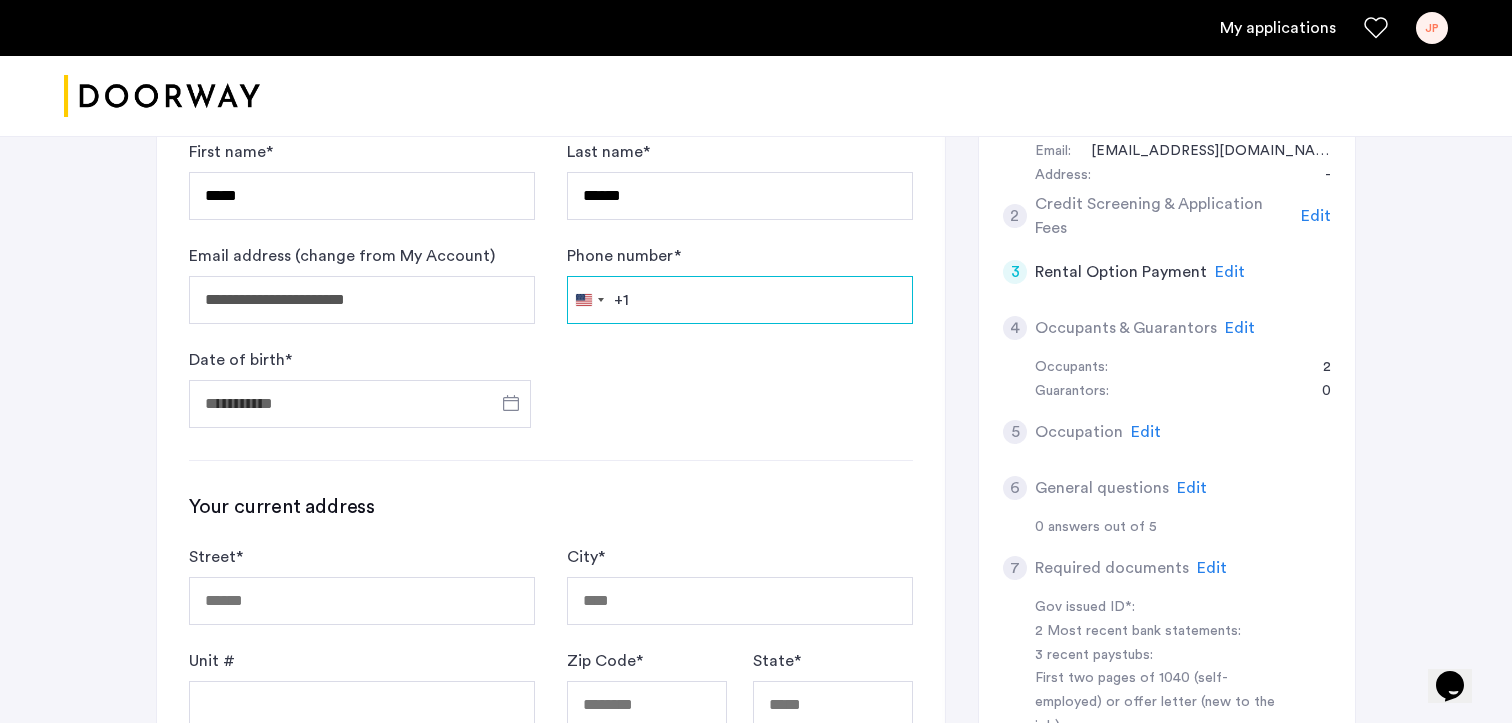 click on "Phone number  *" at bounding box center [740, 300] 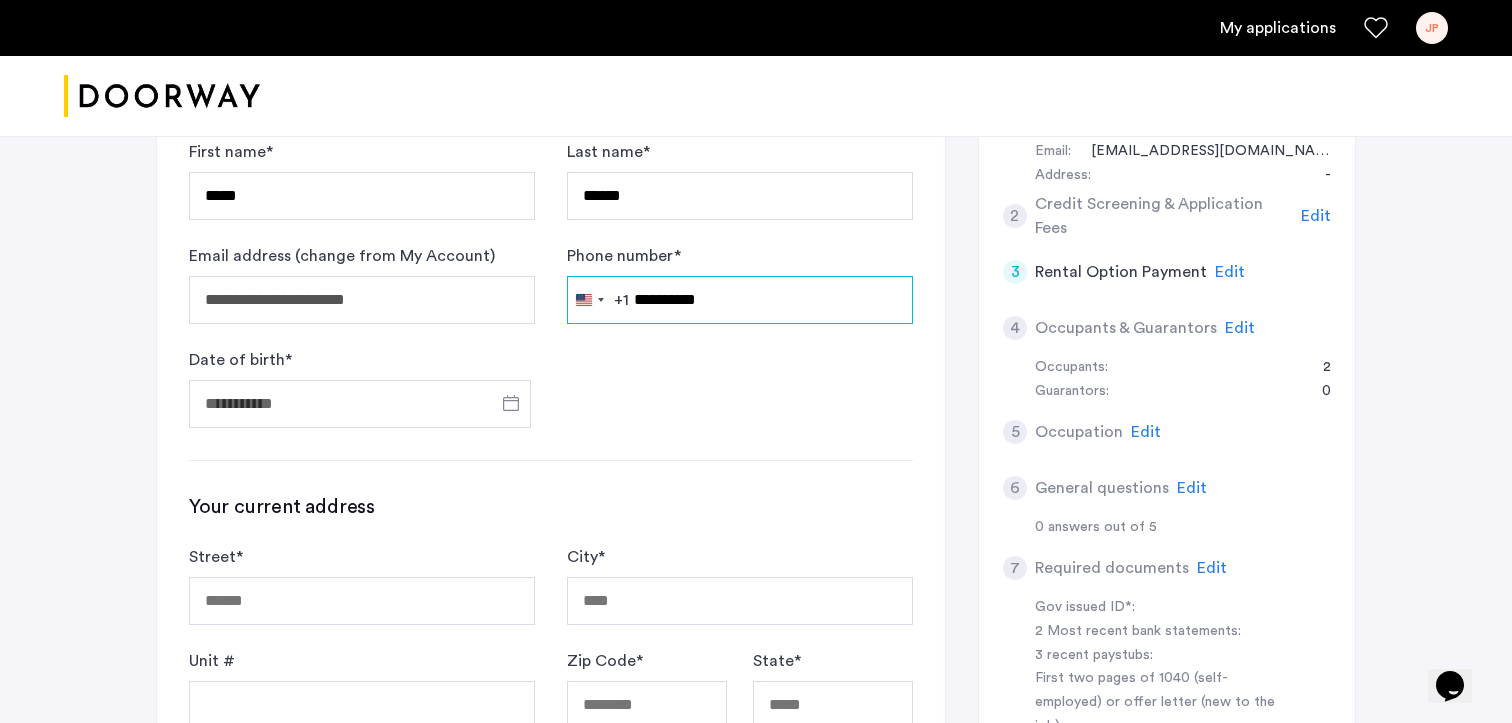 type on "**********" 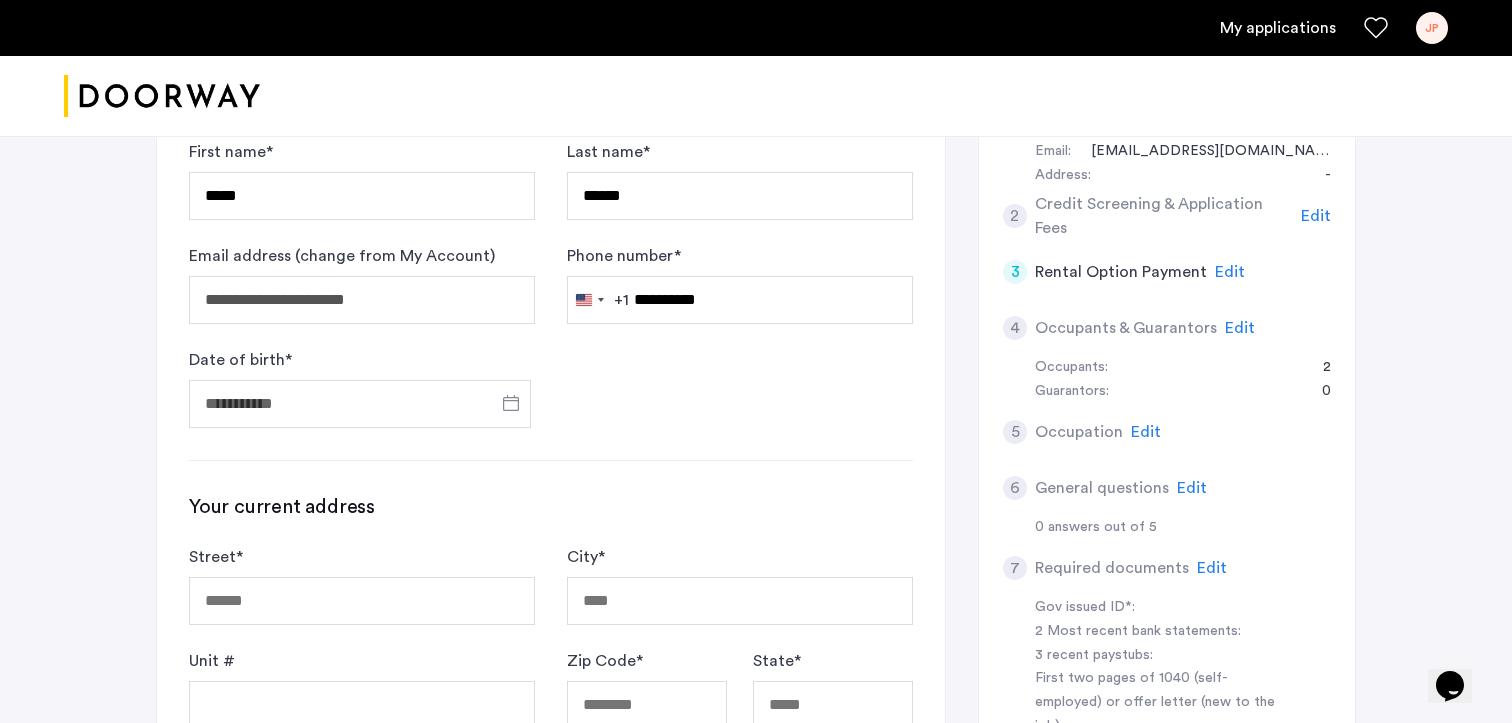 click on "**********" 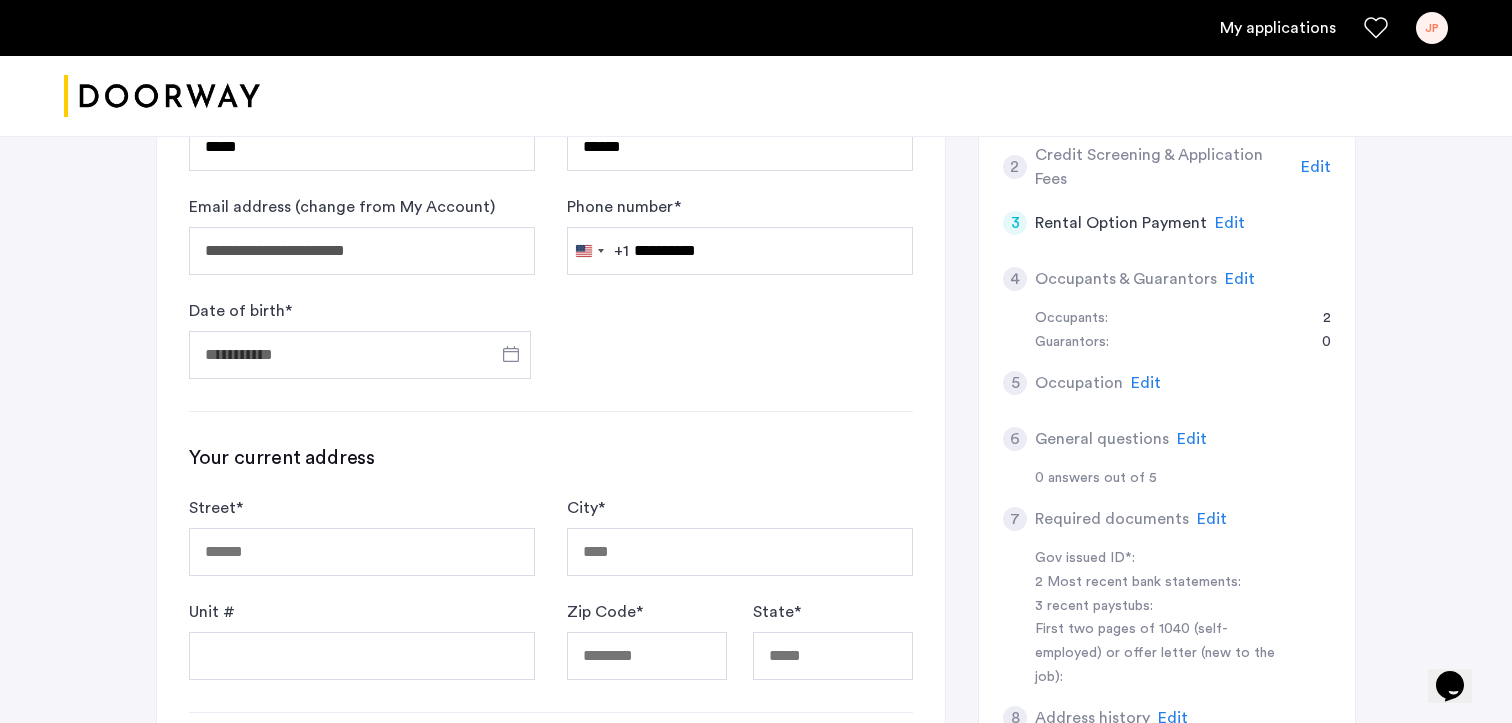 scroll, scrollTop: 541, scrollLeft: 0, axis: vertical 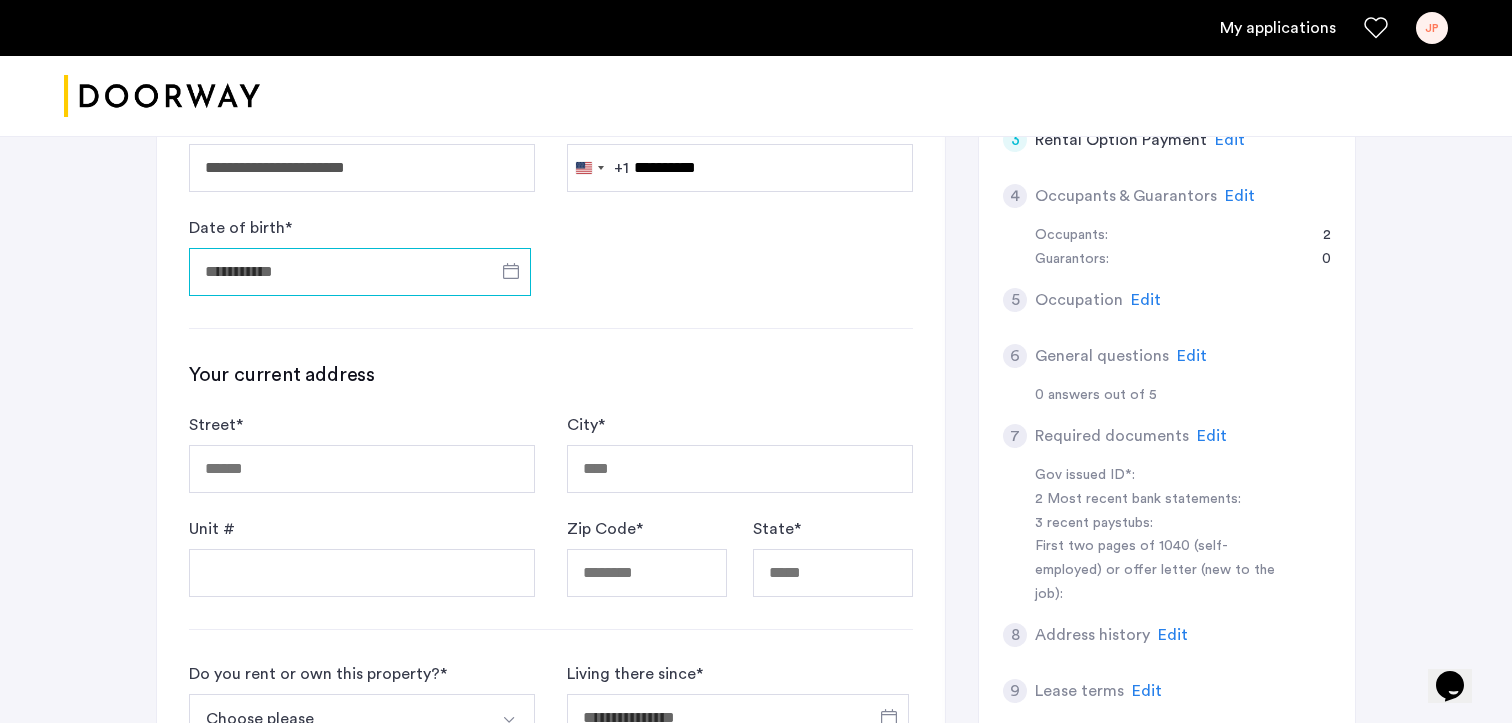 click on "Date of birth  *" at bounding box center [360, 272] 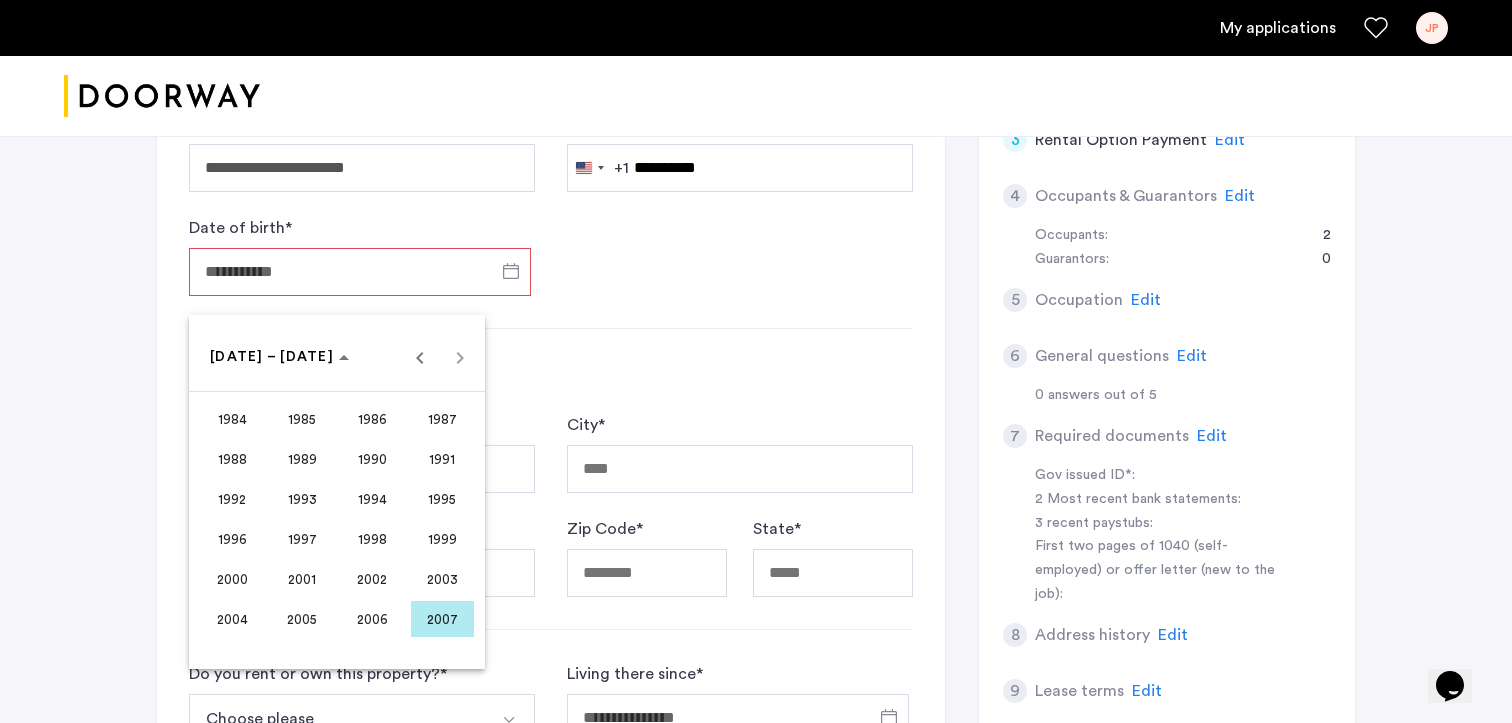 click on "1999" at bounding box center (442, 539) 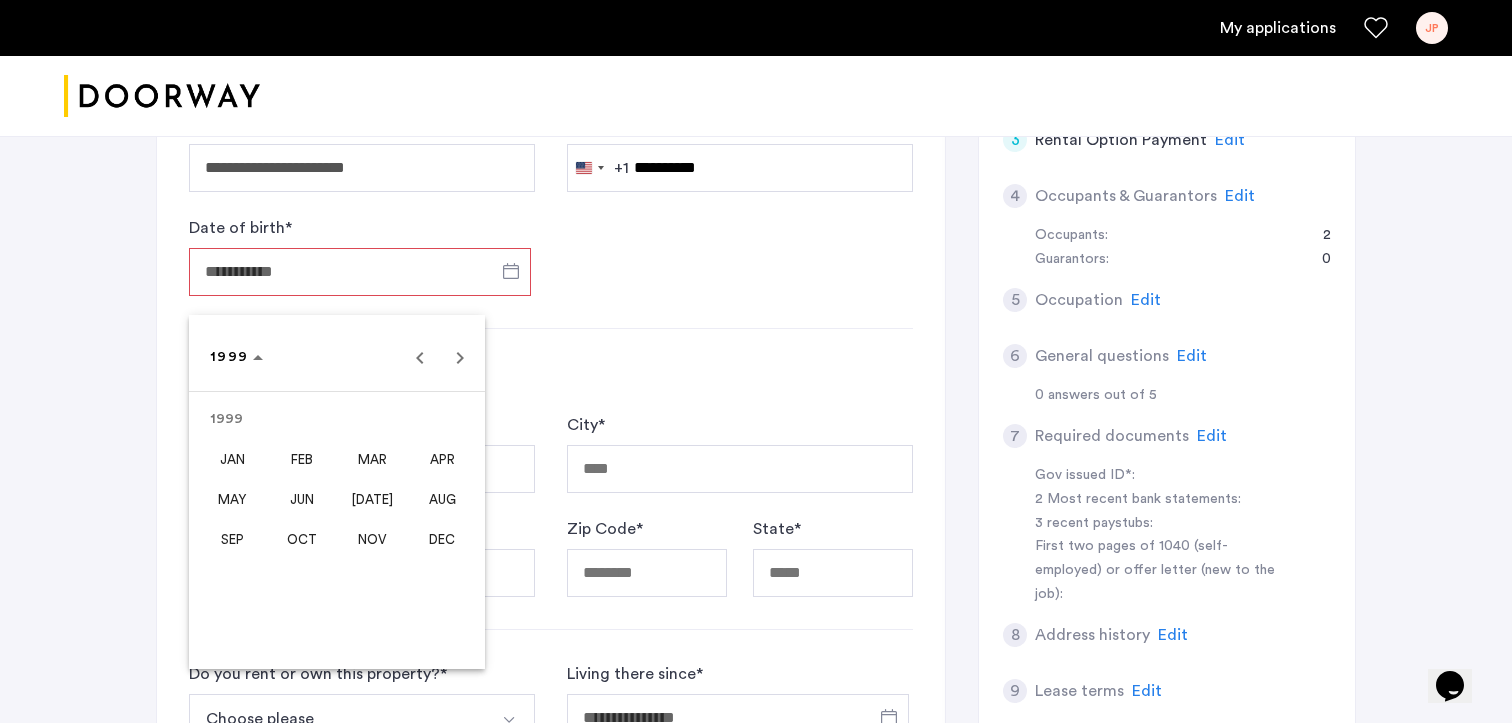 click on "MAR" at bounding box center [372, 459] 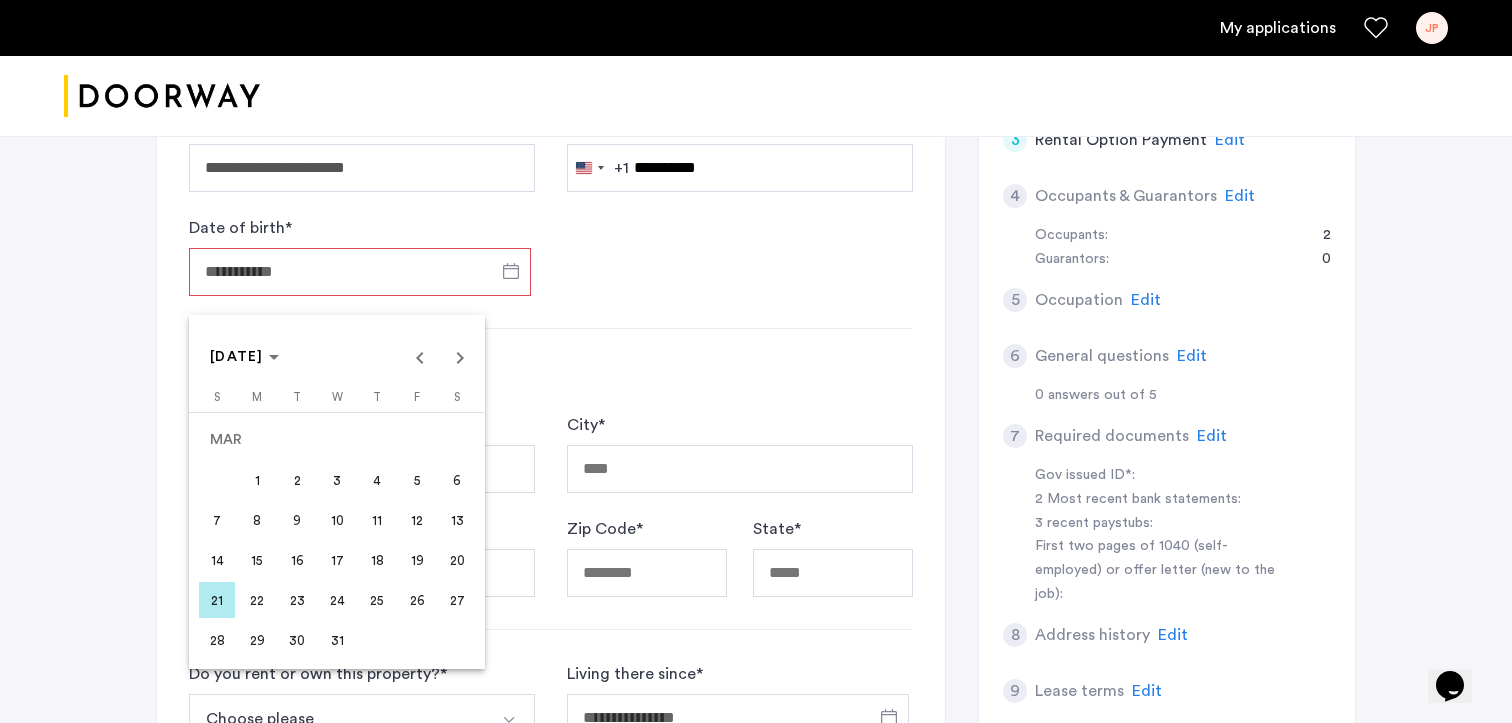 click on "1" at bounding box center (257, 480) 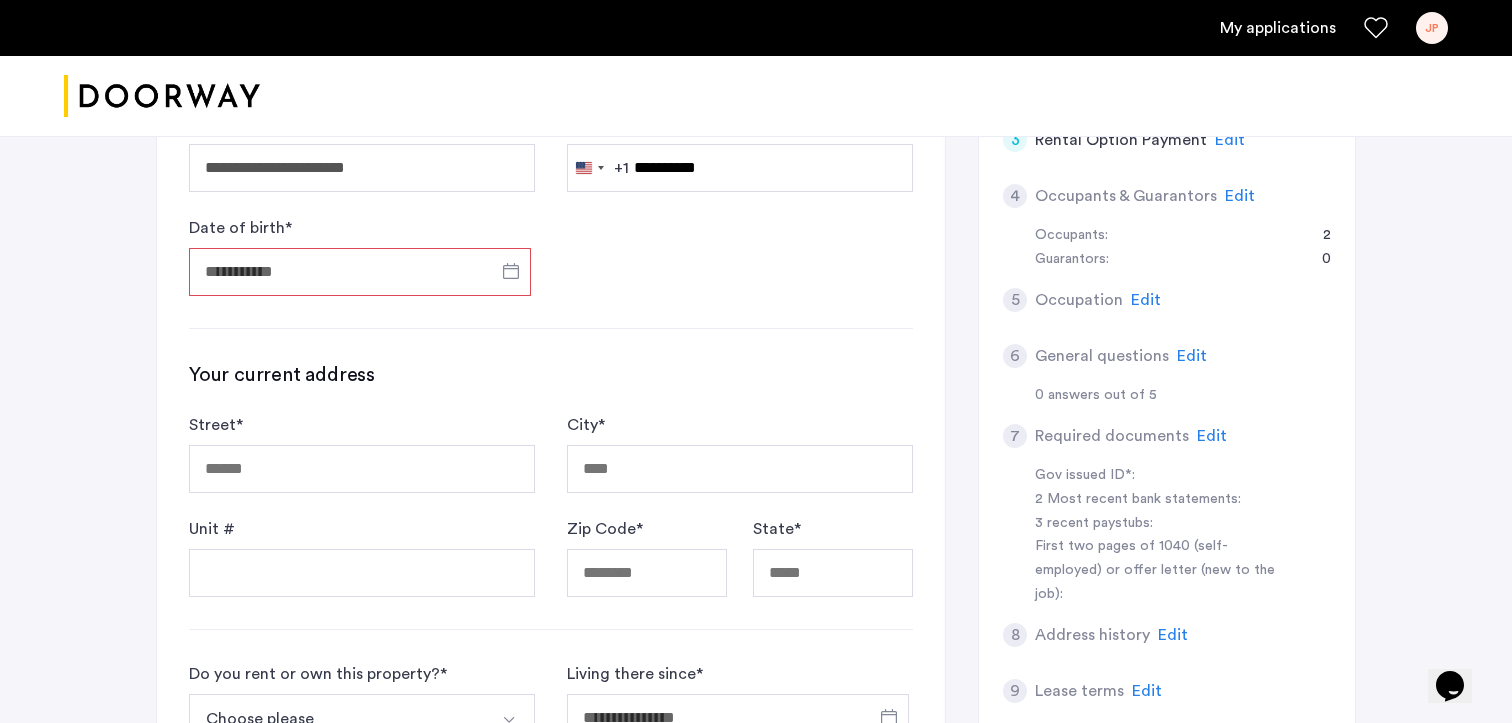 type on "**********" 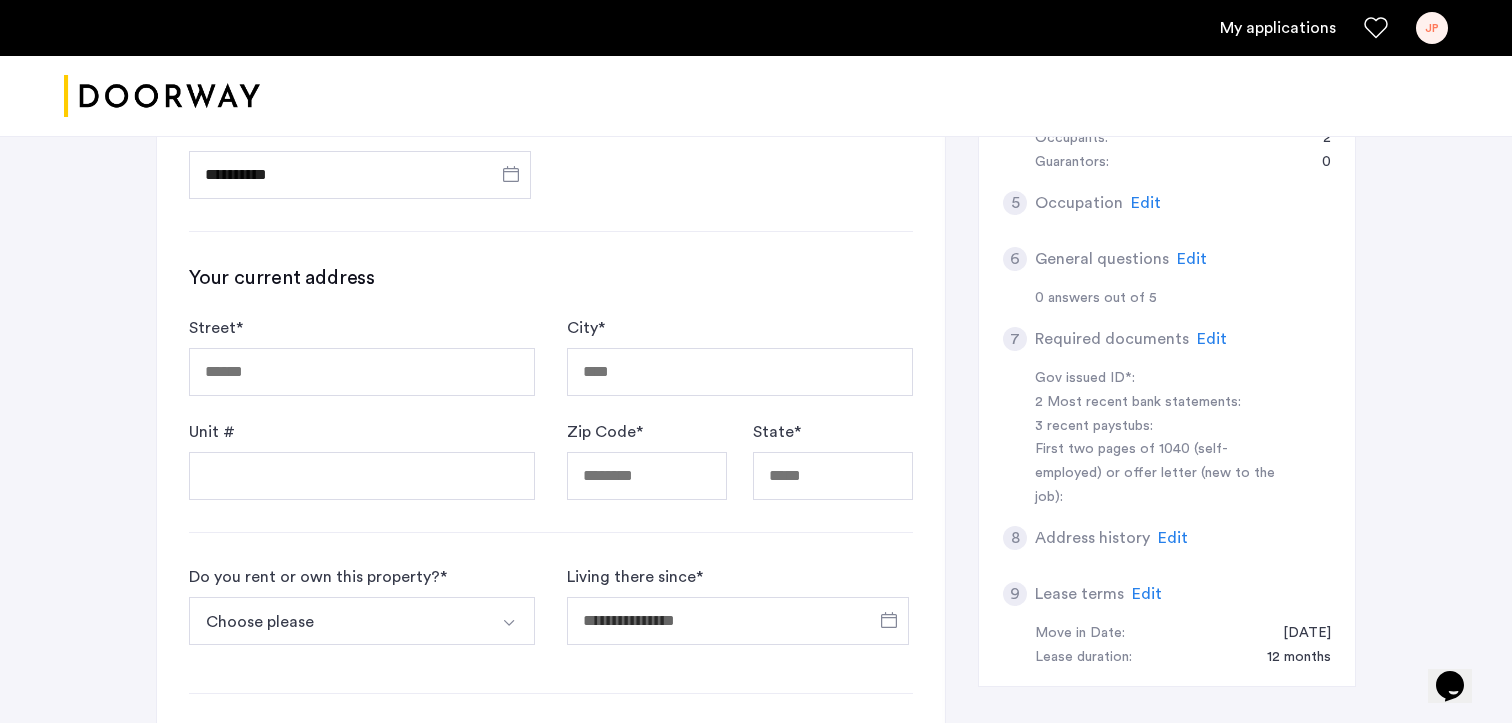 click on "Your current address" 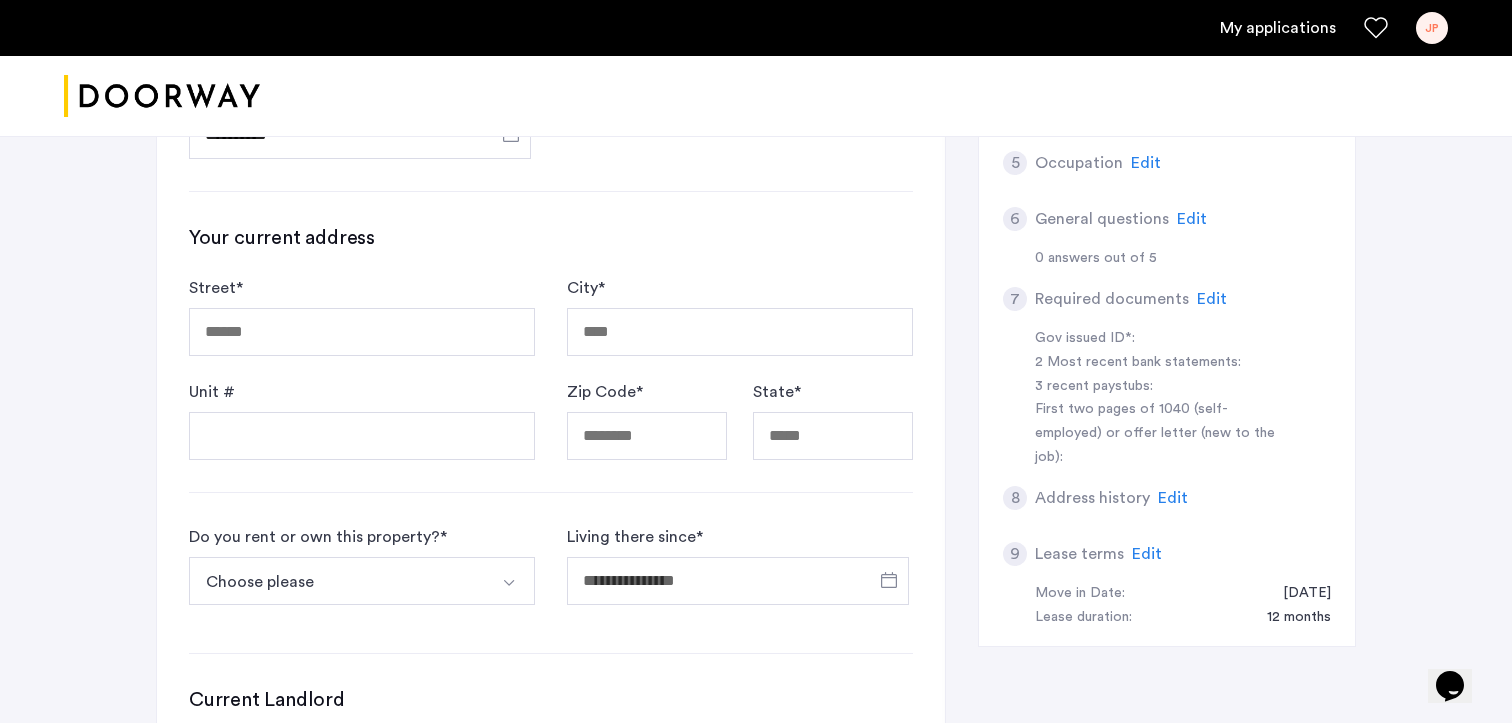 scroll, scrollTop: 704, scrollLeft: 0, axis: vertical 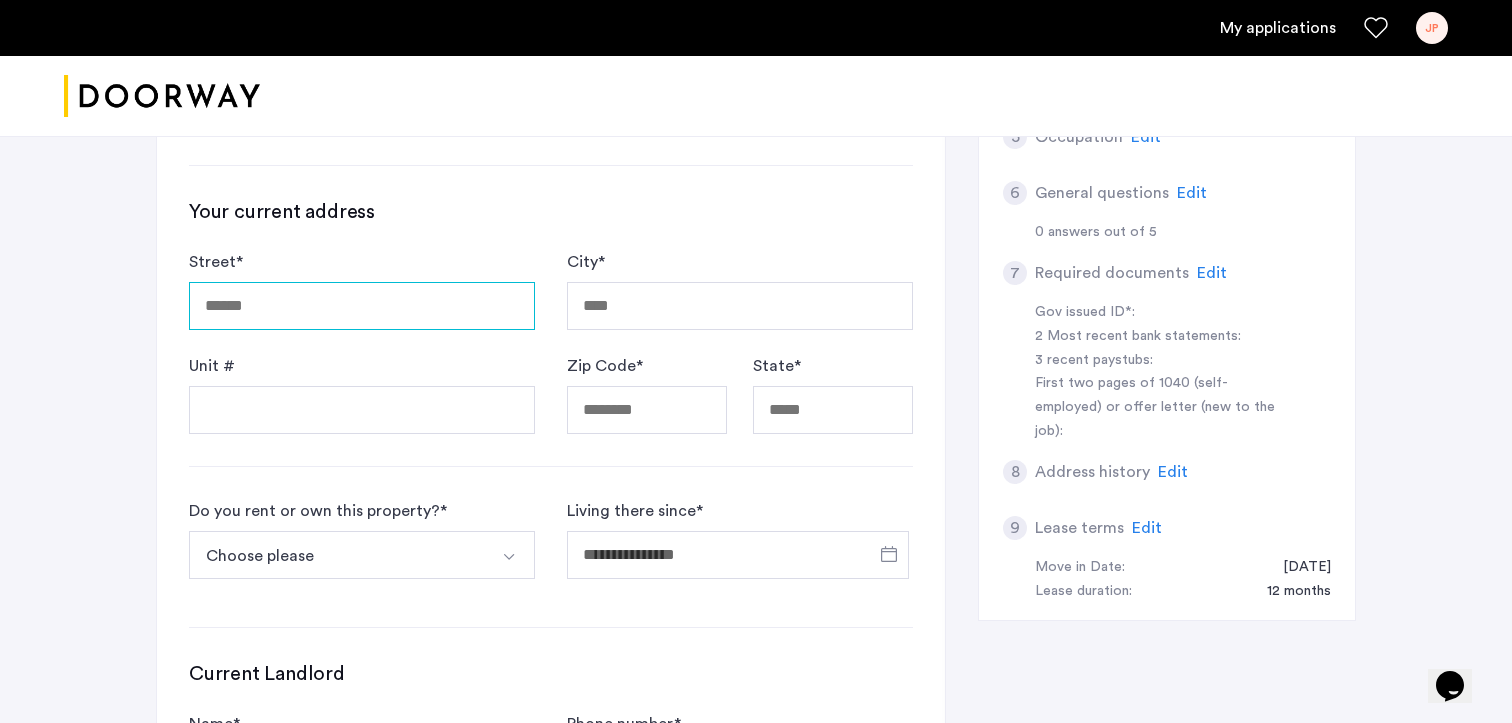 click on "Street  *" at bounding box center [362, 306] 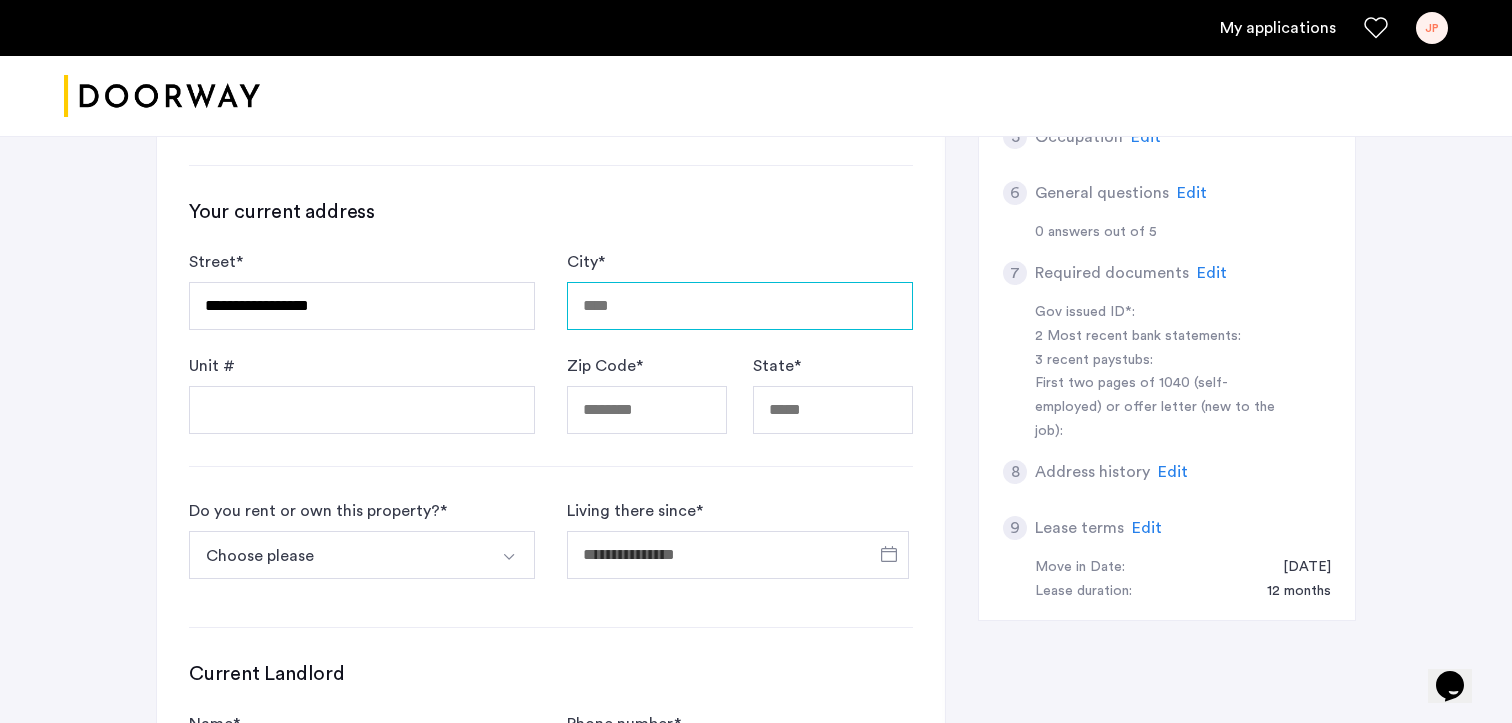 type on "********" 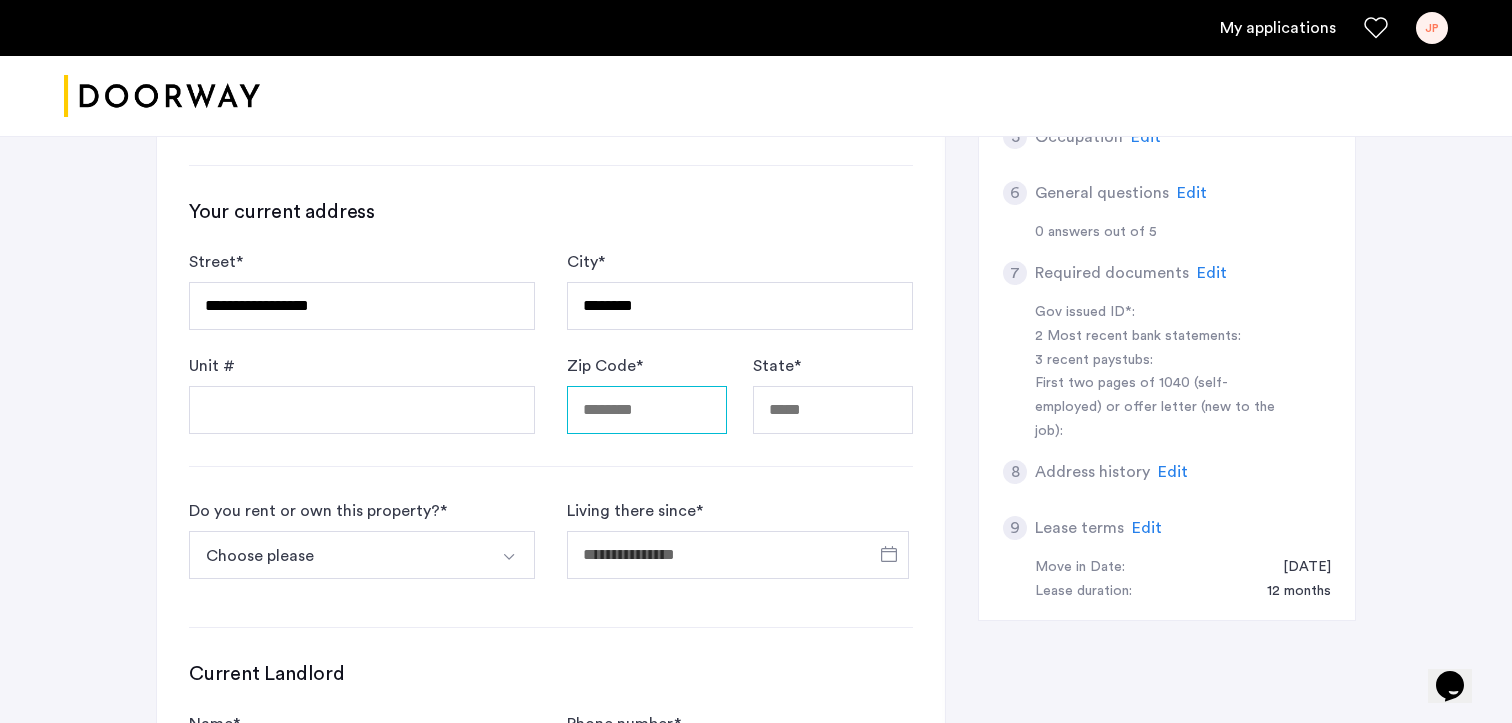 type on "*****" 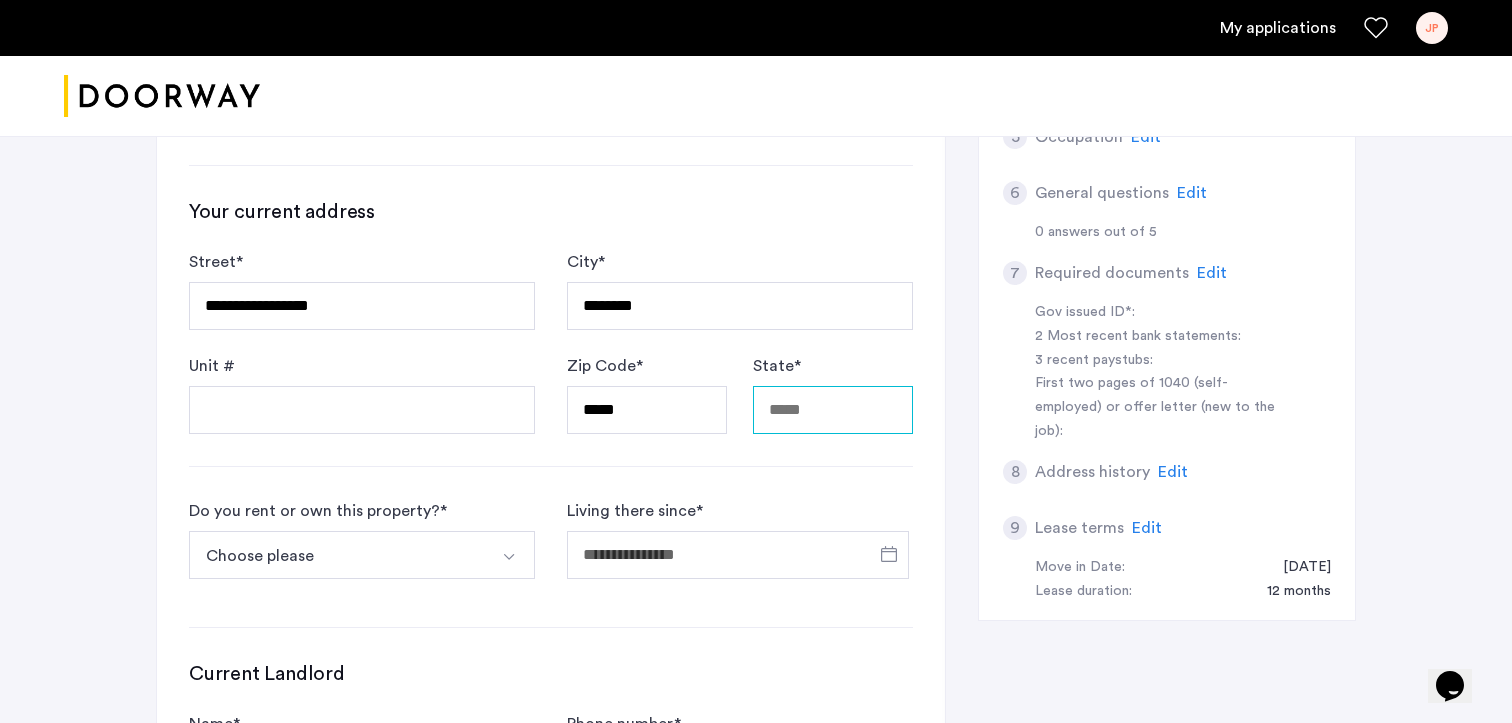 type on "**" 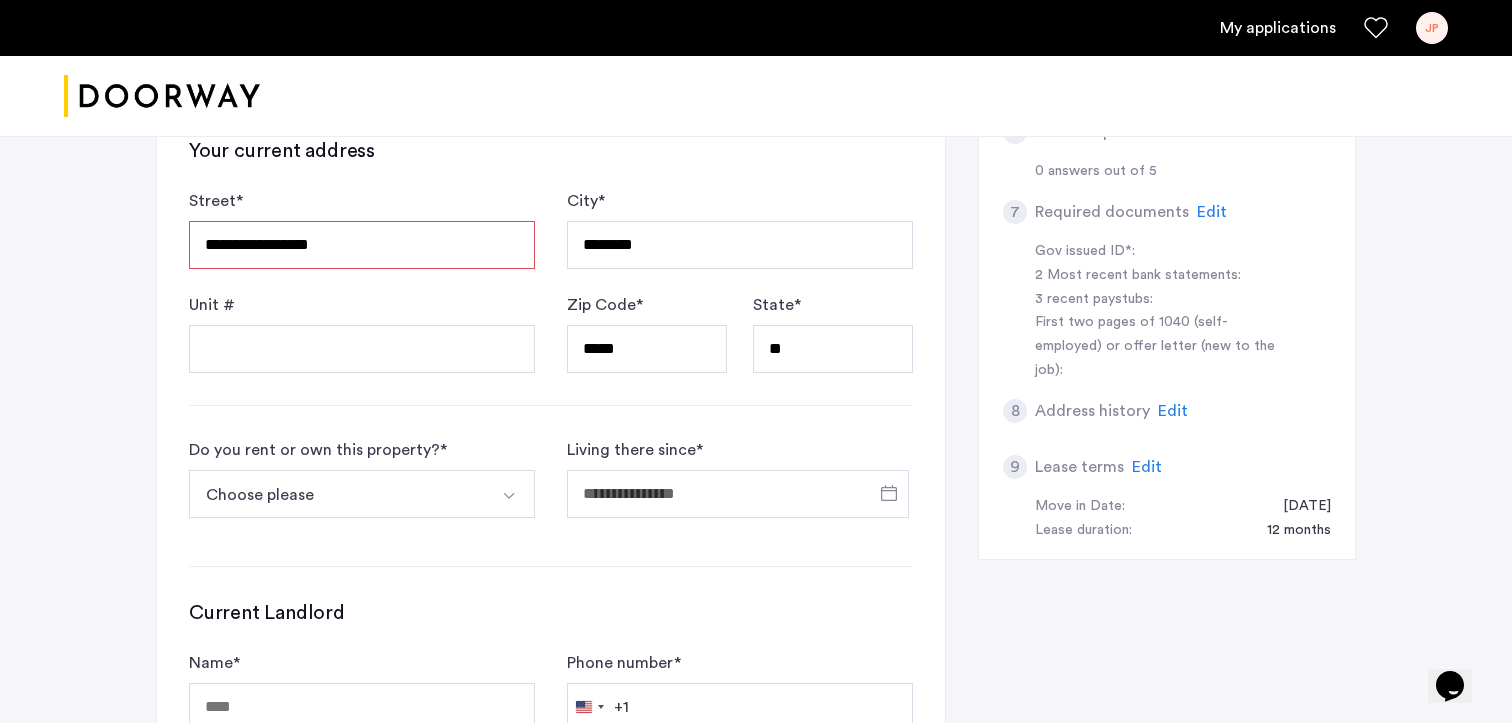 scroll, scrollTop: 832, scrollLeft: 0, axis: vertical 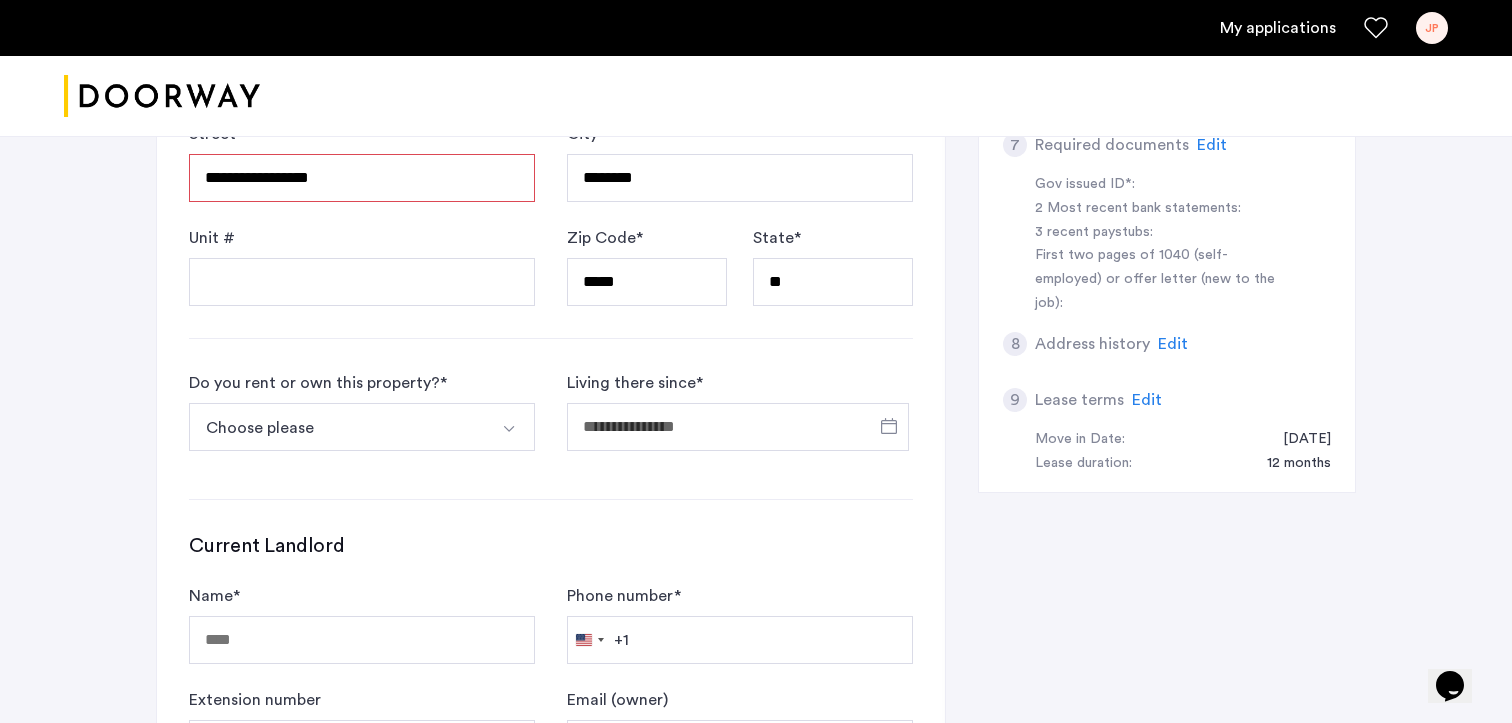 click on "**********" 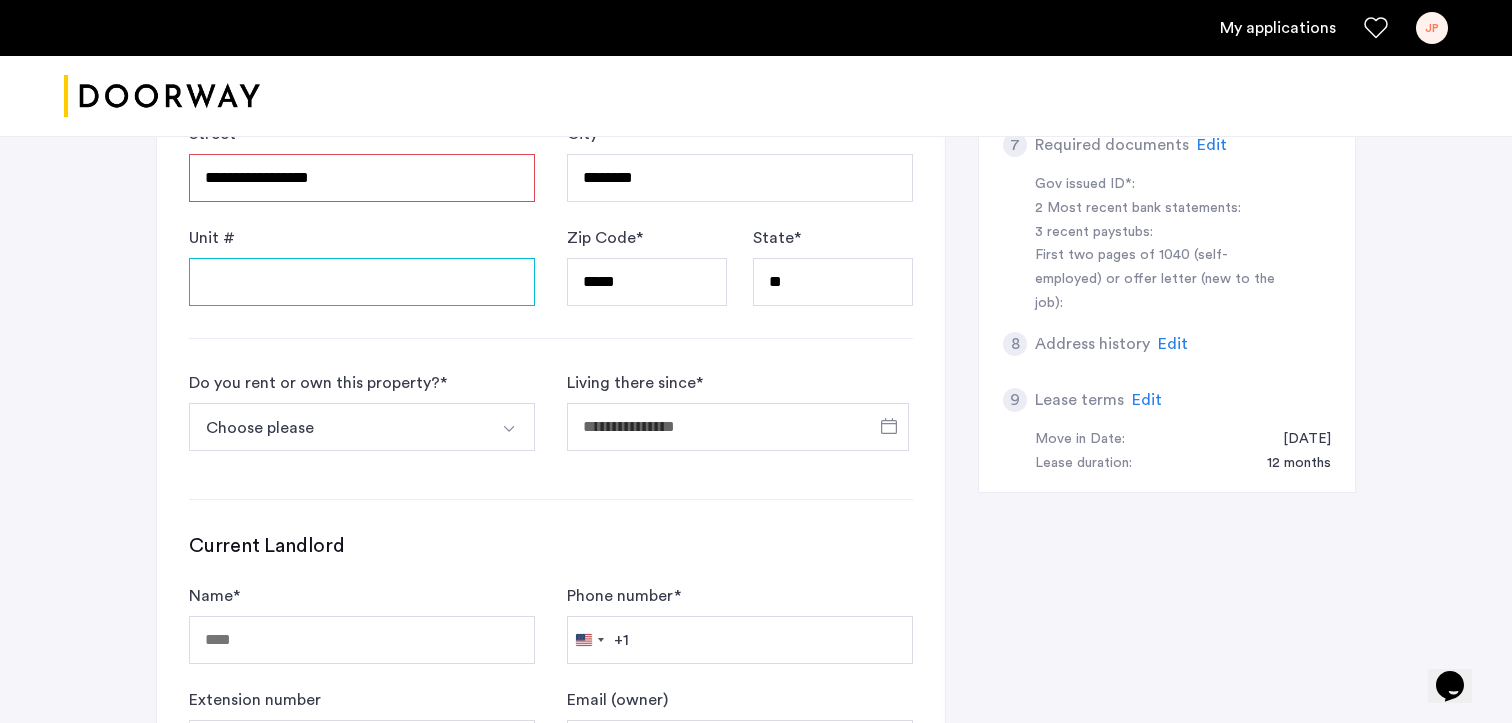 click on "Unit #" at bounding box center (362, 282) 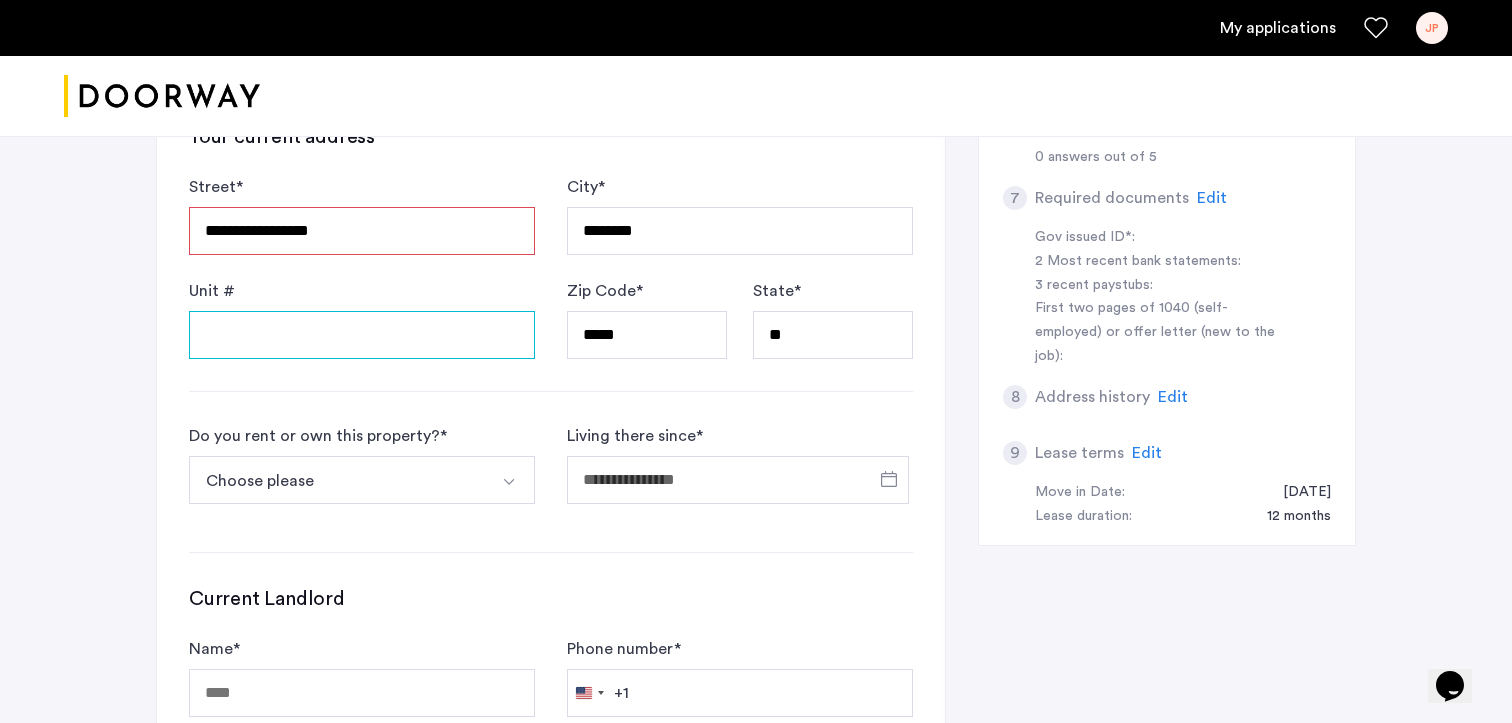 scroll, scrollTop: 777, scrollLeft: 0, axis: vertical 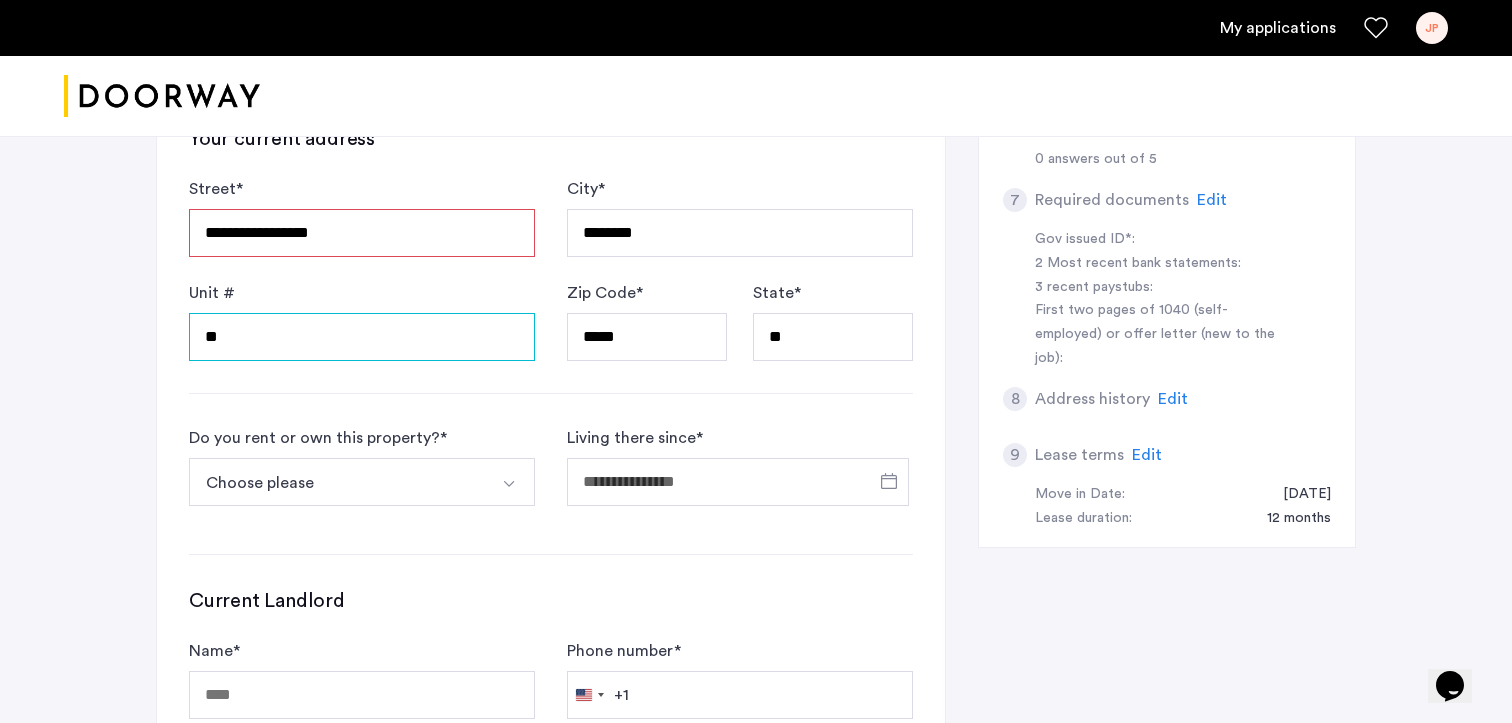type on "**" 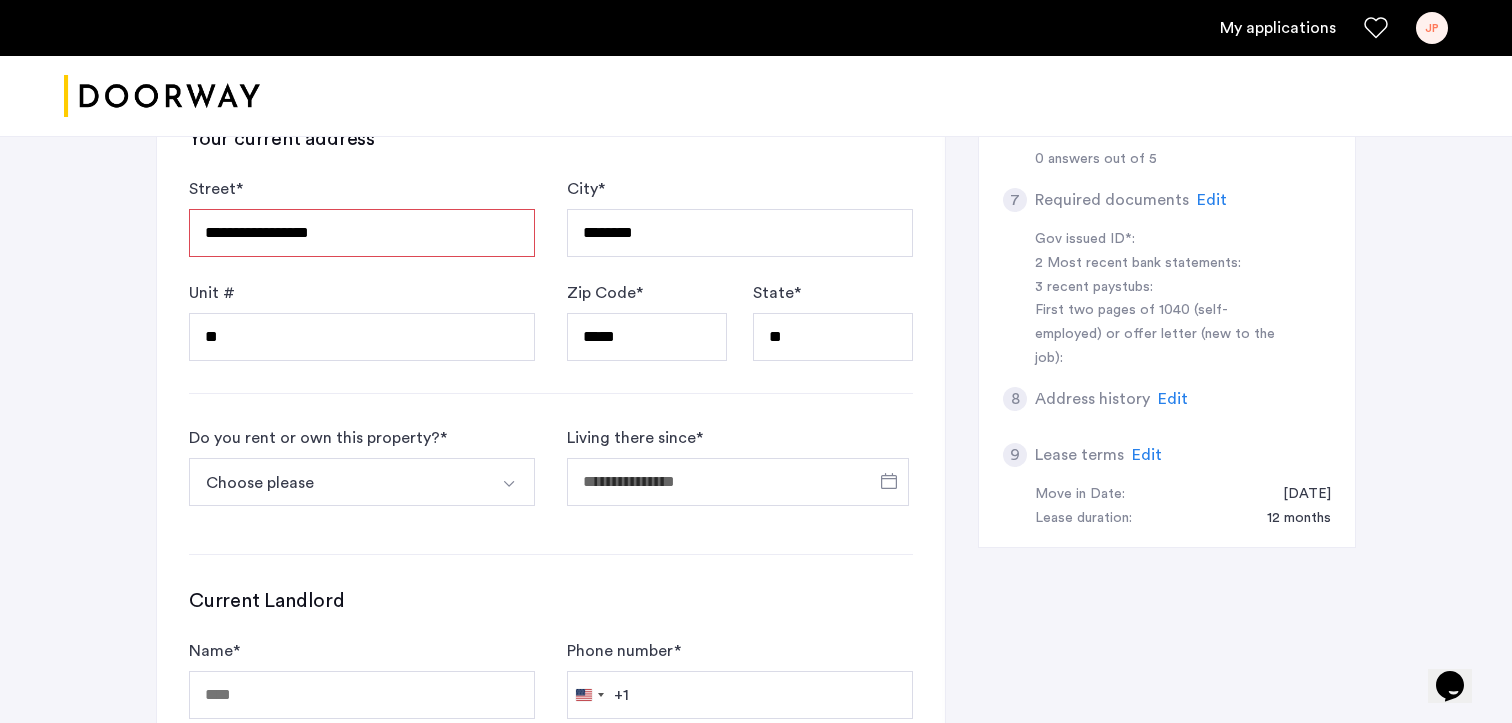 click on "**********" at bounding box center [362, 233] 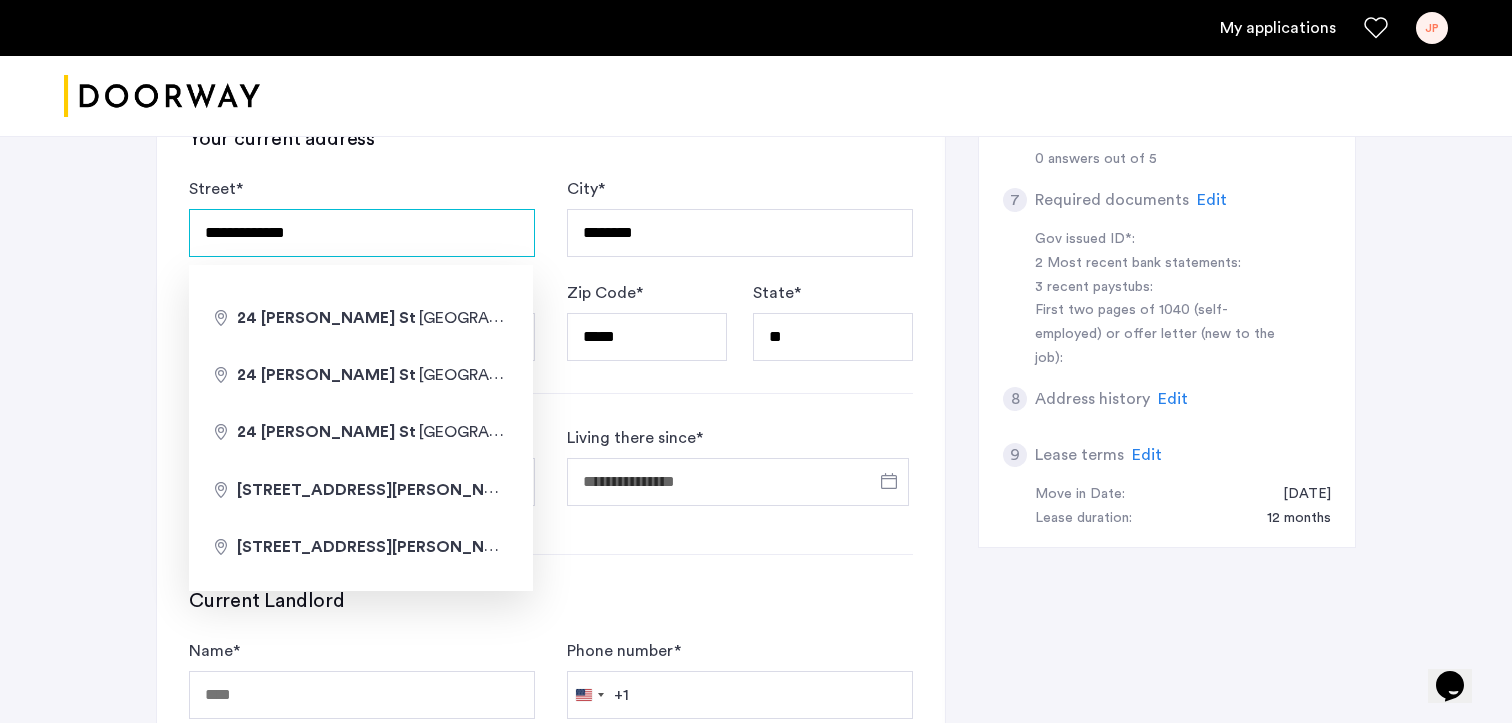 type on "**********" 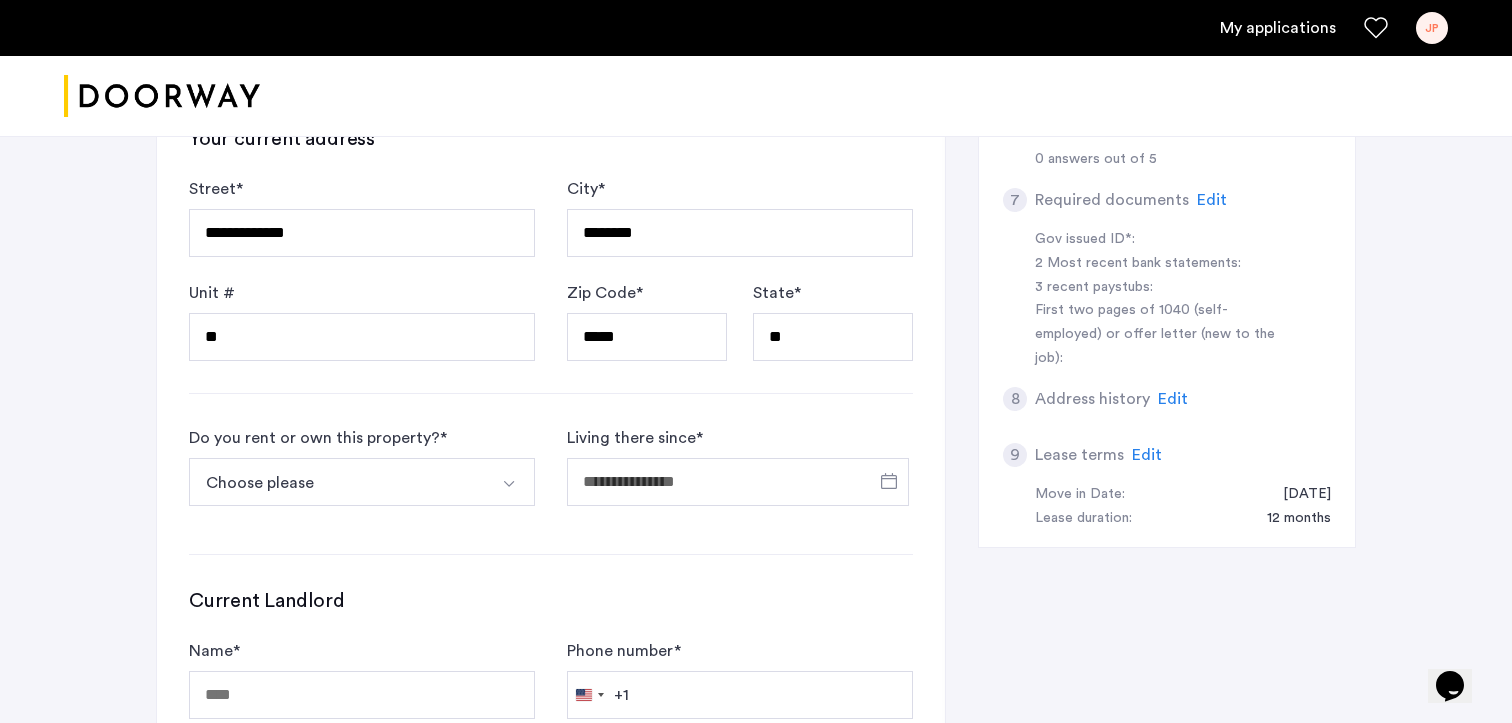 click on "Your current address" 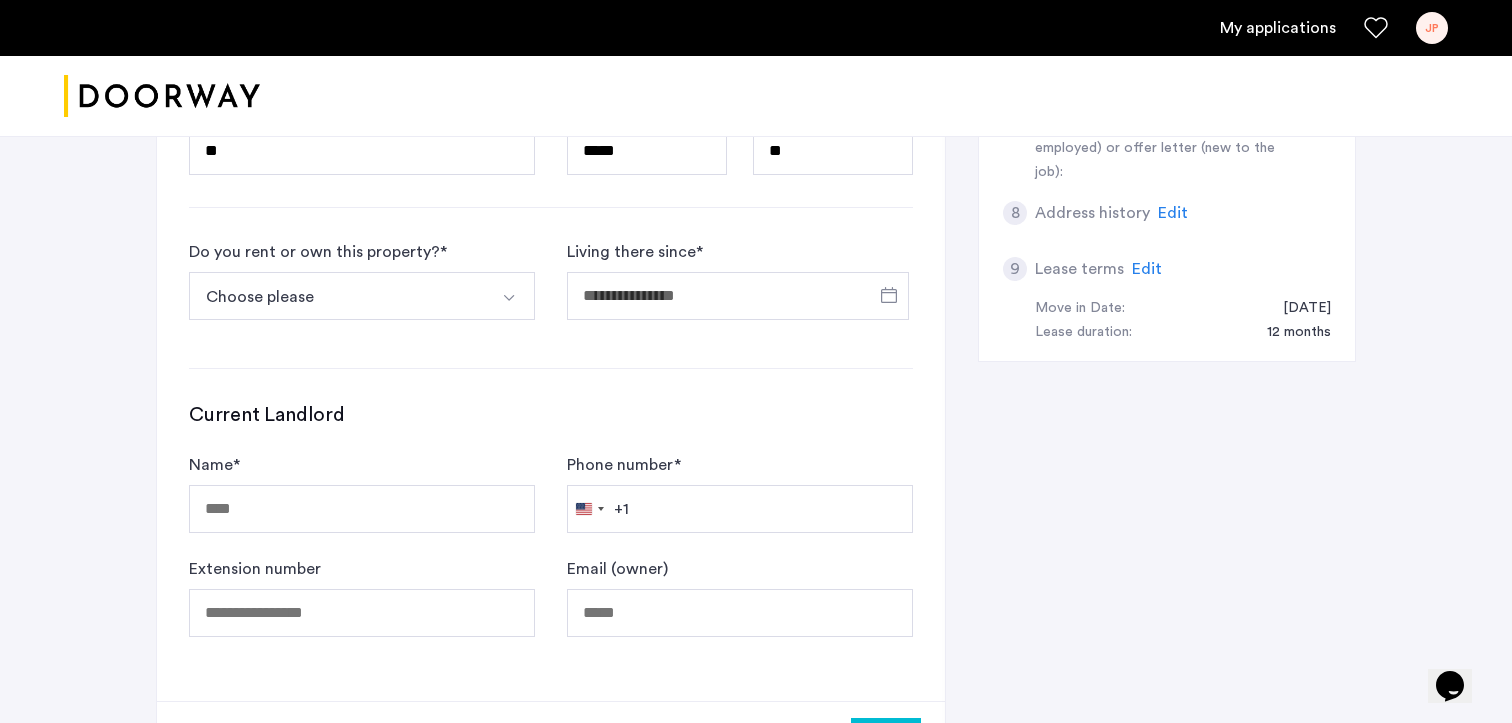 scroll, scrollTop: 992, scrollLeft: 0, axis: vertical 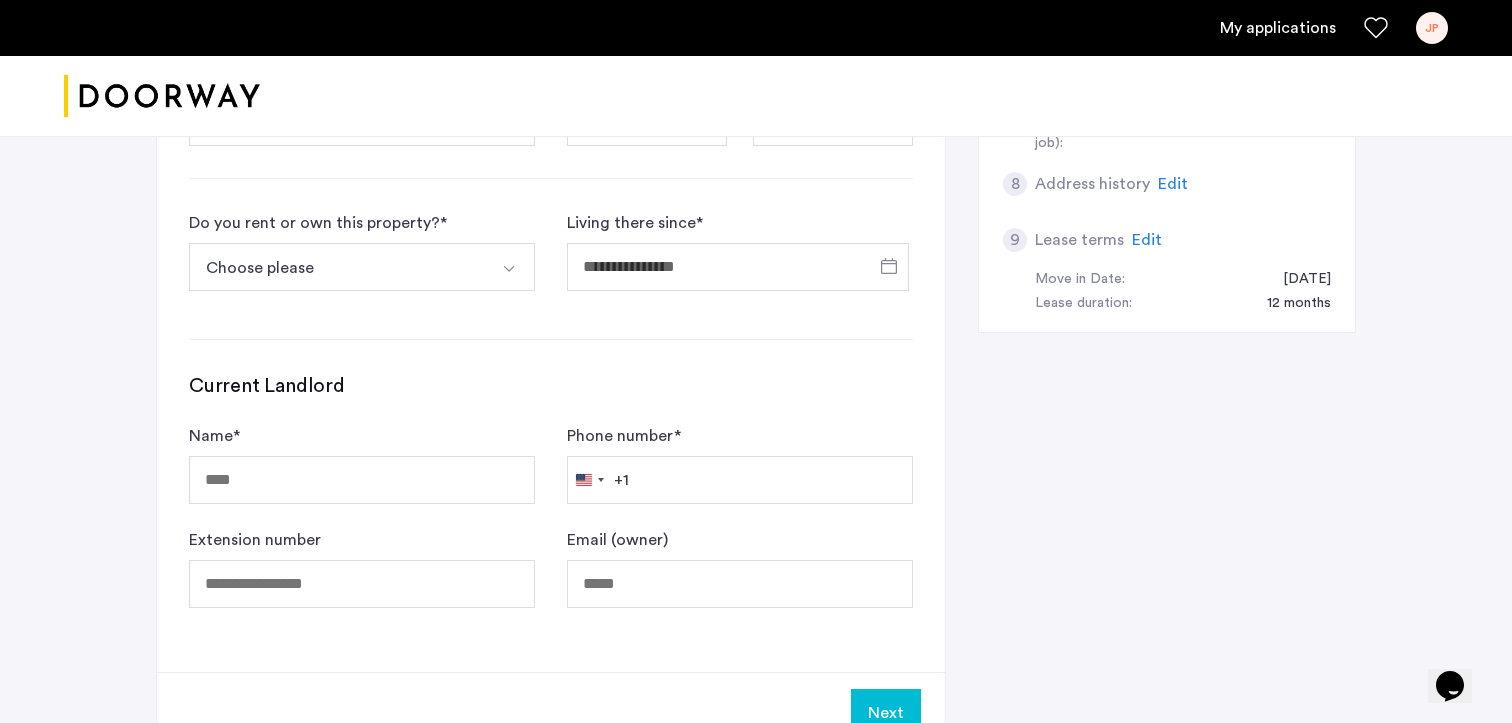 click at bounding box center (509, 269) 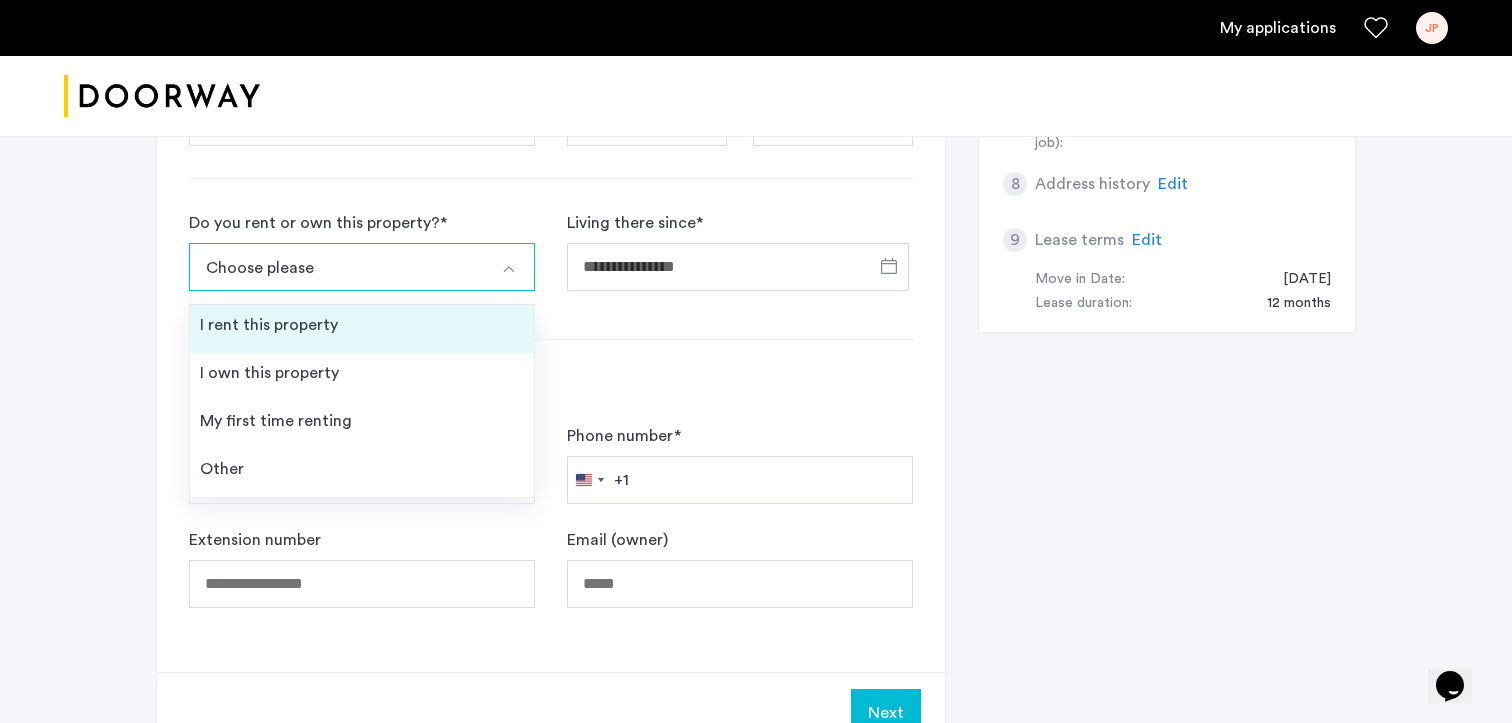 click on "I rent this property" at bounding box center [362, 329] 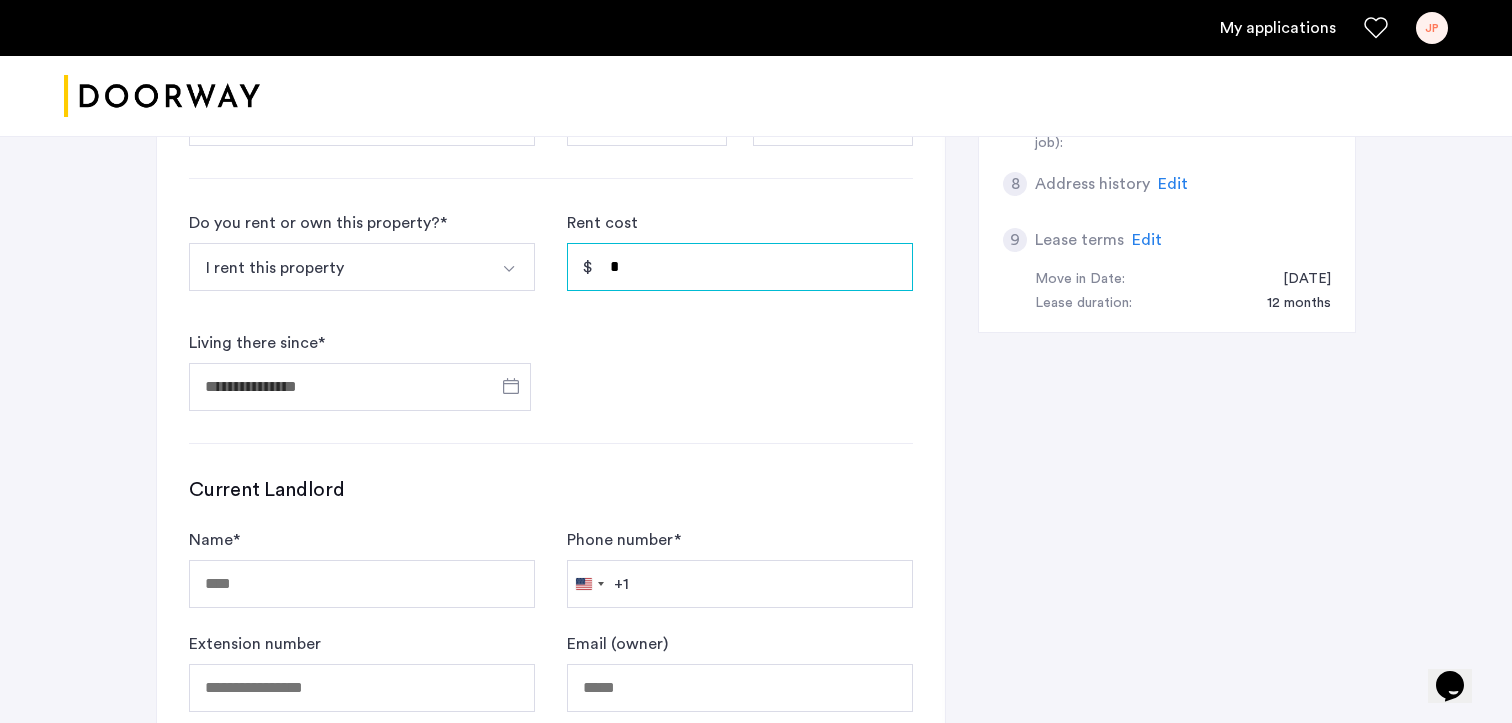 click on "*" at bounding box center (740, 267) 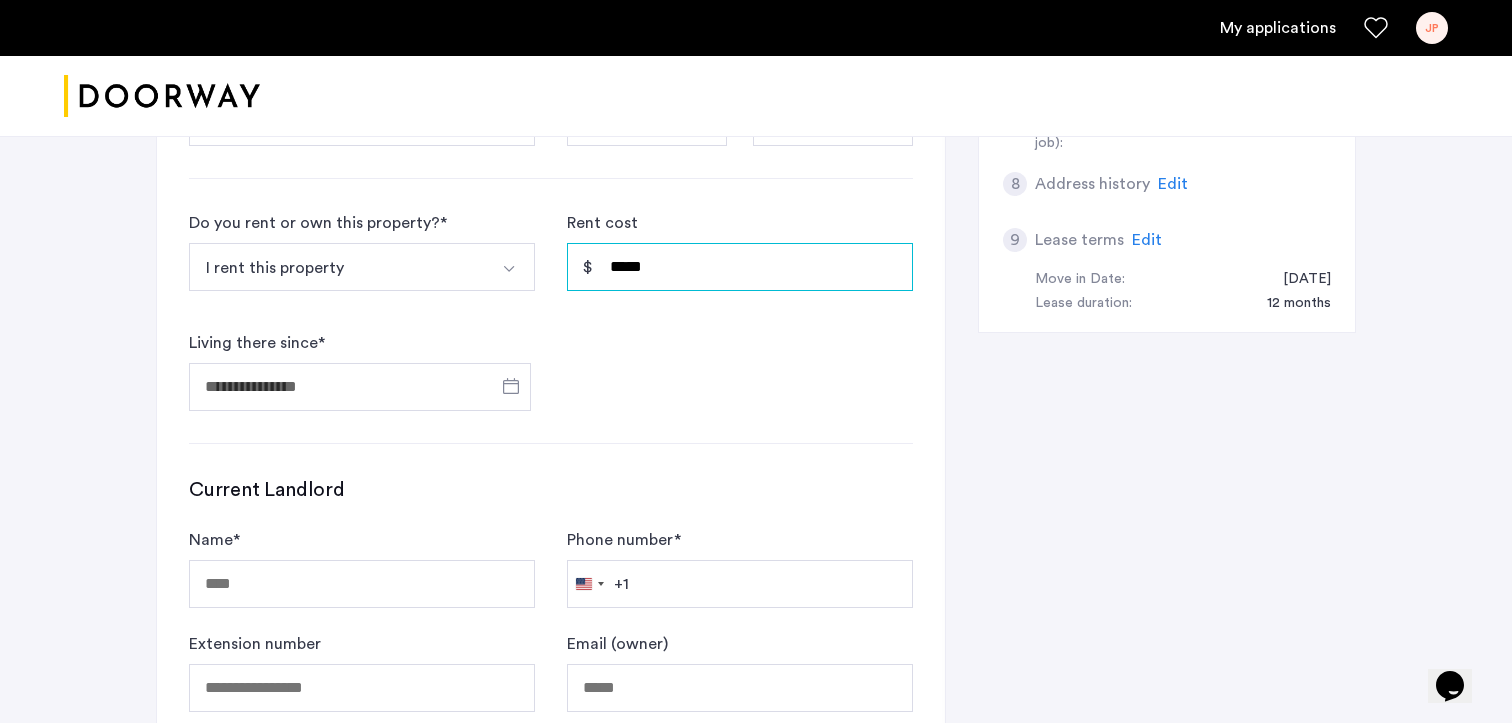 type on "*****" 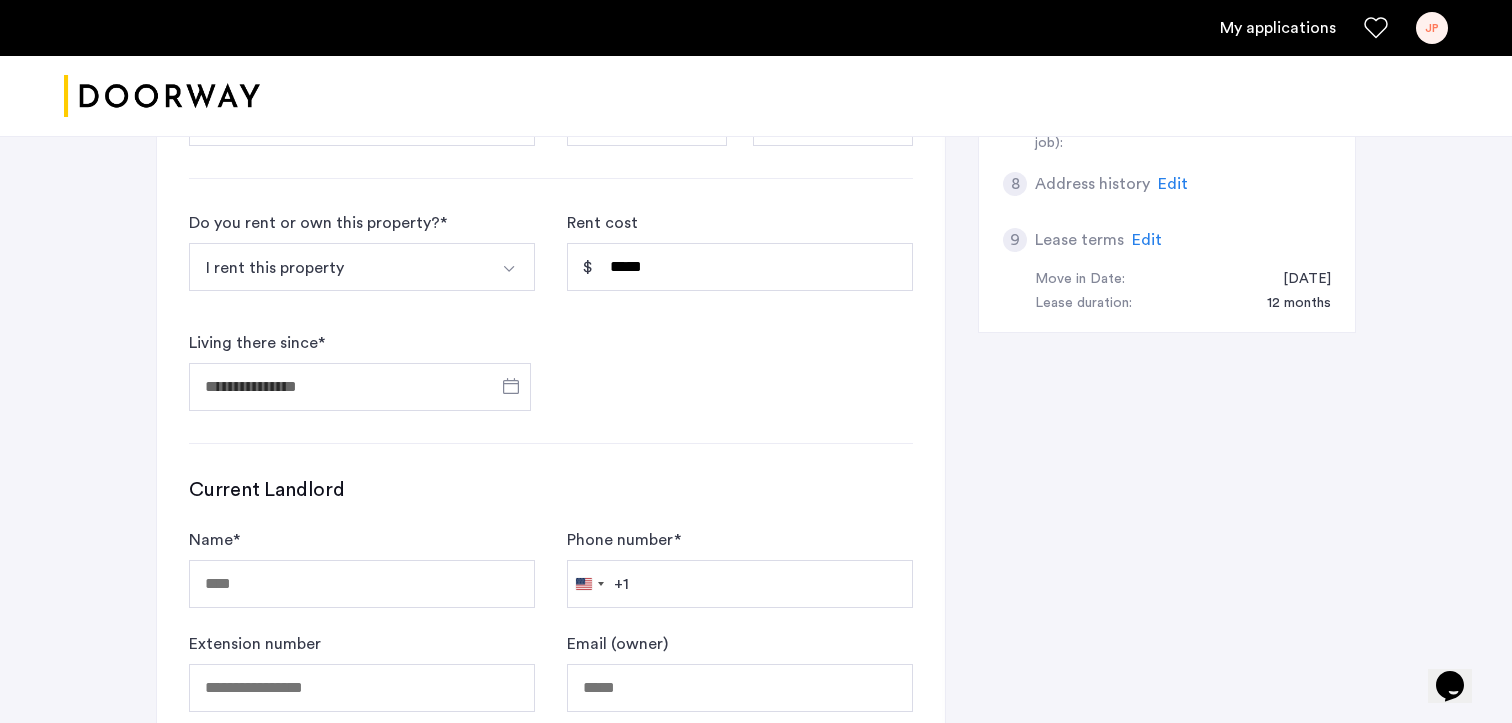 click on "Do you rent or own this property?  * I rent this property I rent this property I own this property My first time renting Other Rent cost ***** Living there since  *" 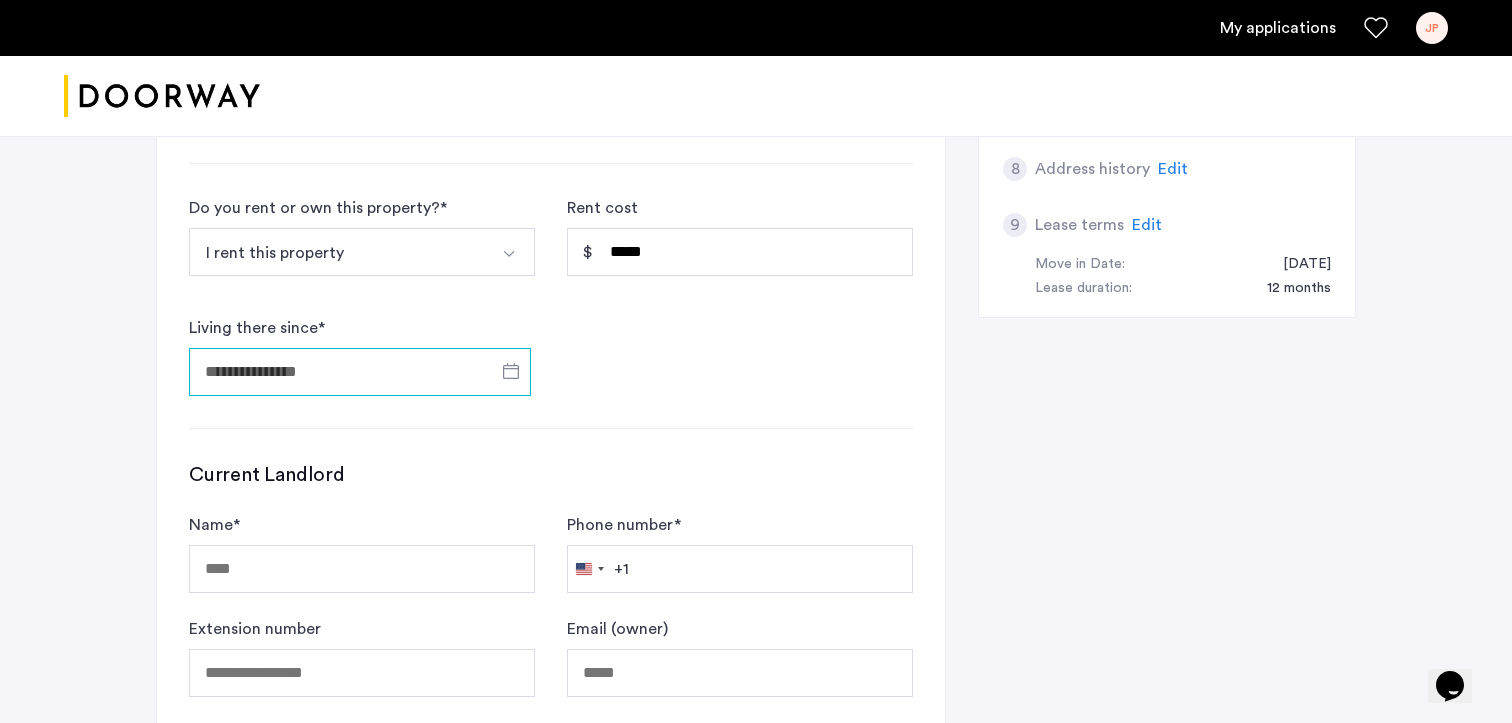 click on "Living there since  *" at bounding box center [360, 372] 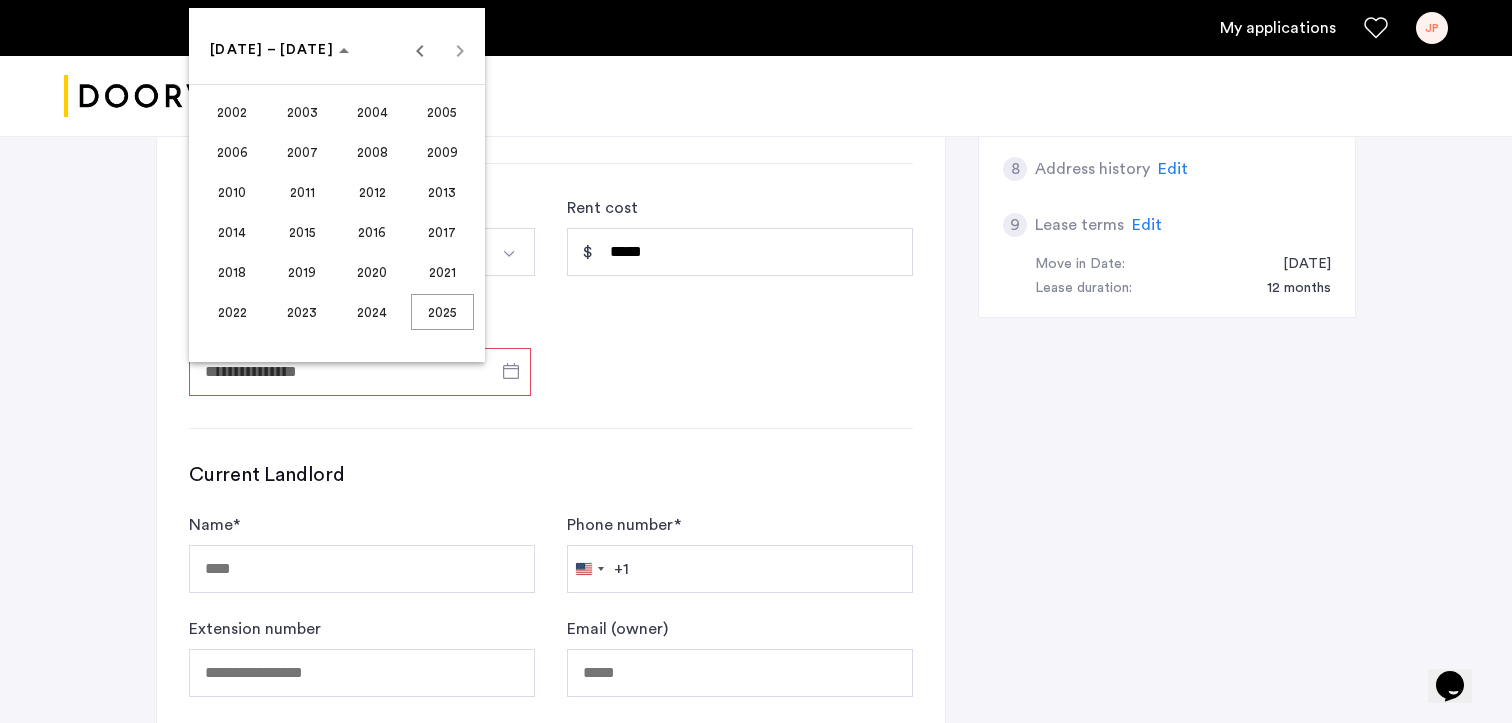 click on "2024" at bounding box center [372, 312] 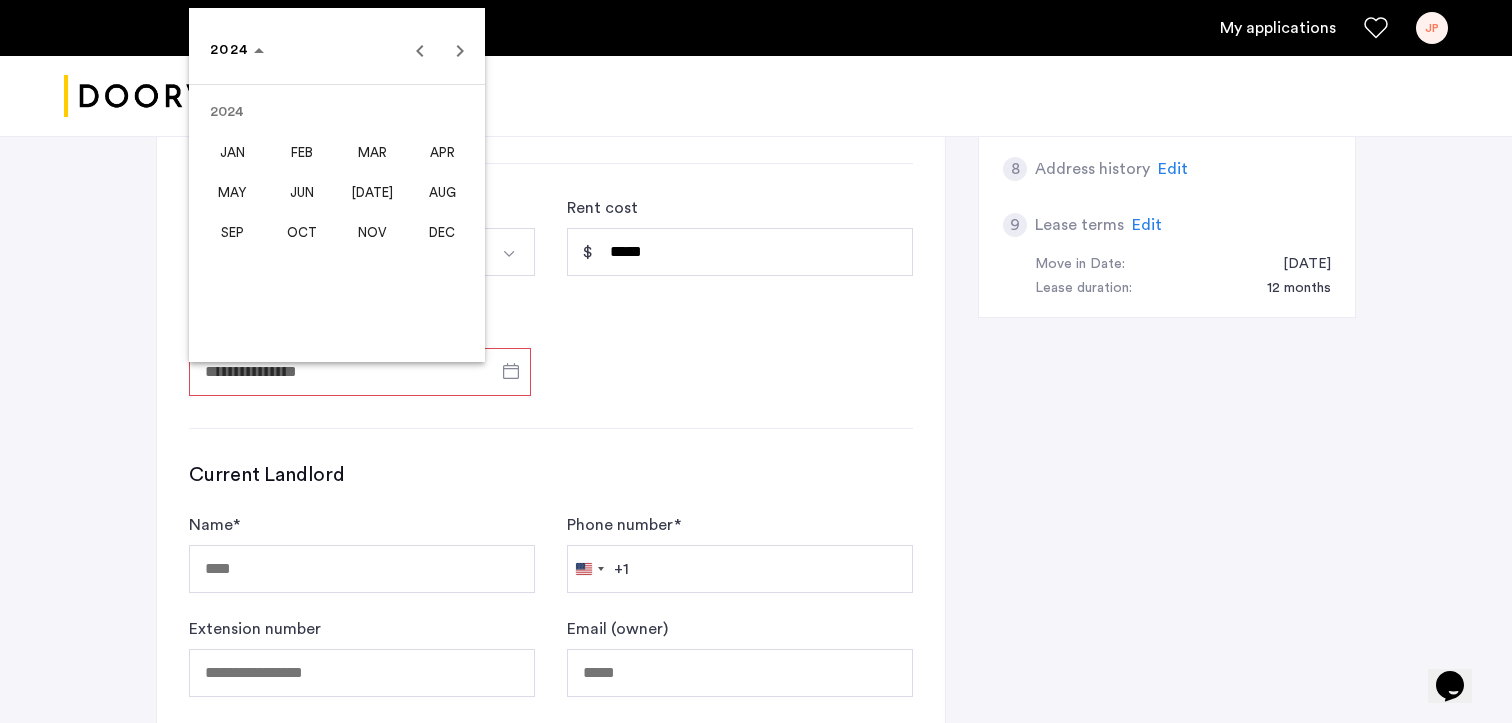 click on "APR" at bounding box center (442, 152) 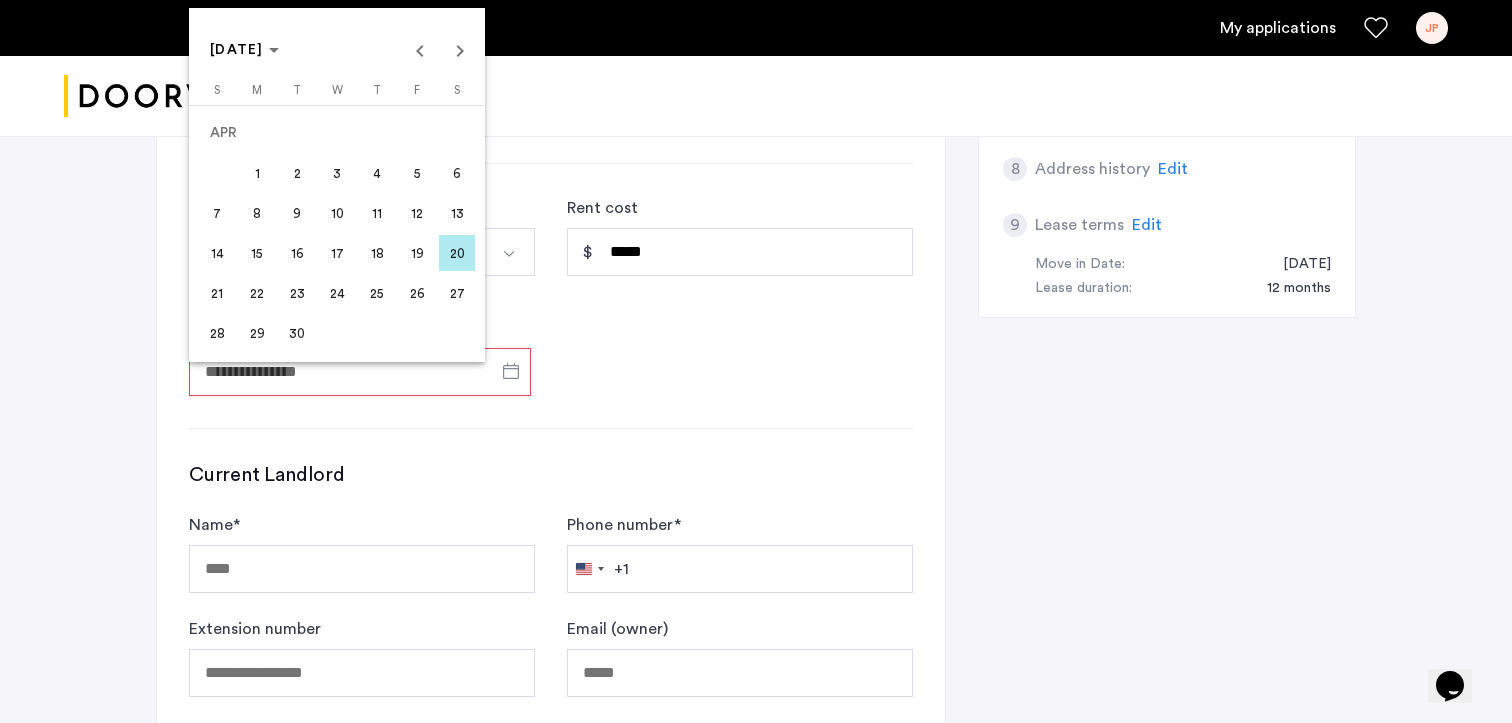 click on "1" at bounding box center (257, 173) 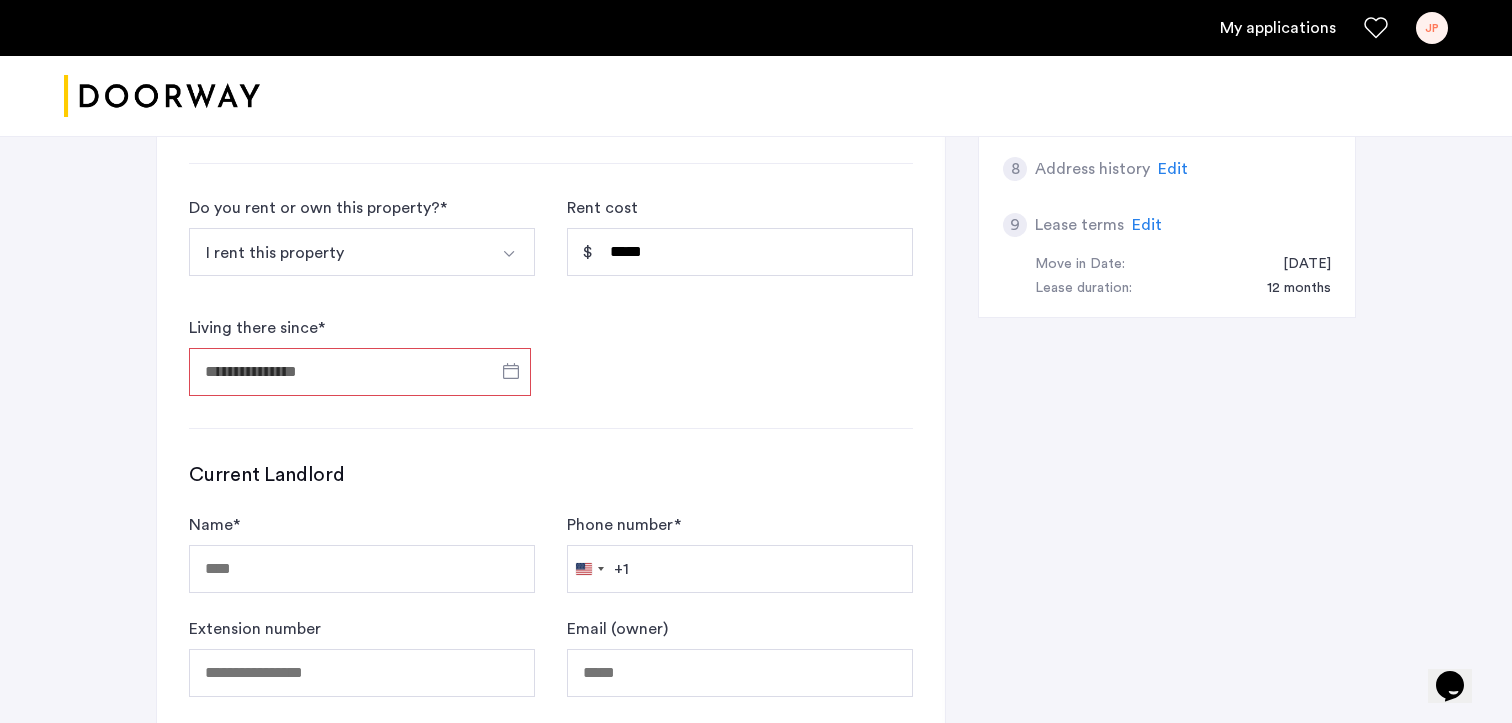 type on "**********" 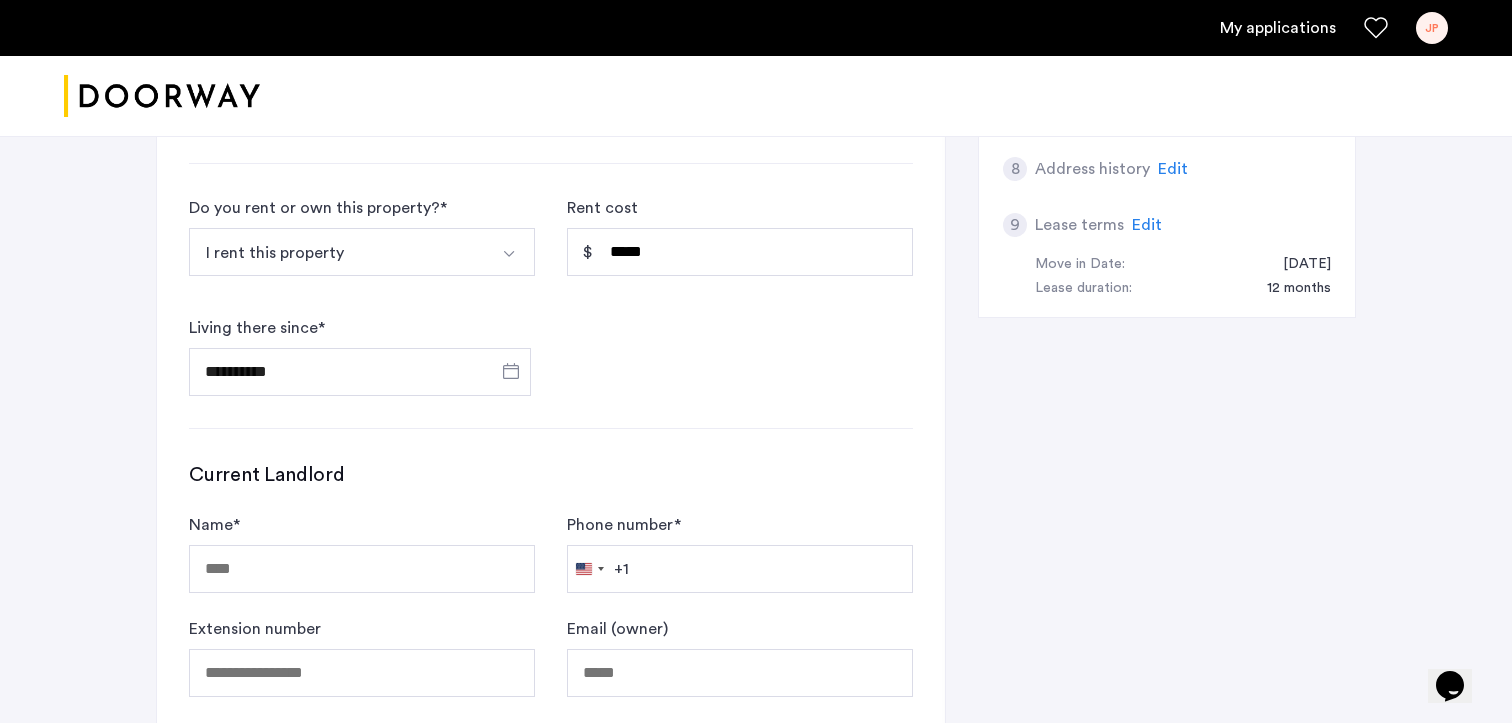 click on "**********" 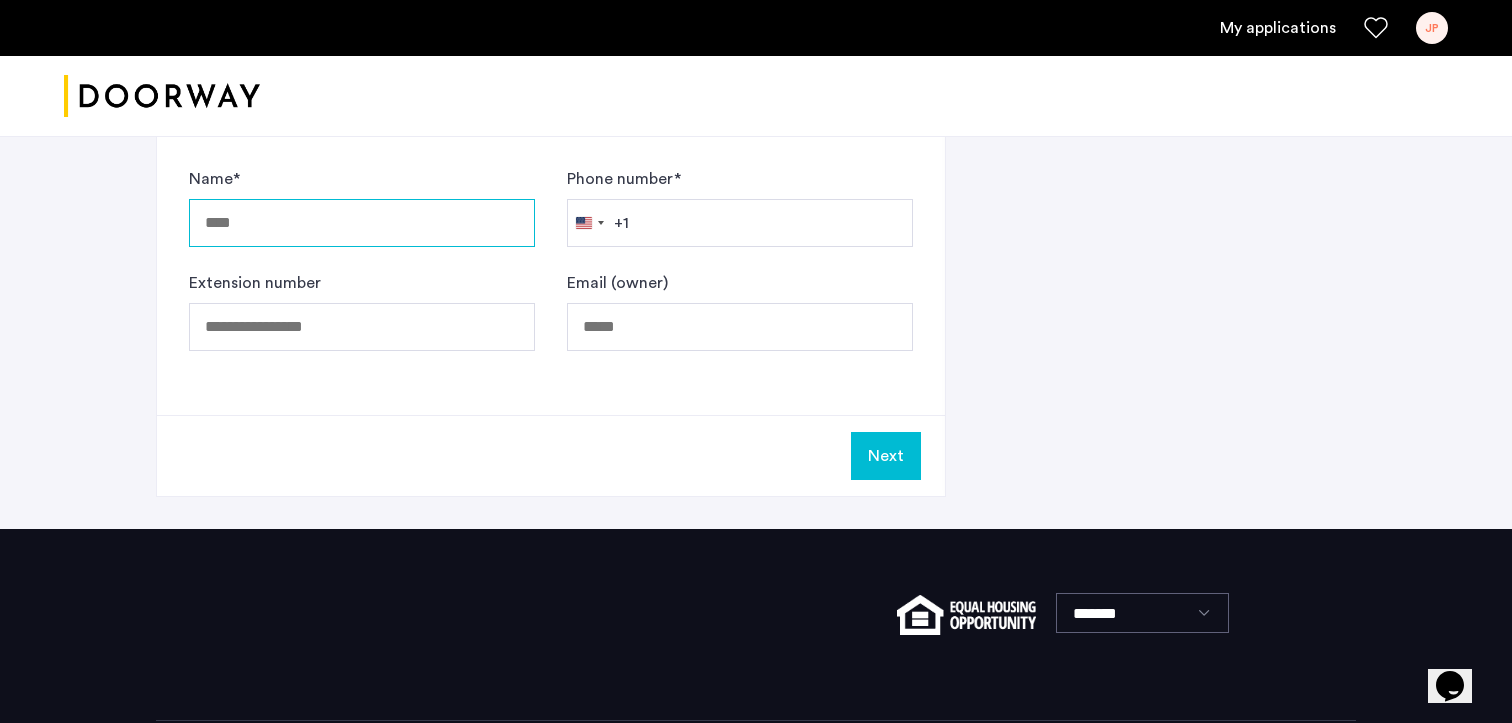 click on "Name  *" at bounding box center (362, 223) 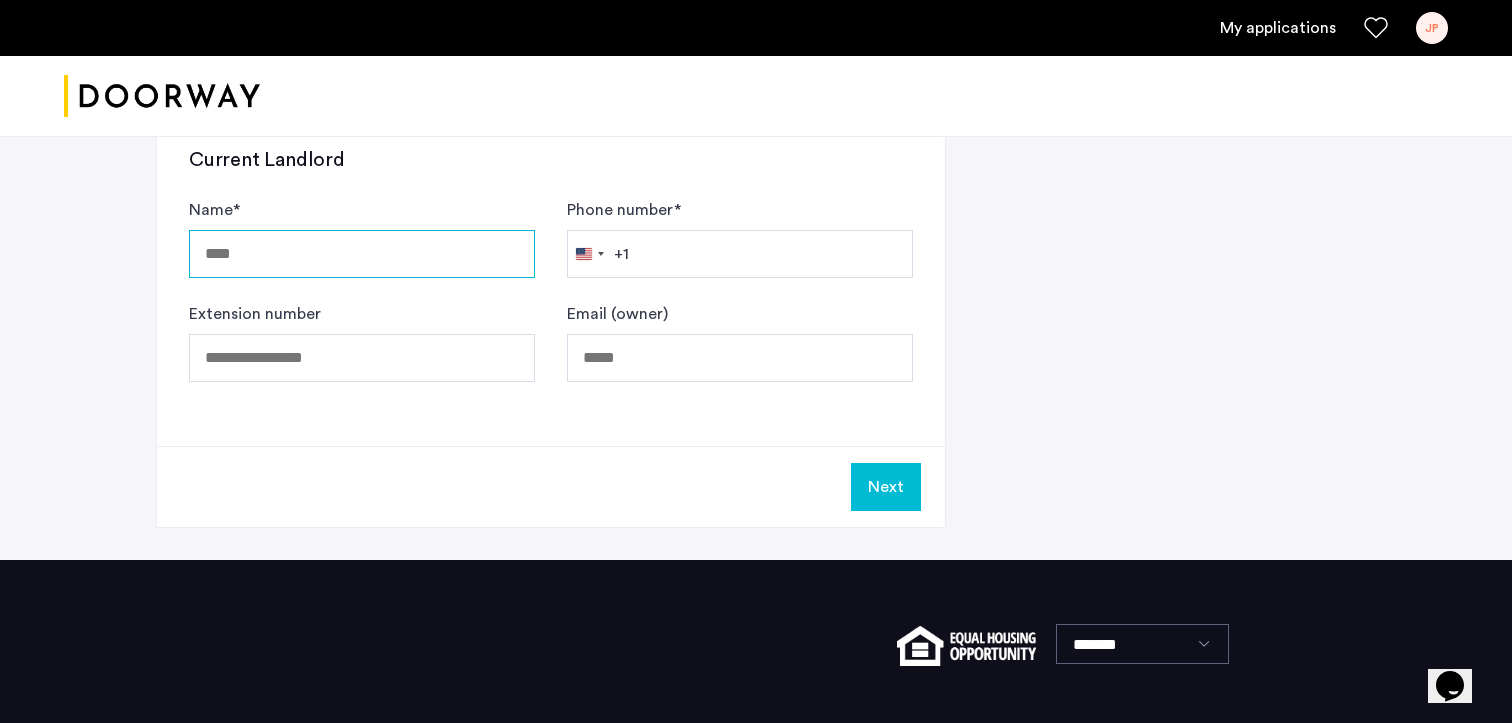 scroll, scrollTop: 1283, scrollLeft: 0, axis: vertical 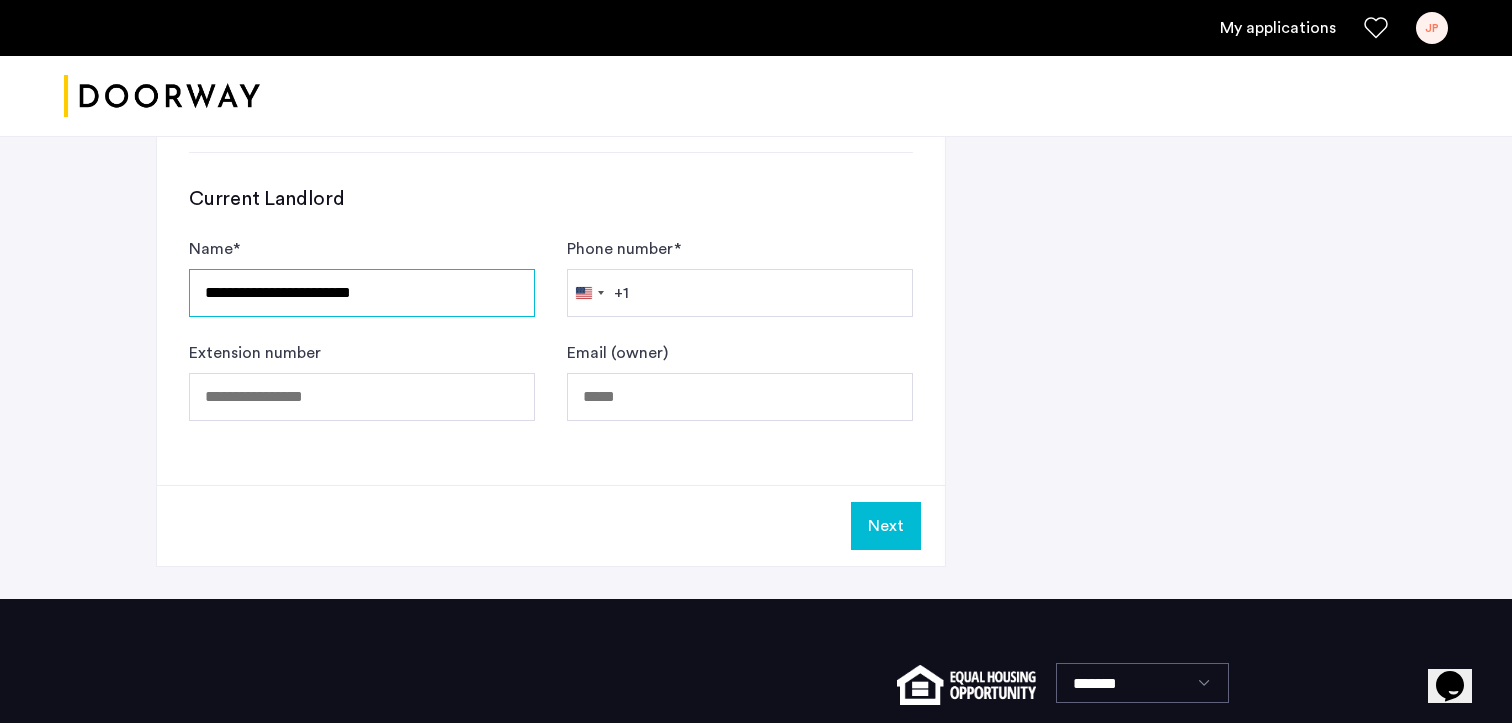type on "**********" 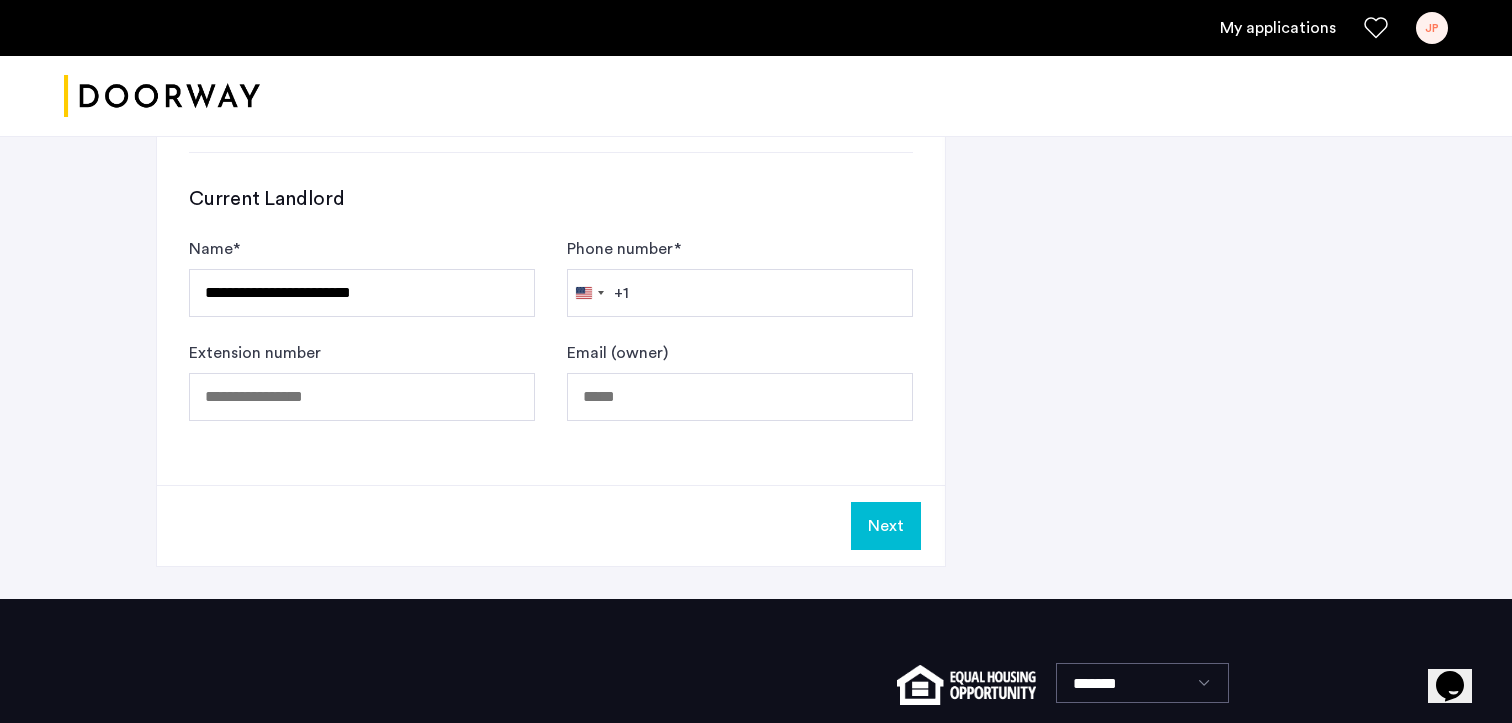 type 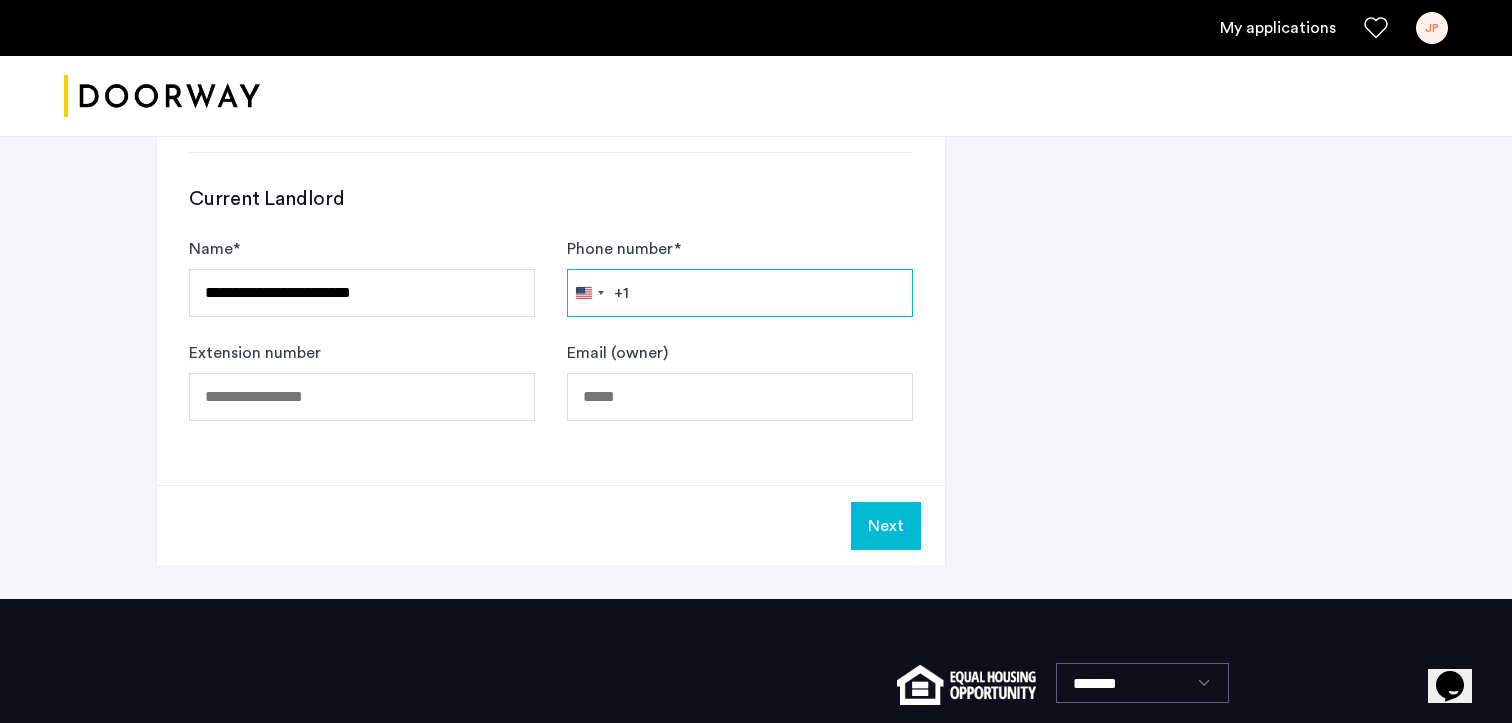 click on "Phone number  *" at bounding box center [740, 293] 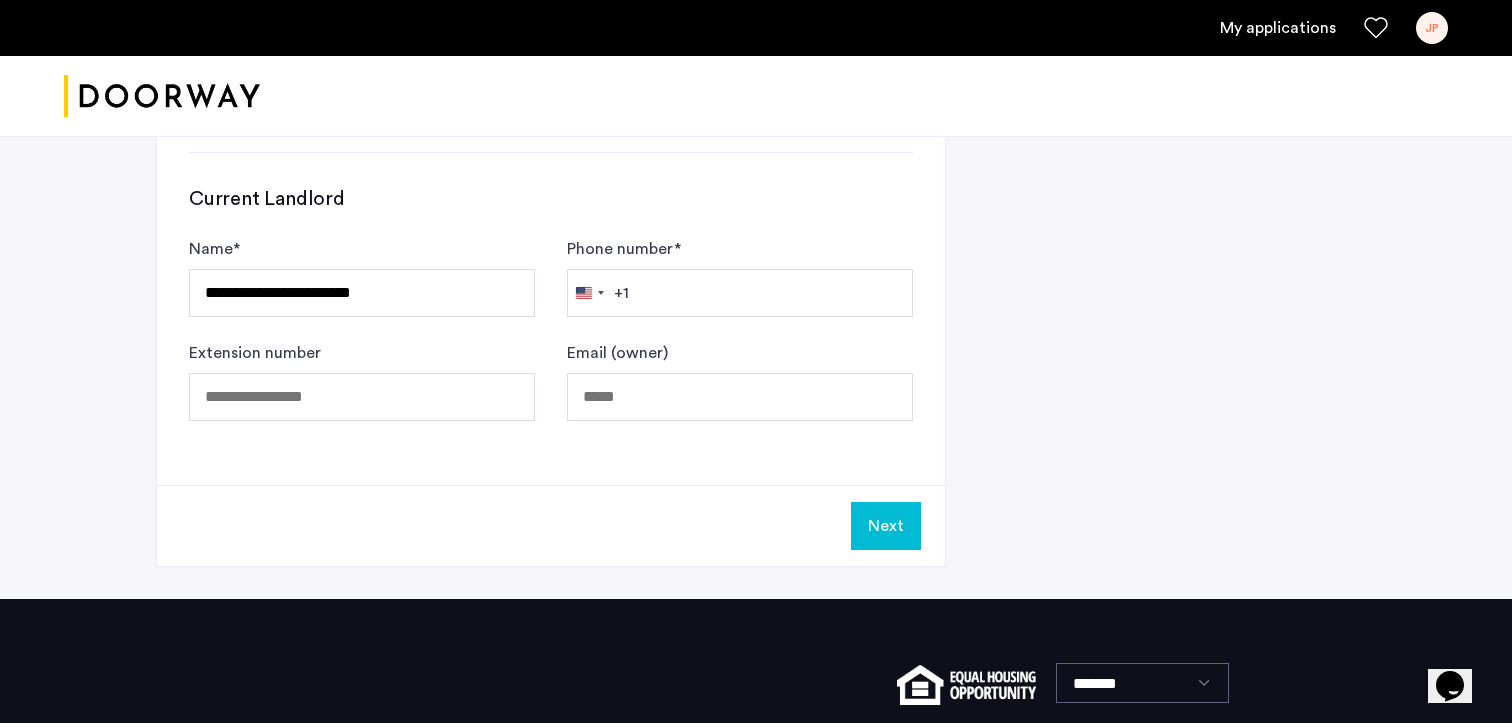 click on "Phone number  *  [GEOGRAPHIC_DATA] +1 +1 244 results found [GEOGRAPHIC_DATA] +93 [GEOGRAPHIC_DATA] +358 [GEOGRAPHIC_DATA] +355 [GEOGRAPHIC_DATA] +213 [US_STATE] +1 [GEOGRAPHIC_DATA] +376 [GEOGRAPHIC_DATA] +244 [GEOGRAPHIC_DATA] +1 [GEOGRAPHIC_DATA] +1 [GEOGRAPHIC_DATA] +54 [GEOGRAPHIC_DATA] +374 [GEOGRAPHIC_DATA] +297 [DATE][GEOGRAPHIC_DATA] +247 [GEOGRAPHIC_DATA] +61 [GEOGRAPHIC_DATA] +43 [GEOGRAPHIC_DATA] +994 [GEOGRAPHIC_DATA] +1 [GEOGRAPHIC_DATA] +973 [GEOGRAPHIC_DATA] +880 [GEOGRAPHIC_DATA] +1 [GEOGRAPHIC_DATA] +375 [GEOGRAPHIC_DATA] +32 [GEOGRAPHIC_DATA] +501 [GEOGRAPHIC_DATA] +229 [GEOGRAPHIC_DATA] +1 [GEOGRAPHIC_DATA] +975 [GEOGRAPHIC_DATA] +591 [GEOGRAPHIC_DATA] +387 [GEOGRAPHIC_DATA] +267 [GEOGRAPHIC_DATA] +55 [GEOGRAPHIC_DATA] +246 [GEOGRAPHIC_DATA] +1 [GEOGRAPHIC_DATA] +673 [GEOGRAPHIC_DATA] +359 [GEOGRAPHIC_DATA] +226 [GEOGRAPHIC_DATA] +257 [GEOGRAPHIC_DATA] +855 [GEOGRAPHIC_DATA] +237 [GEOGRAPHIC_DATA] +1 [GEOGRAPHIC_DATA] +238 [GEOGRAPHIC_DATA] [GEOGRAPHIC_DATA] +599 [GEOGRAPHIC_DATA] +1 [GEOGRAPHIC_DATA] +236 [GEOGRAPHIC_DATA] +235 [GEOGRAPHIC_DATA] +56 [GEOGRAPHIC_DATA] +86 [GEOGRAPHIC_DATA] +61 [GEOGRAPHIC_DATA] +61 [GEOGRAPHIC_DATA] +57 [GEOGRAPHIC_DATA] +269 [GEOGRAPHIC_DATA] - [GEOGRAPHIC_DATA] +242 [GEOGRAPHIC_DATA] - [GEOGRAPHIC_DATA] +243 [GEOGRAPHIC_DATA] +682 [GEOGRAPHIC_DATA] +506 [GEOGRAPHIC_DATA] +225 [GEOGRAPHIC_DATA] +385 [GEOGRAPHIC_DATA] +53 [GEOGRAPHIC_DATA] +599 [GEOGRAPHIC_DATA] +357 [GEOGRAPHIC_DATA] +420 [GEOGRAPHIC_DATA] +45 [GEOGRAPHIC_DATA] +253" 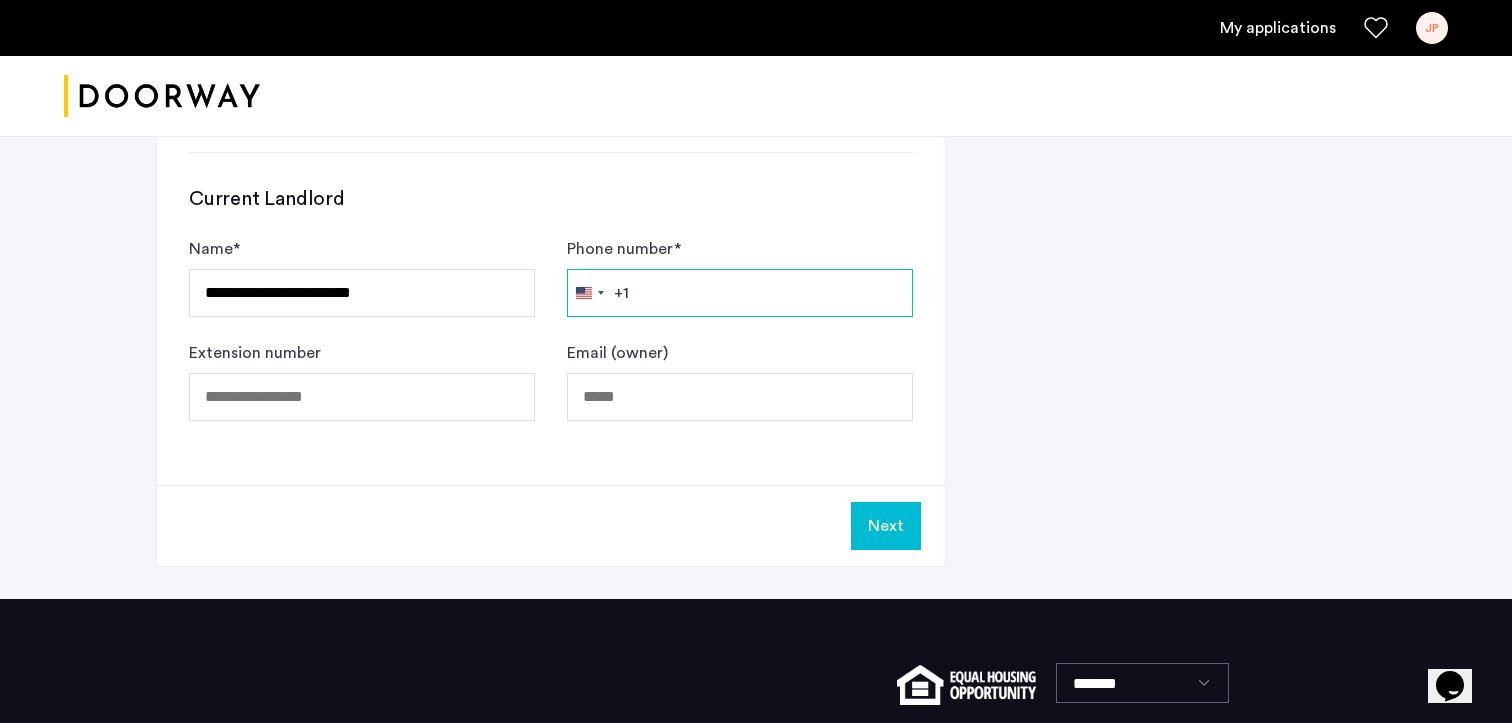 click on "Phone number  *" at bounding box center (740, 293) 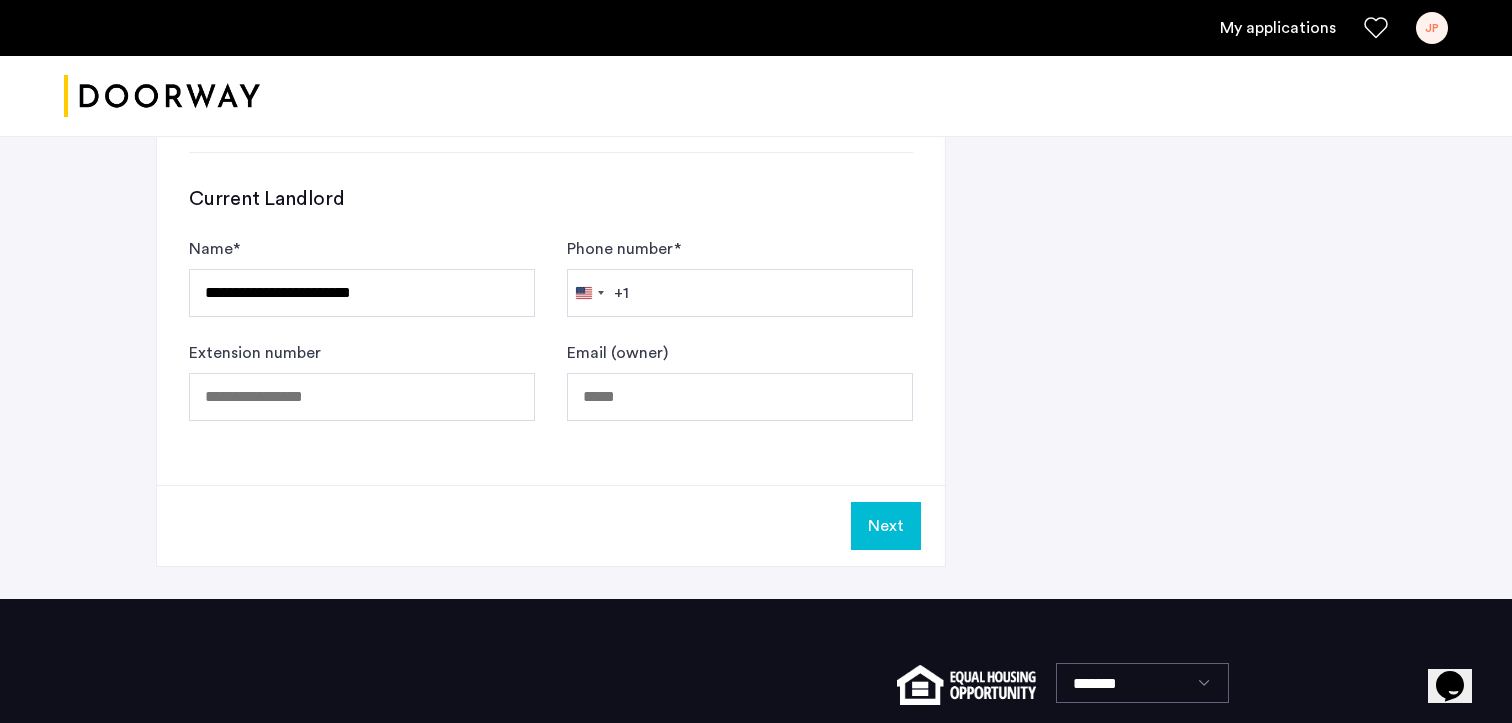 click on "**********" 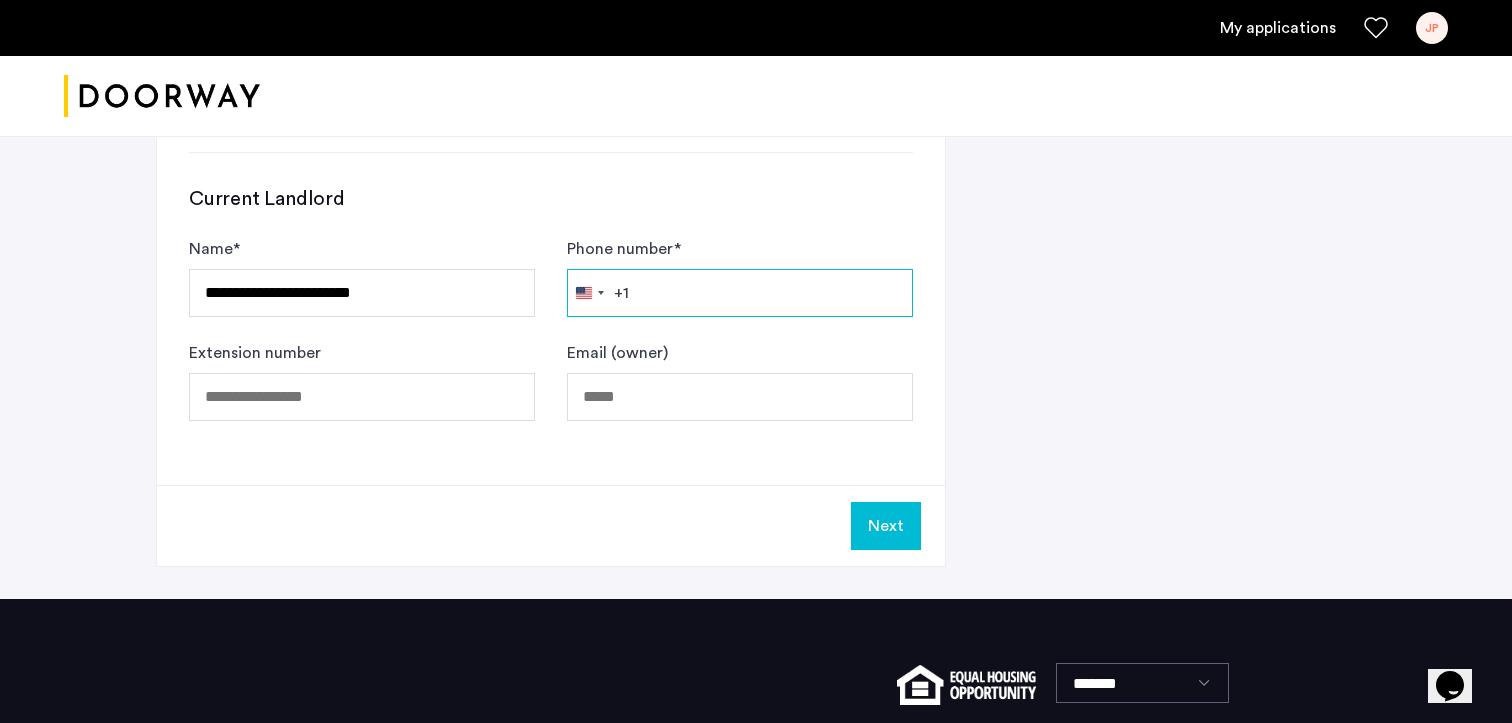 click on "Phone number  *" at bounding box center [740, 293] 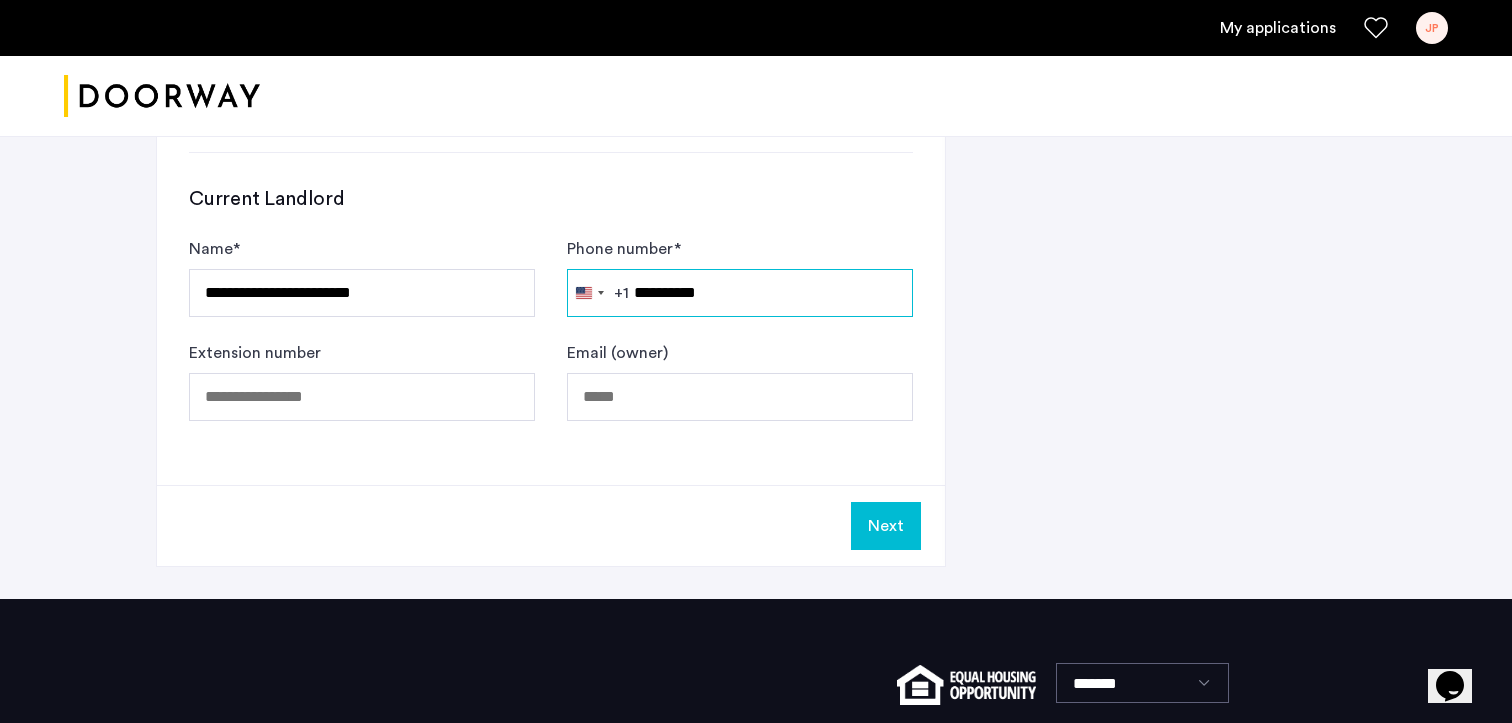 type on "**********" 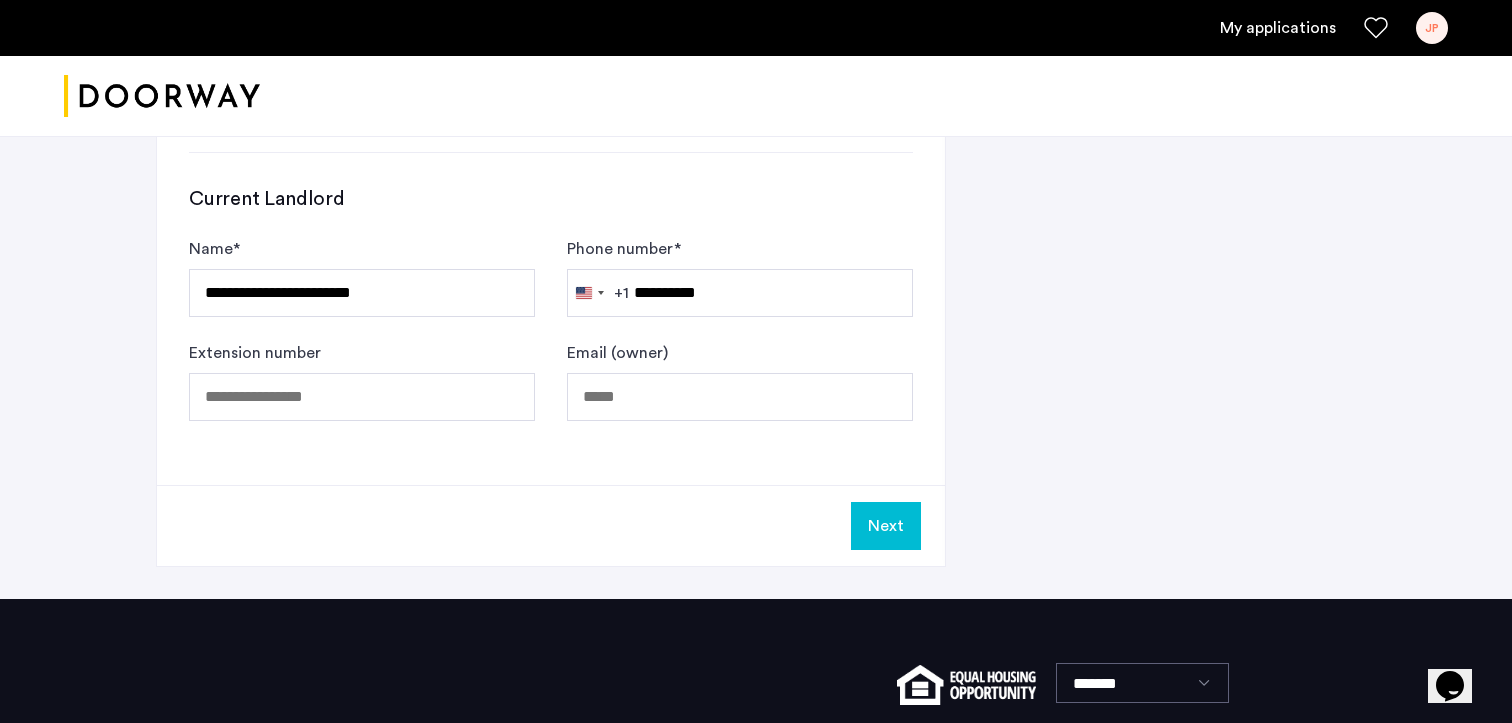 click on "Next" 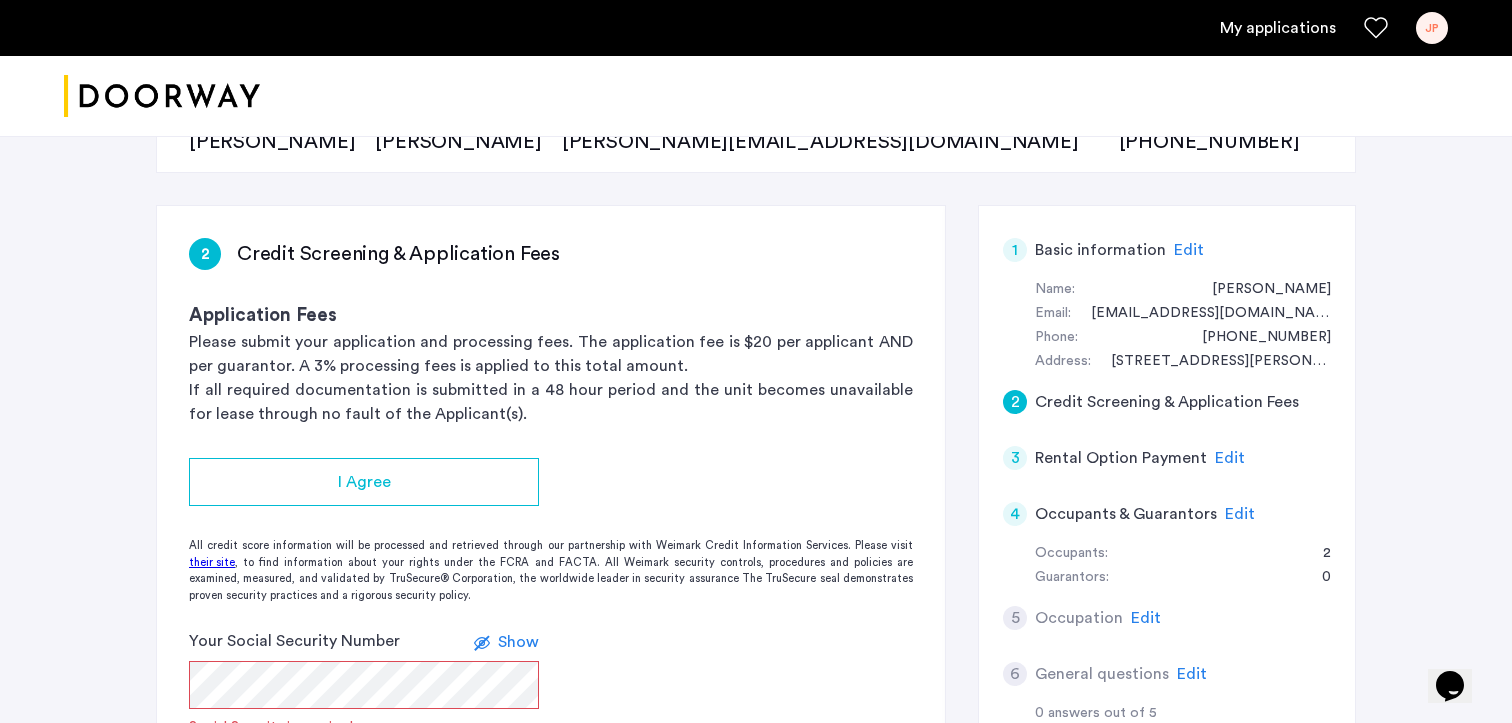 scroll, scrollTop: 380, scrollLeft: 0, axis: vertical 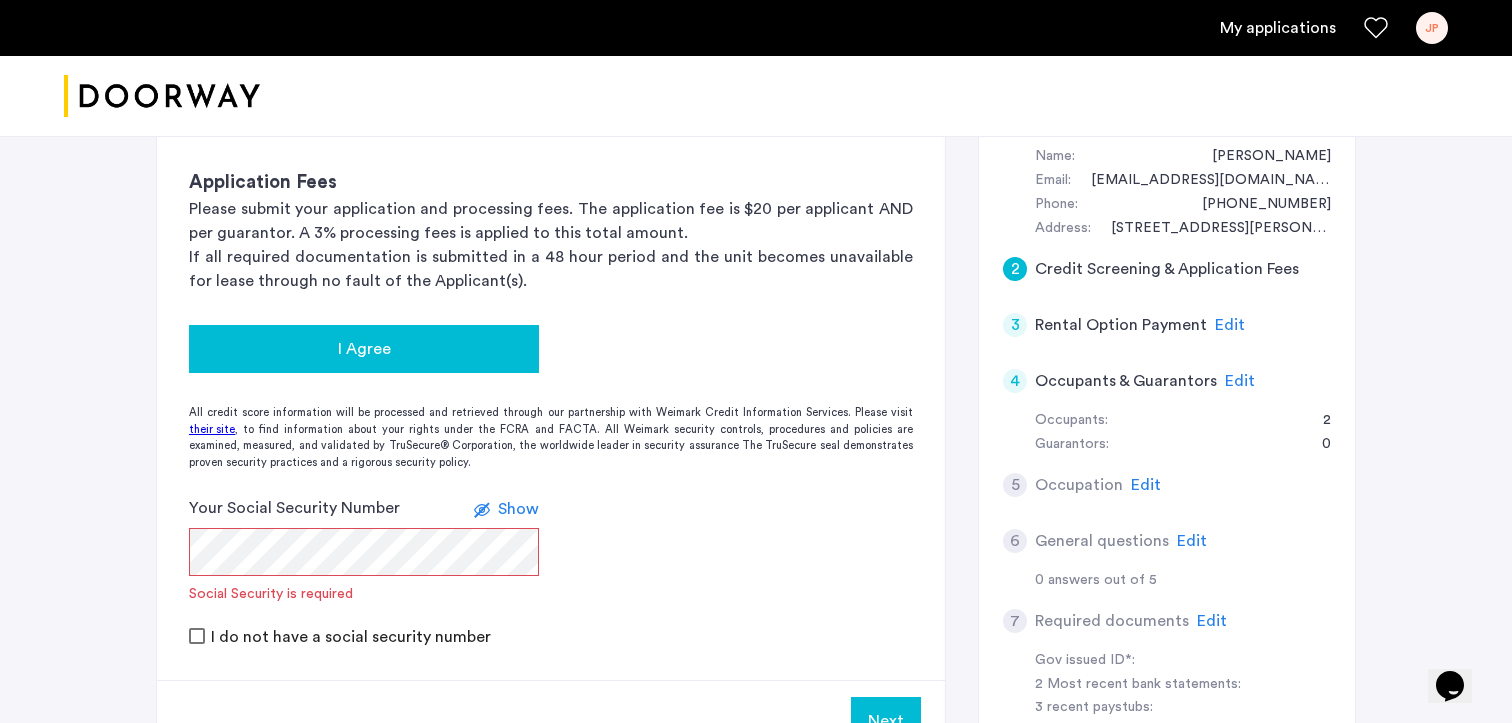 click on "I Agree" 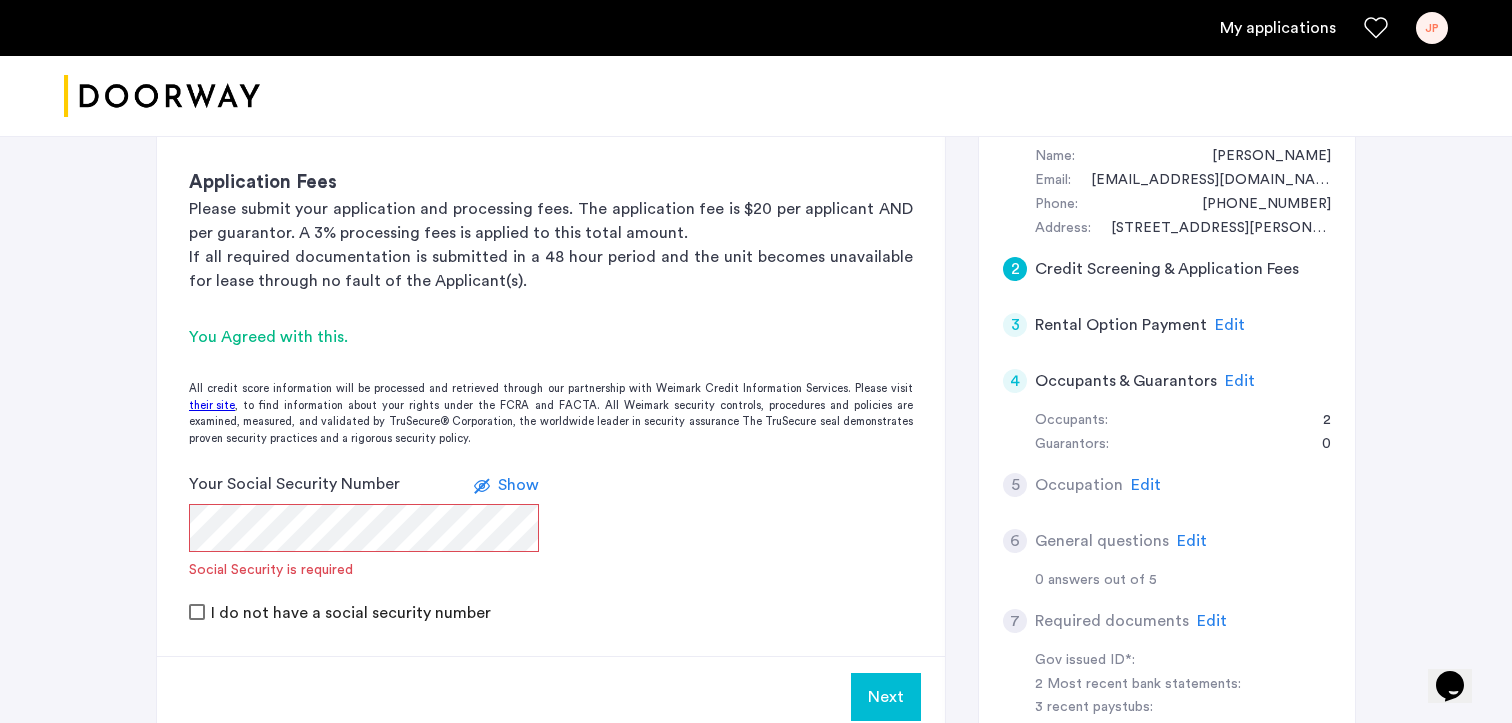 scroll, scrollTop: 571, scrollLeft: 0, axis: vertical 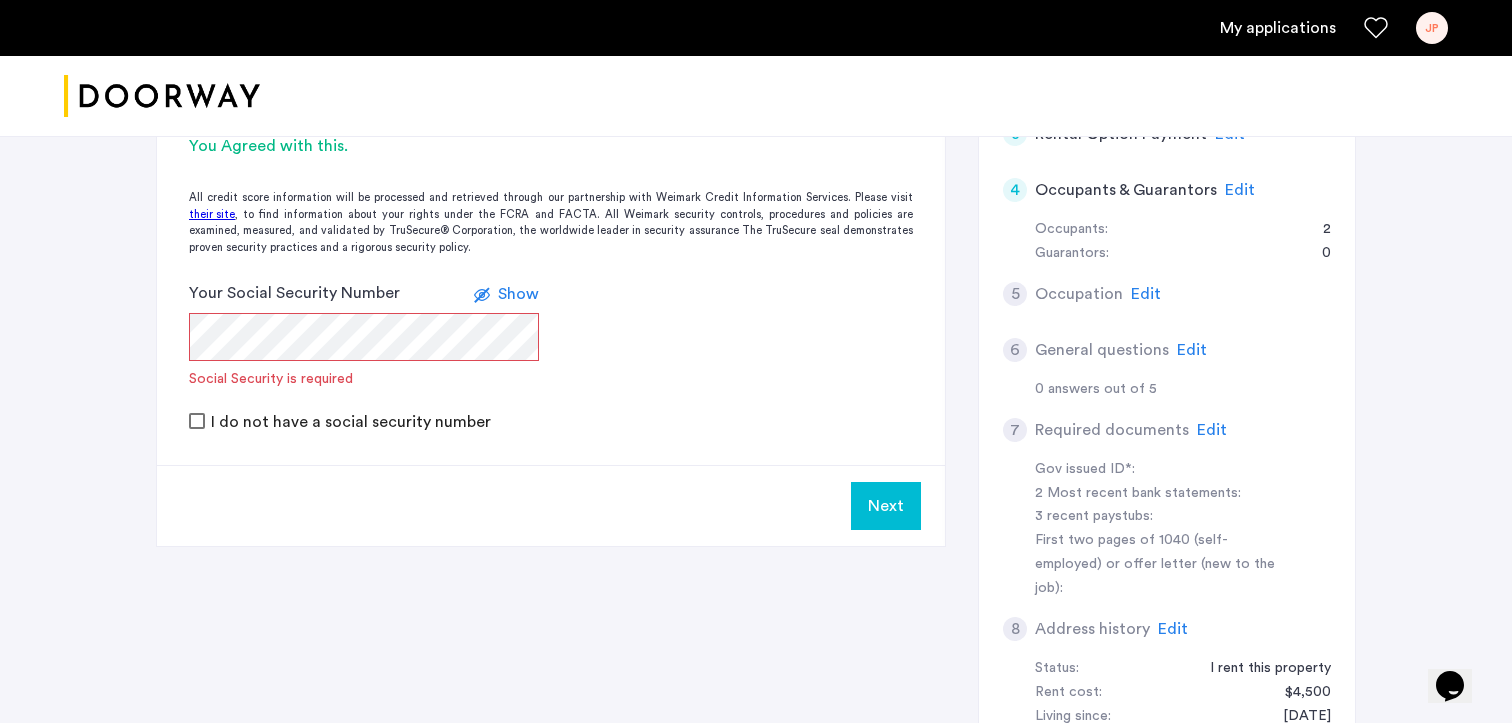 click on "Your Social Security Number Show  Social Security is required" 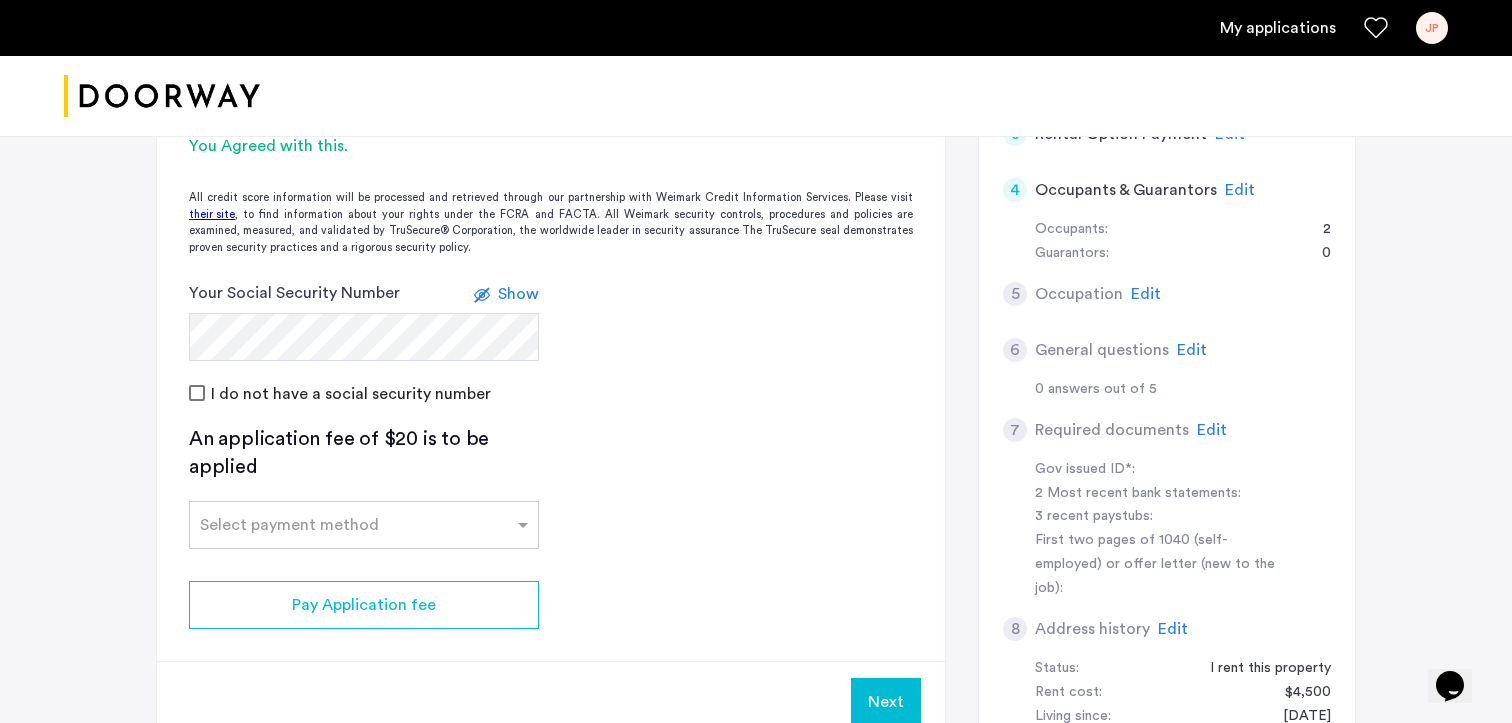 click on "I do not have a social security number" 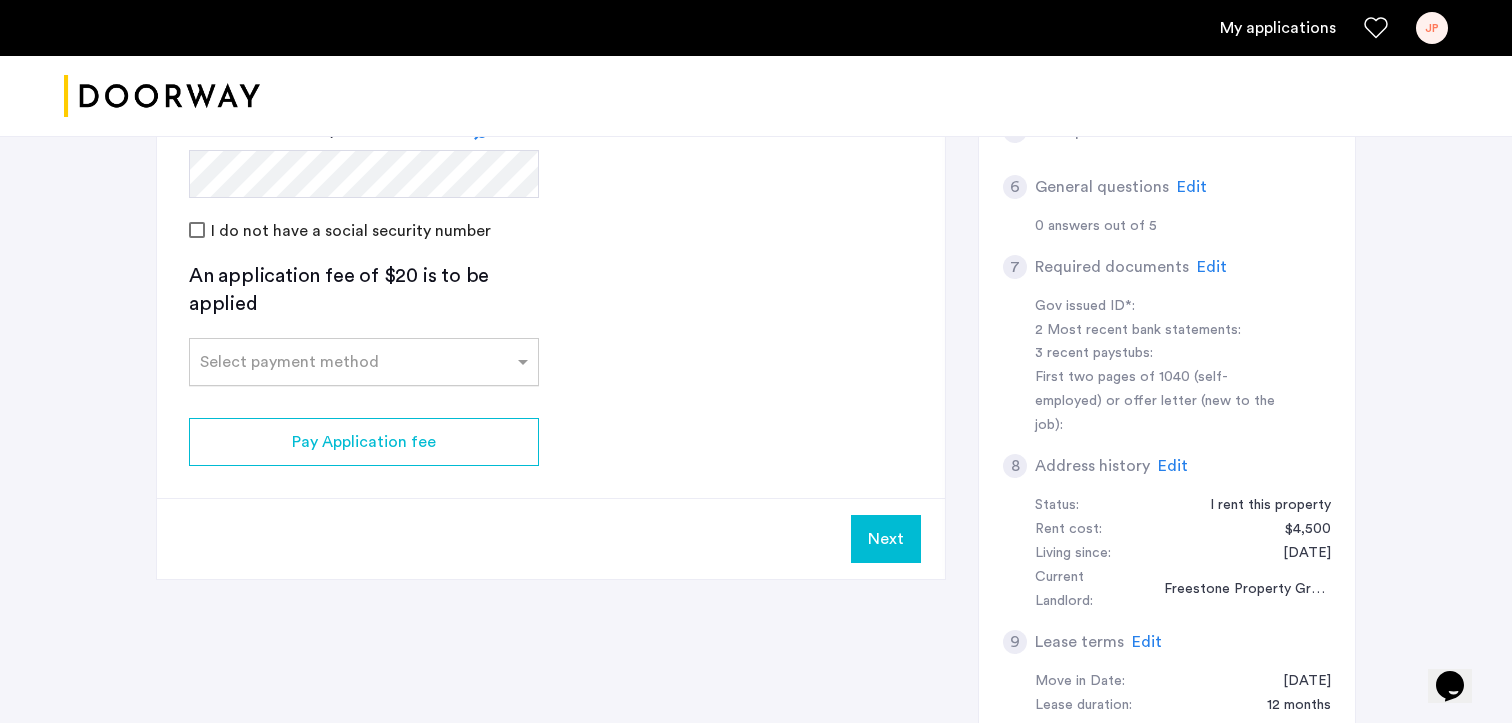 click 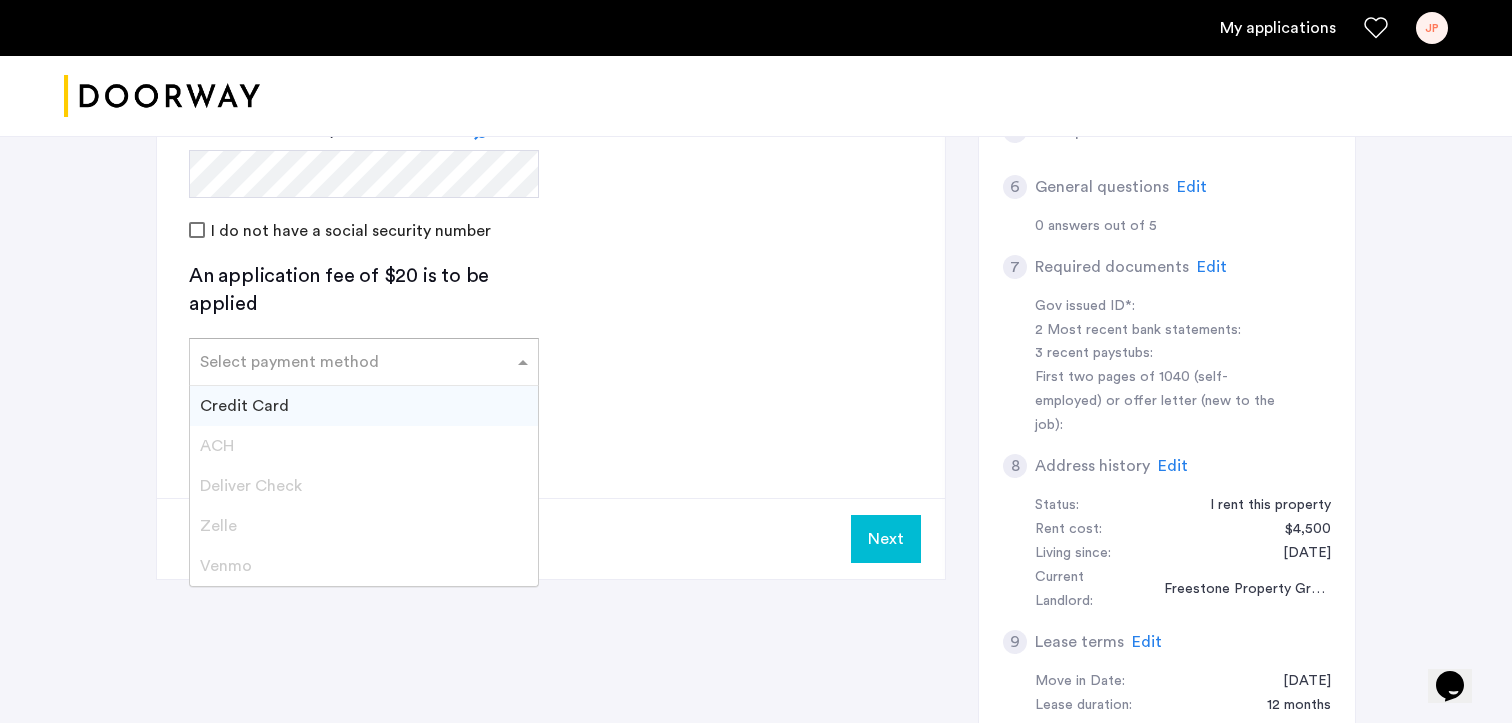 click on "Credit Card" at bounding box center [364, 406] 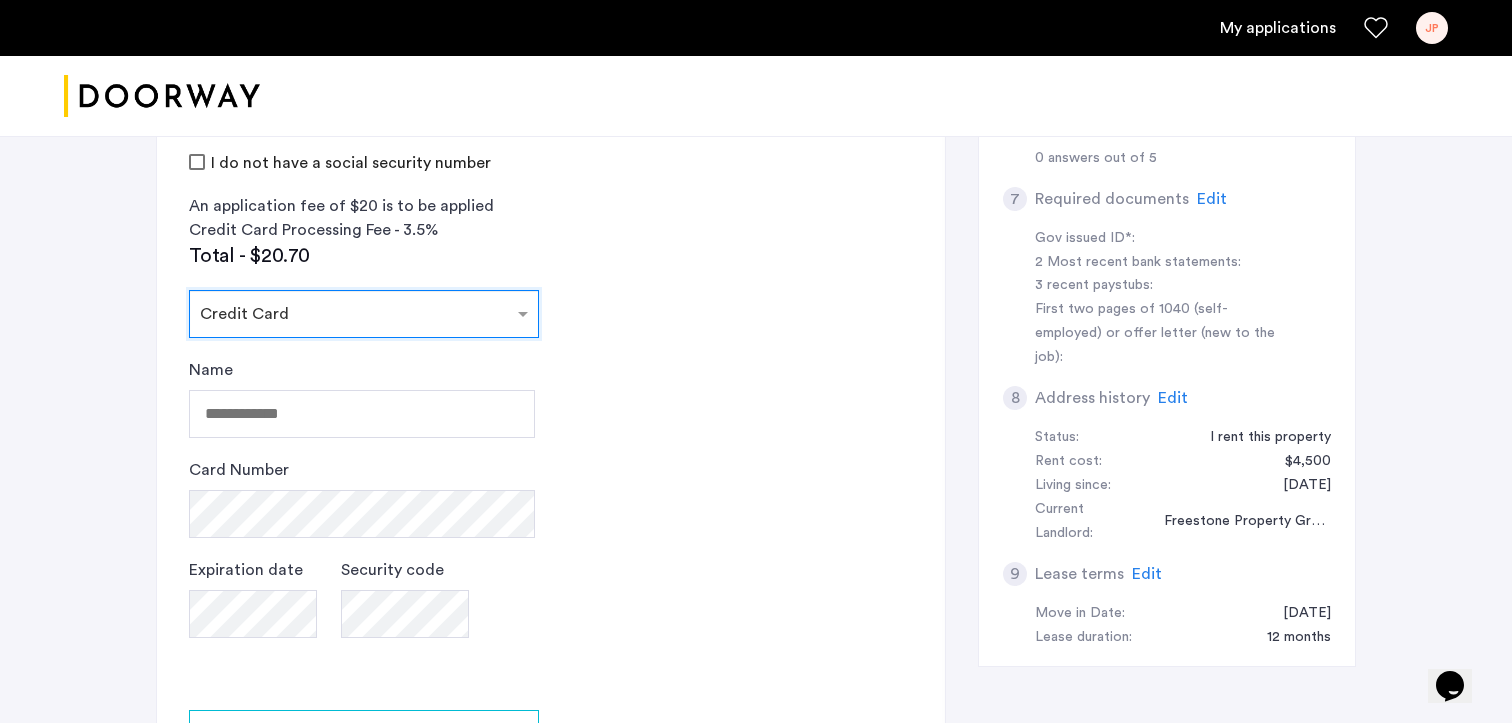 scroll, scrollTop: 862, scrollLeft: 0, axis: vertical 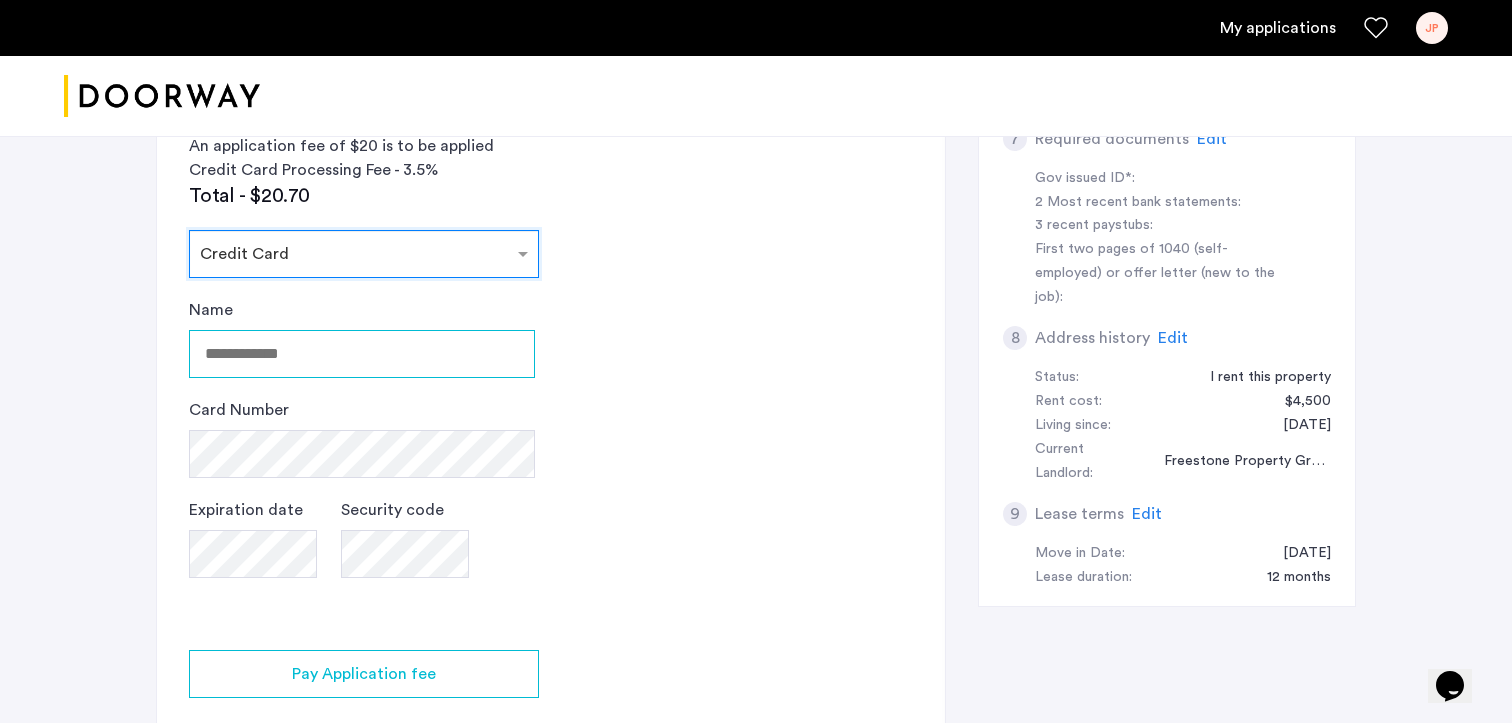 click on "Name" at bounding box center [362, 354] 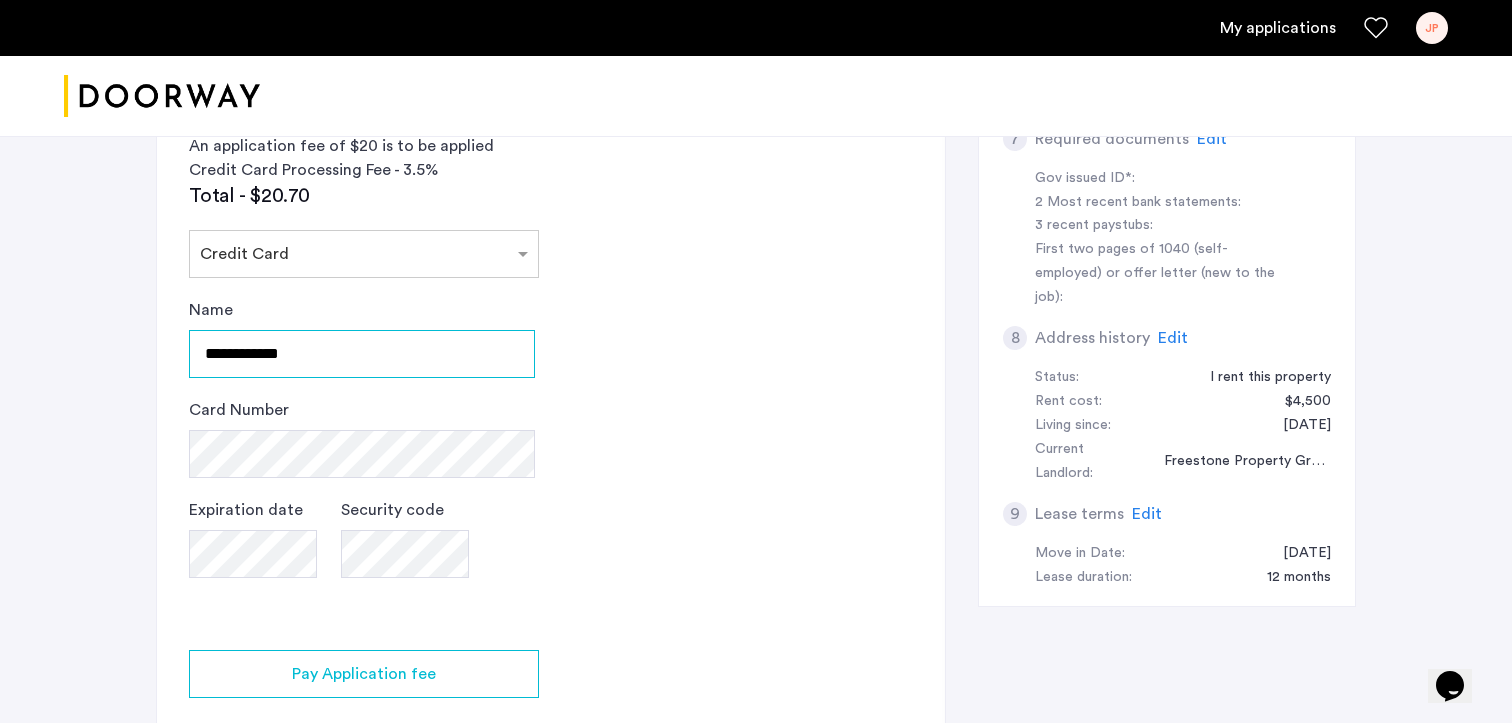 type on "**********" 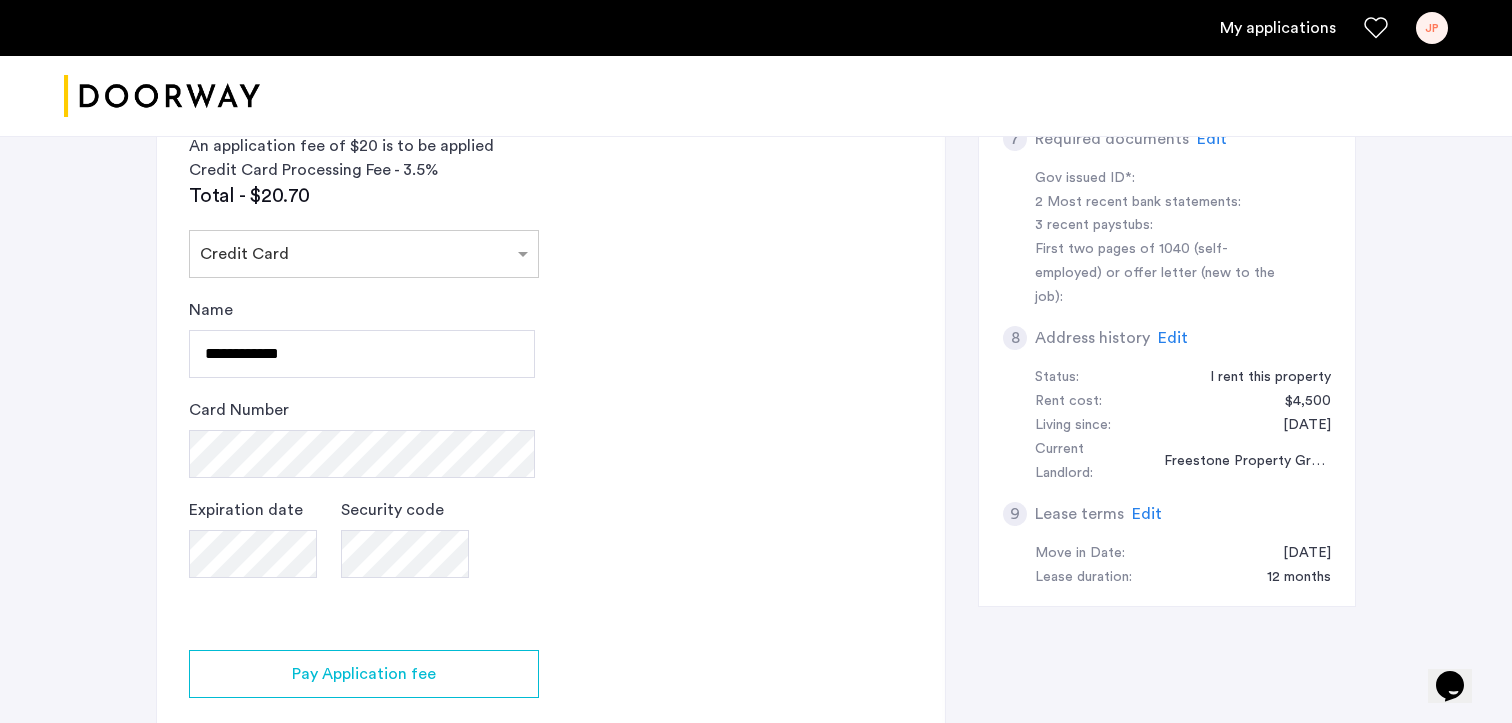 type on "**********" 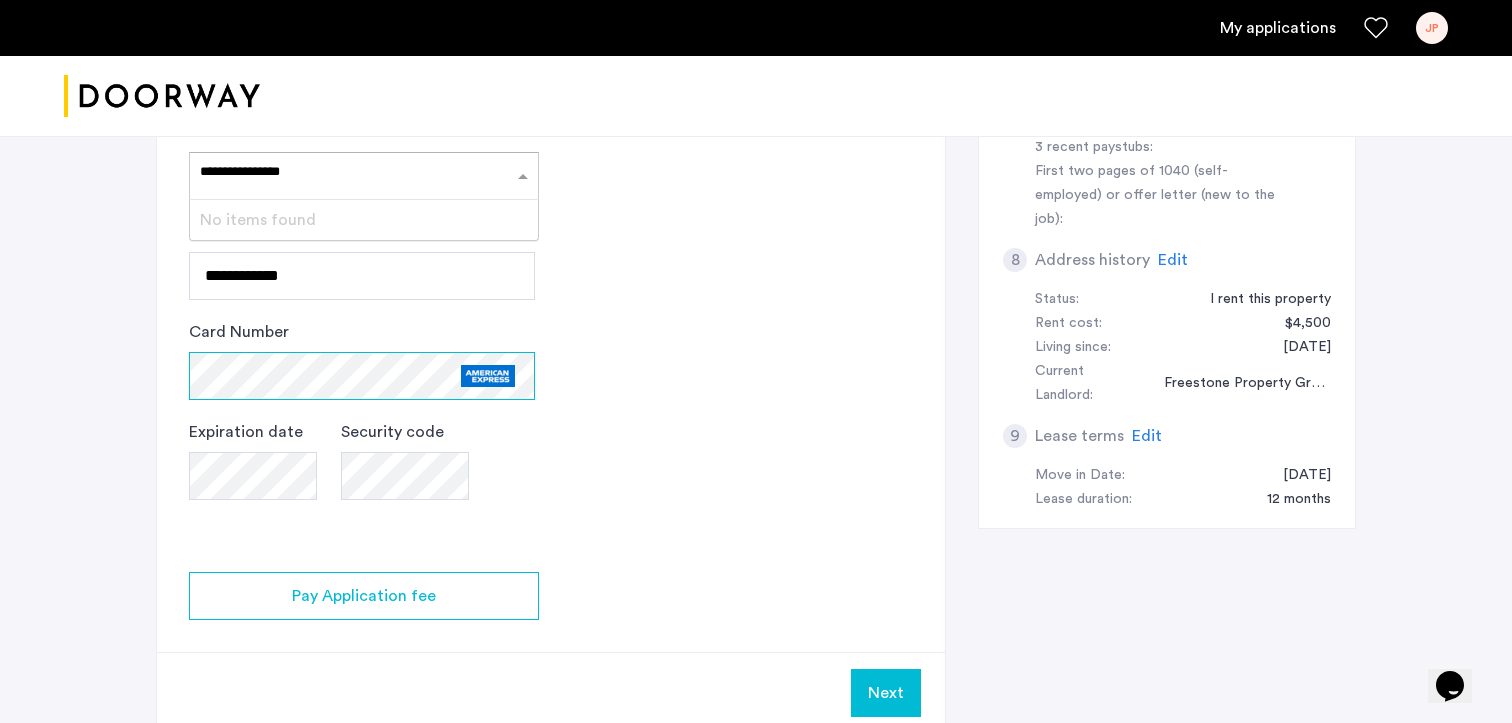 scroll, scrollTop: 1103, scrollLeft: 0, axis: vertical 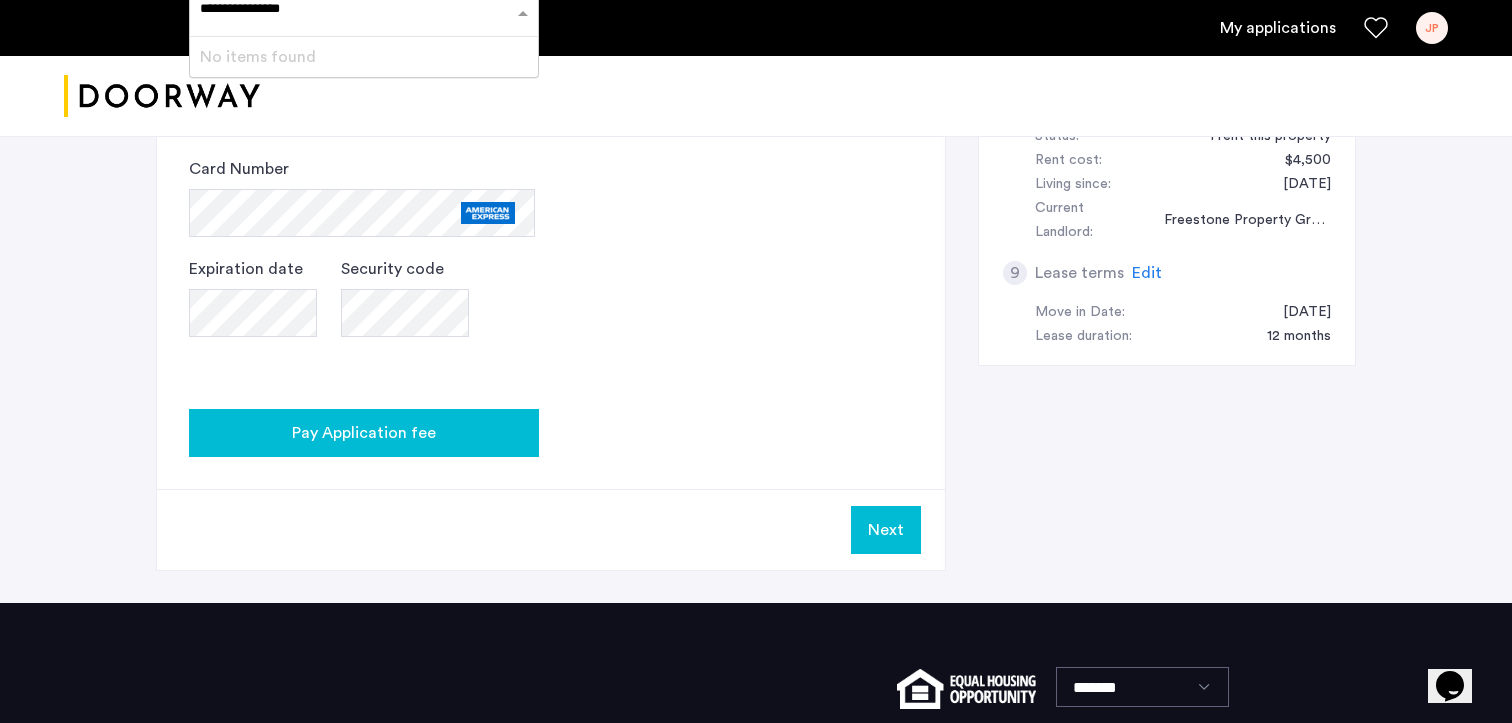 click on "Pay Application fee" 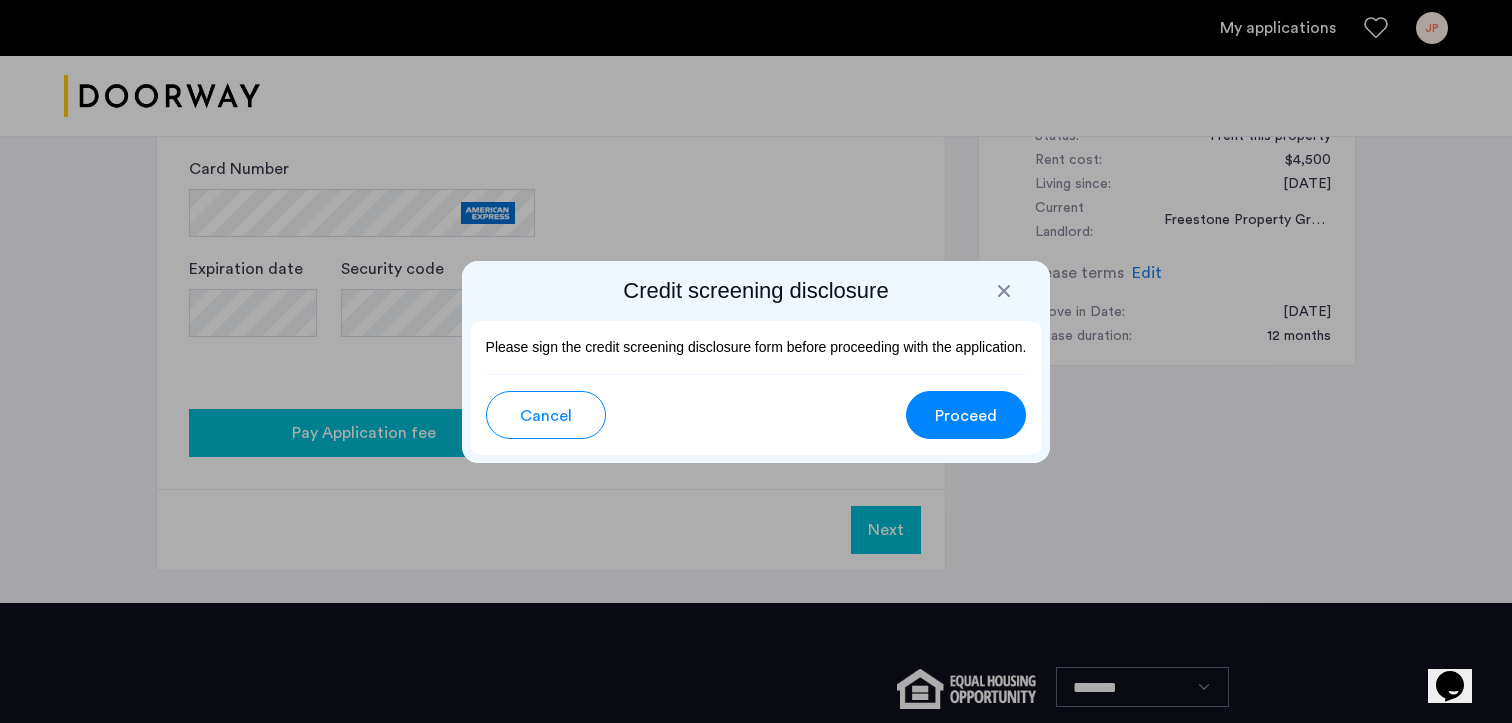 scroll, scrollTop: 0, scrollLeft: 0, axis: both 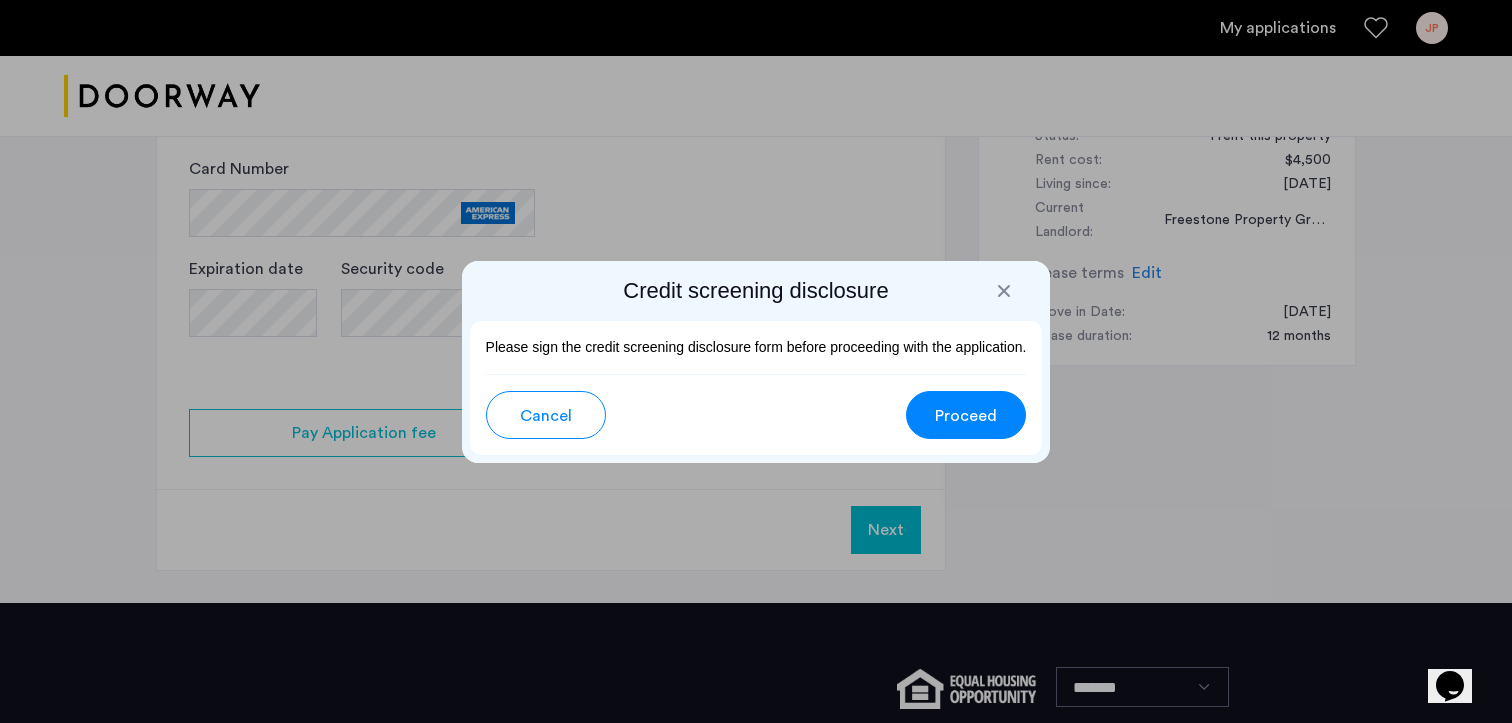 type on "**********" 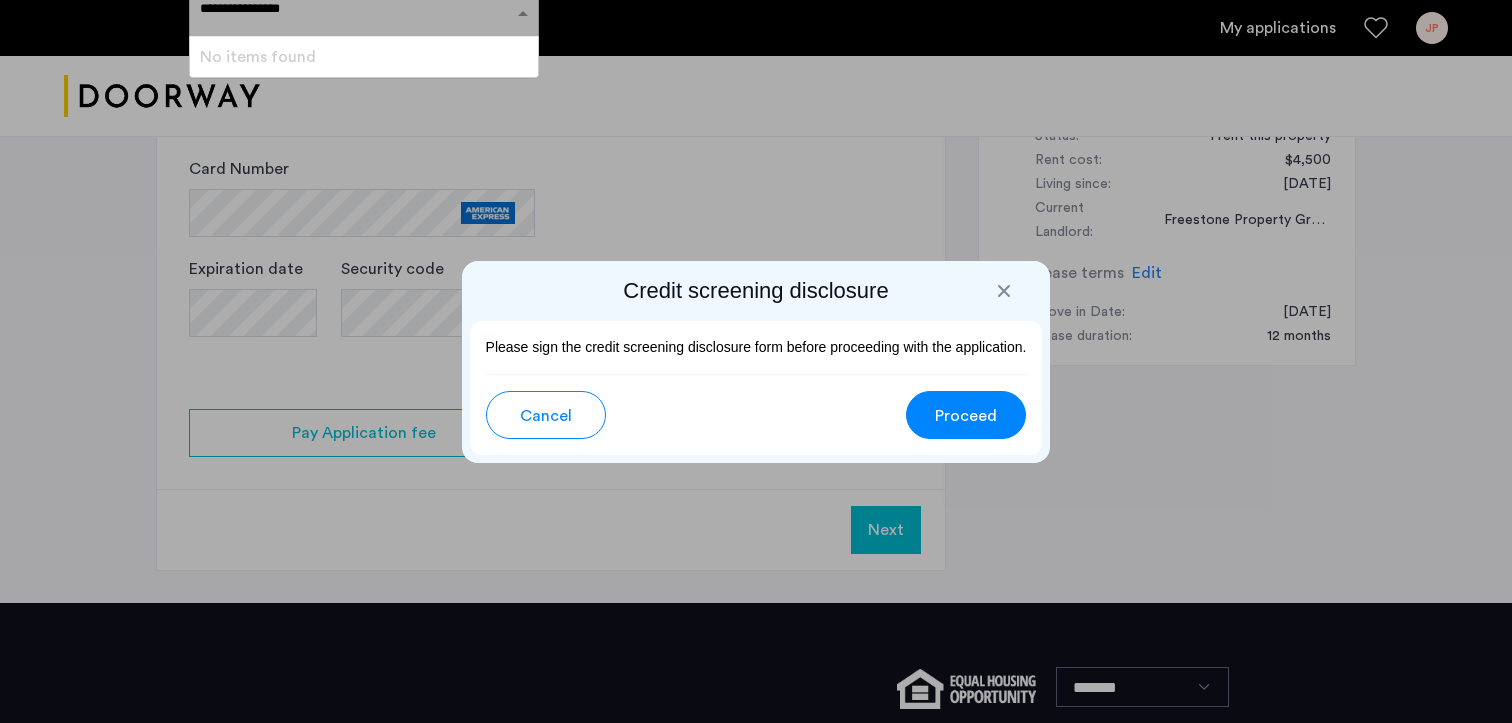 click on "Proceed" at bounding box center (966, 416) 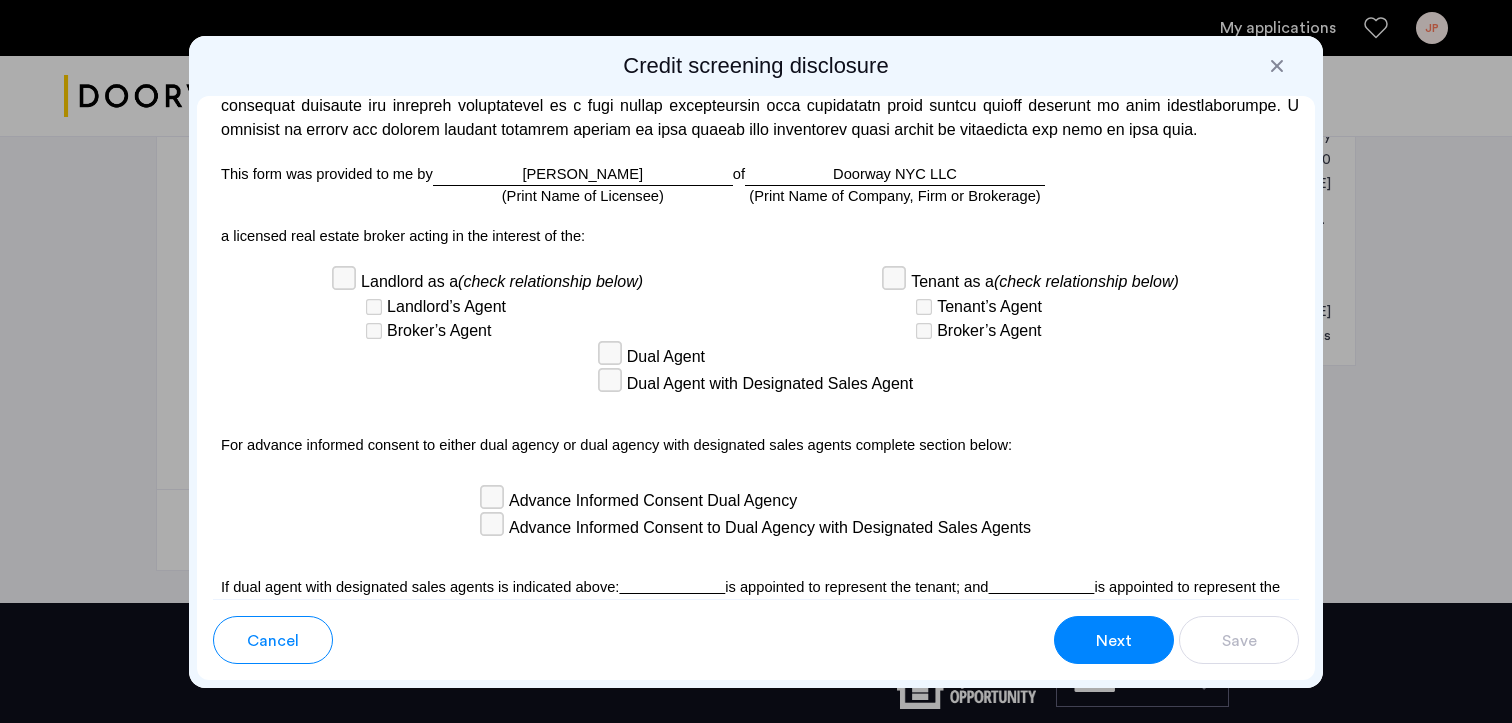 scroll, scrollTop: 5777, scrollLeft: 0, axis: vertical 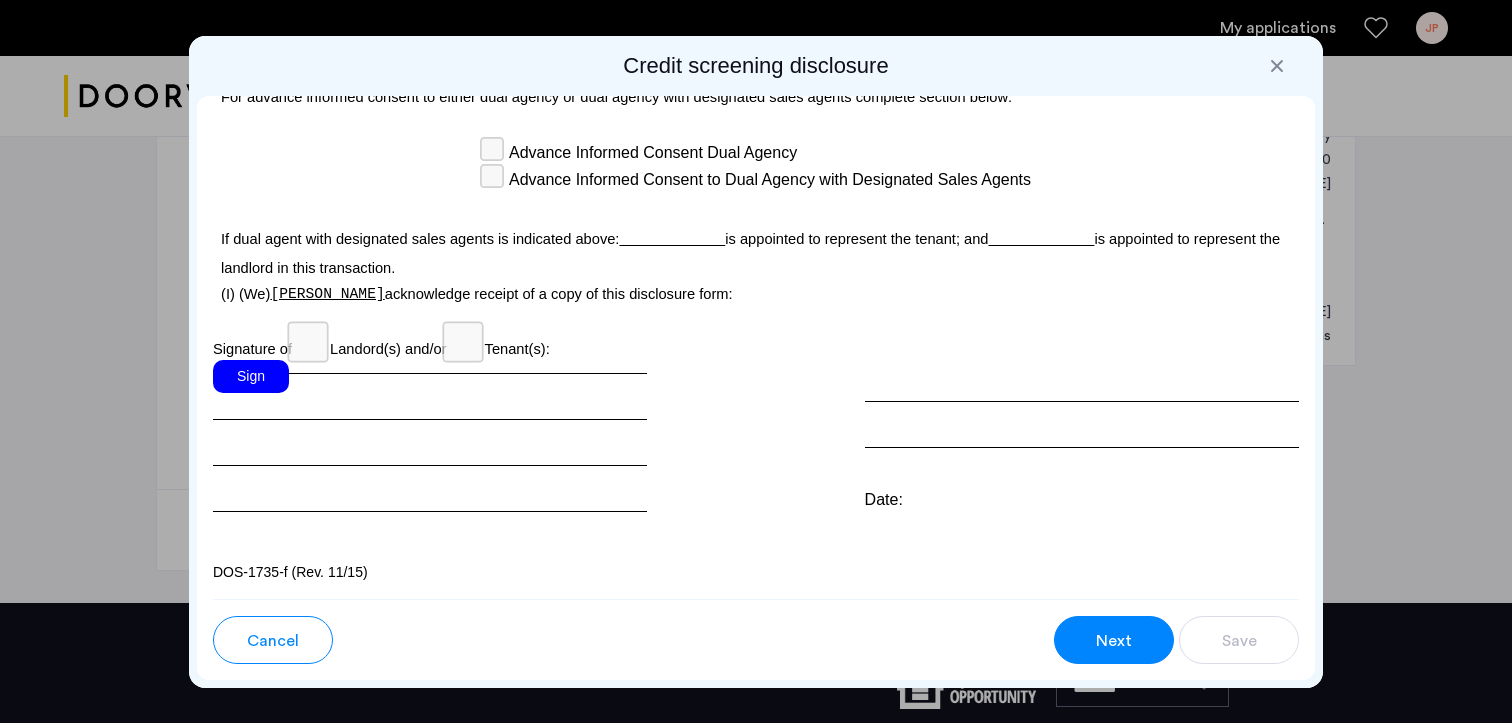 click on "Sign" at bounding box center (251, 376) 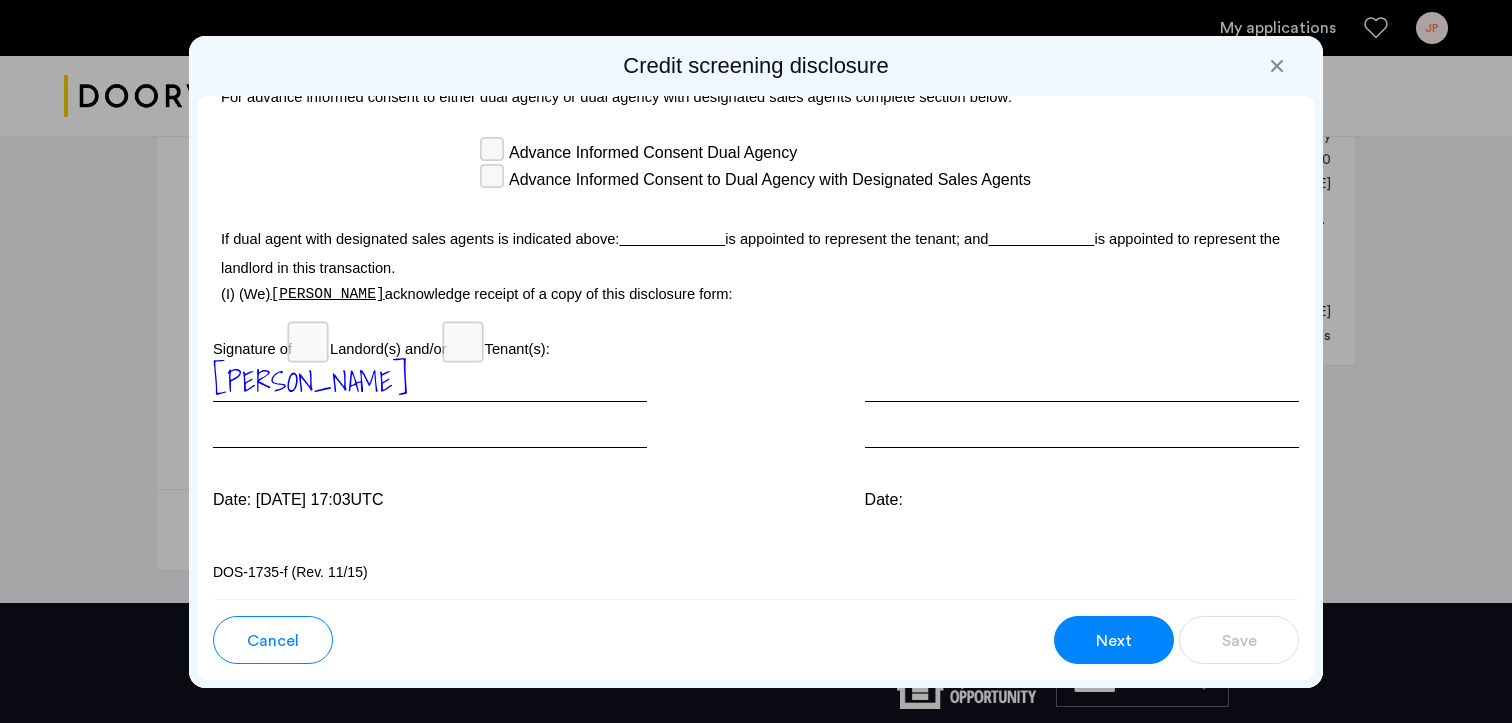 click on "Next" at bounding box center (1114, 641) 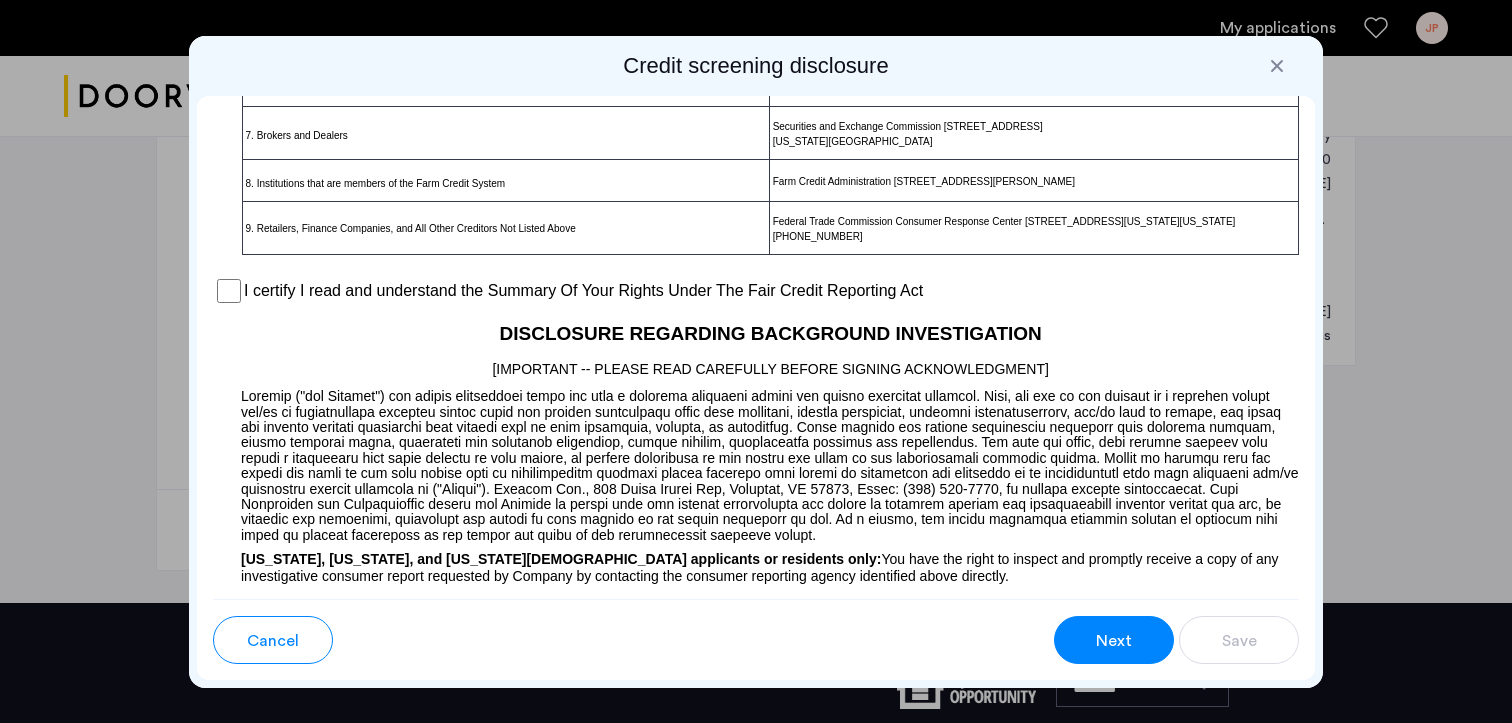 scroll, scrollTop: 1503, scrollLeft: 0, axis: vertical 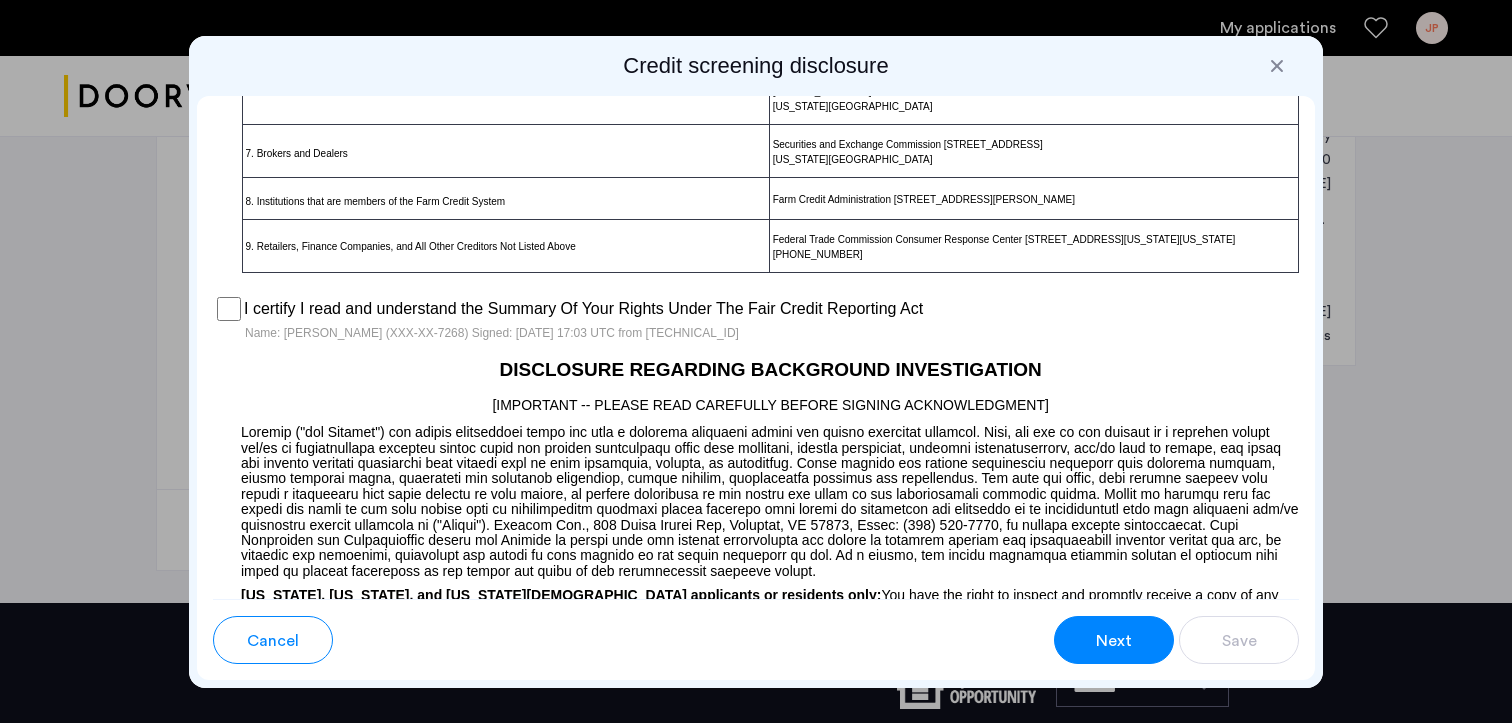 click on "Next" at bounding box center (1114, 640) 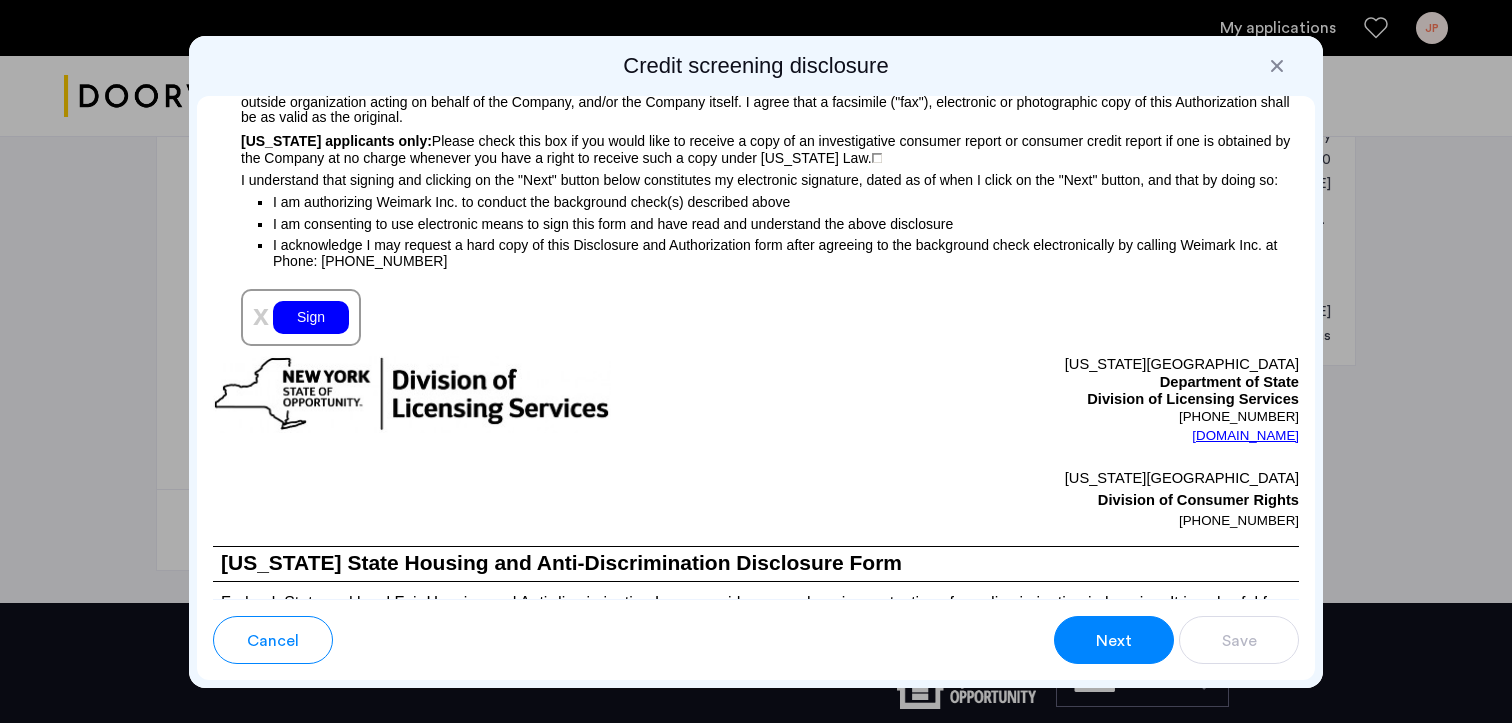 scroll, scrollTop: 2204, scrollLeft: 0, axis: vertical 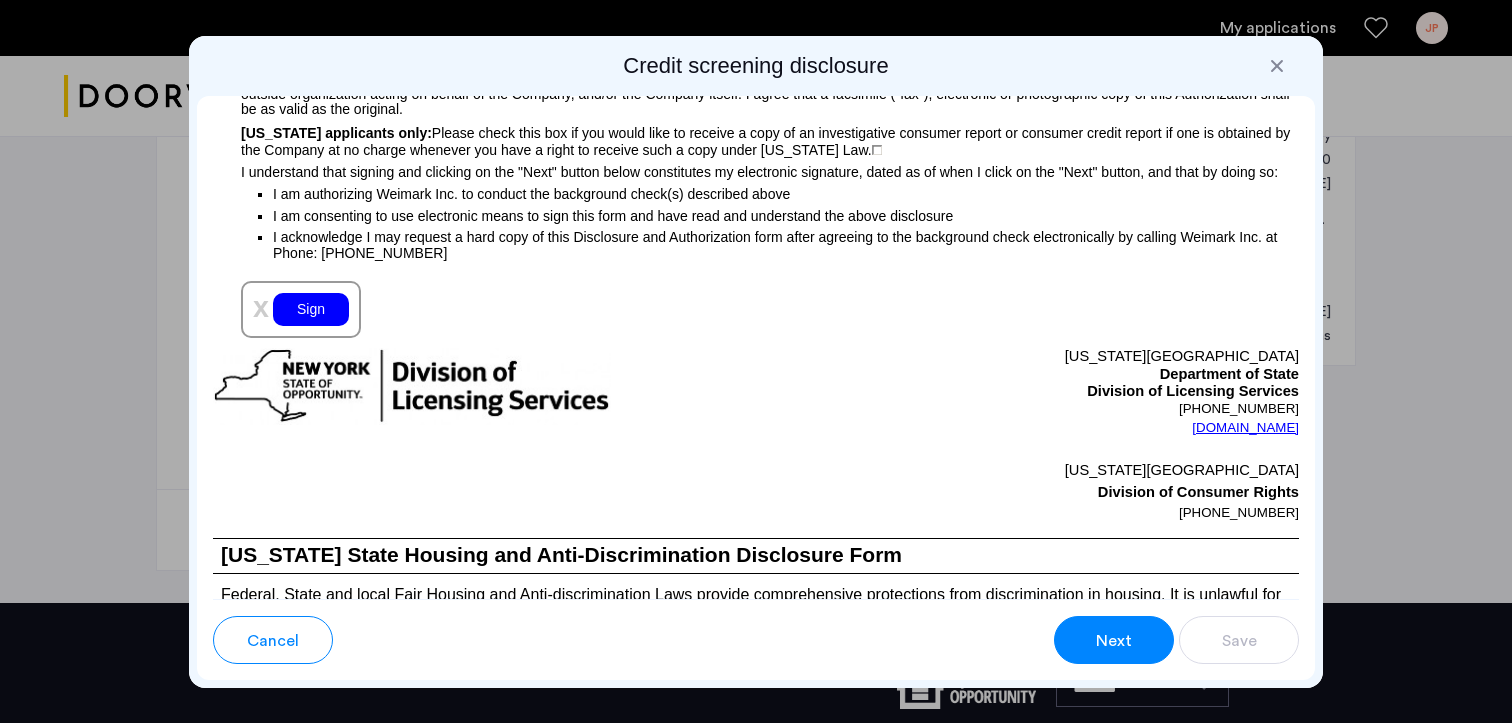 click on "Sign" at bounding box center (311, 309) 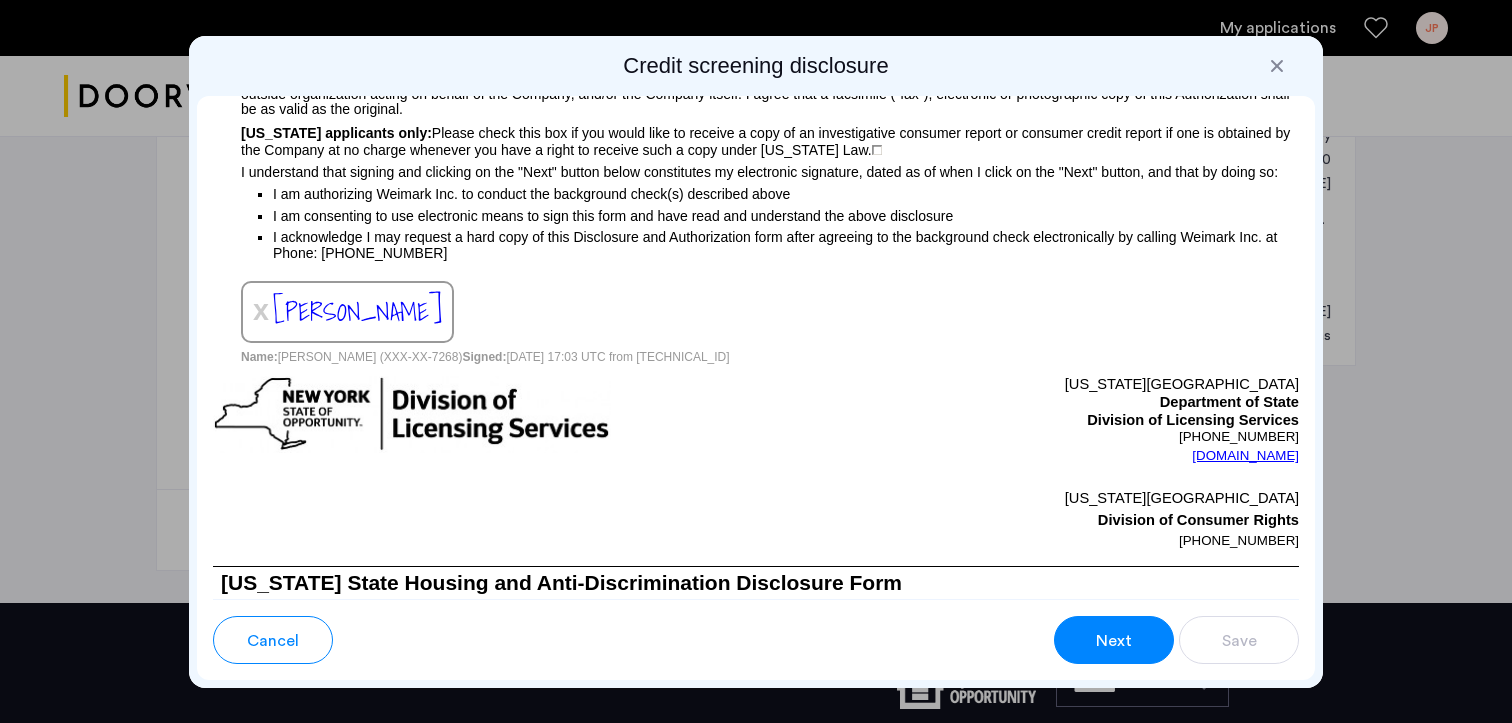 click on "Next" at bounding box center [1114, 640] 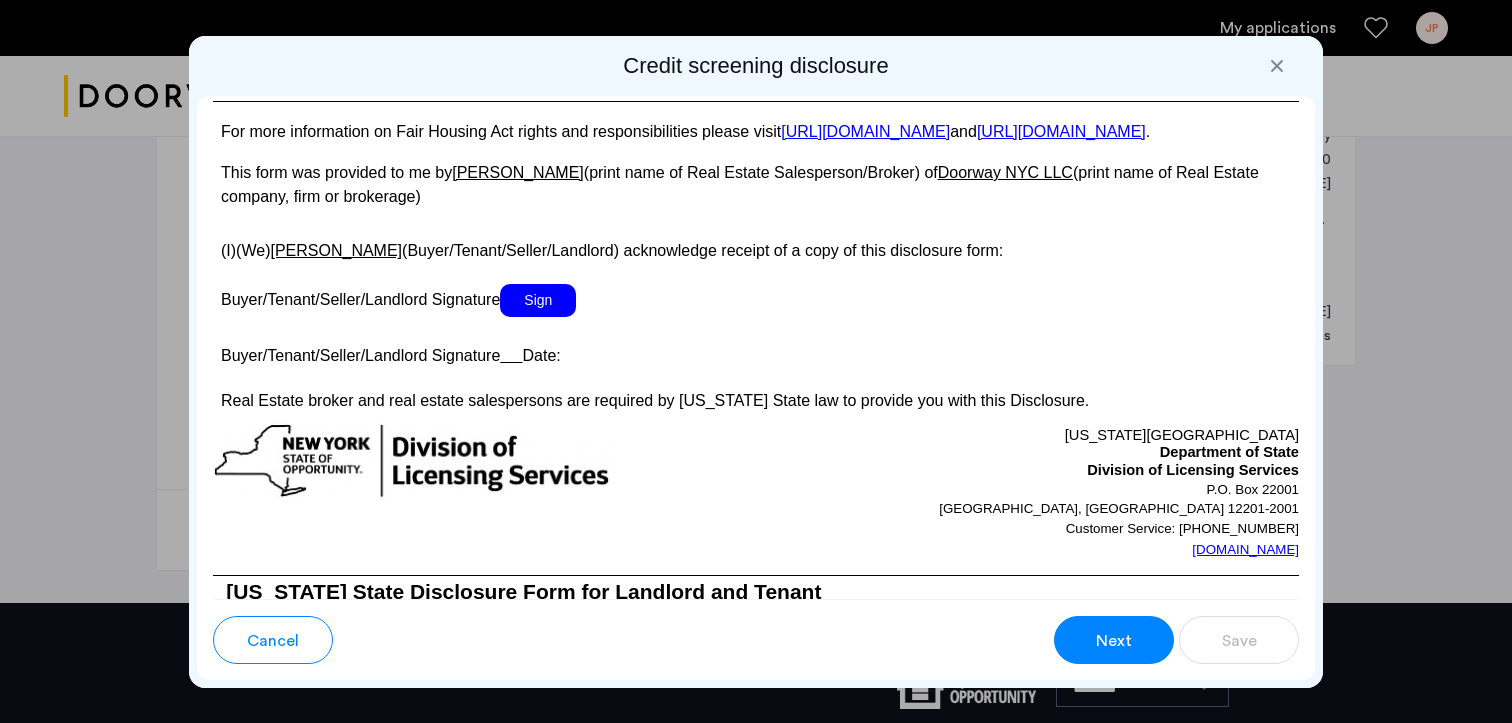 scroll, scrollTop: 3654, scrollLeft: 0, axis: vertical 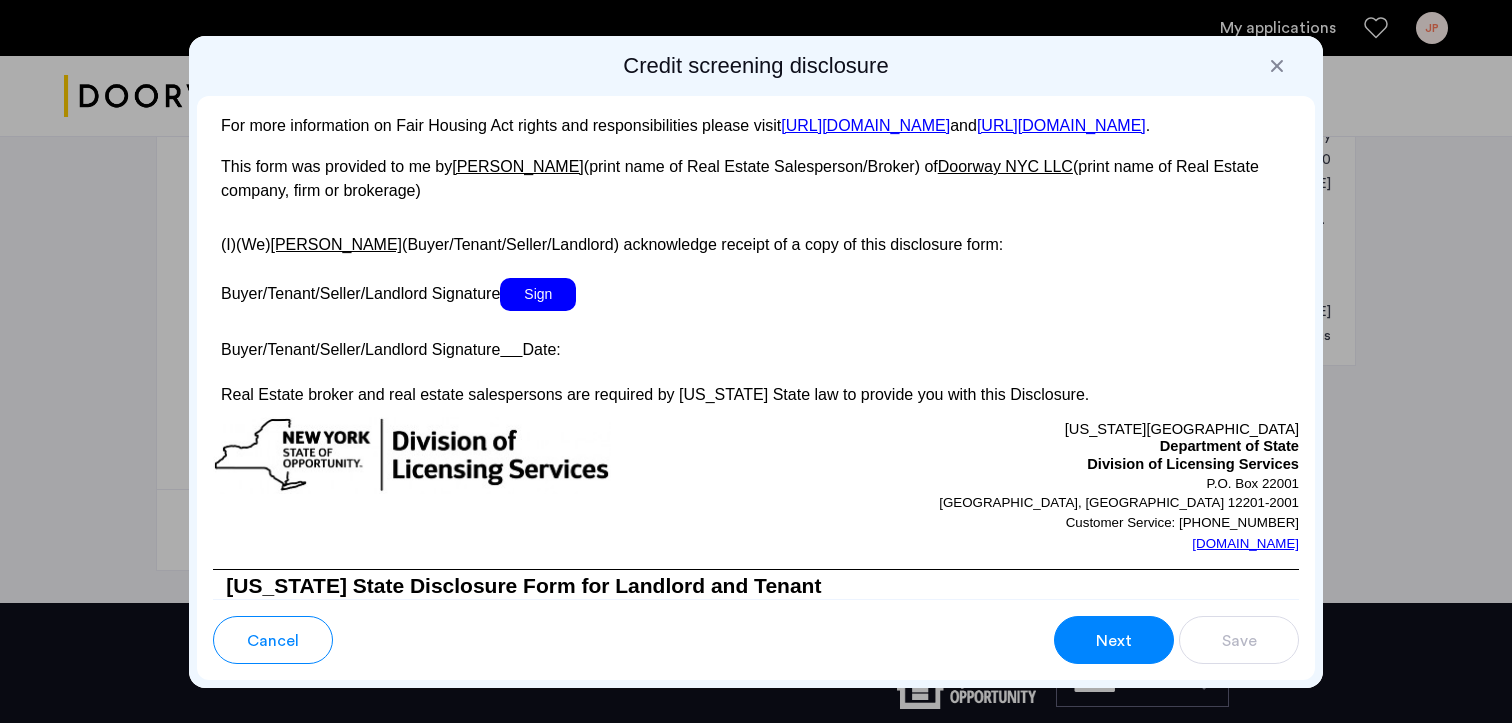 click on "Sign" at bounding box center [538, 294] 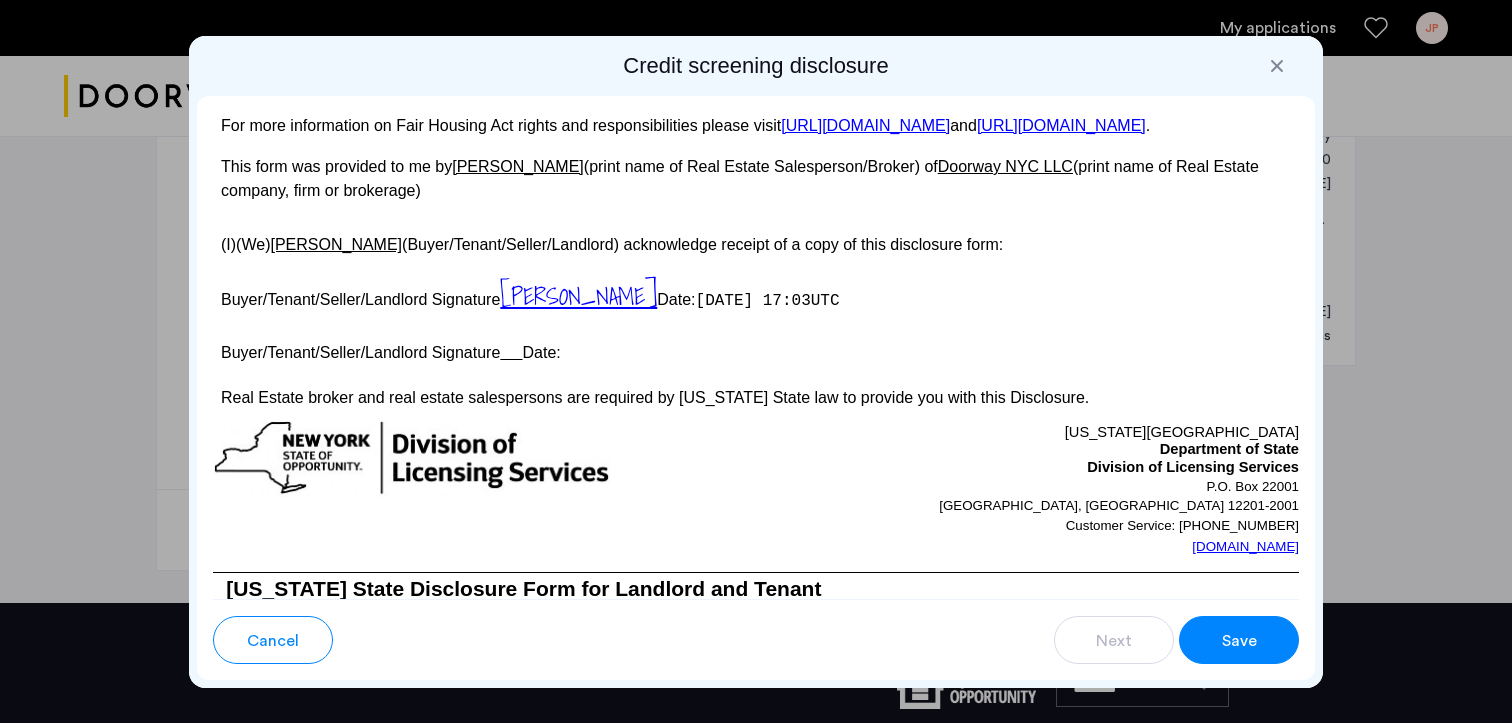 click on "Save" at bounding box center [1239, 640] 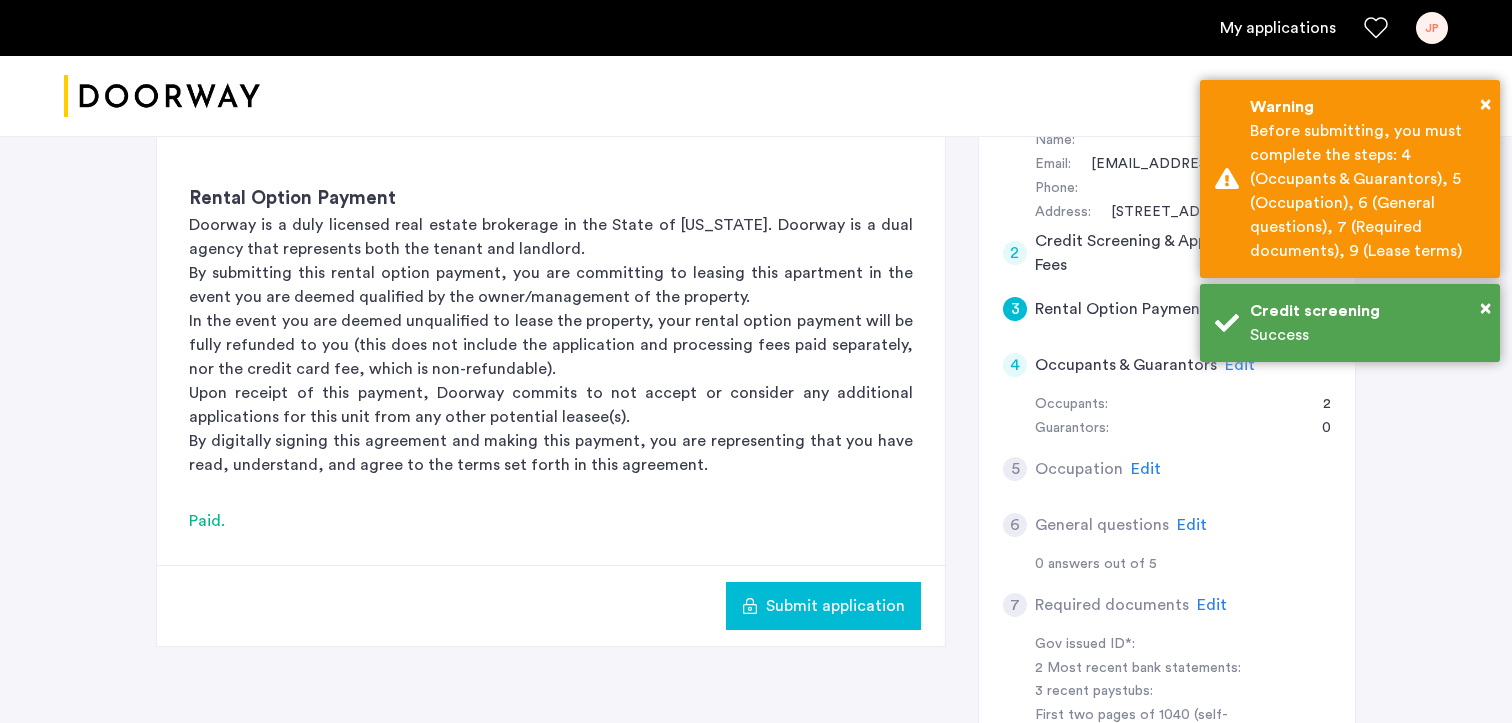 scroll, scrollTop: 427, scrollLeft: 0, axis: vertical 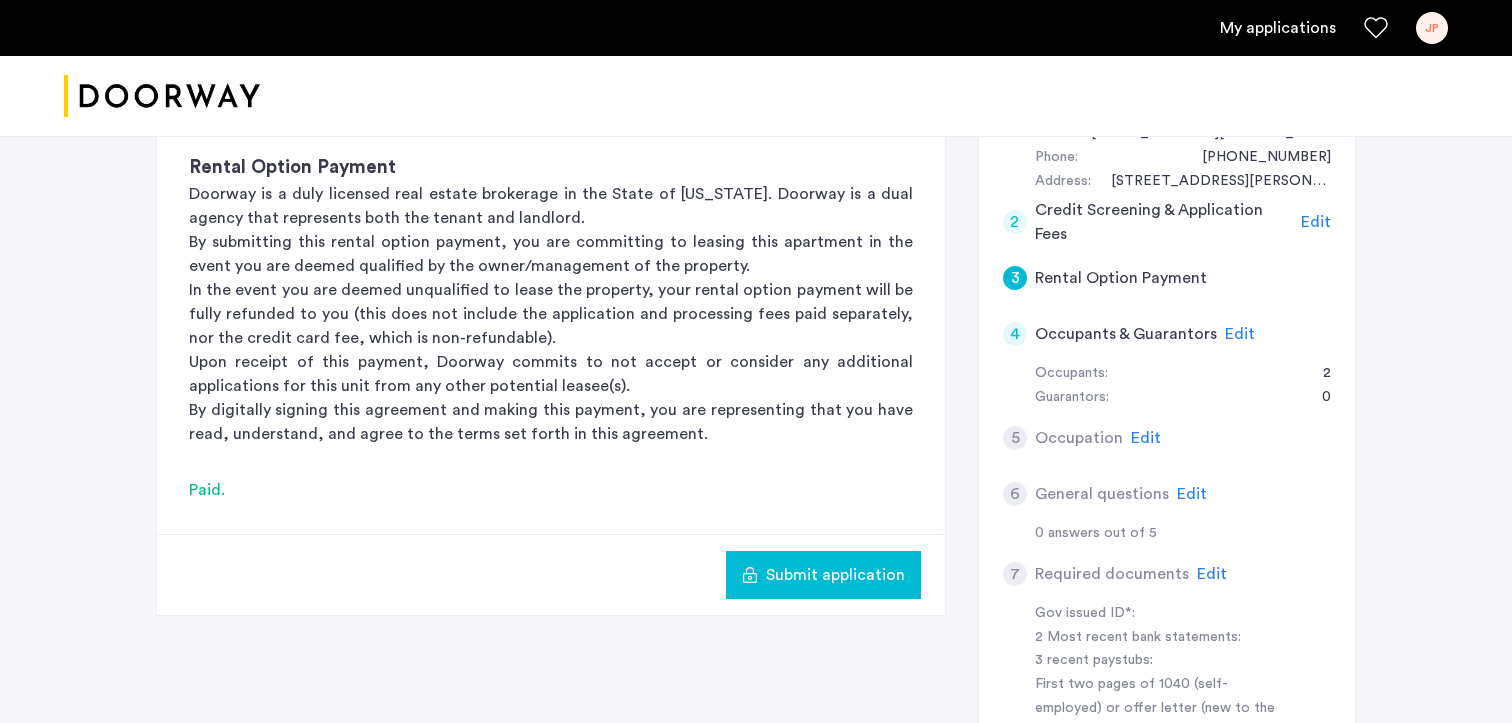 click on "Submit application" 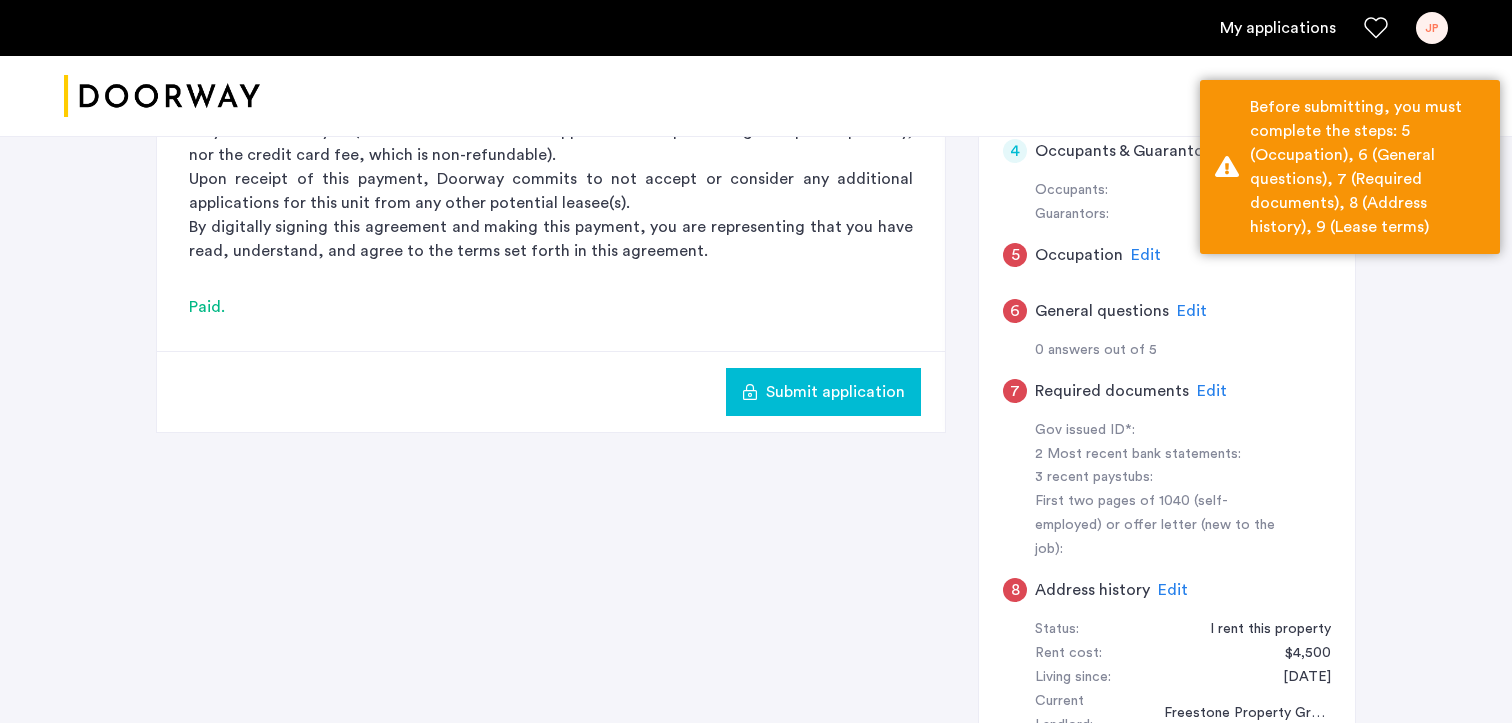 scroll, scrollTop: 616, scrollLeft: 0, axis: vertical 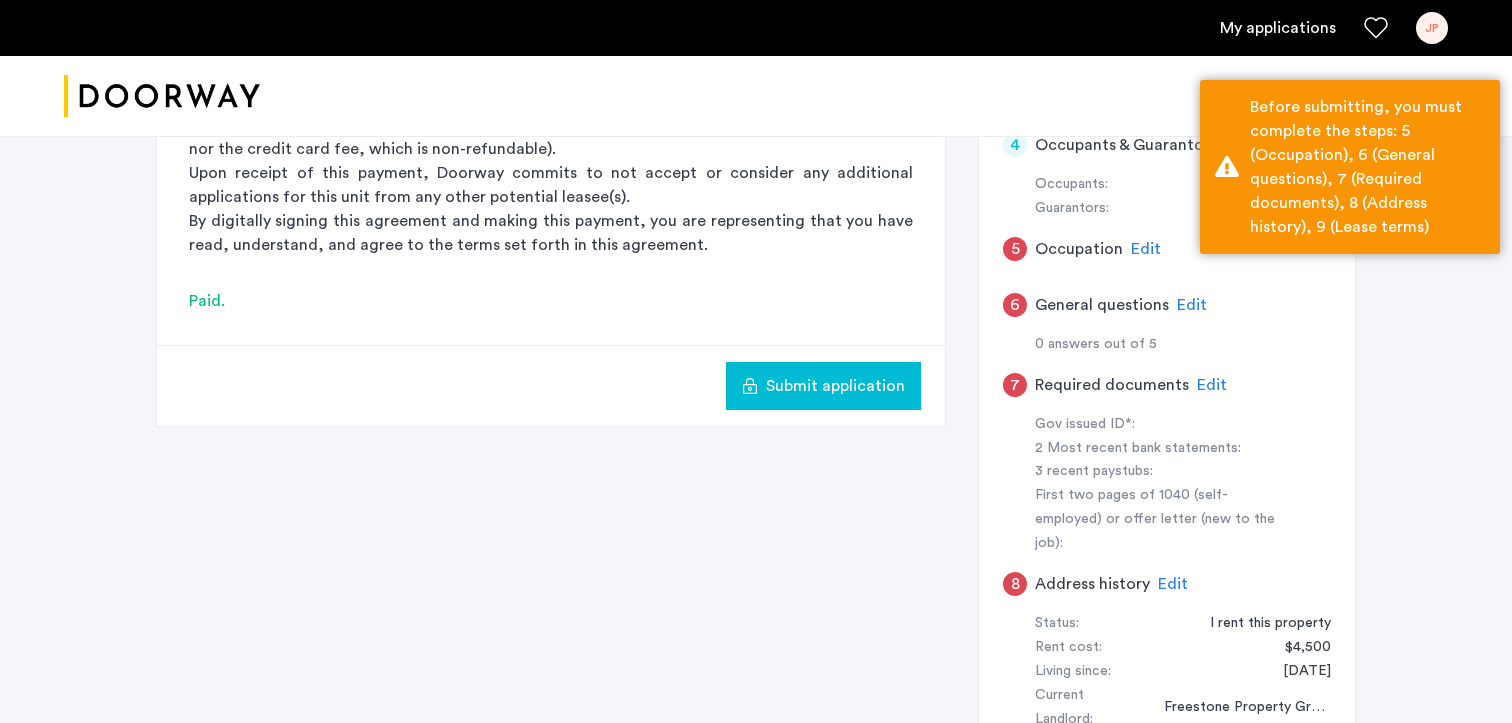 click on "Submit application" 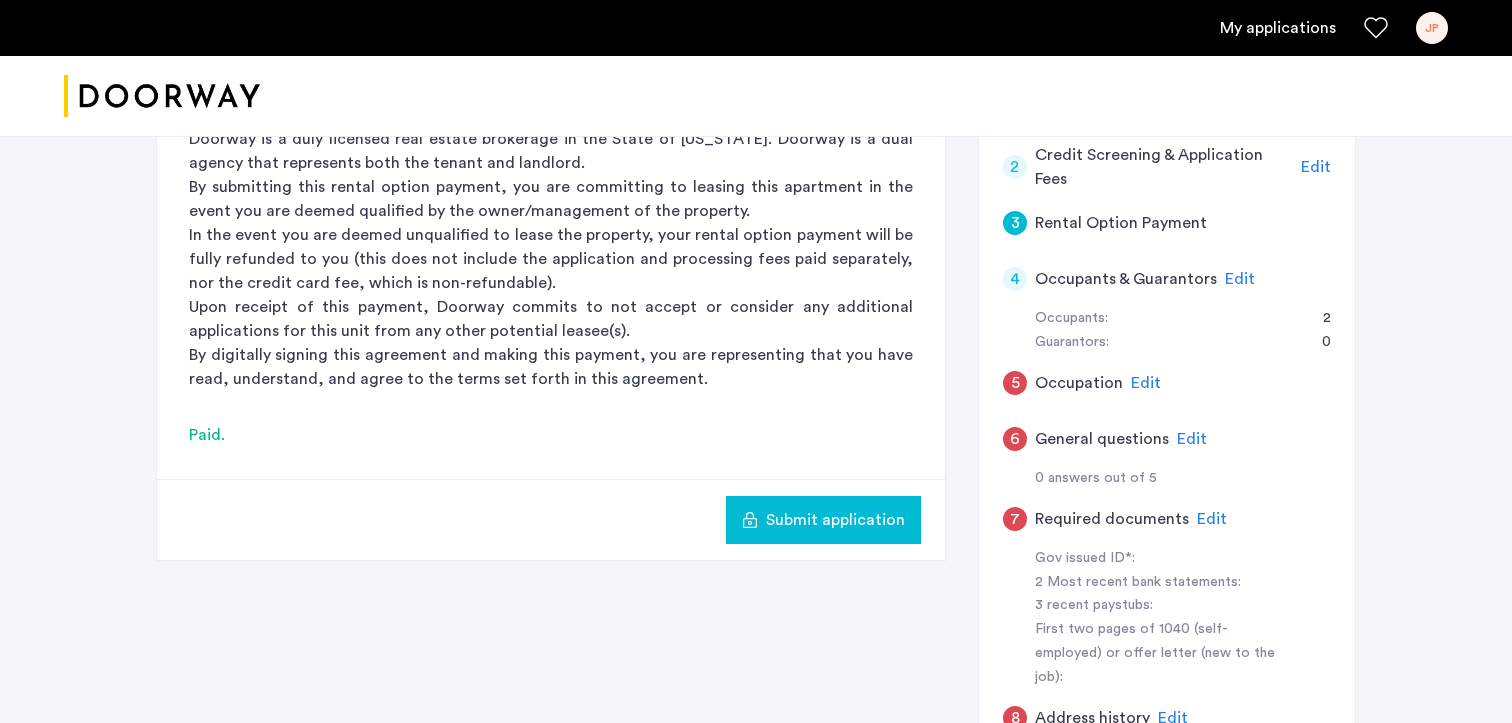 click on "Submit application" 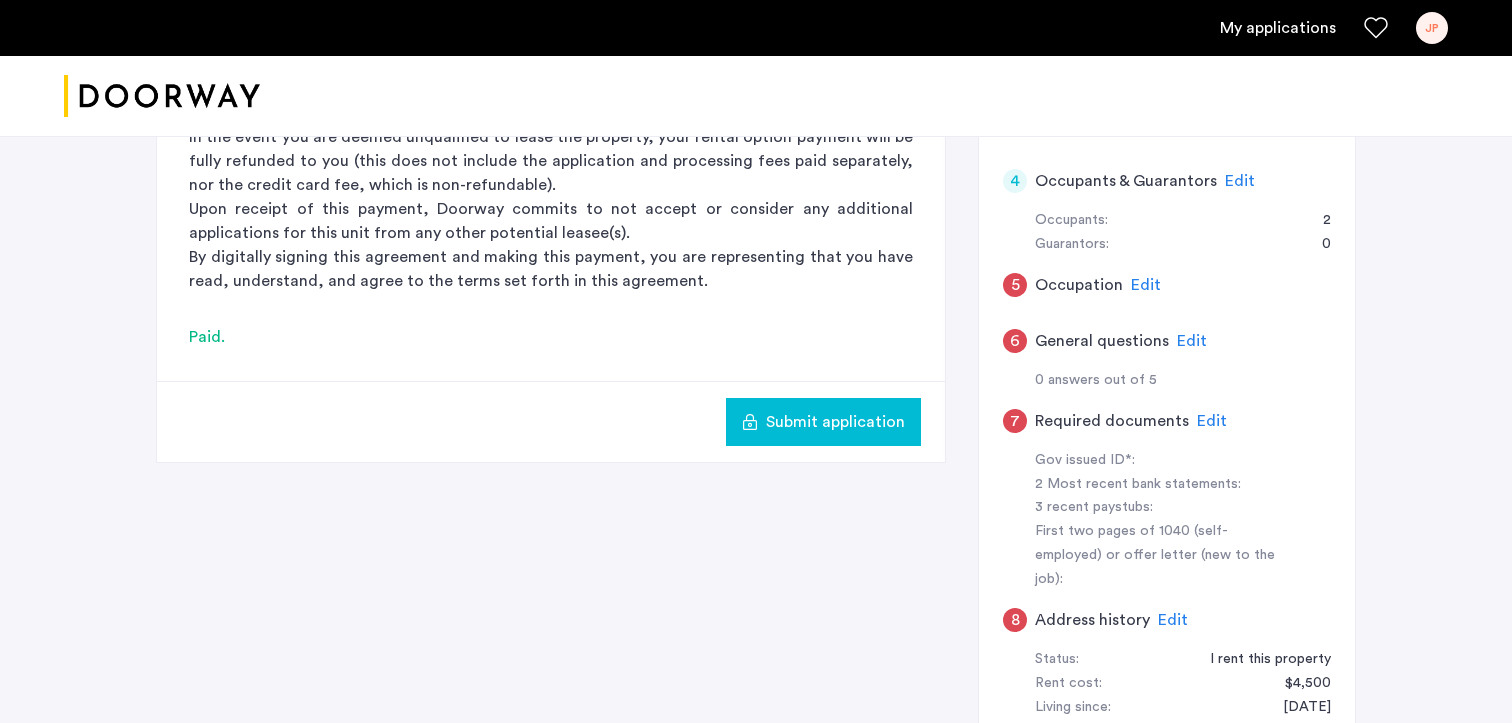 scroll, scrollTop: 616, scrollLeft: 0, axis: vertical 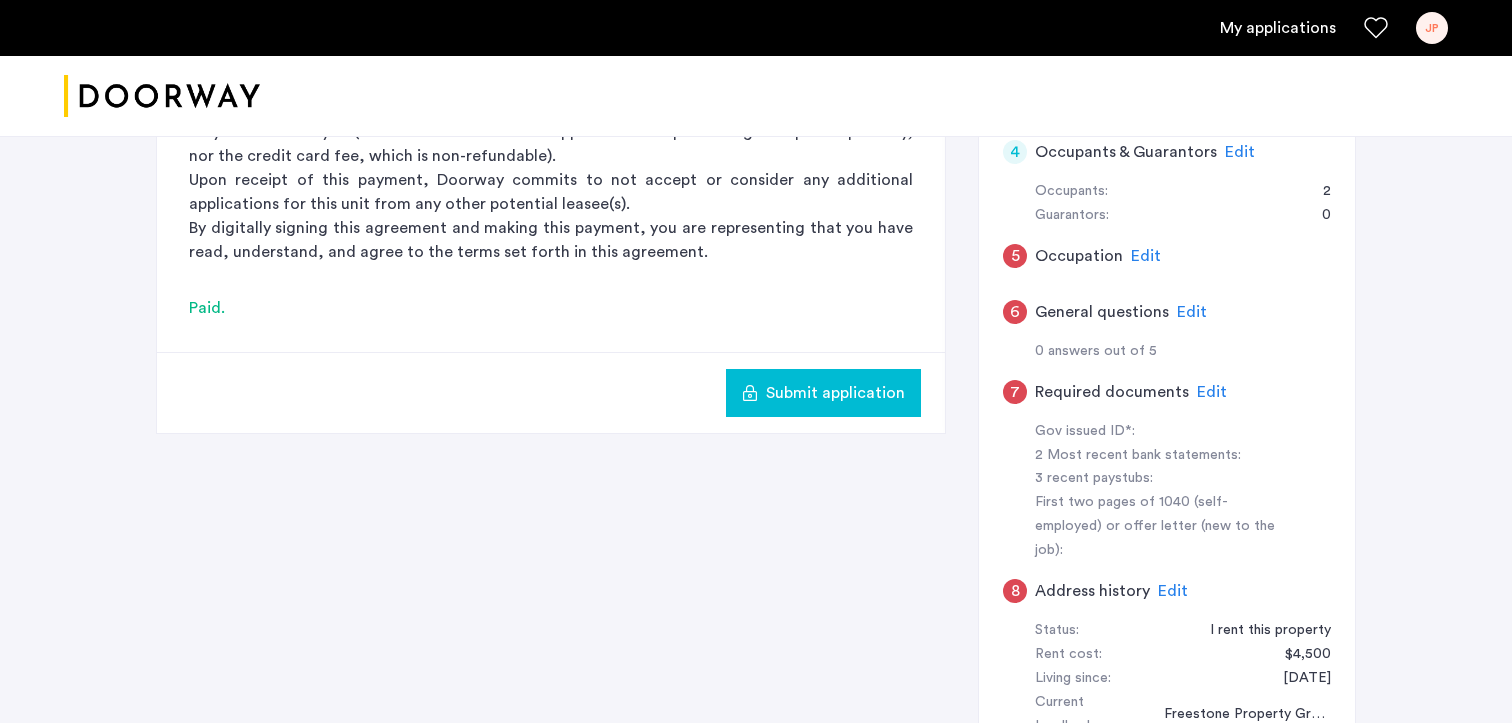 click on "3 Rental Option Payment Rental Option Payment Doorway is a duly licensed real estate brokerage in the State of [US_STATE]. Doorway is a dual agency that represents both the tenant and landlord. By submitting this rental option payment, you are committing to leasing this apartment in the event you are deemed qualified by the owner/management of the property. In the event you are deemed unqualified to lease the property, your rental option payment will be fully refunded to you (this does not include the application and processing fees paid separately, nor the credit card fee, which is non-refundable). Upon receipt of this payment, [PERSON_NAME] commits to not accept or consider any additional applications for this unit from any other potential leasee(s). By digitally signing this agreement and making this payment, you are representing that you have read, understand, and agree to the terms set forth in this agreement.  Paid.  Submit application 1 Basic information Edit First name [PERSON_NAME] Last name [PERSON_NAME] Email address 3R" 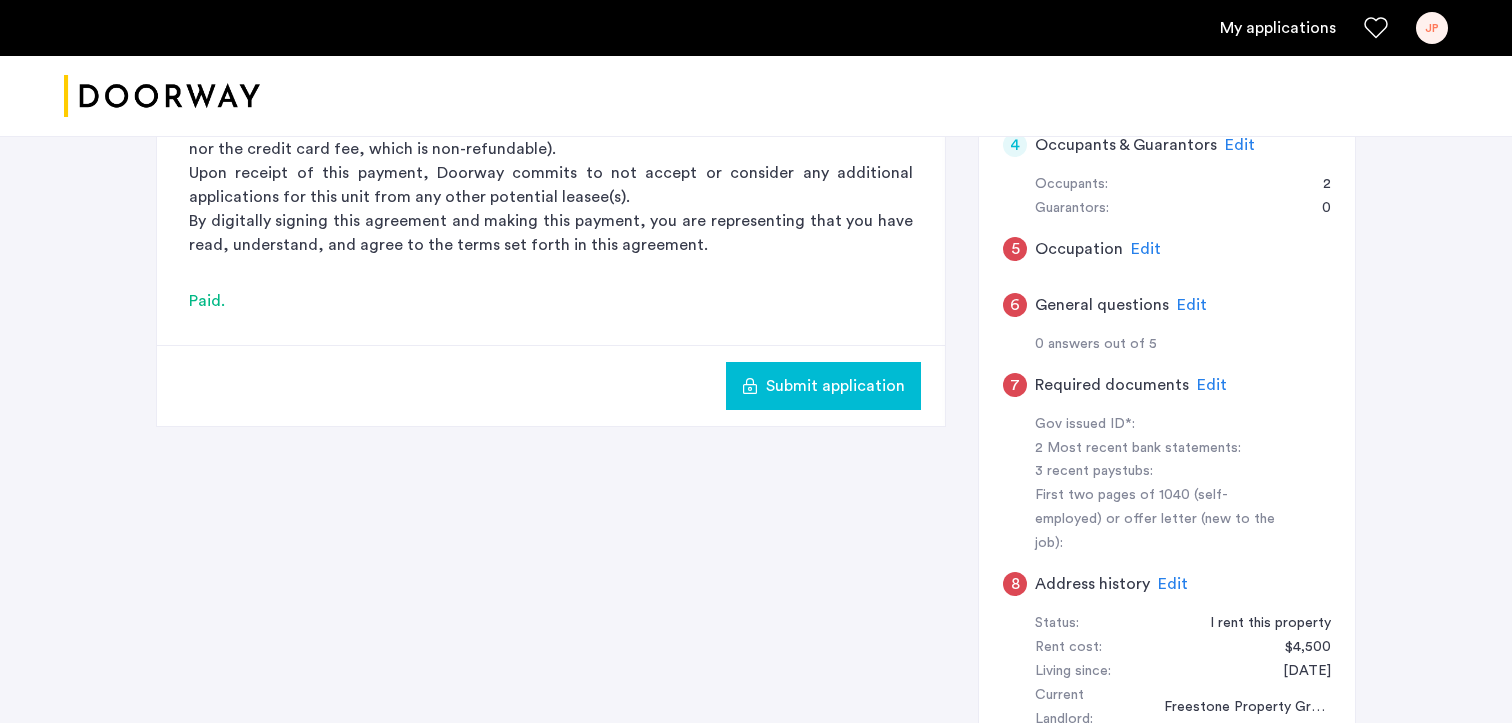 click on "Submit application" 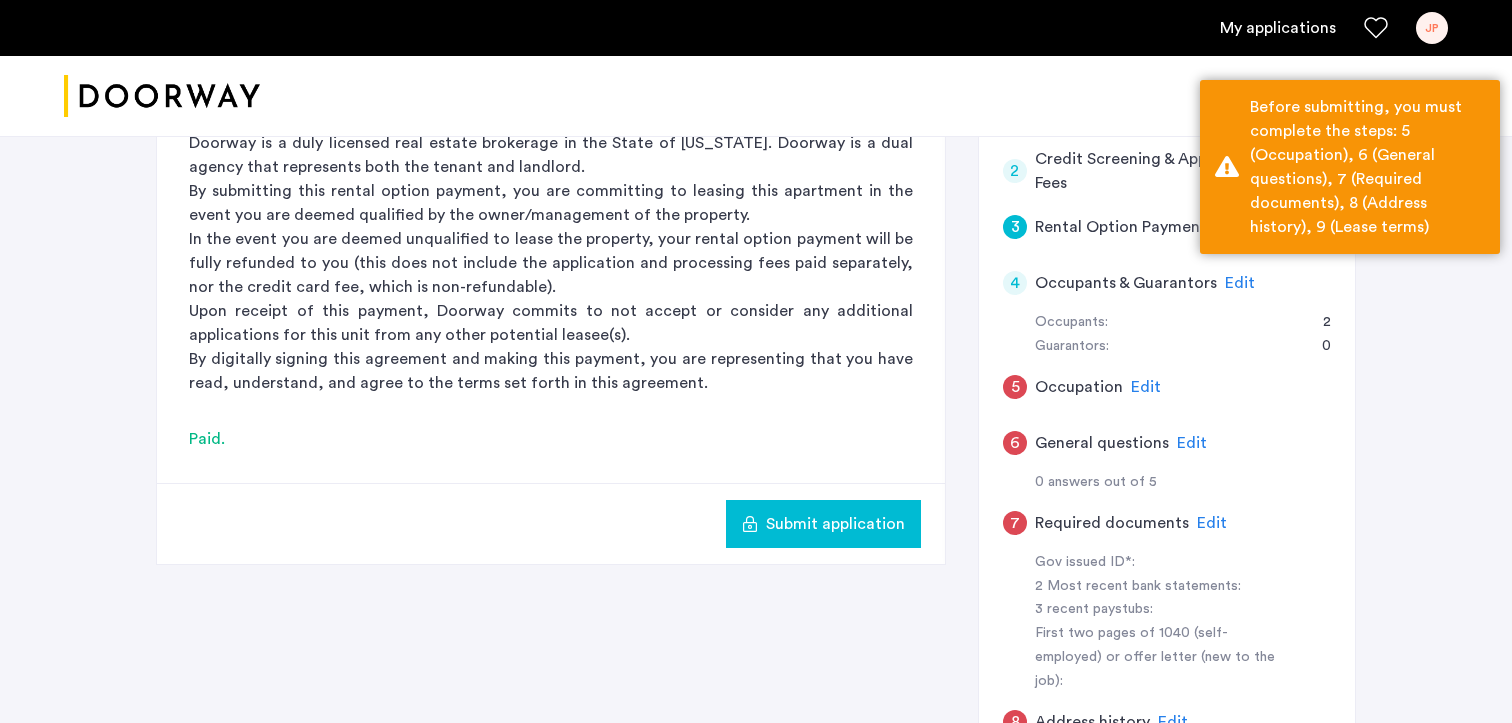scroll, scrollTop: 468, scrollLeft: 0, axis: vertical 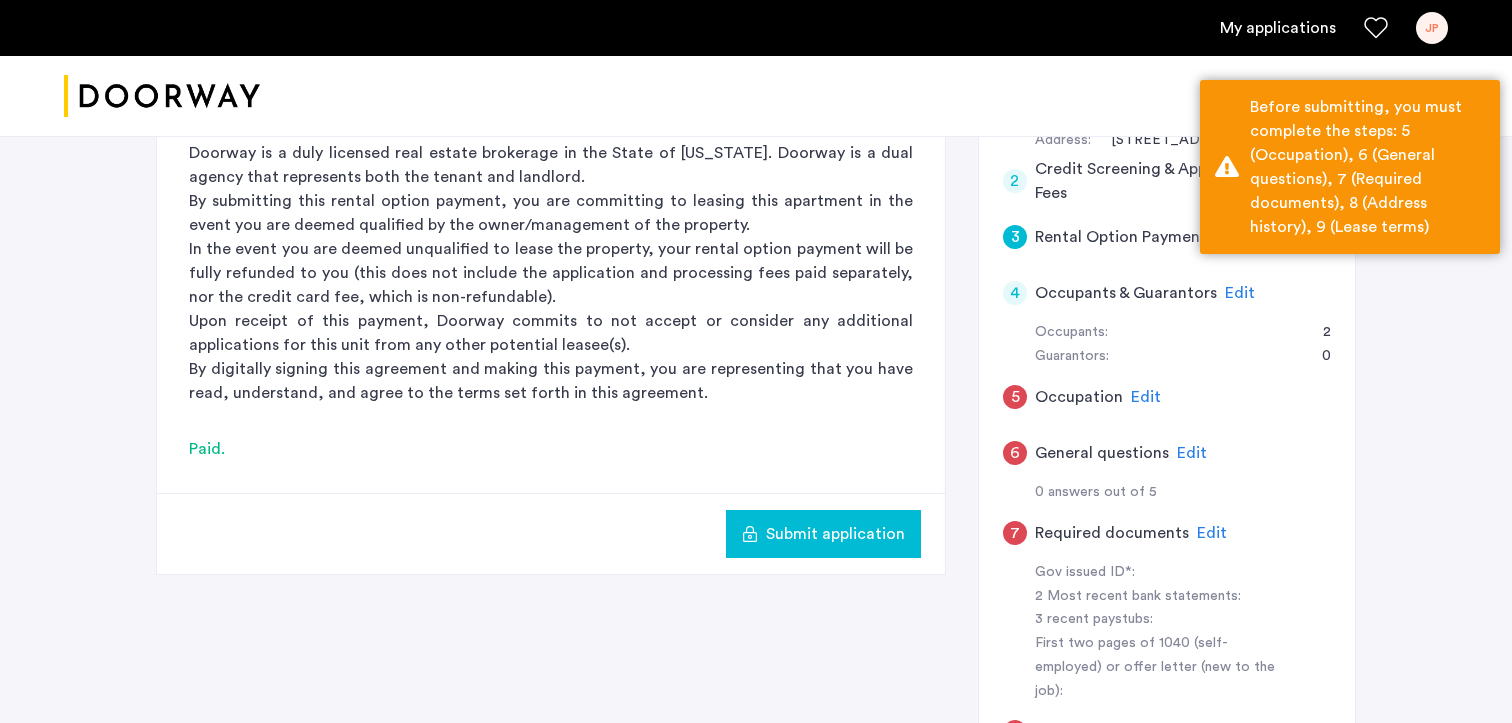 click on "Edit" 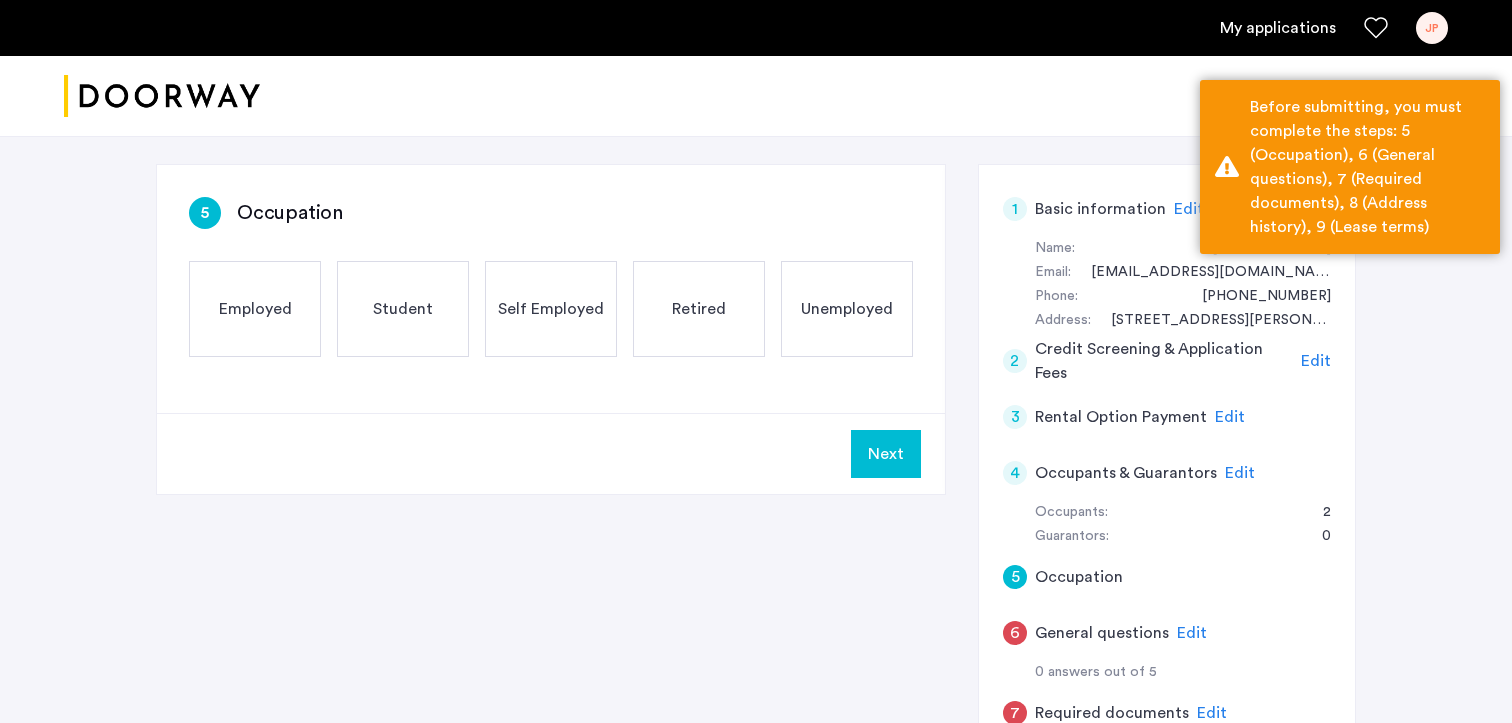 click on "Employed" 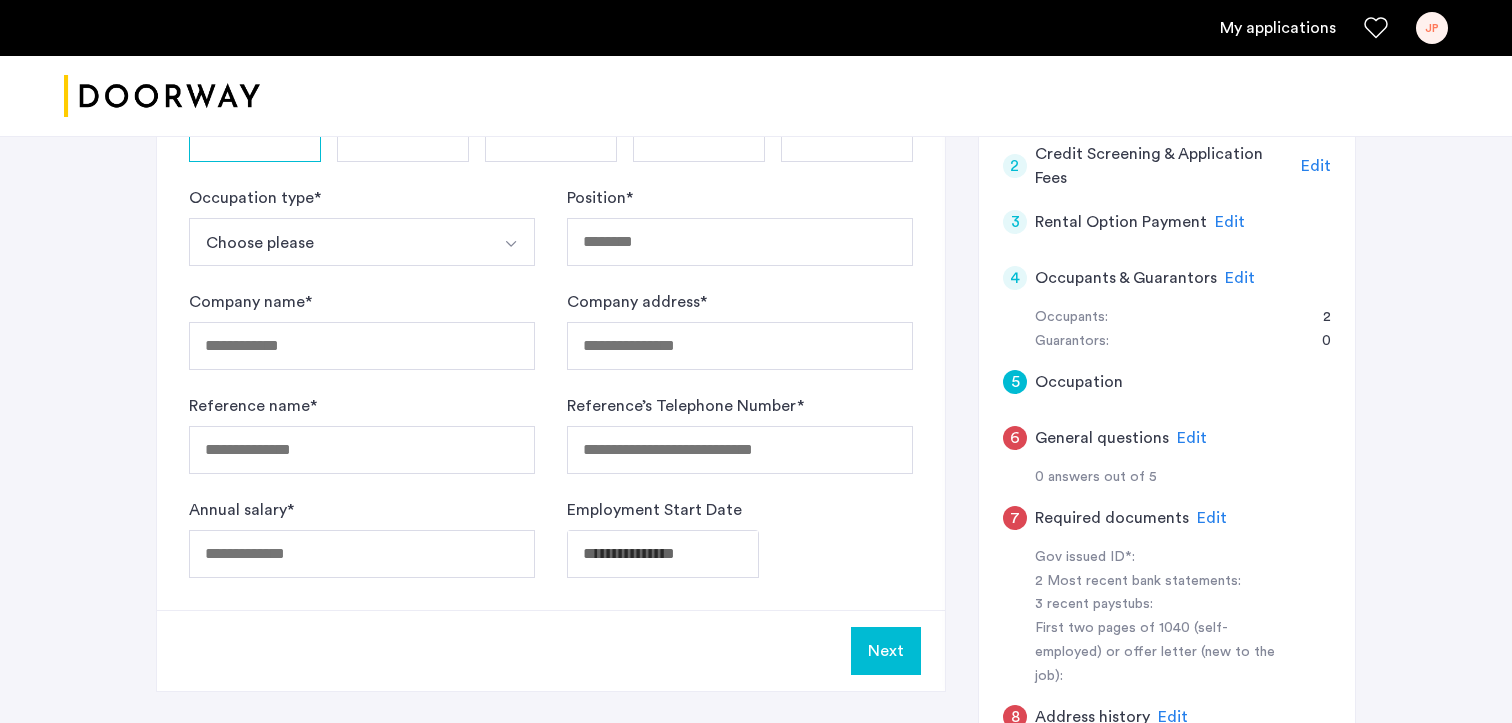 click on "Choose please" at bounding box center (338, 242) 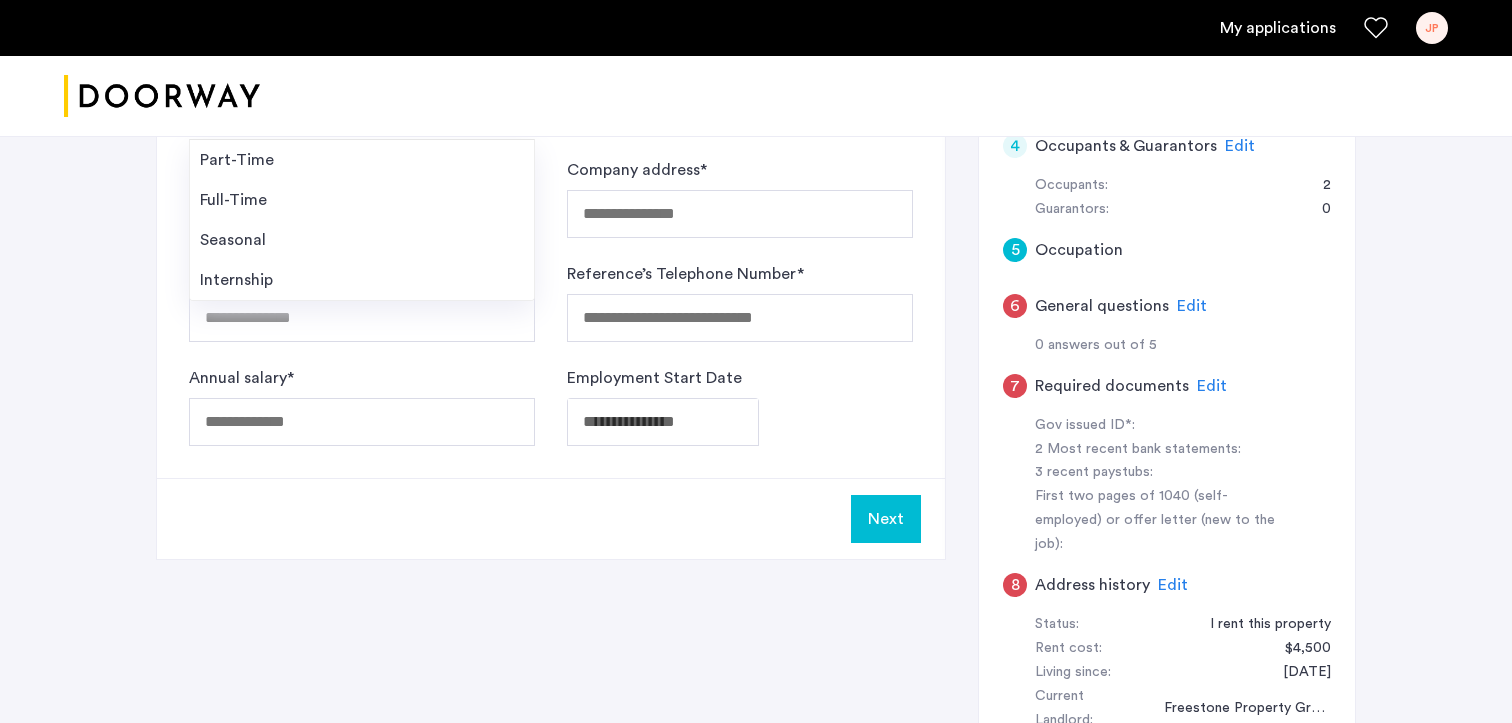 scroll, scrollTop: 616, scrollLeft: 0, axis: vertical 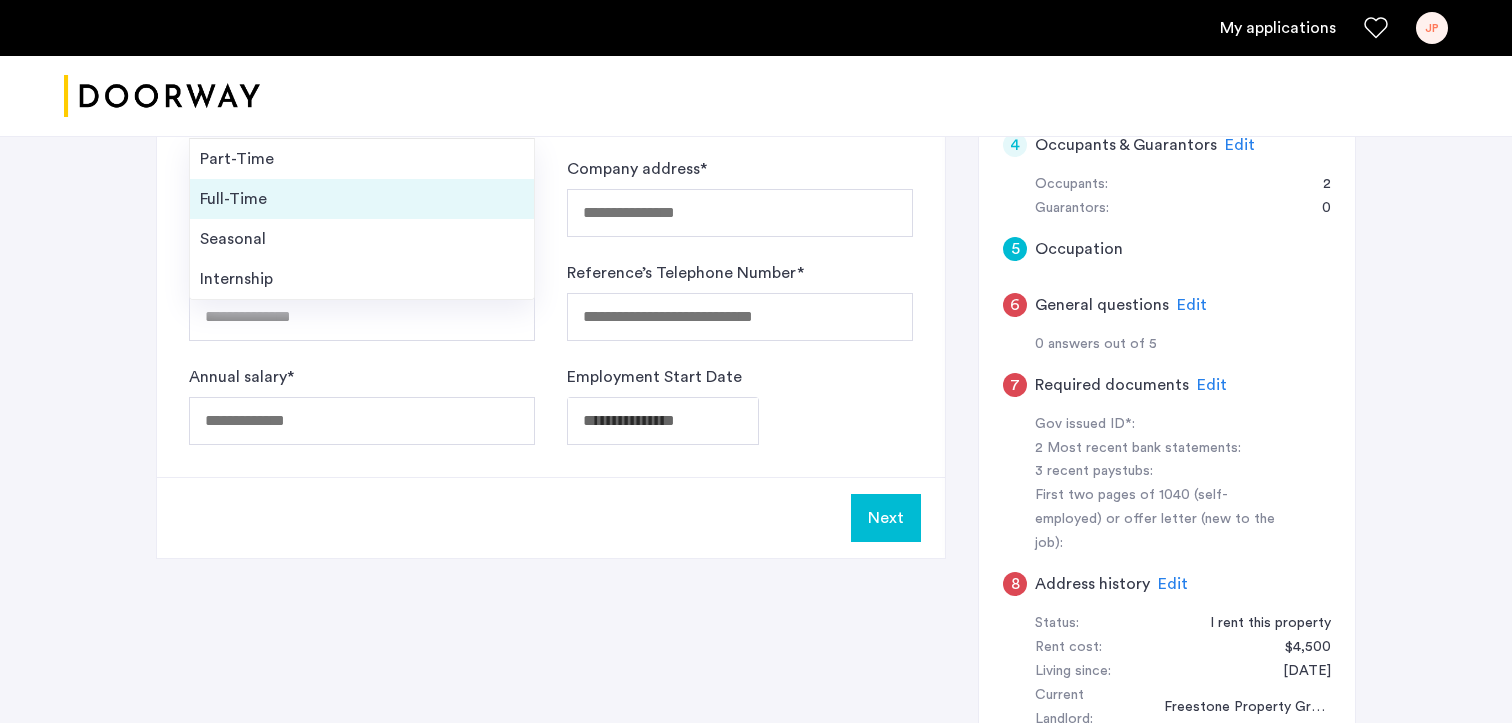click on "Full-Time" at bounding box center (362, 199) 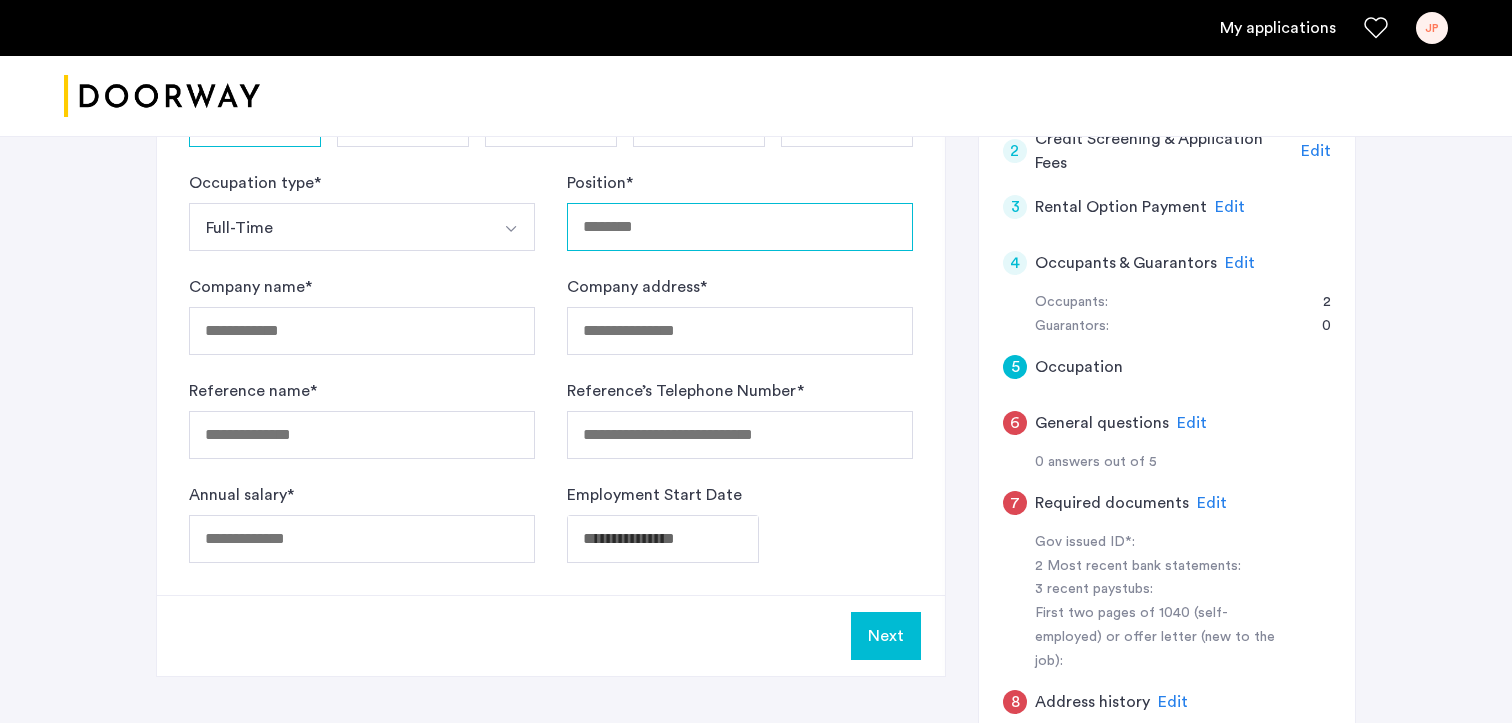 click on "Position  *" at bounding box center [740, 227] 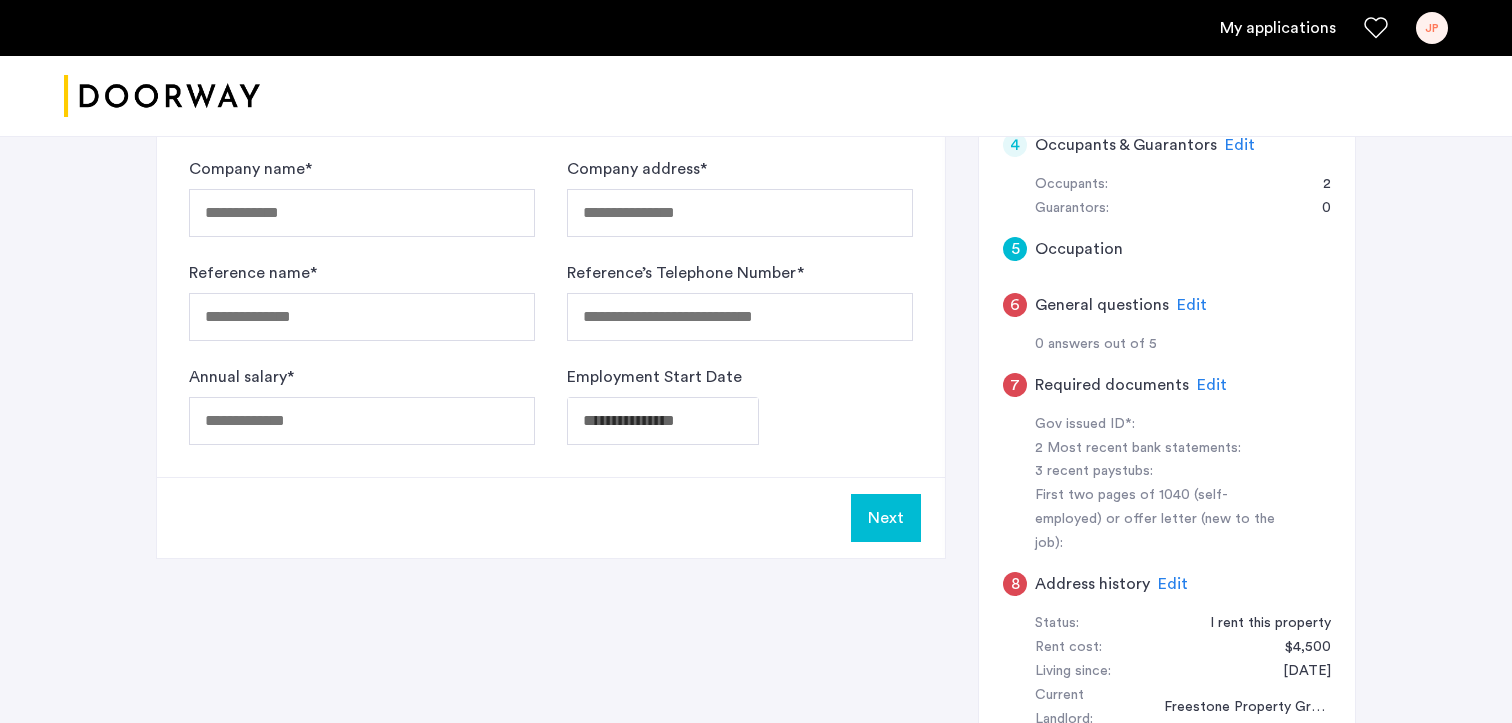 scroll, scrollTop: 516, scrollLeft: 0, axis: vertical 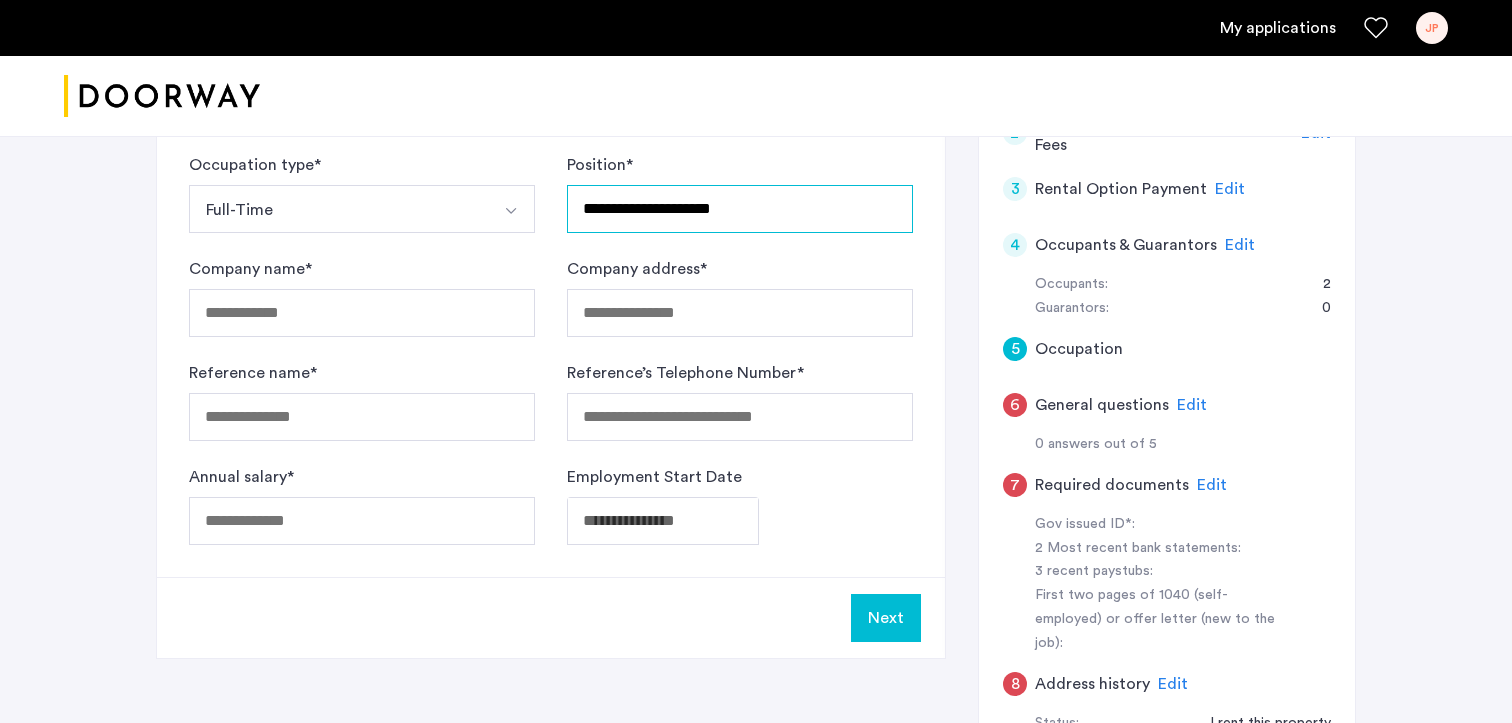 type on "**********" 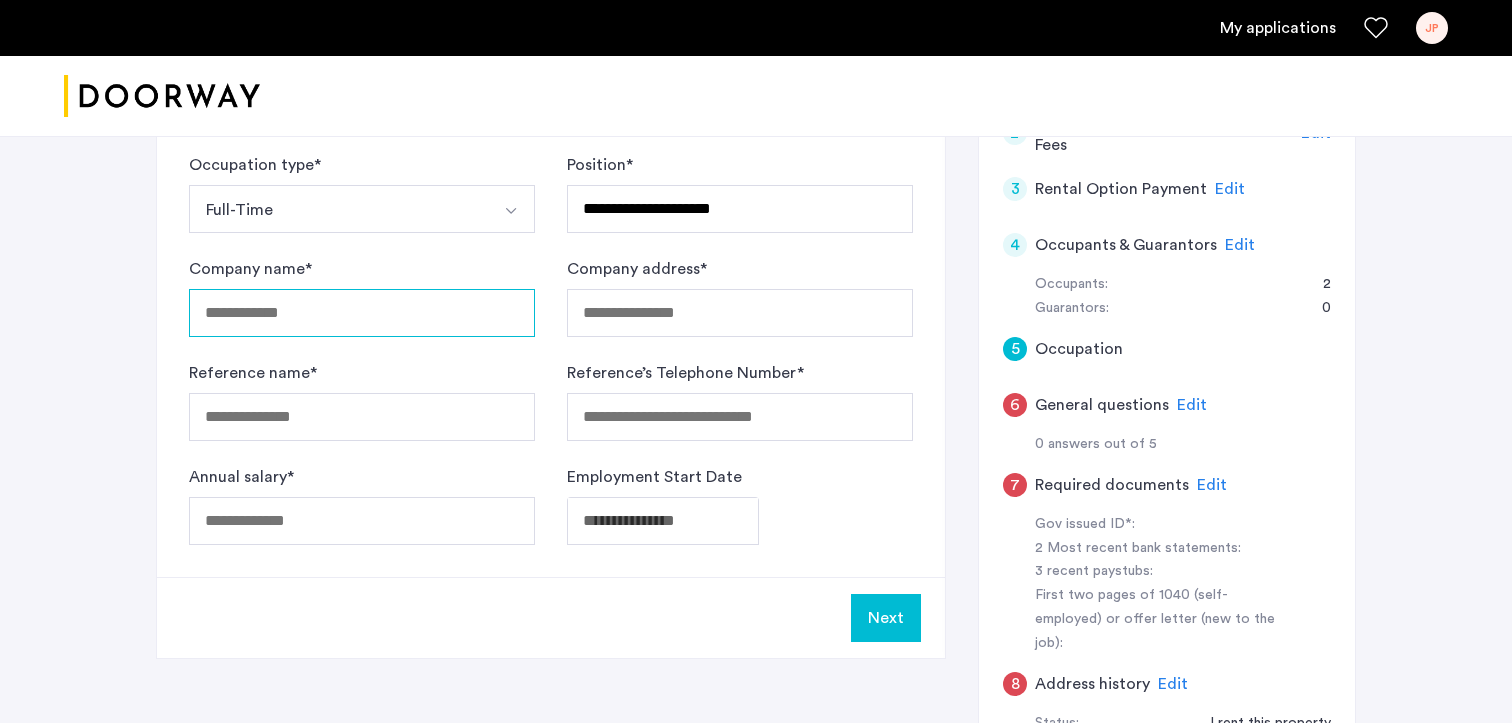 click on "Company name  *" at bounding box center [362, 313] 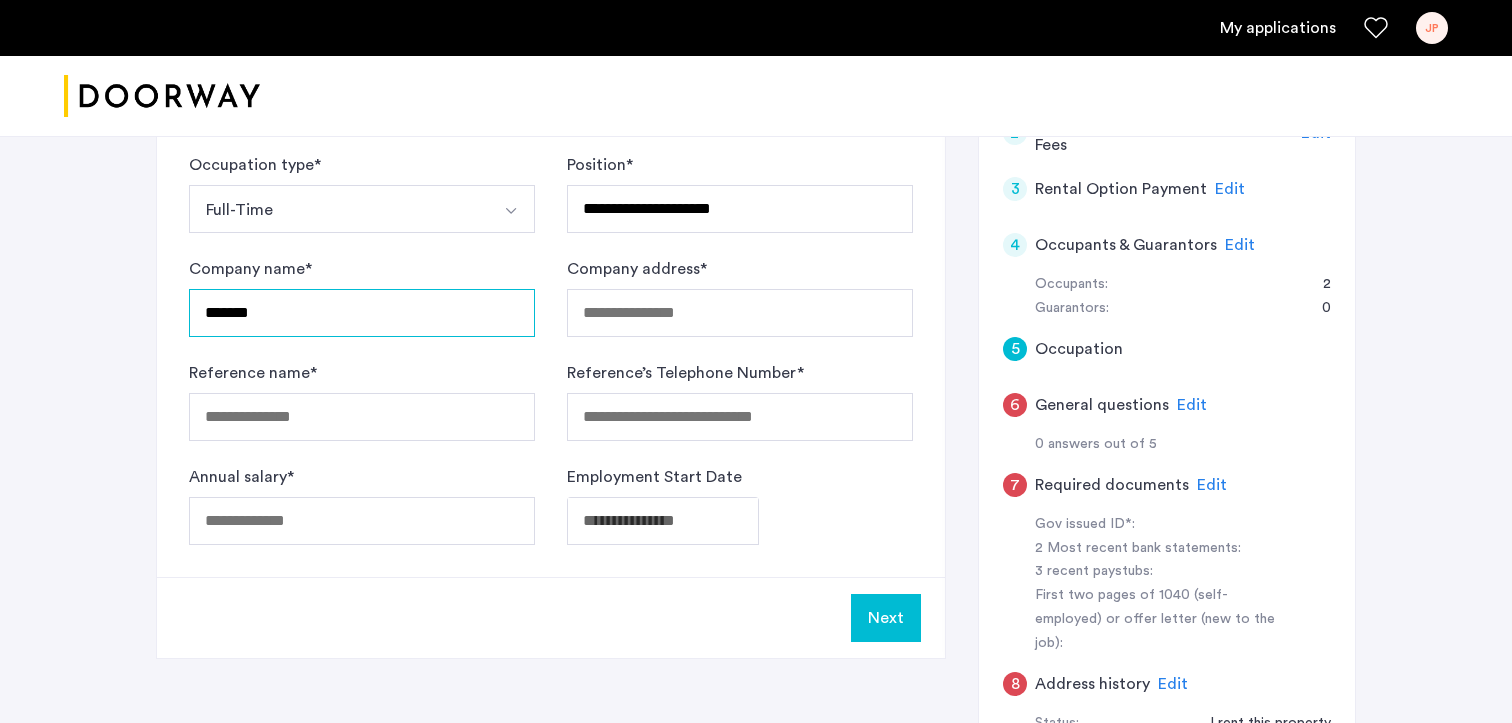 type on "*******" 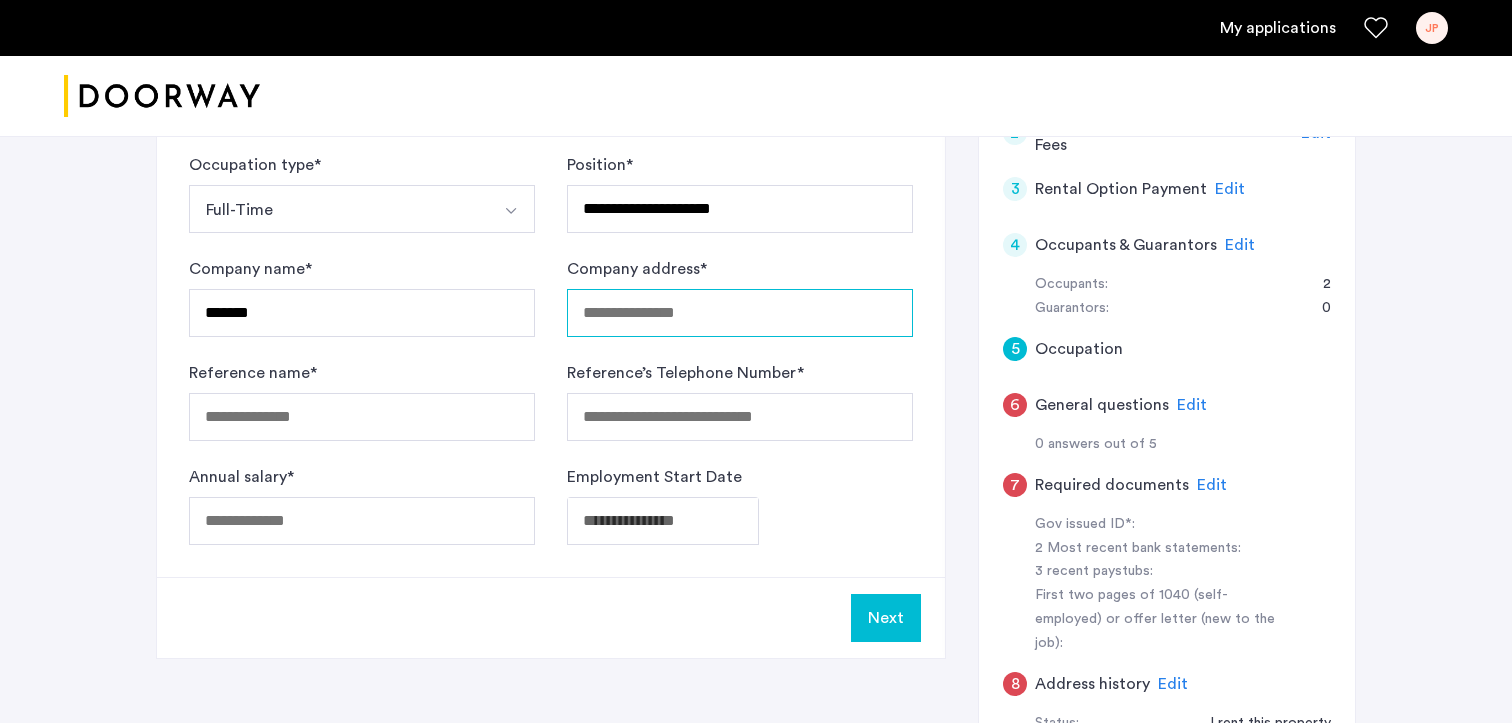 click on "Company address  *" at bounding box center [740, 313] 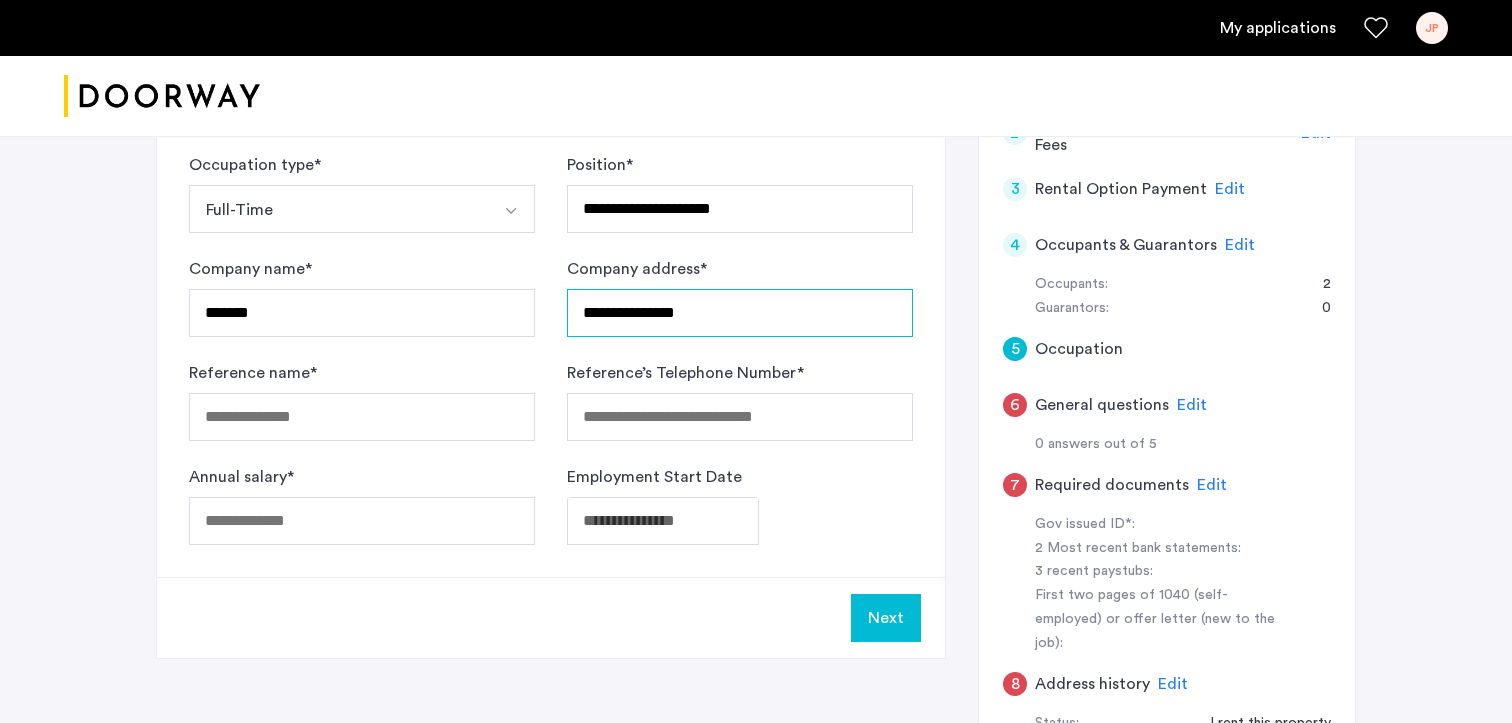 type on "**********" 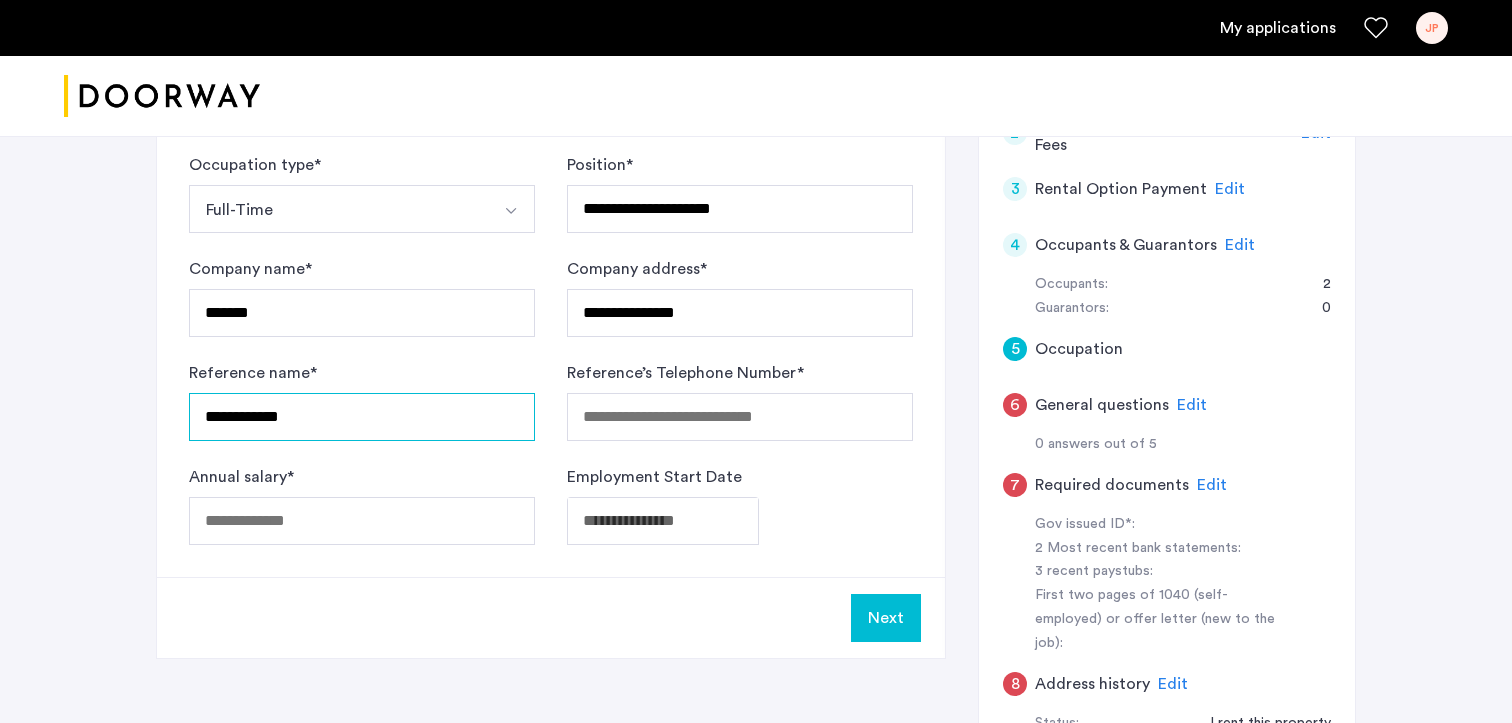 type on "**********" 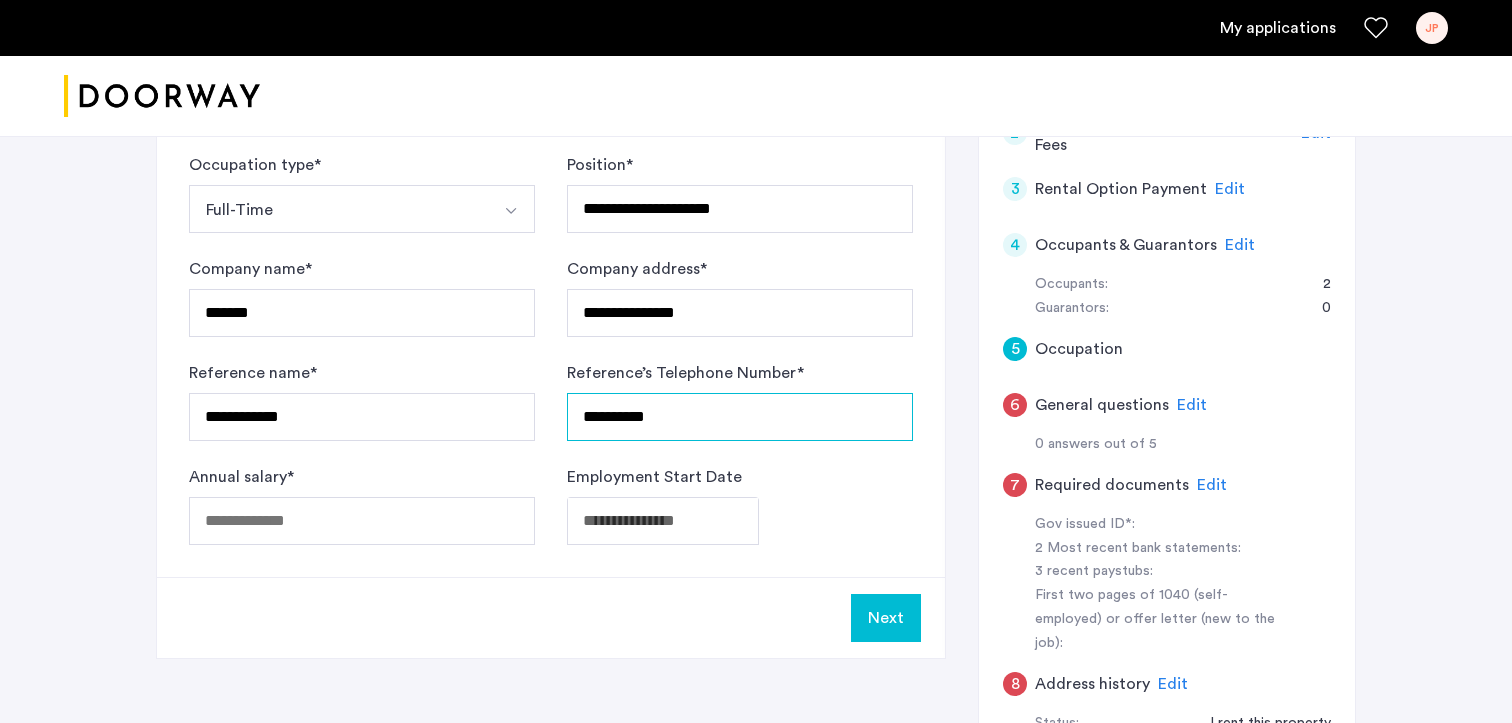 type on "**********" 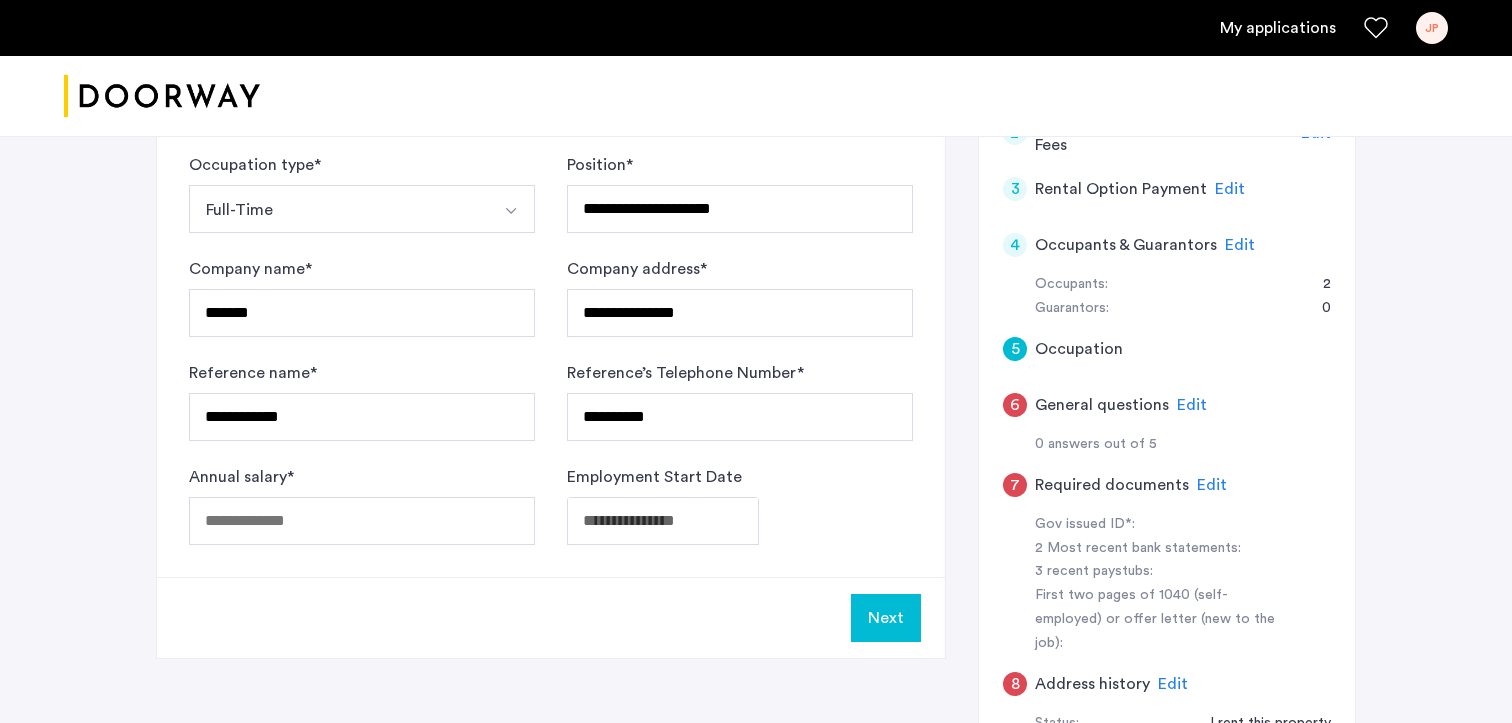click on "Next" 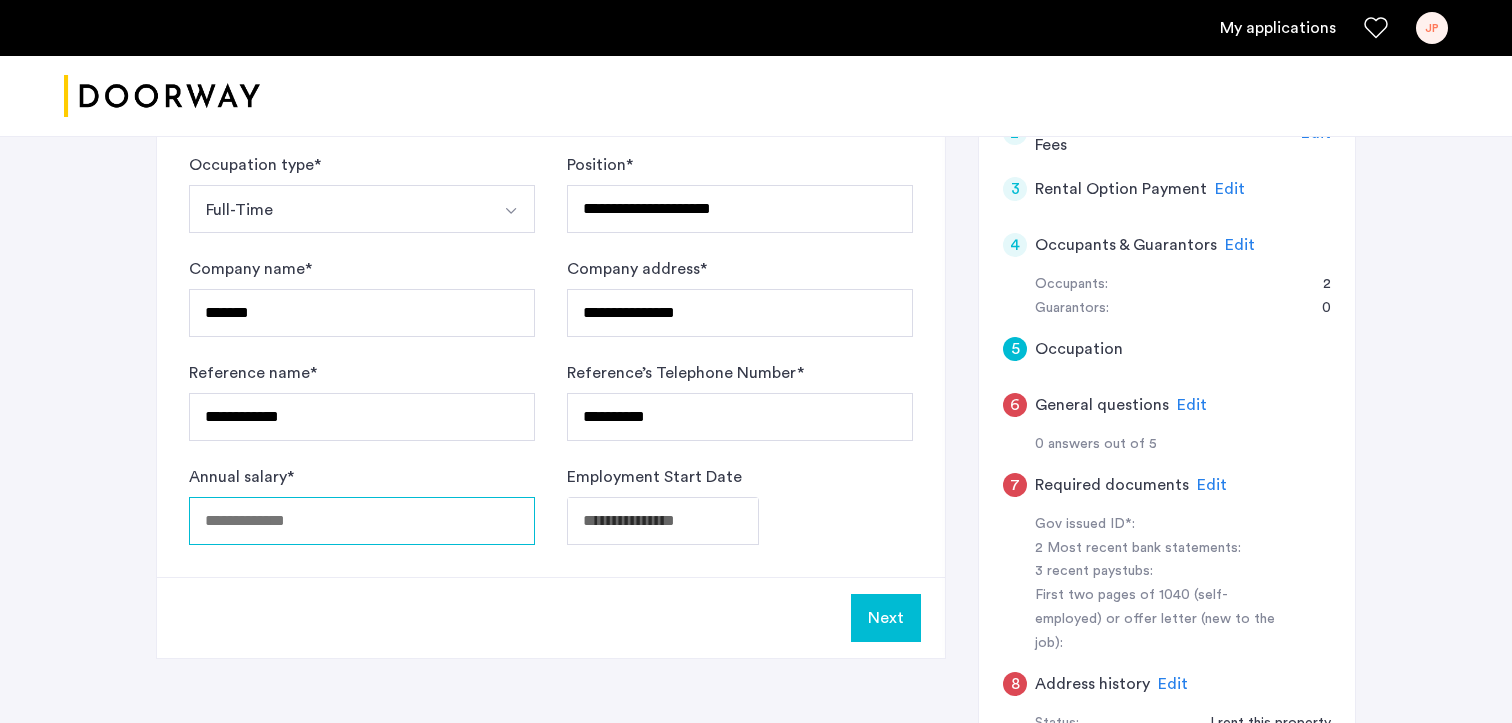 click on "Annual salary  *" at bounding box center (362, 521) 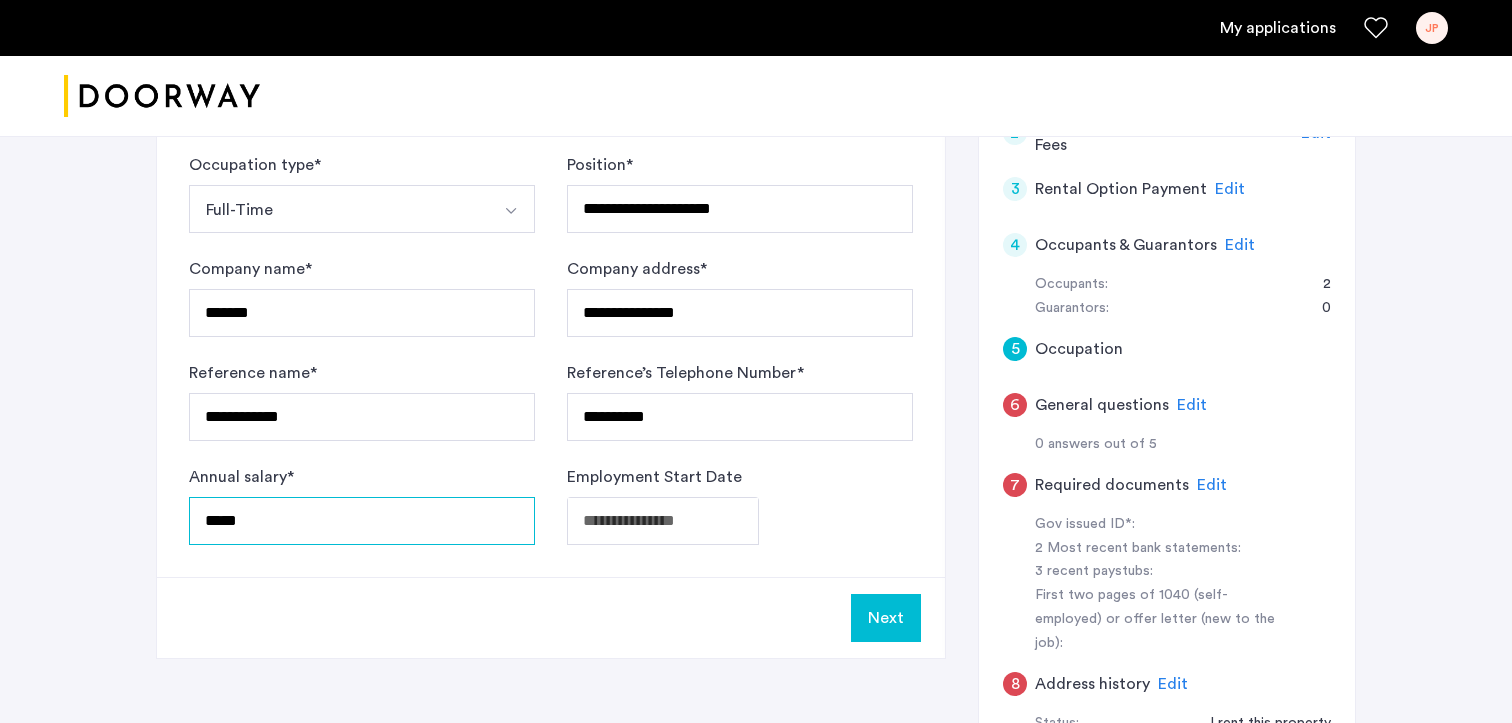 click on "*****" at bounding box center (362, 521) 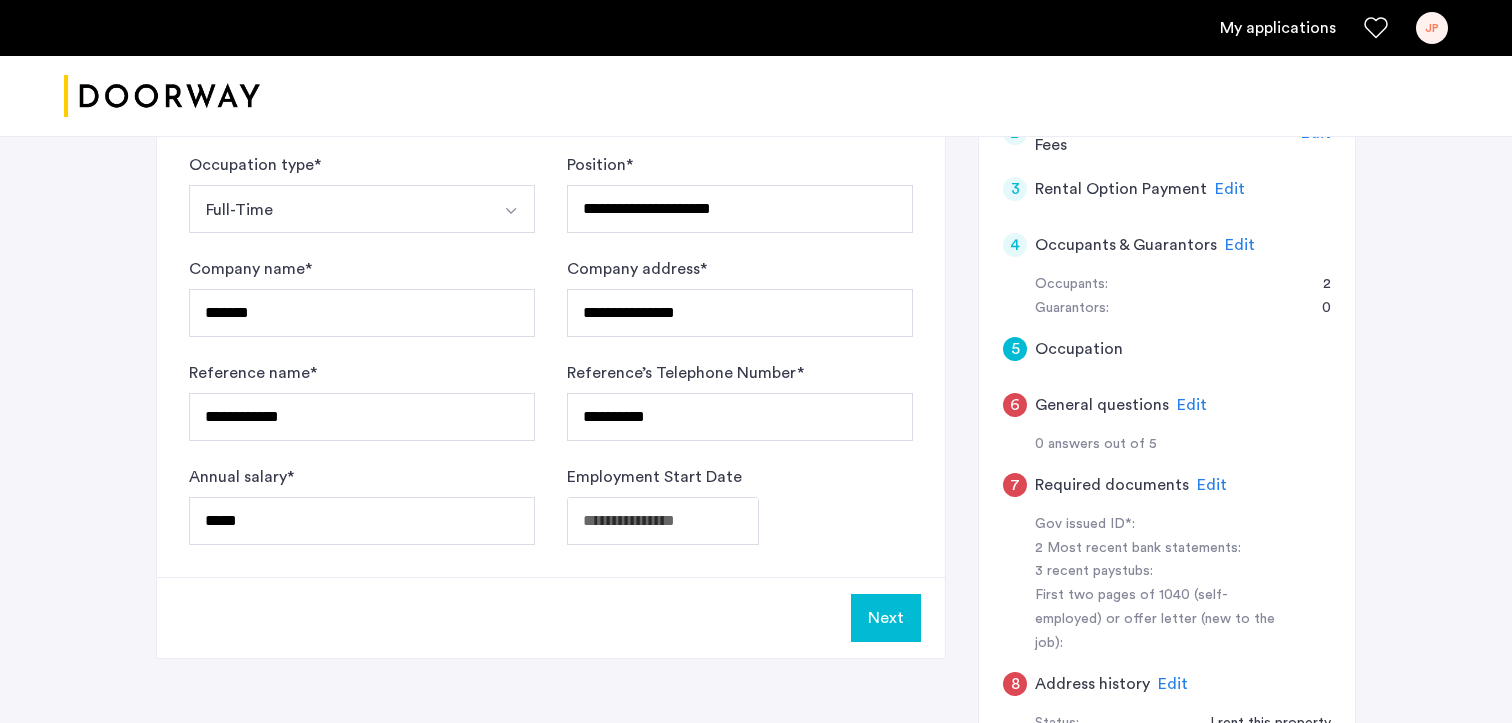 click on "**********" at bounding box center (756, -155) 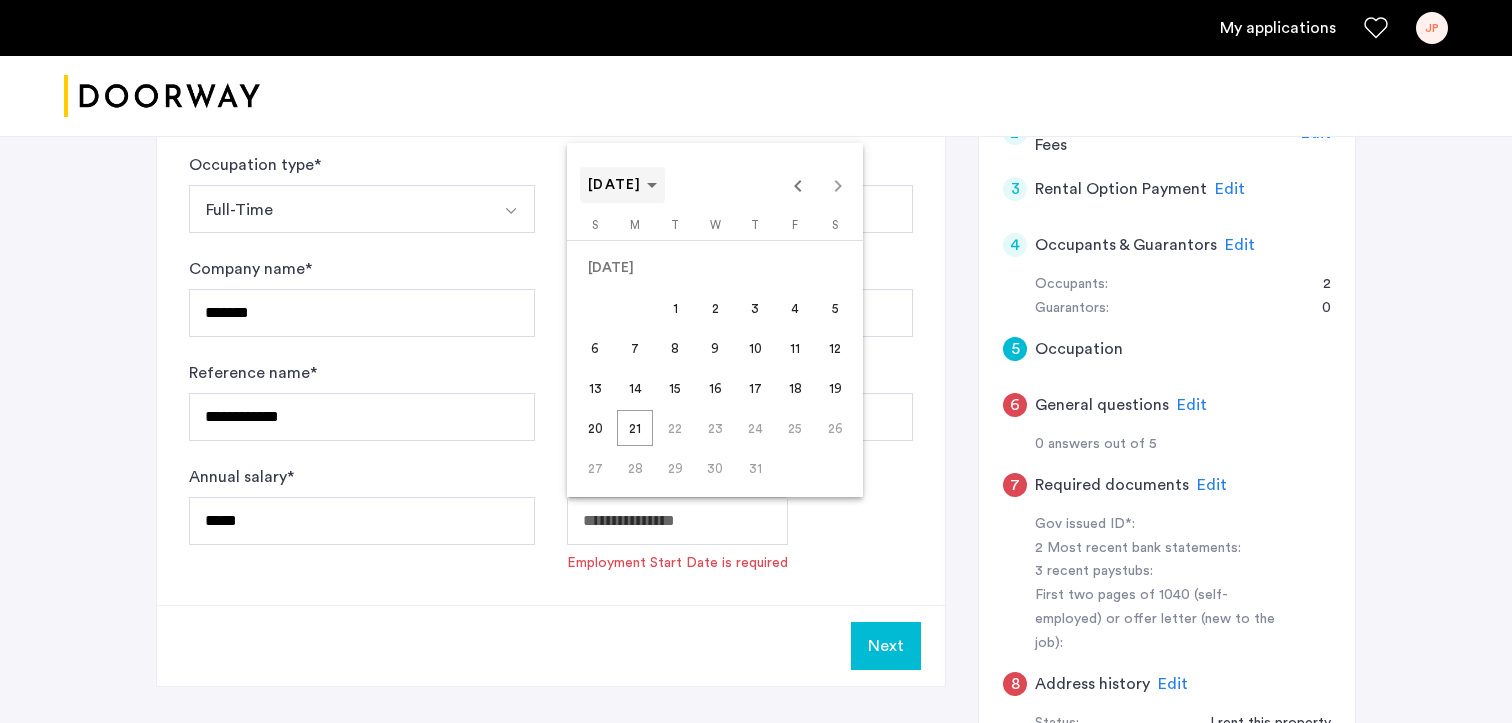 click on "[DATE]" at bounding box center (622, 185) 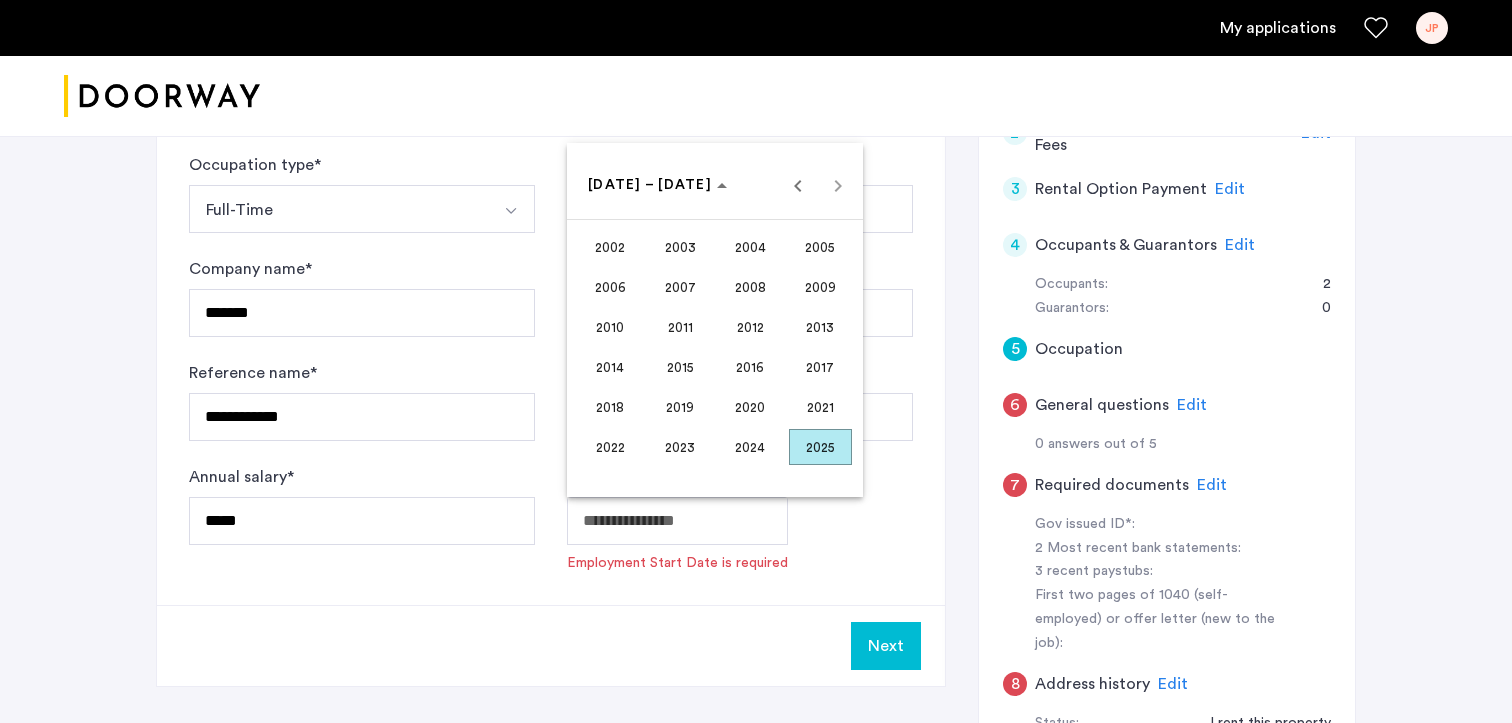click on "2023" at bounding box center (680, 447) 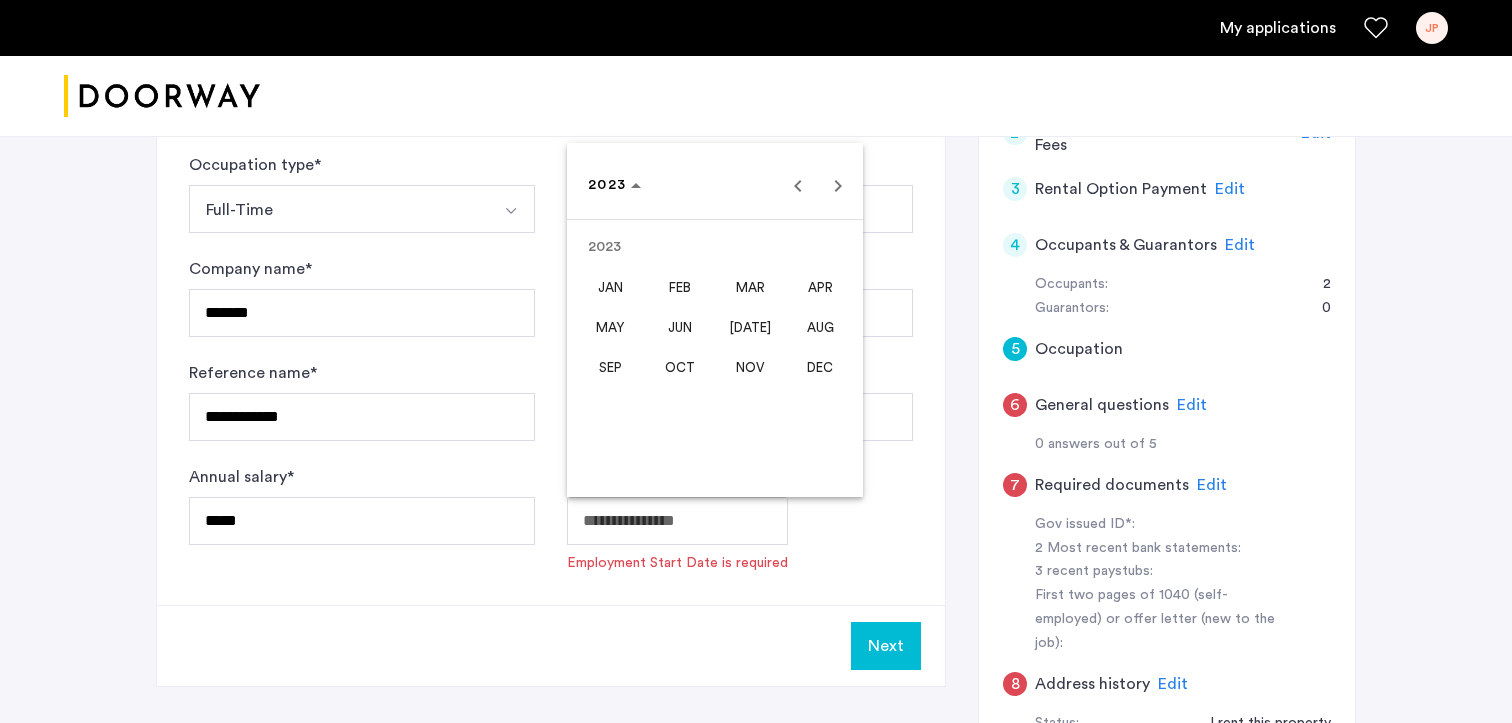 click at bounding box center (756, 361) 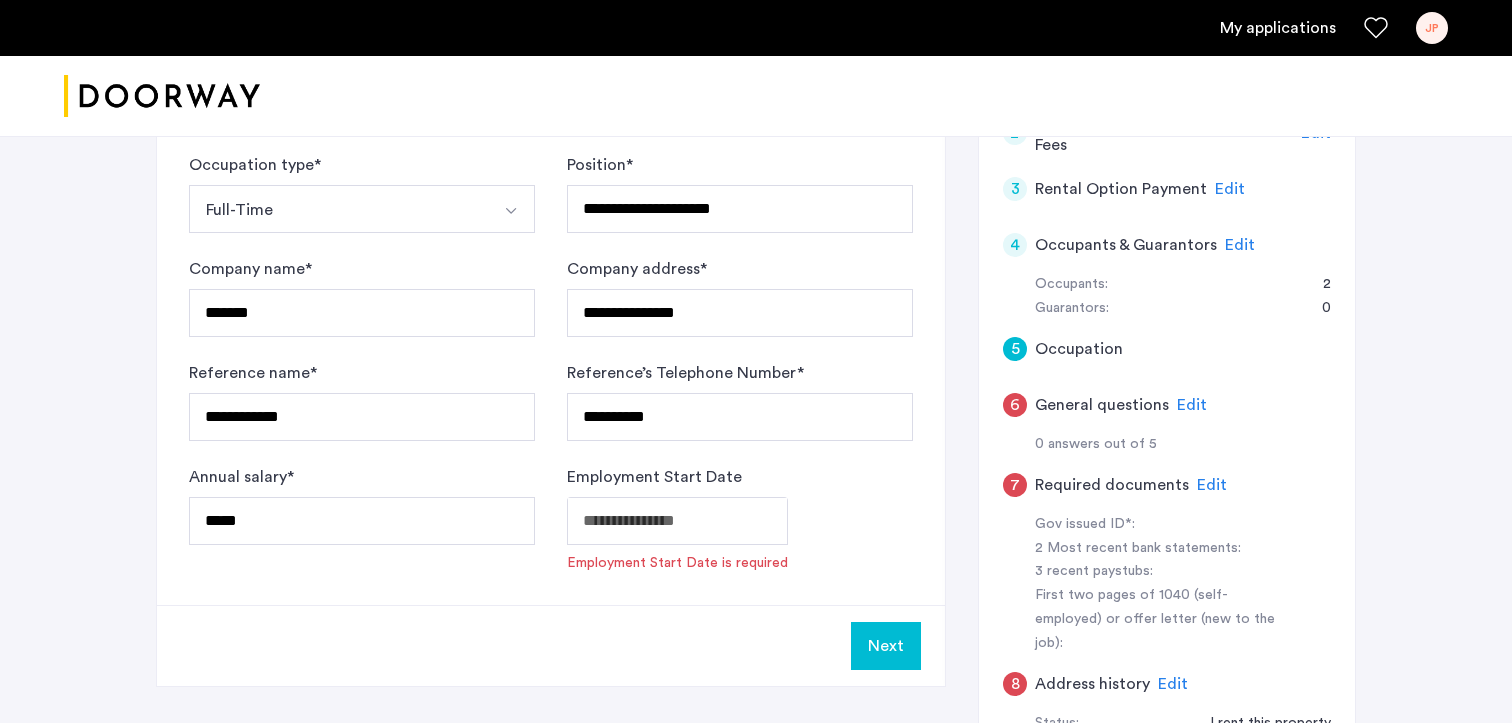 click on "**********" at bounding box center (756, -155) 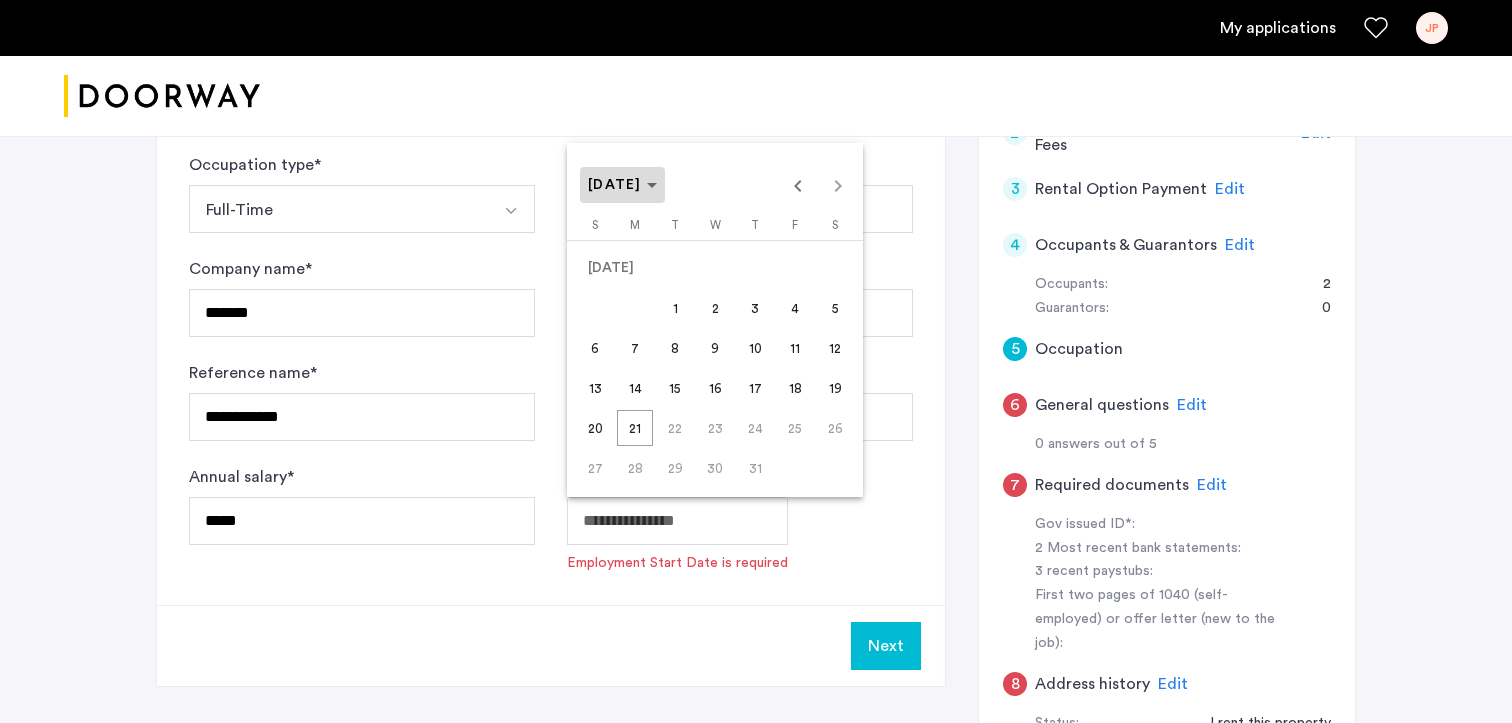 click on "[DATE]" at bounding box center (615, 185) 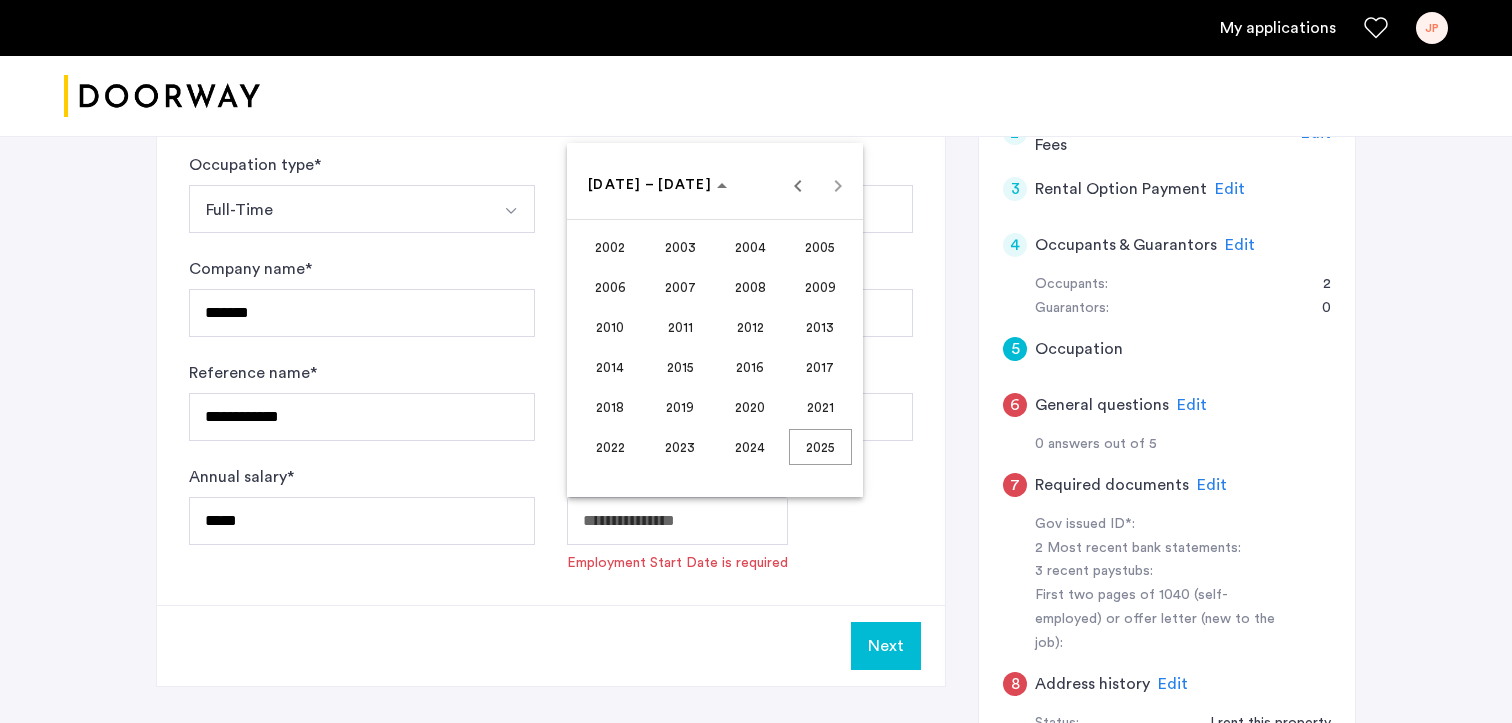 click on "2023" at bounding box center [680, 447] 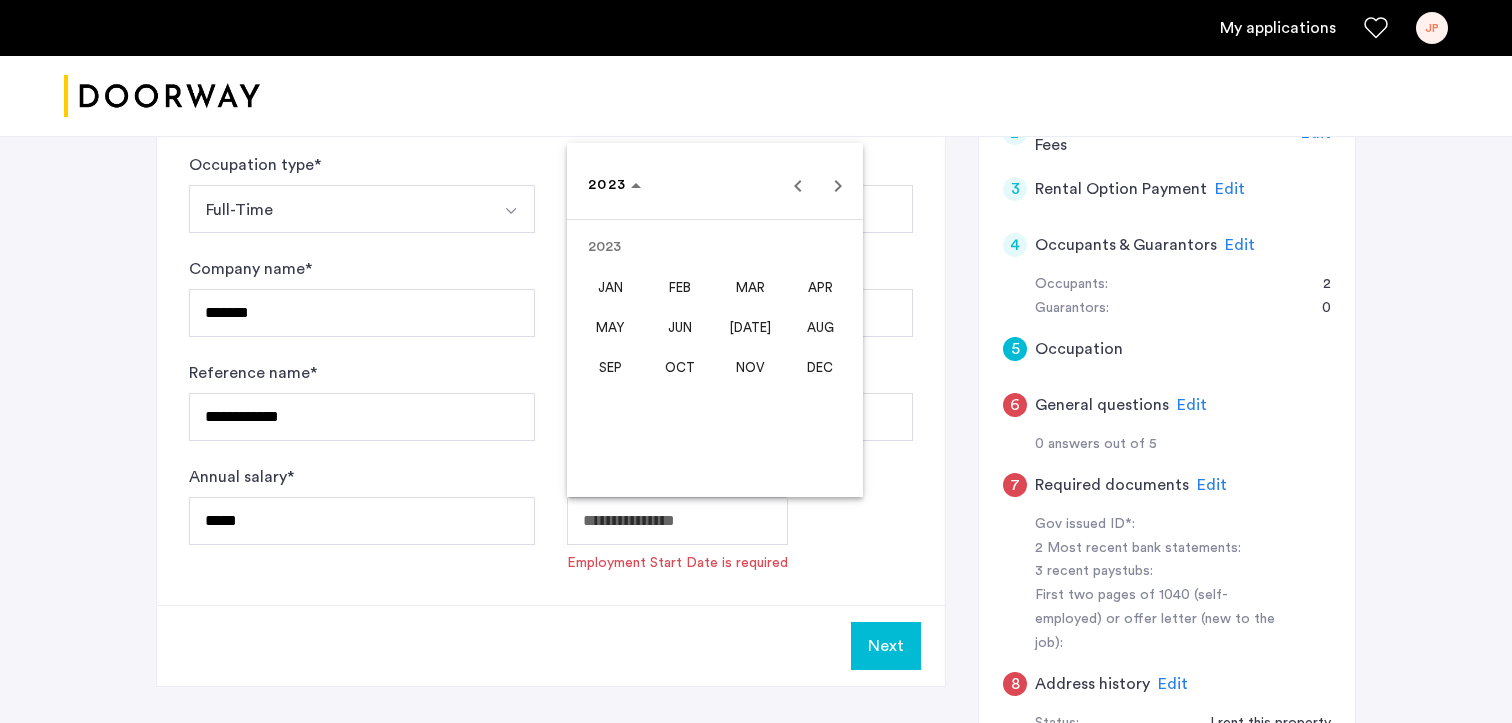 click on "SEP" at bounding box center (610, 367) 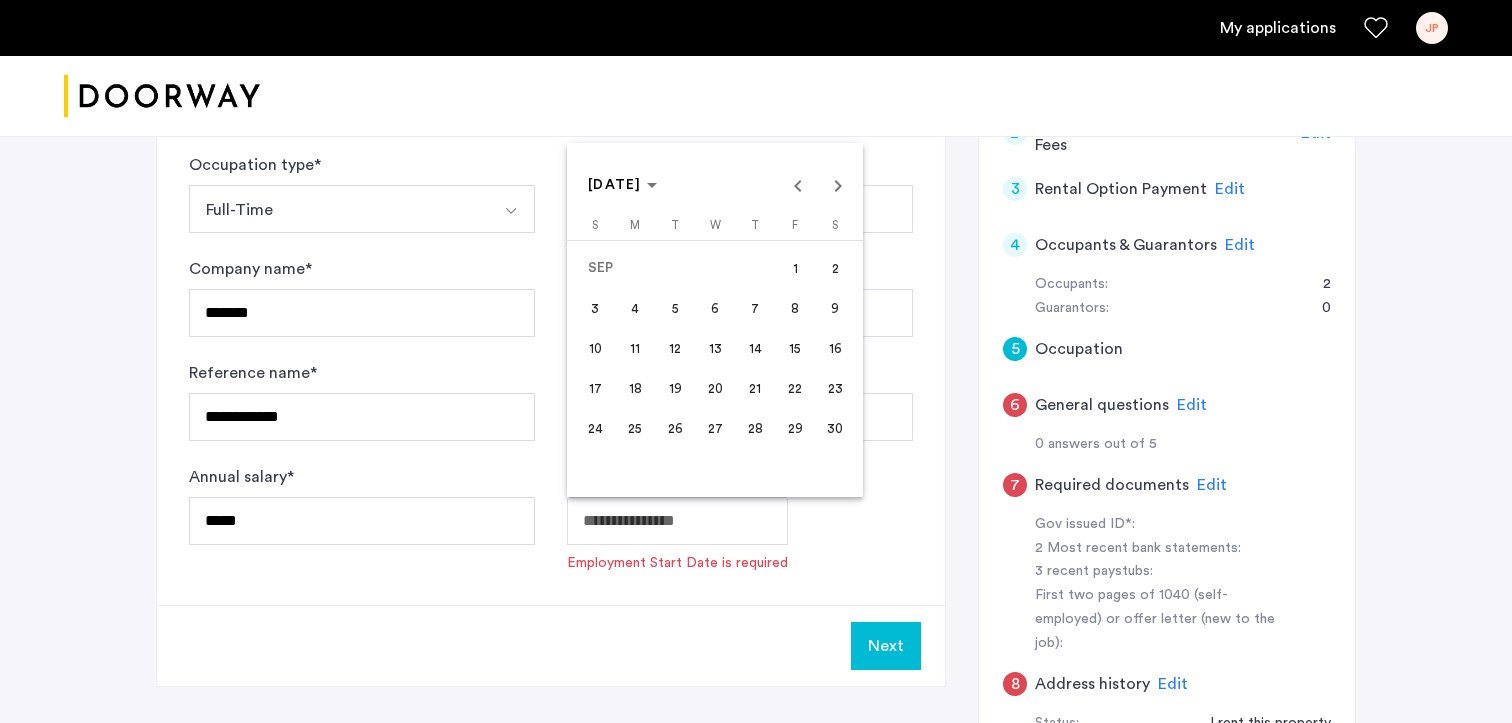 click on "1" at bounding box center (795, 268) 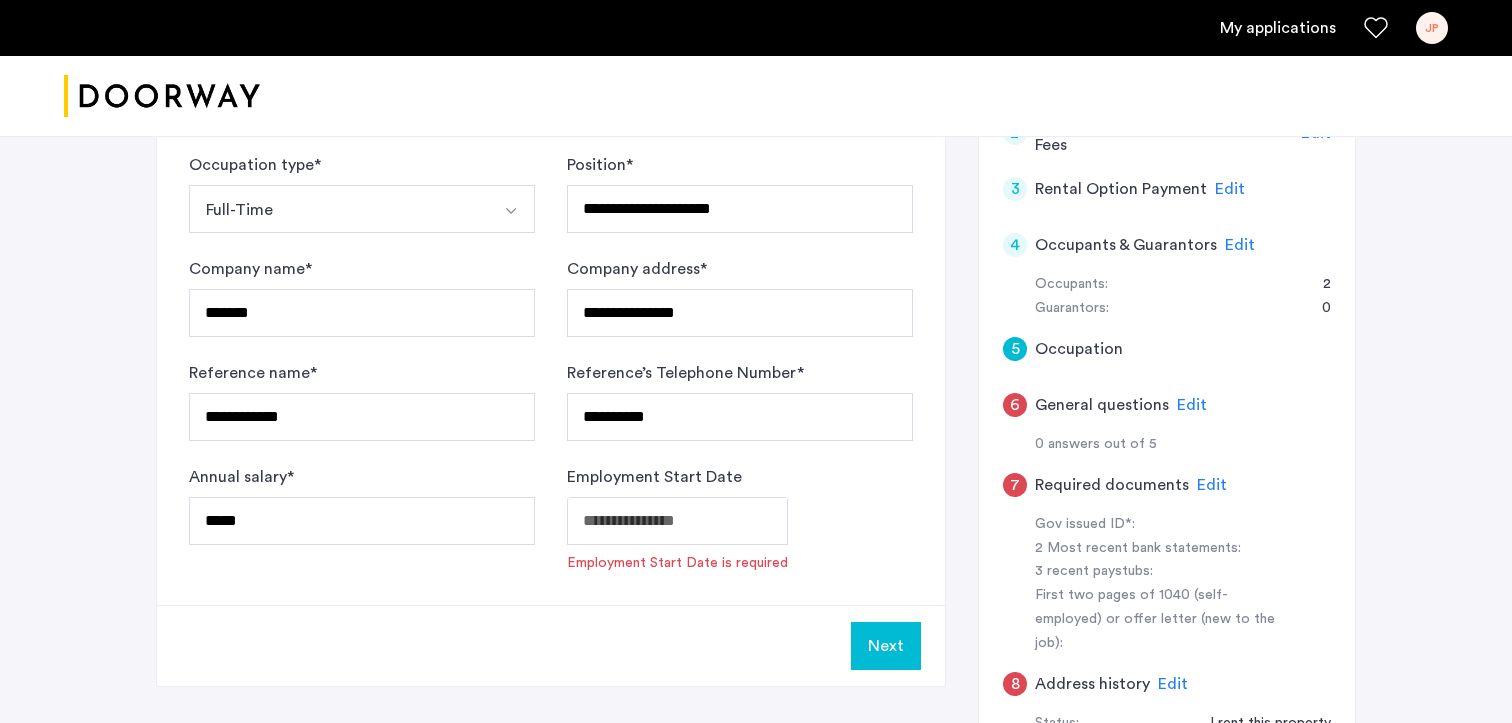 type on "**********" 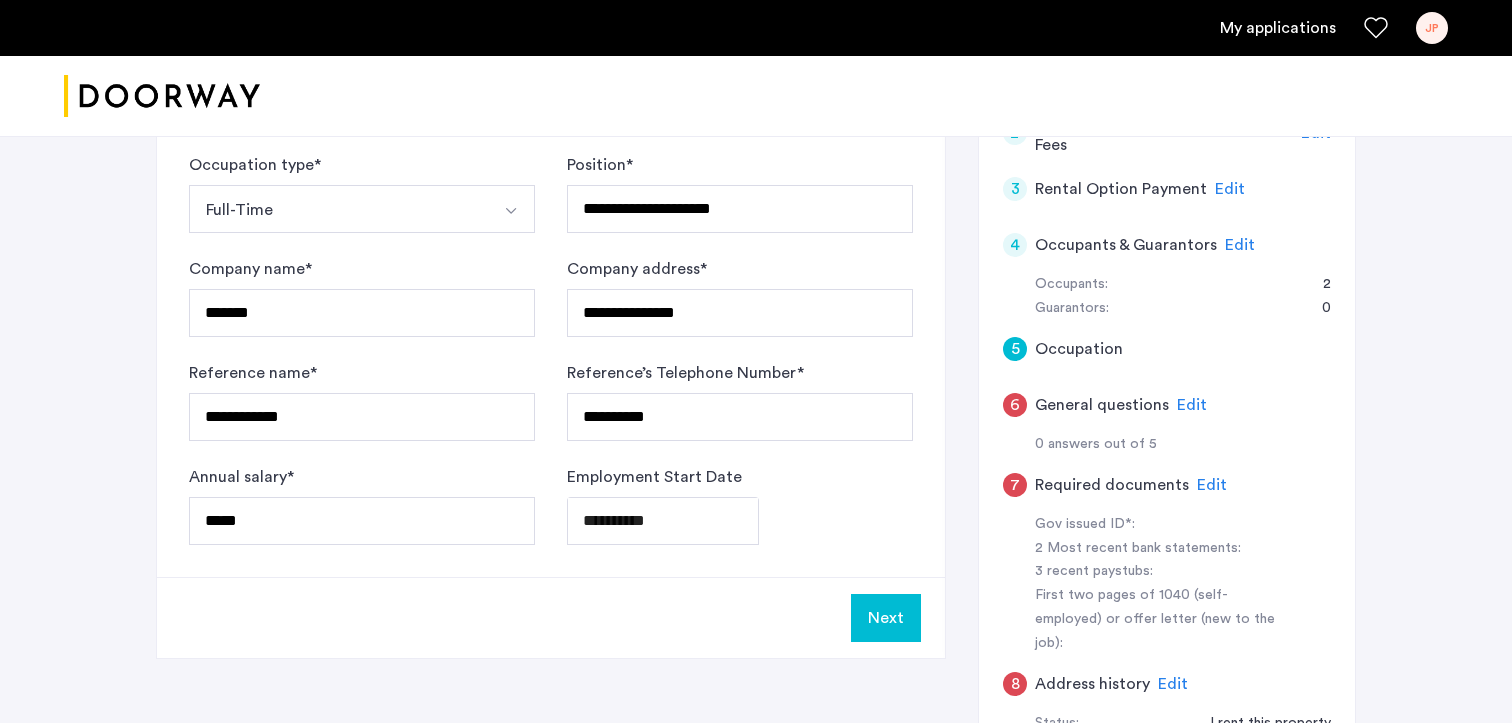 click on "Next" 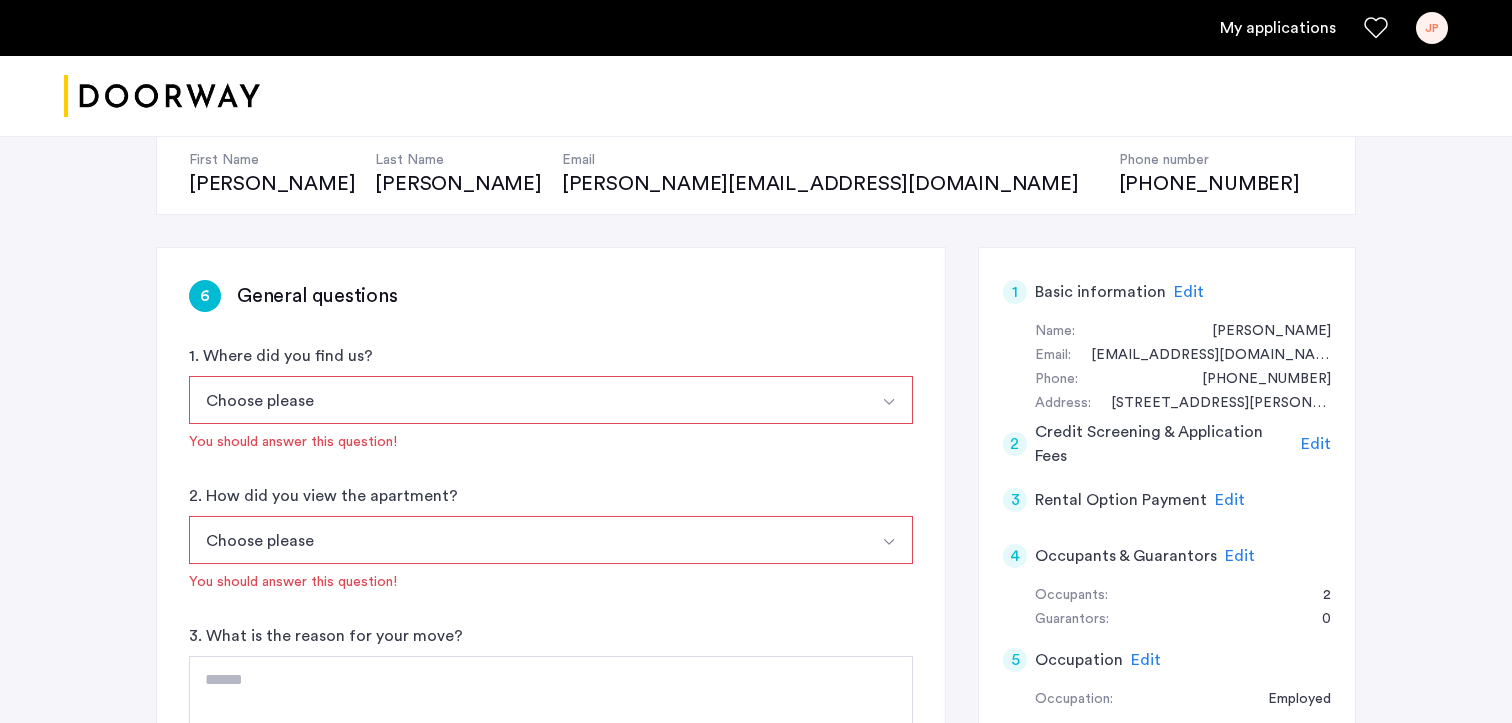 scroll, scrollTop: 252, scrollLeft: 0, axis: vertical 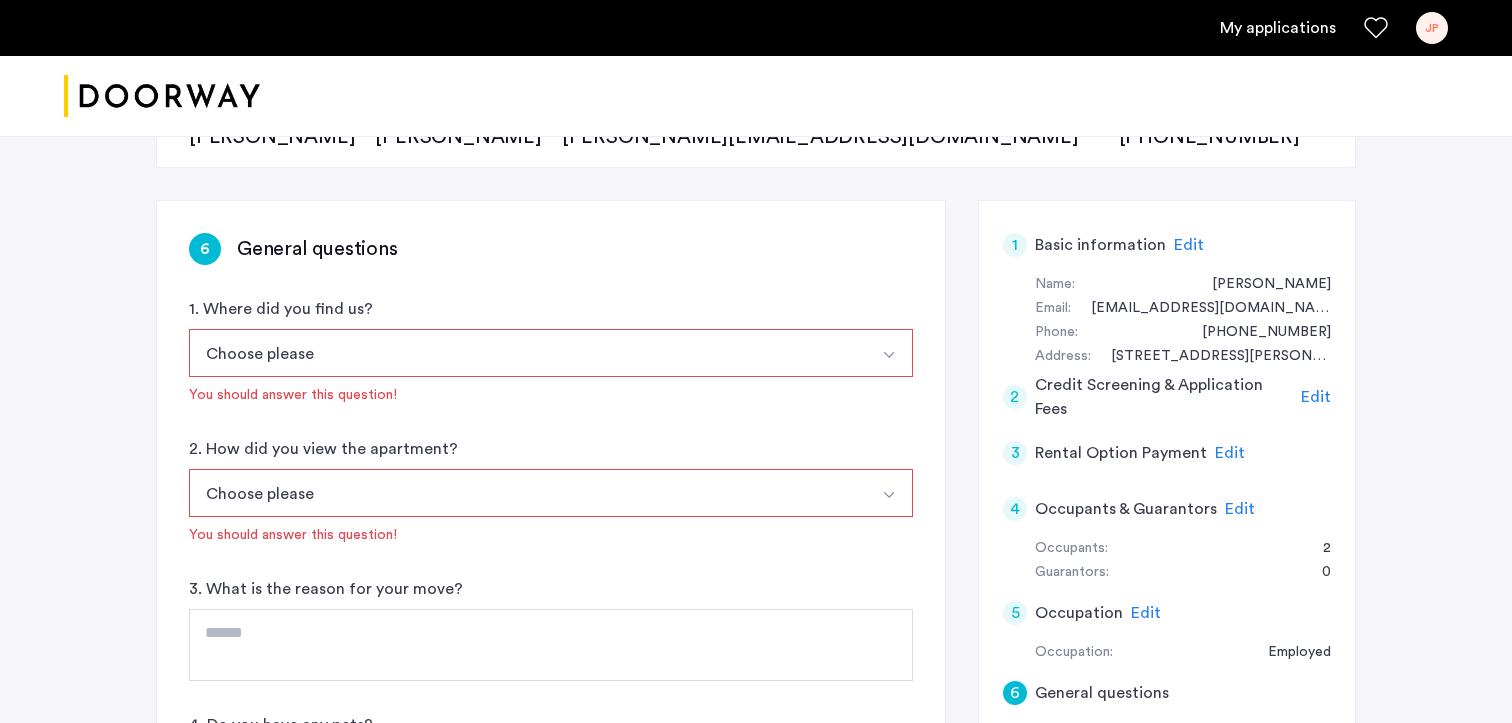 click on "Choose please" at bounding box center [527, 353] 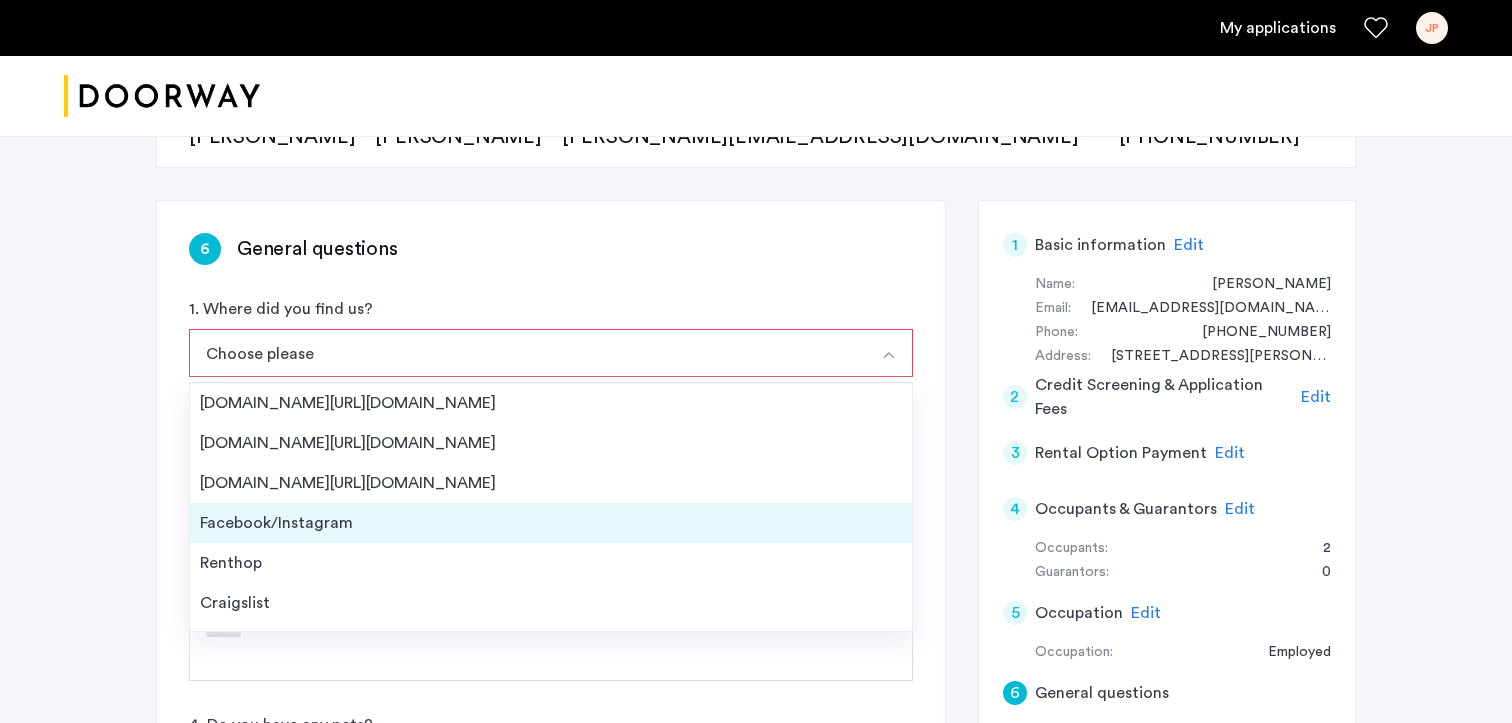click on "Facebook/Instagram" at bounding box center (551, 523) 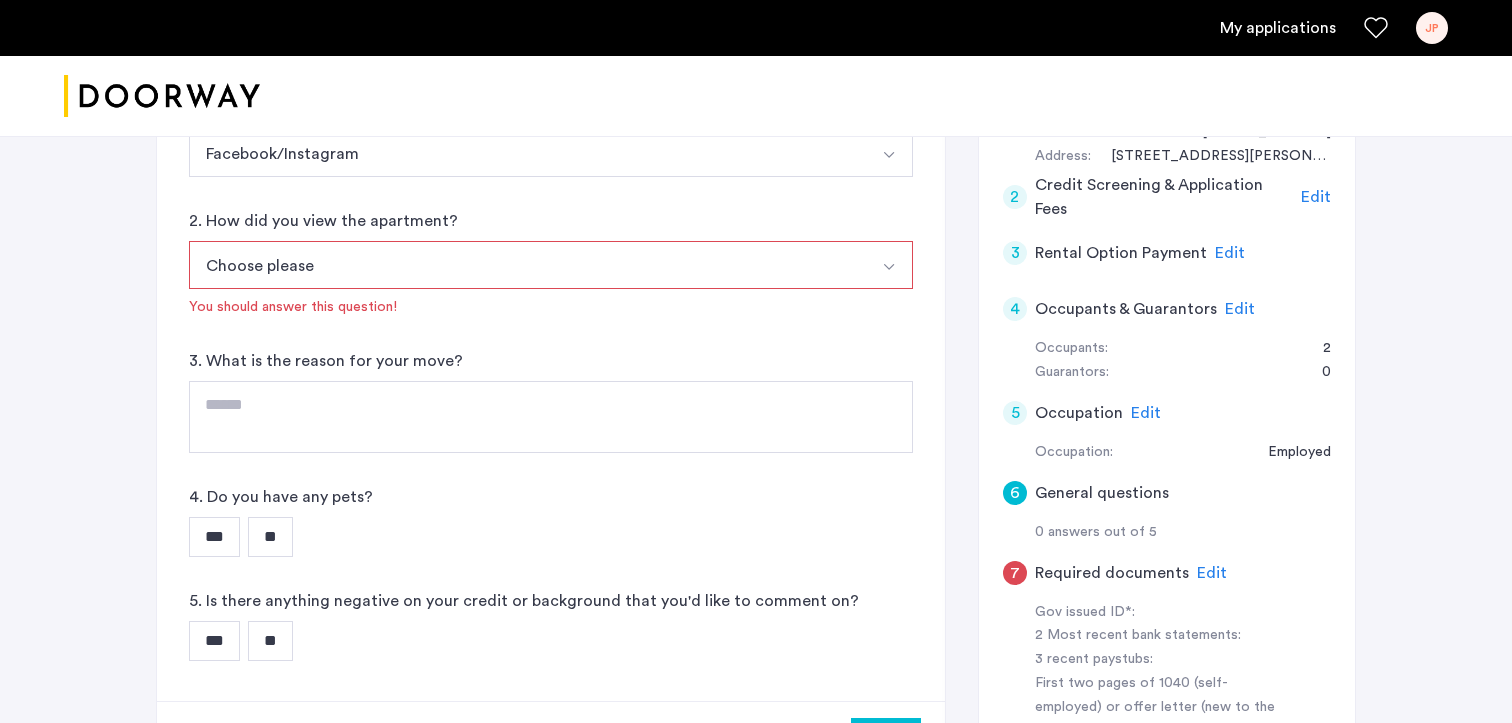 scroll, scrollTop: 482, scrollLeft: 0, axis: vertical 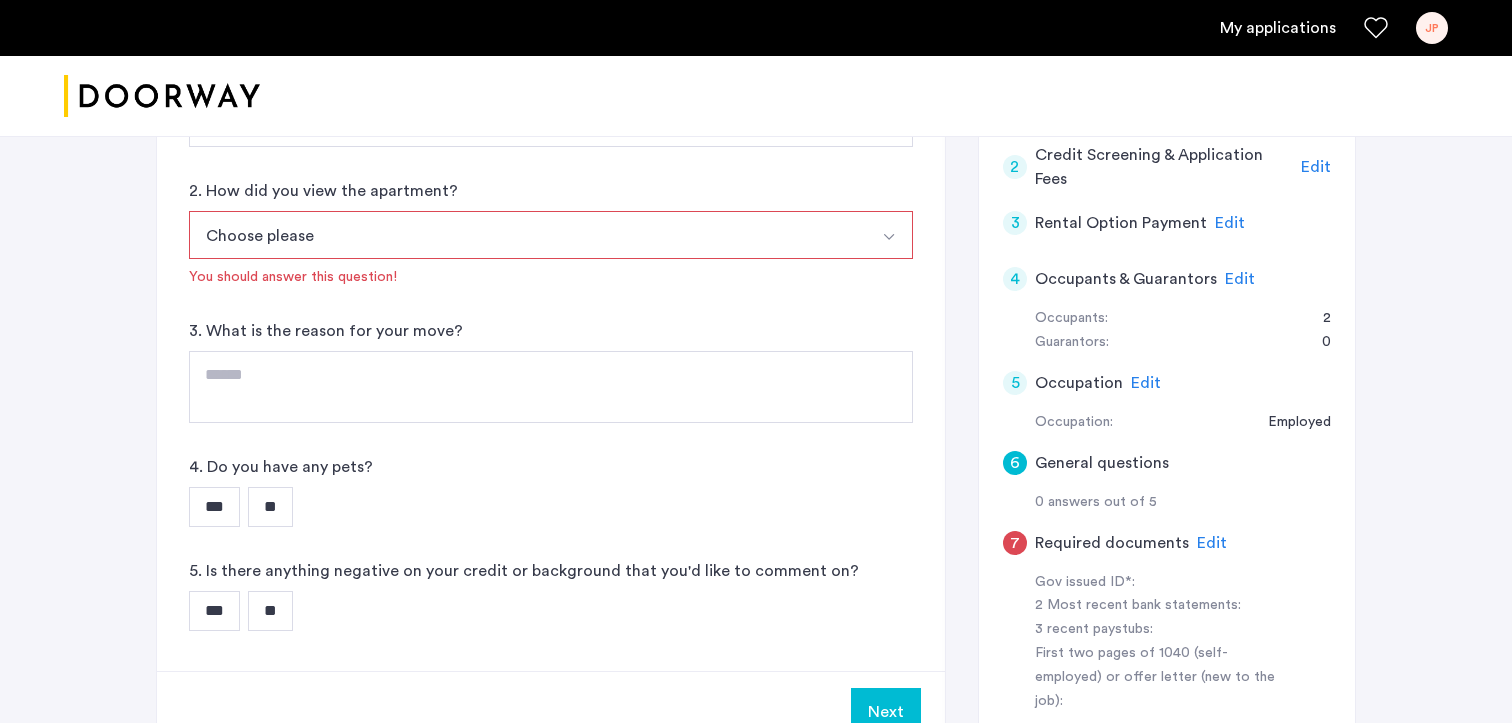 click on "Choose please" at bounding box center (527, 235) 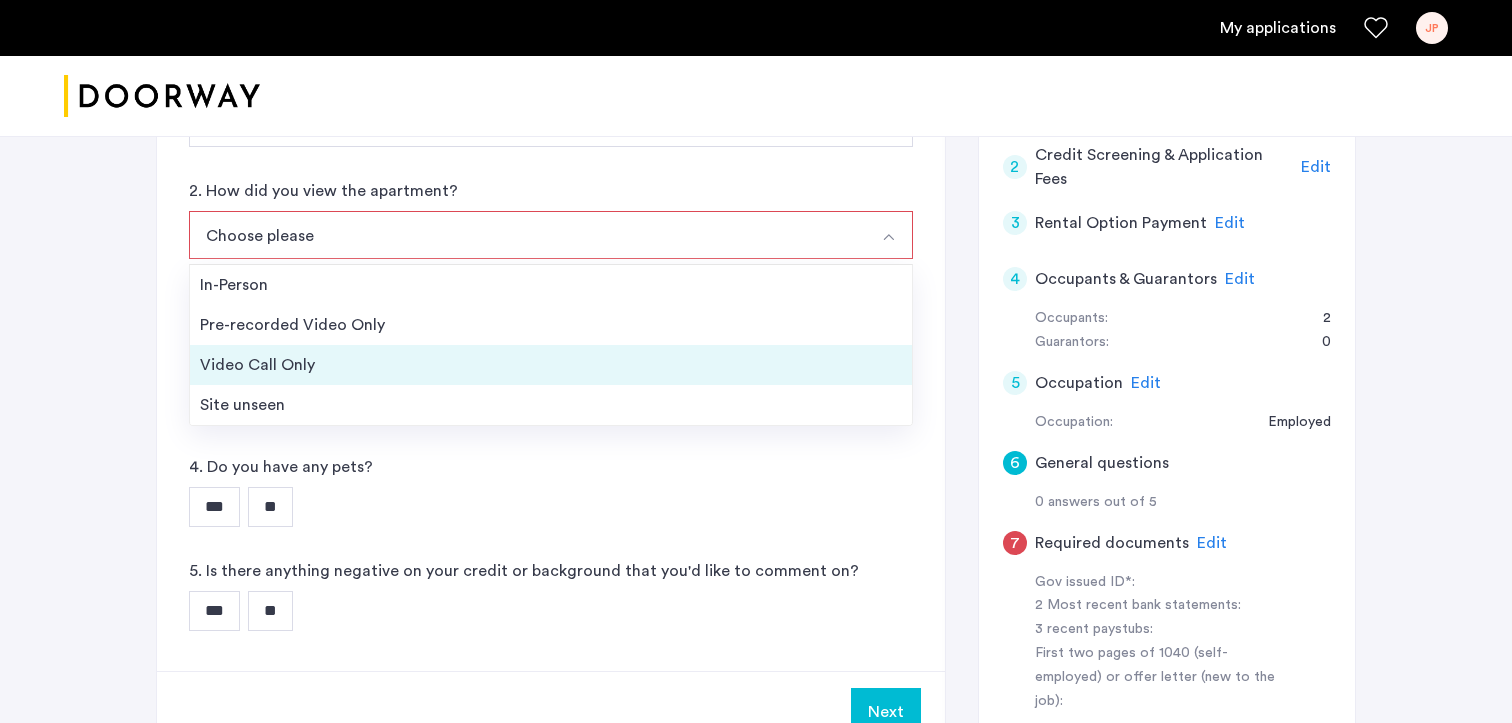 click on "Video Call Only" at bounding box center (551, 365) 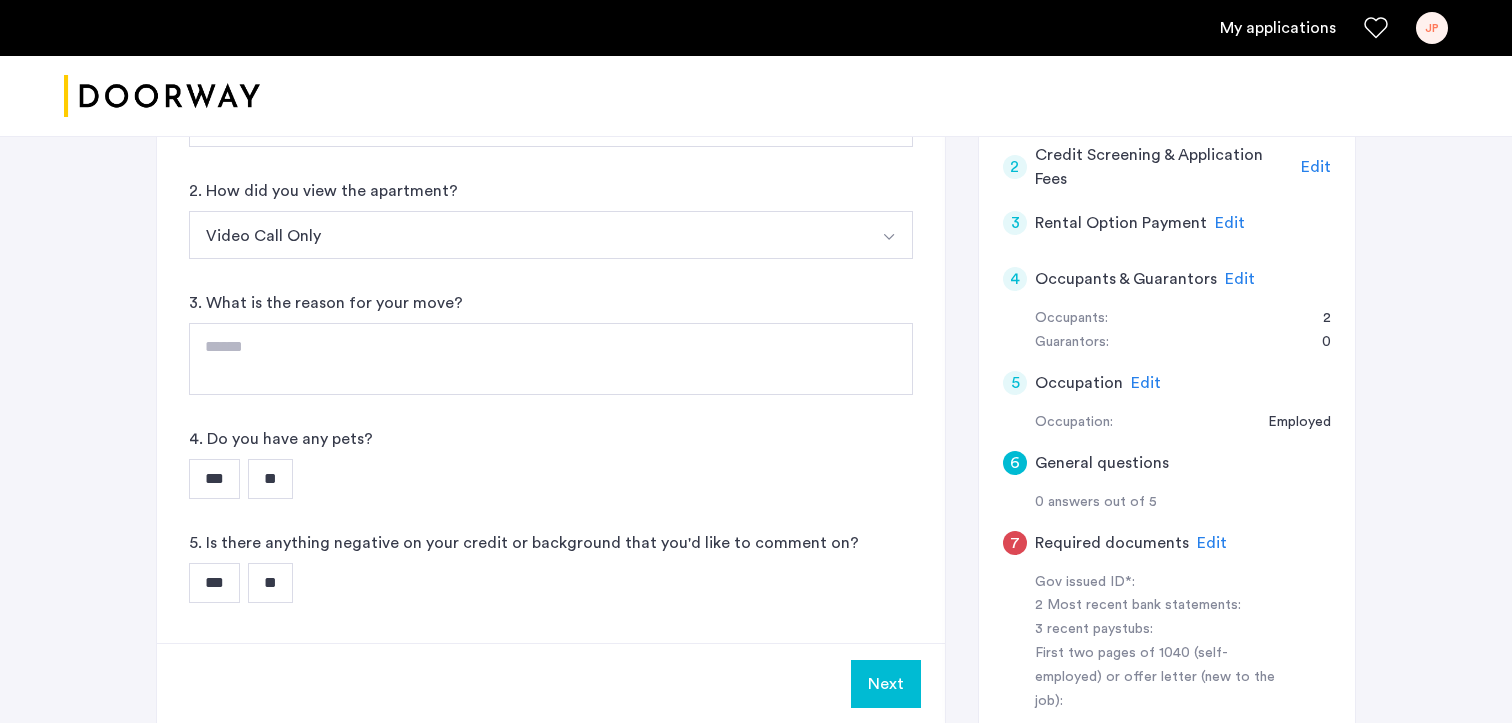 scroll, scrollTop: 489, scrollLeft: 0, axis: vertical 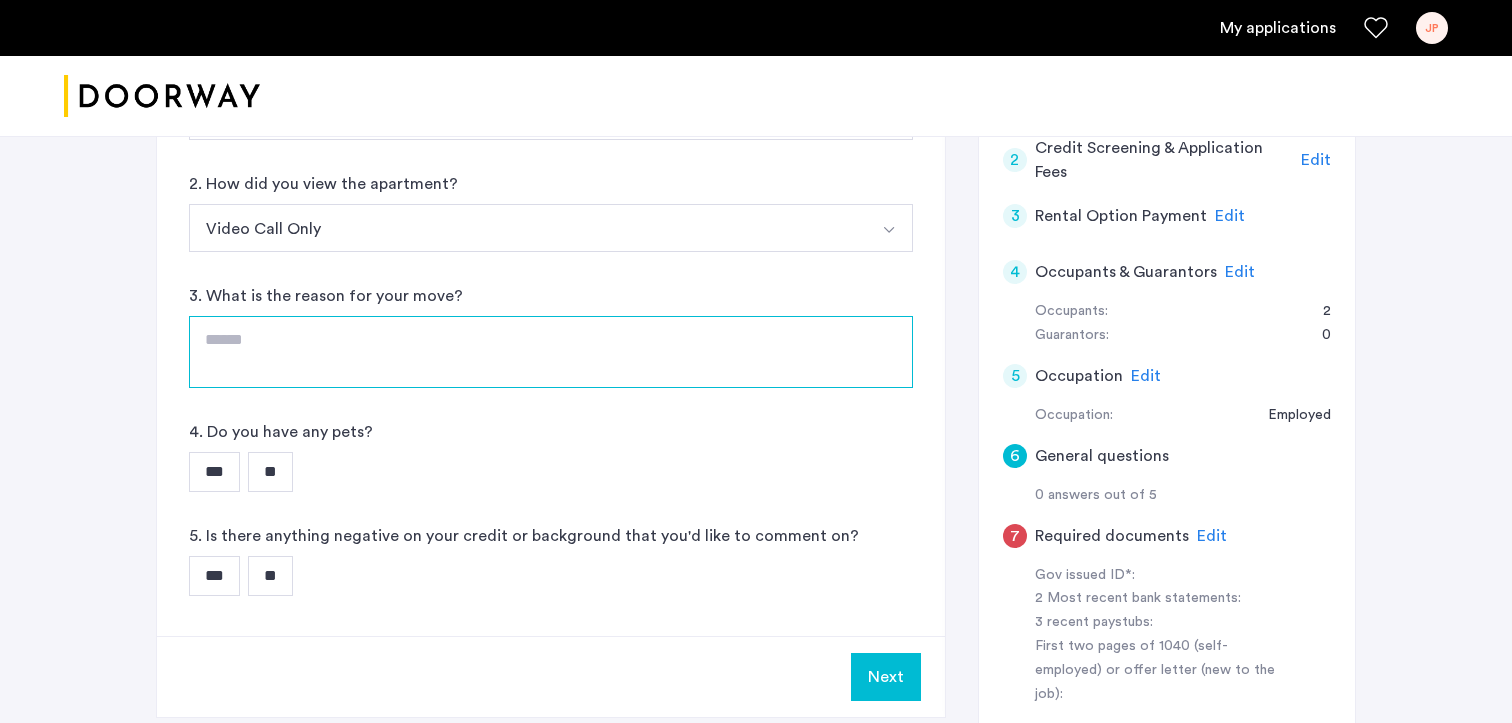 click 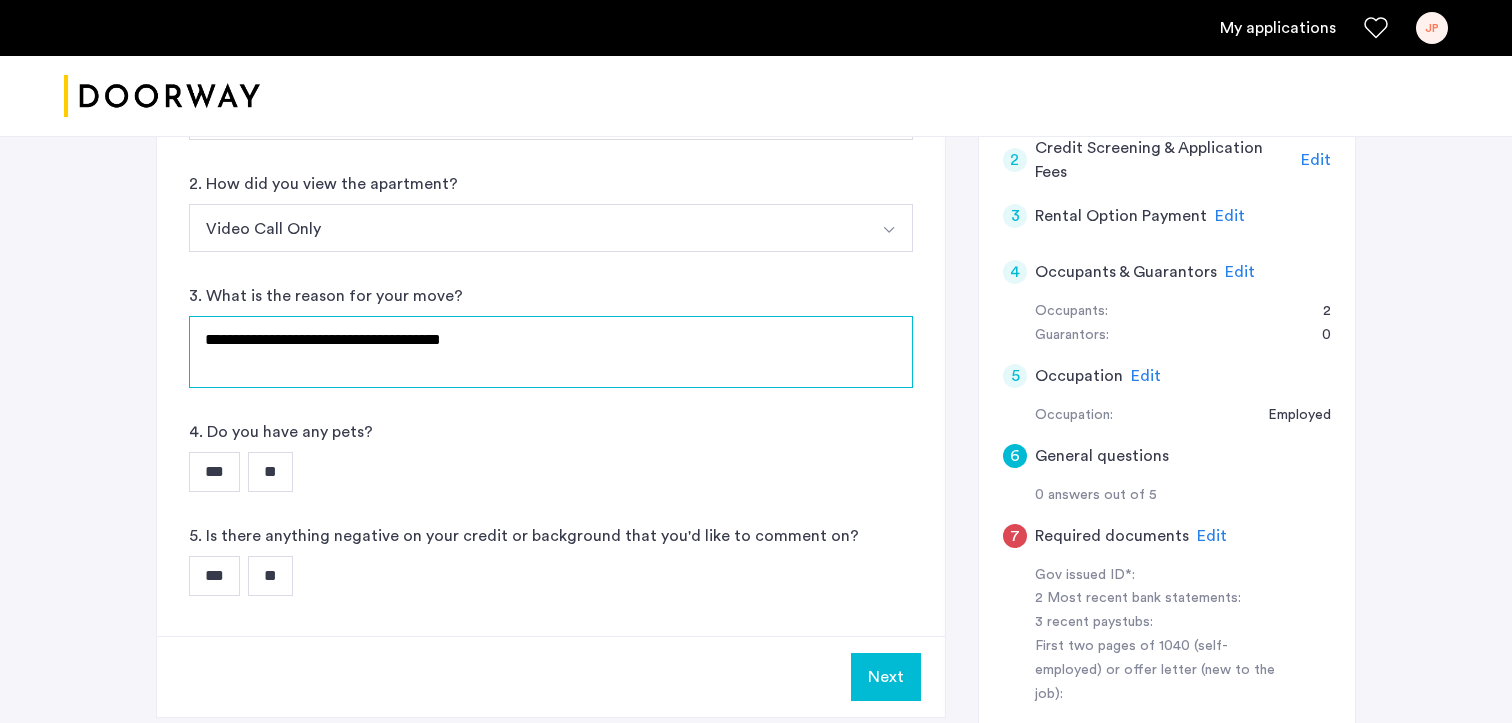 type on "**********" 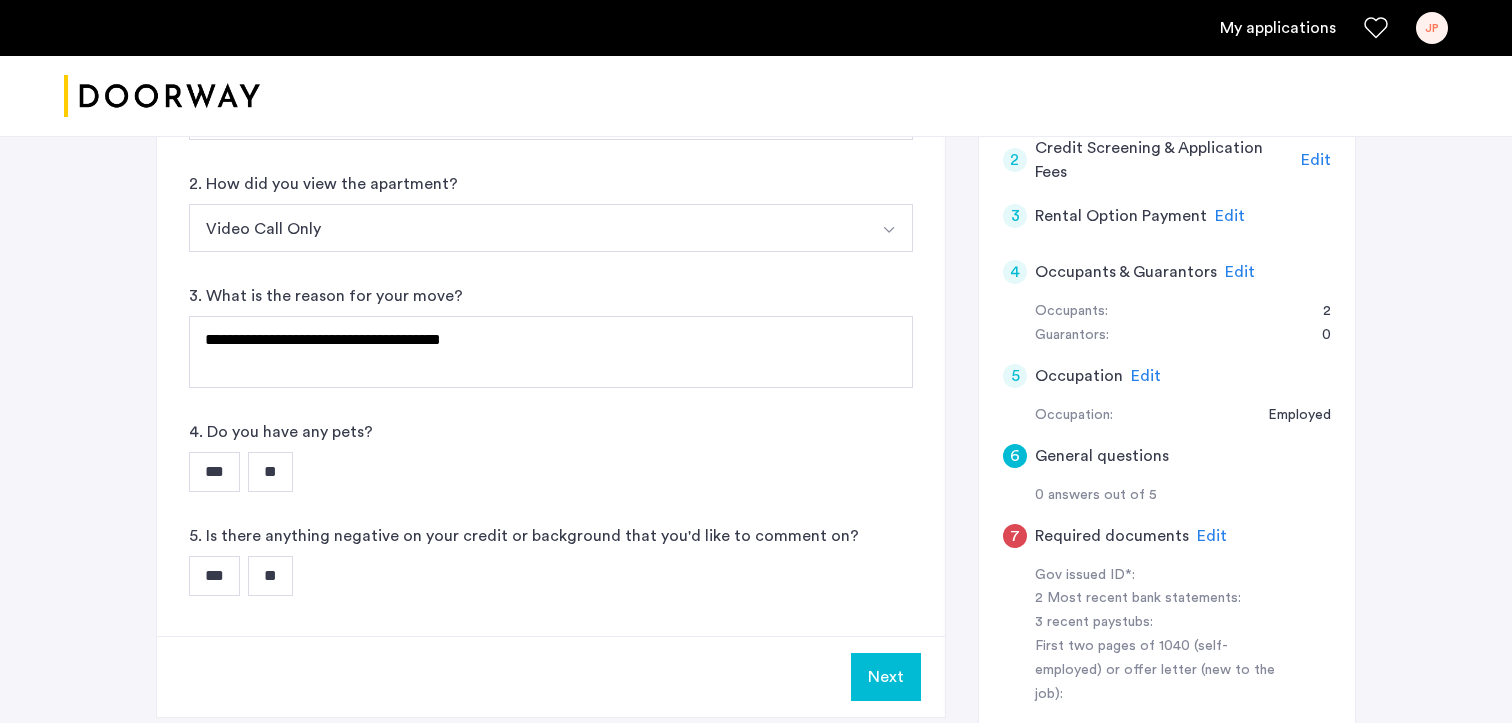 click on "***" at bounding box center [214, 472] 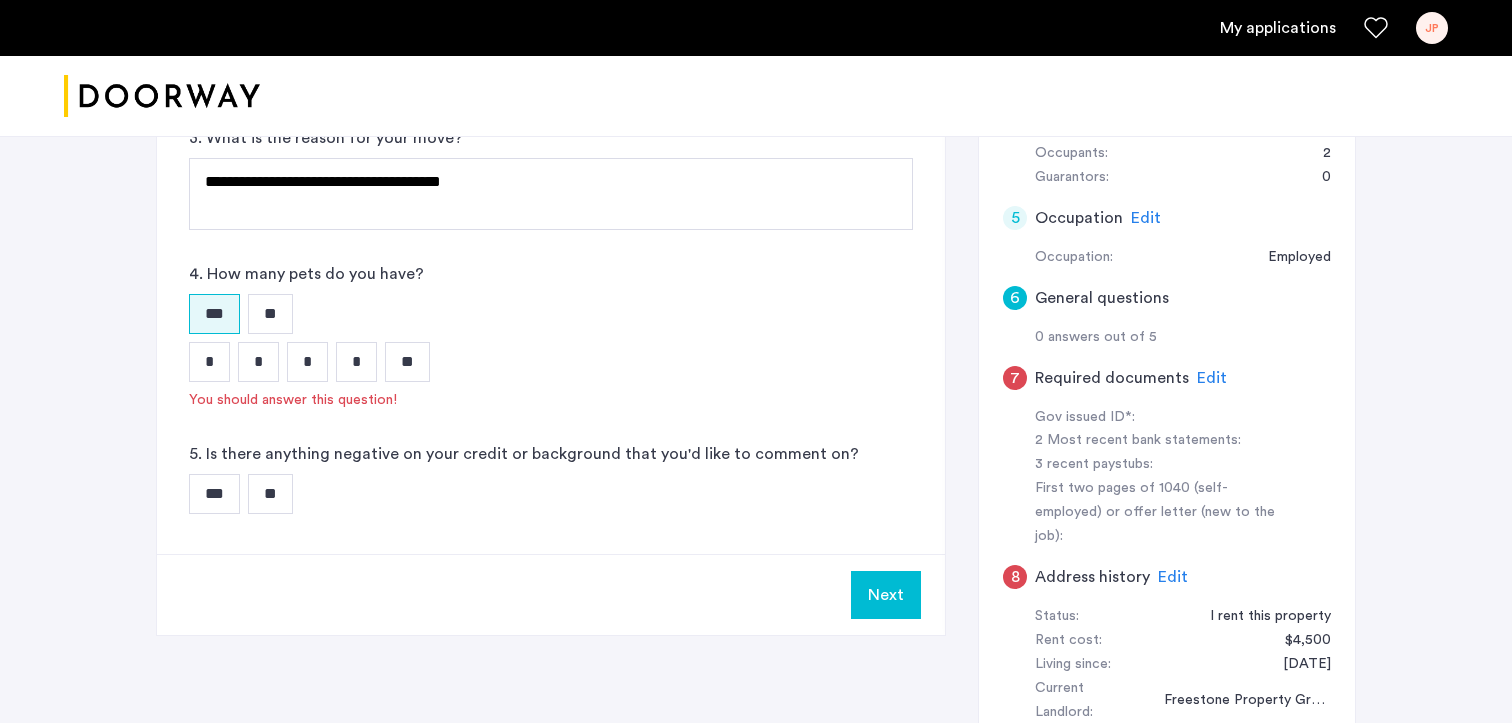 scroll, scrollTop: 672, scrollLeft: 0, axis: vertical 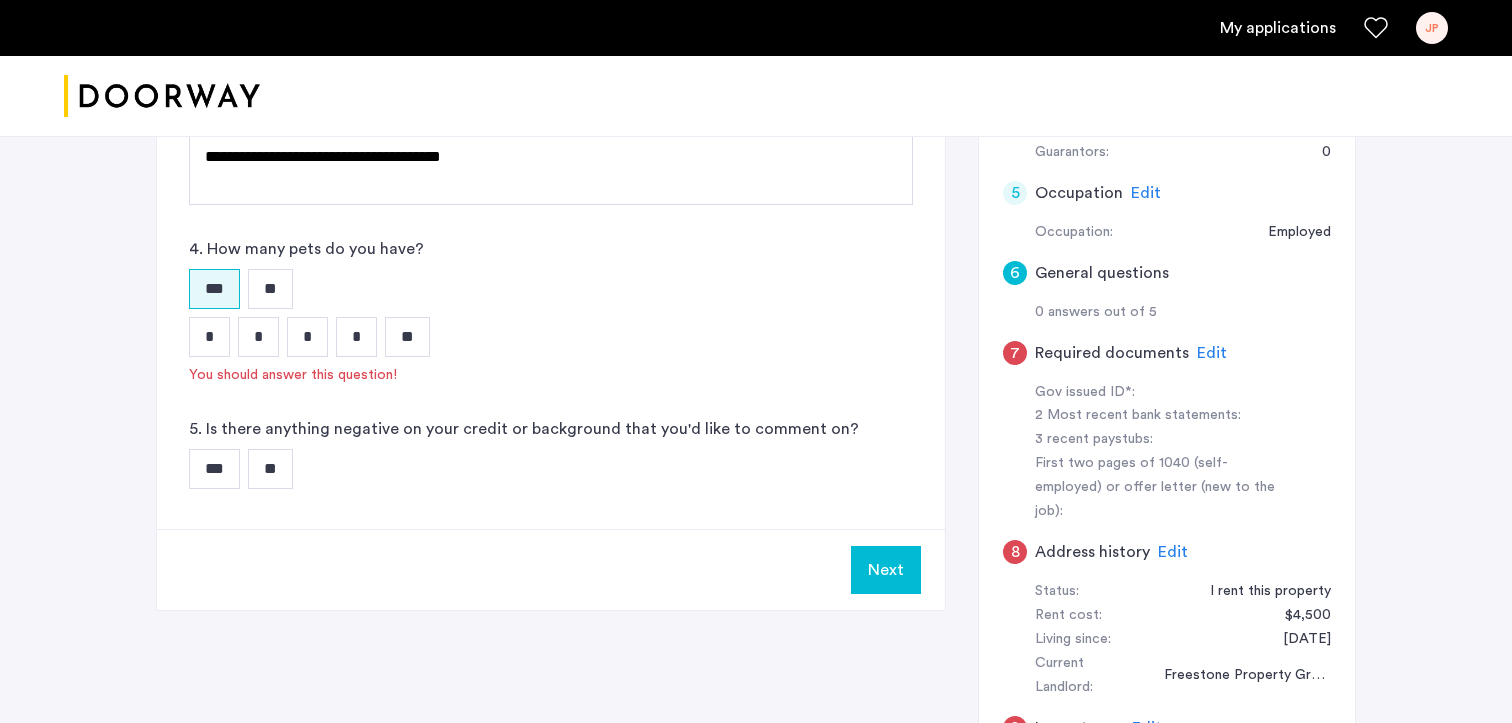click on "*" at bounding box center (258, 337) 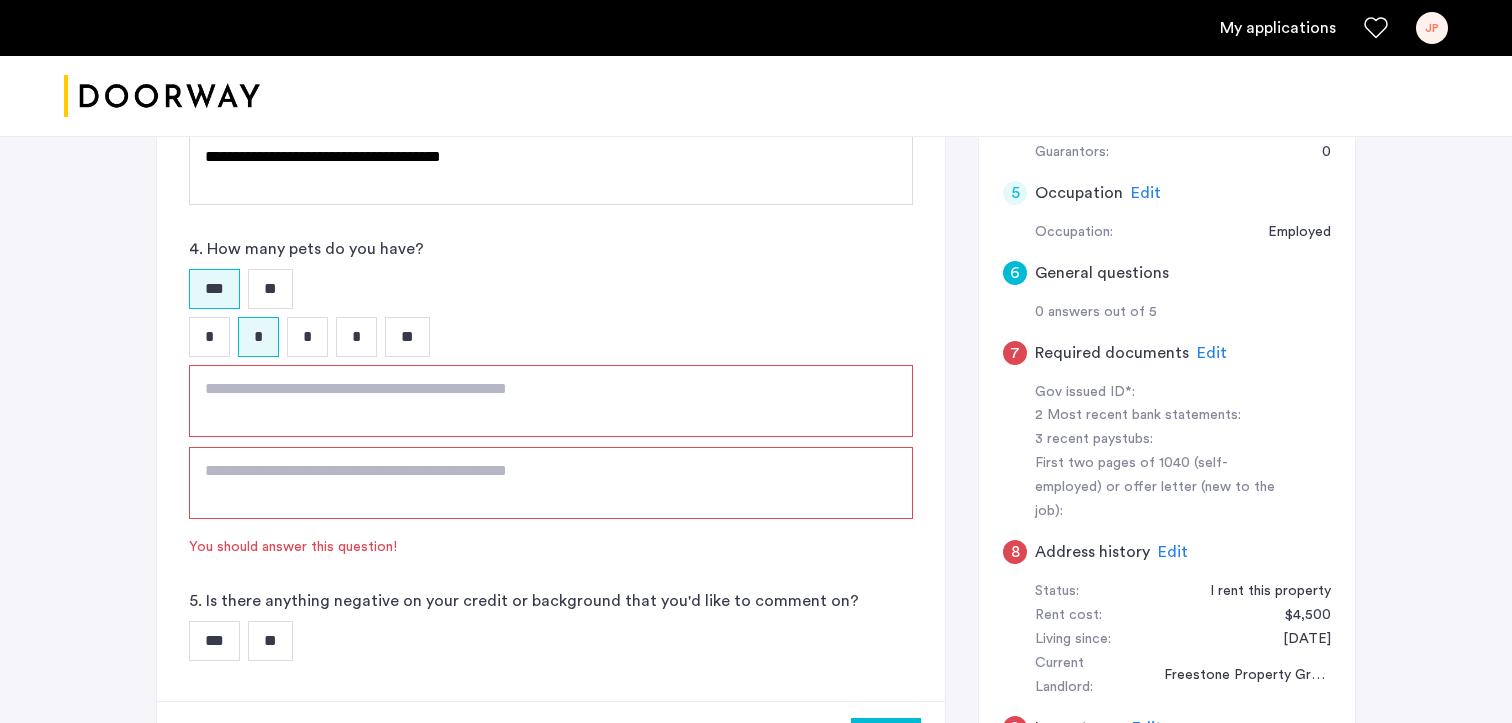 click on "**" at bounding box center [270, 289] 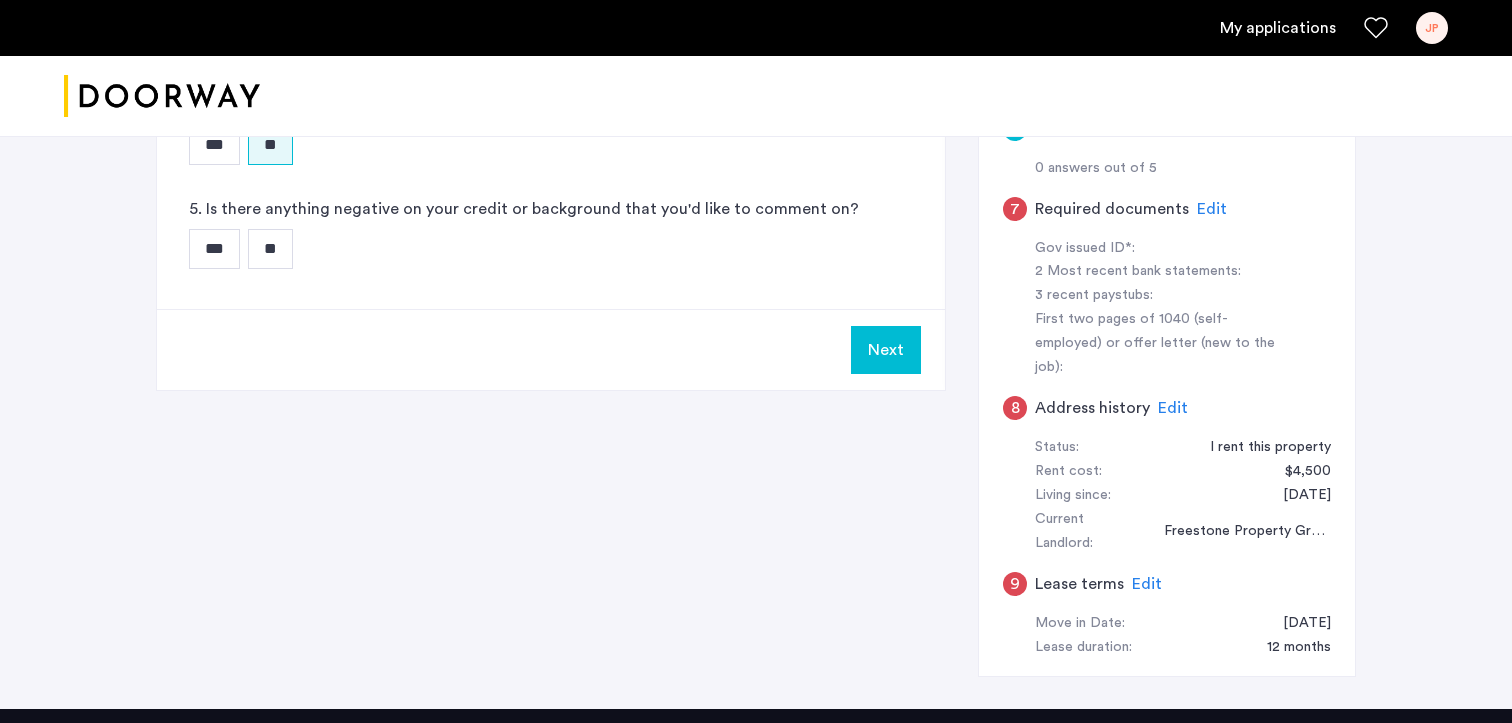 scroll, scrollTop: 822, scrollLeft: 0, axis: vertical 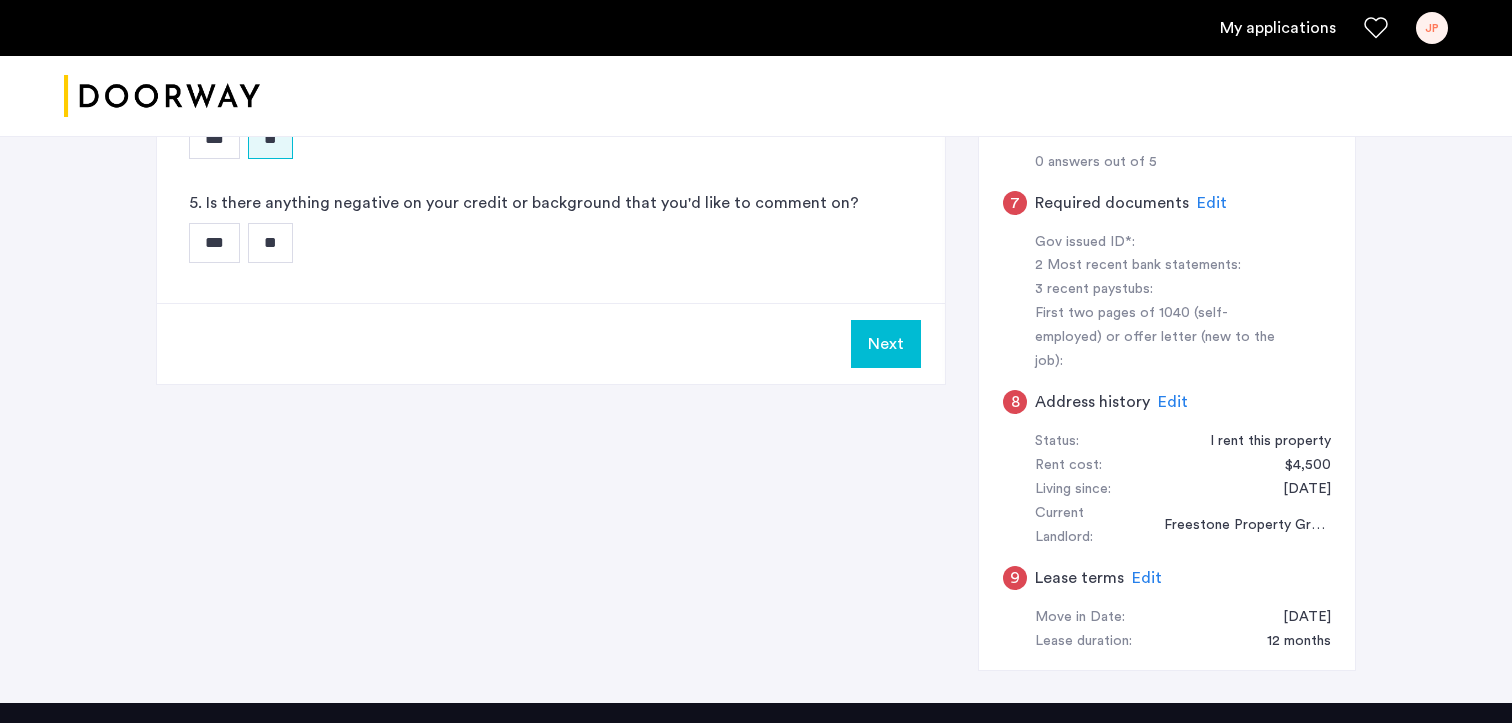 click on "**" at bounding box center [270, 243] 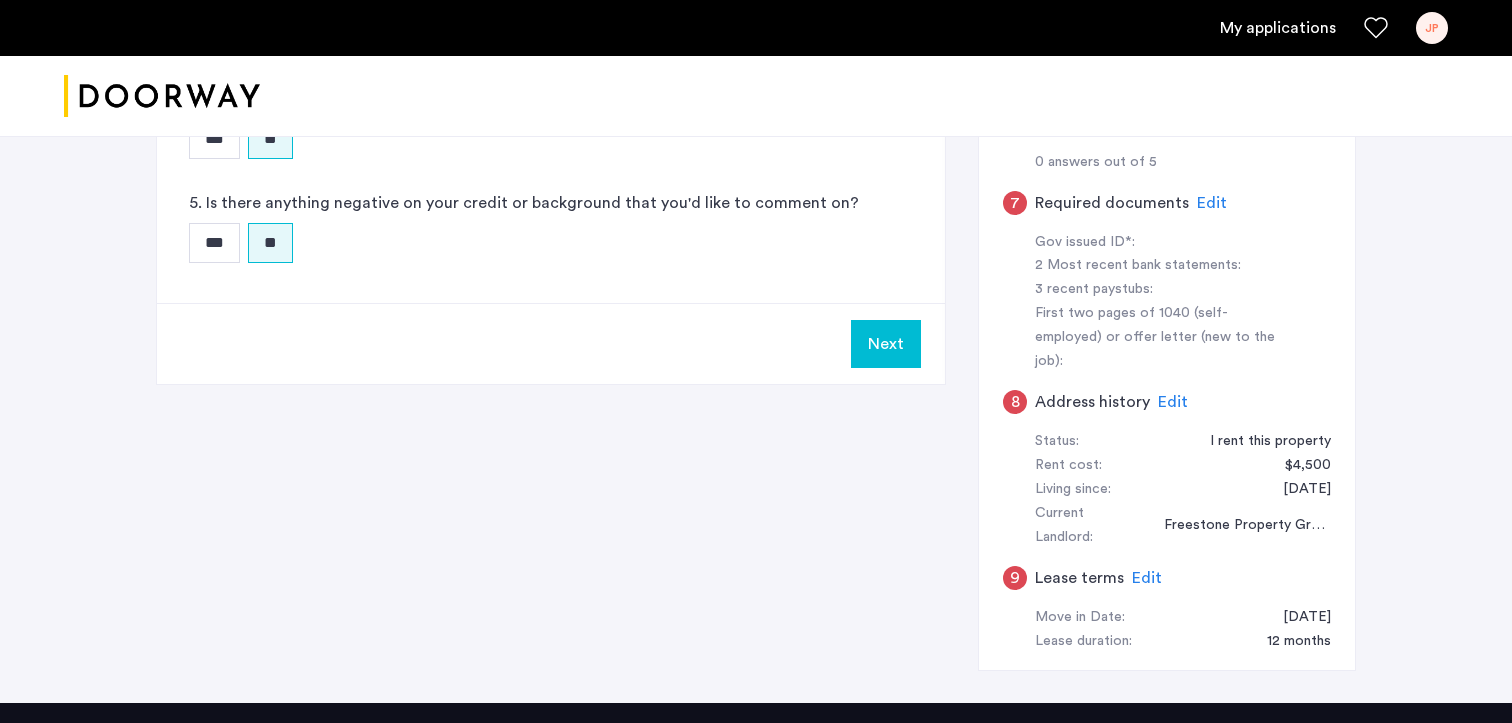 click on "Next" at bounding box center [886, 344] 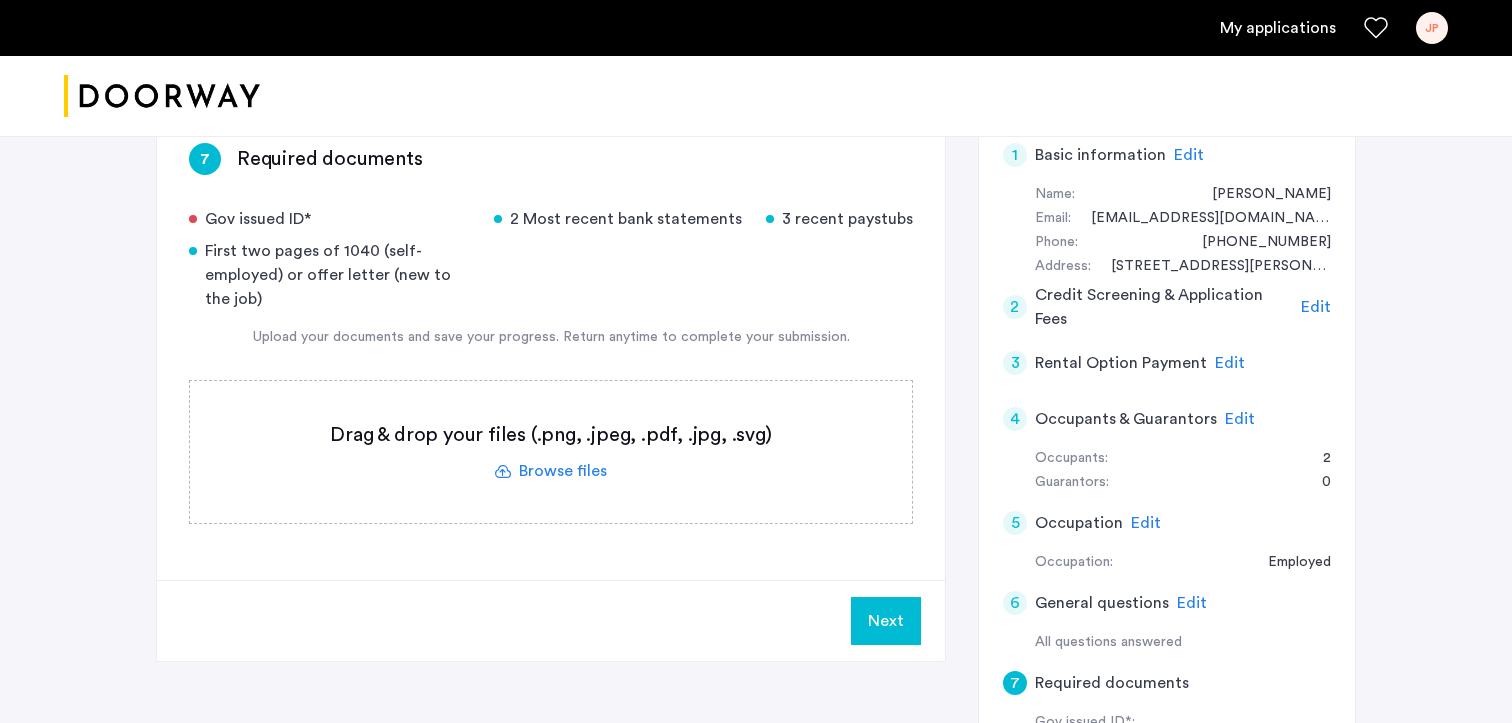 scroll, scrollTop: 327, scrollLeft: 0, axis: vertical 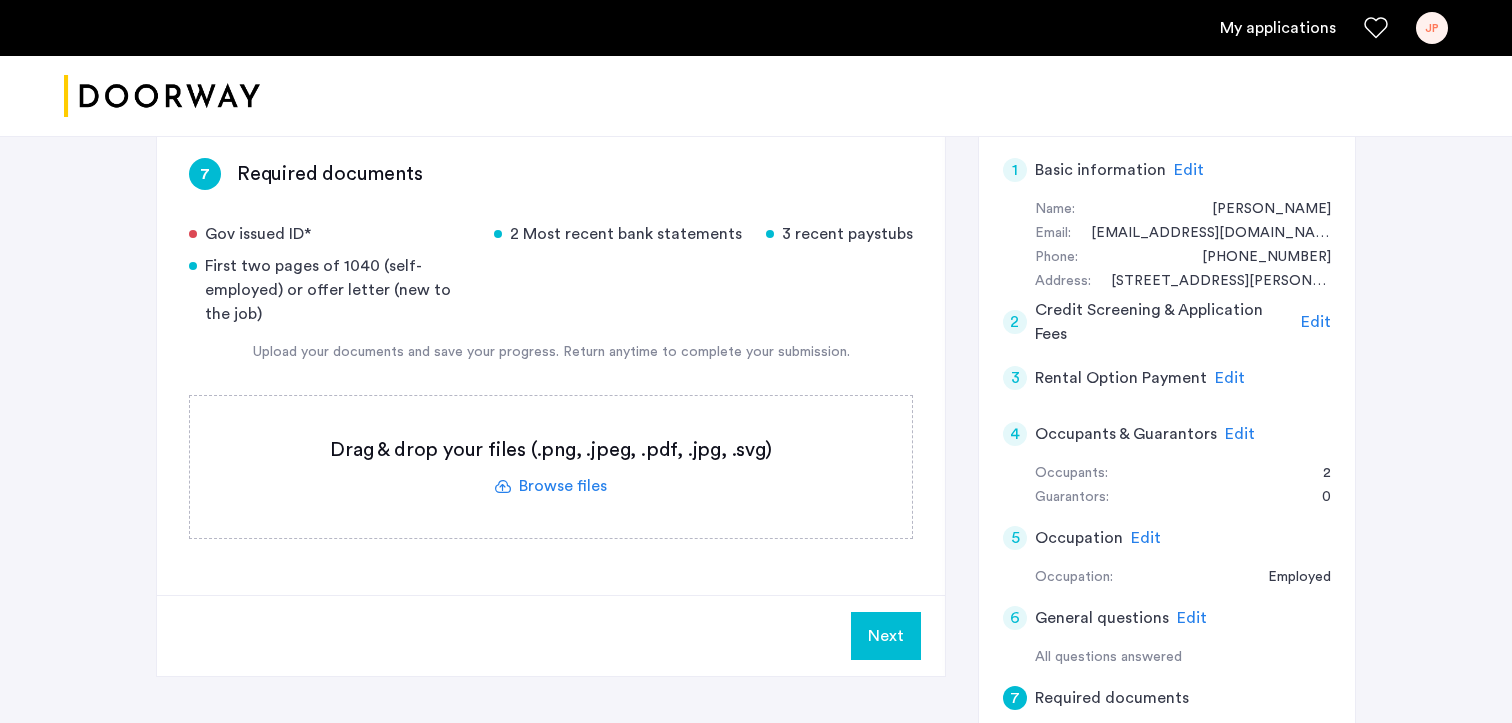 click 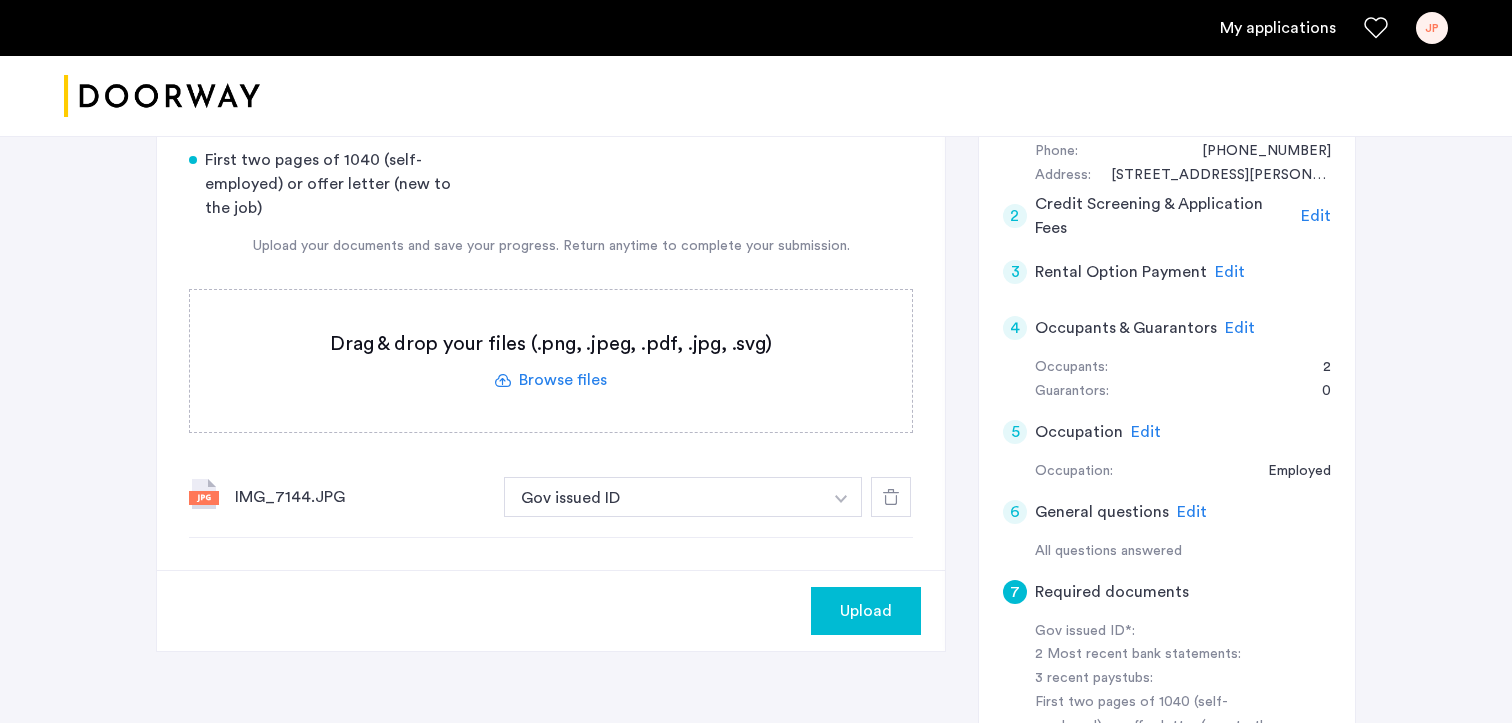 scroll, scrollTop: 458, scrollLeft: 0, axis: vertical 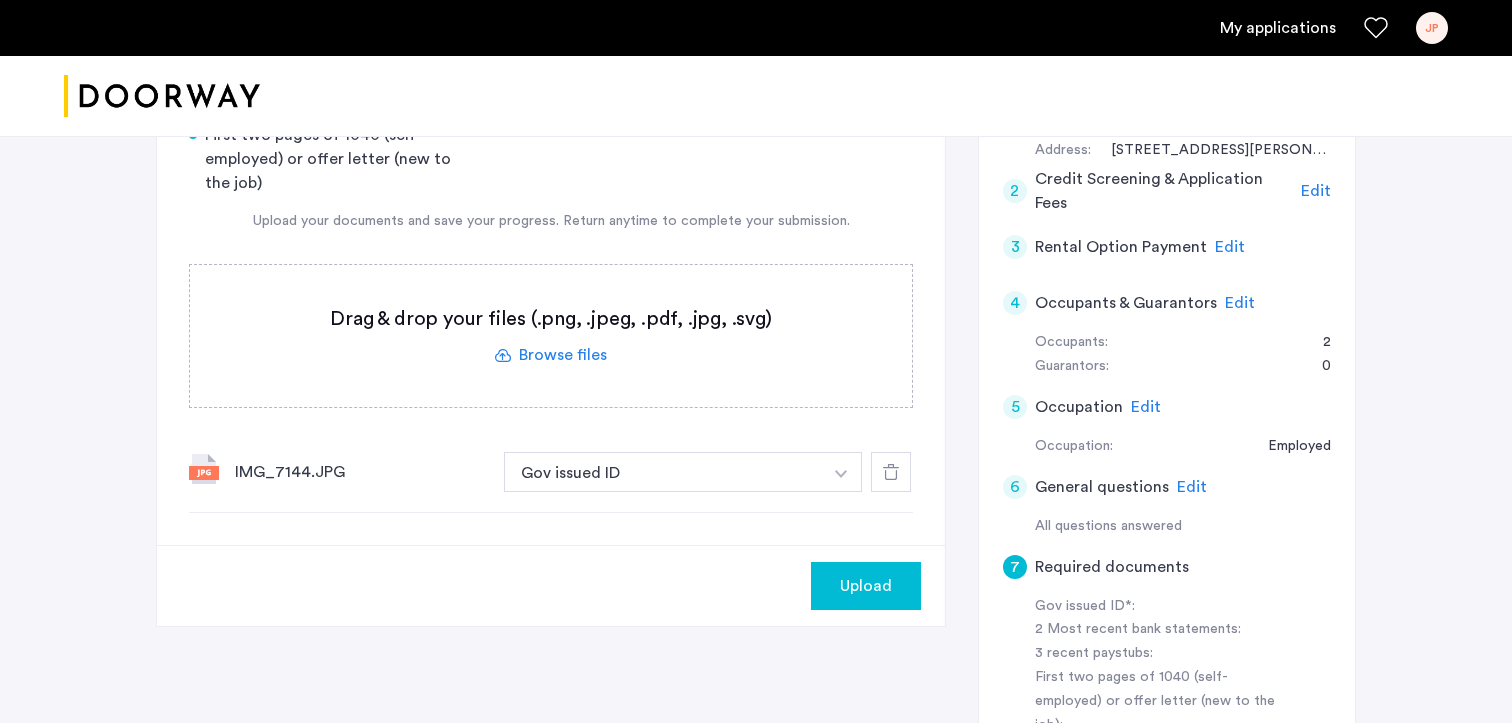 click on "Upload" 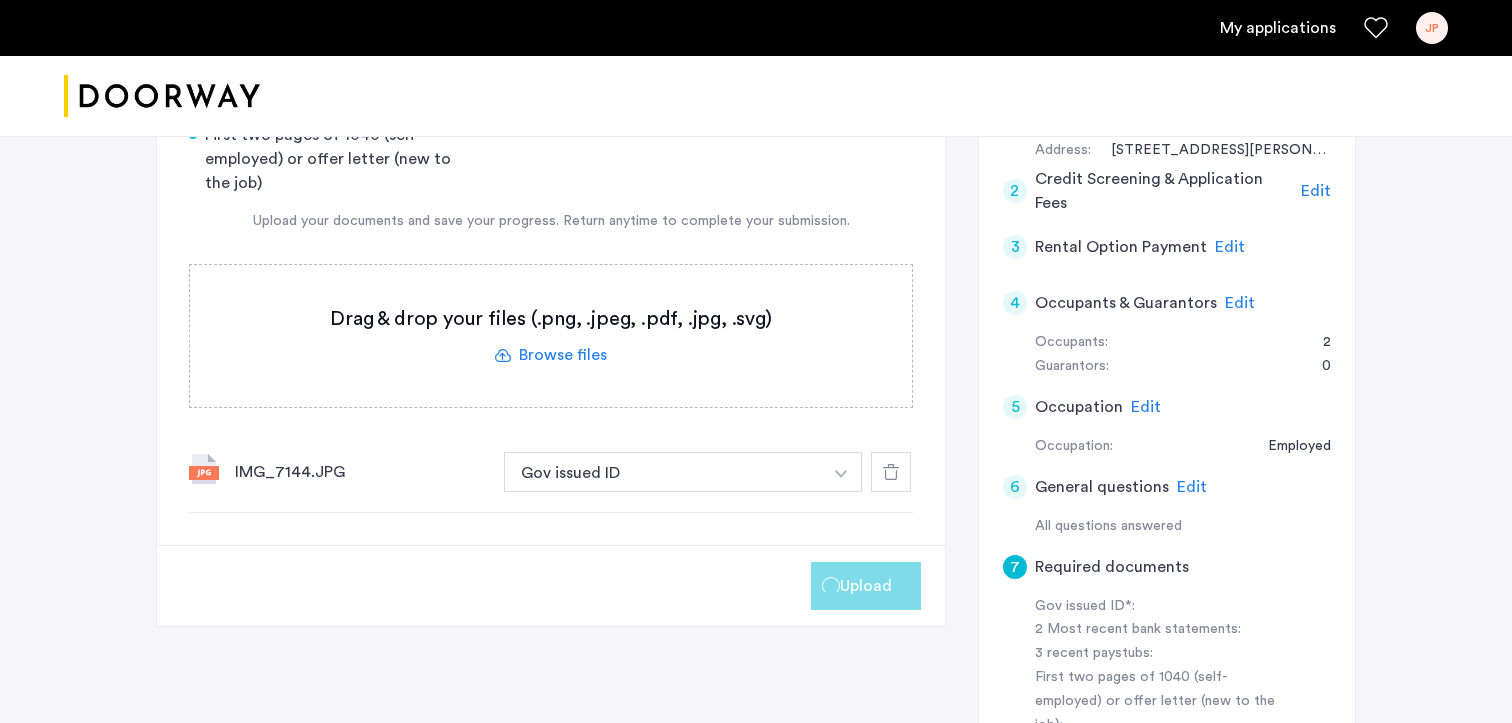 drag, startPoint x: 828, startPoint y: 585, endPoint x: 778, endPoint y: 576, distance: 50.803543 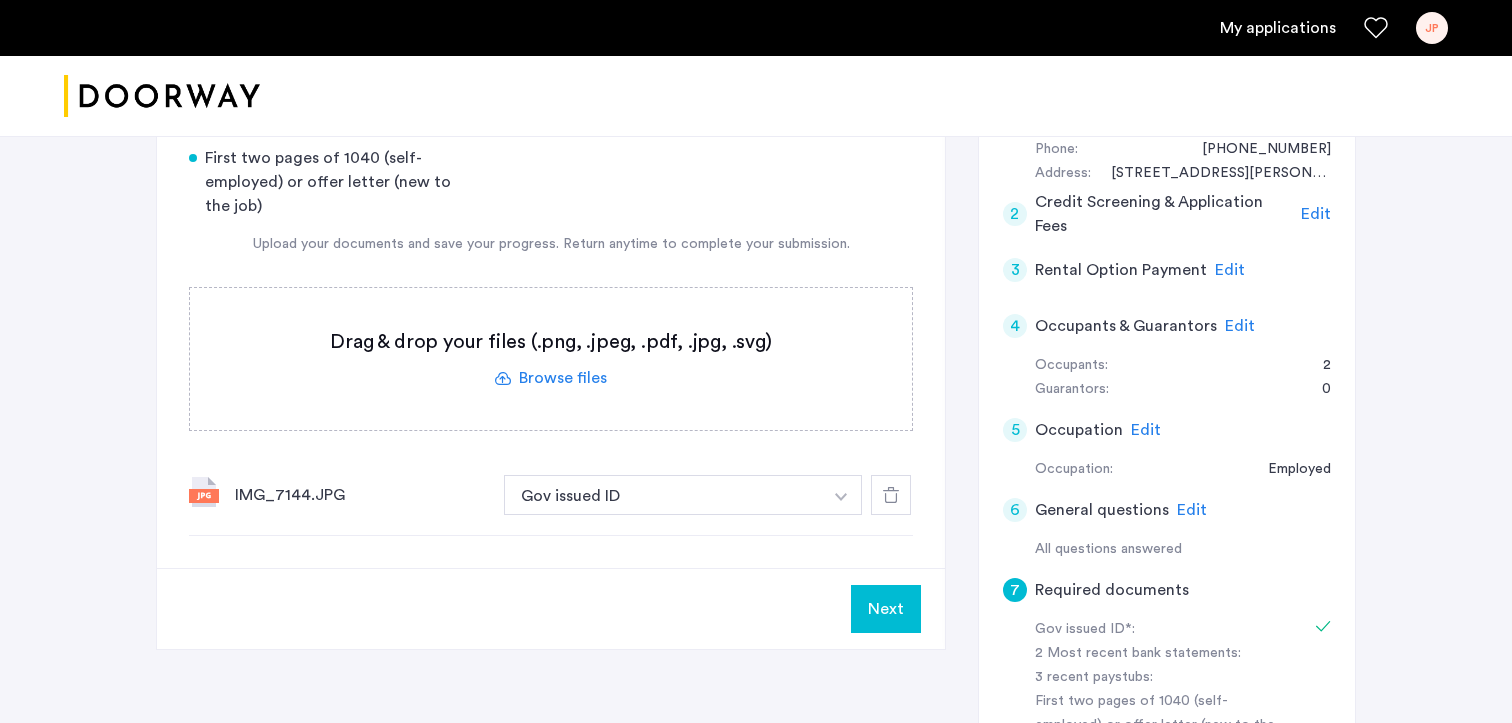scroll, scrollTop: 410, scrollLeft: 0, axis: vertical 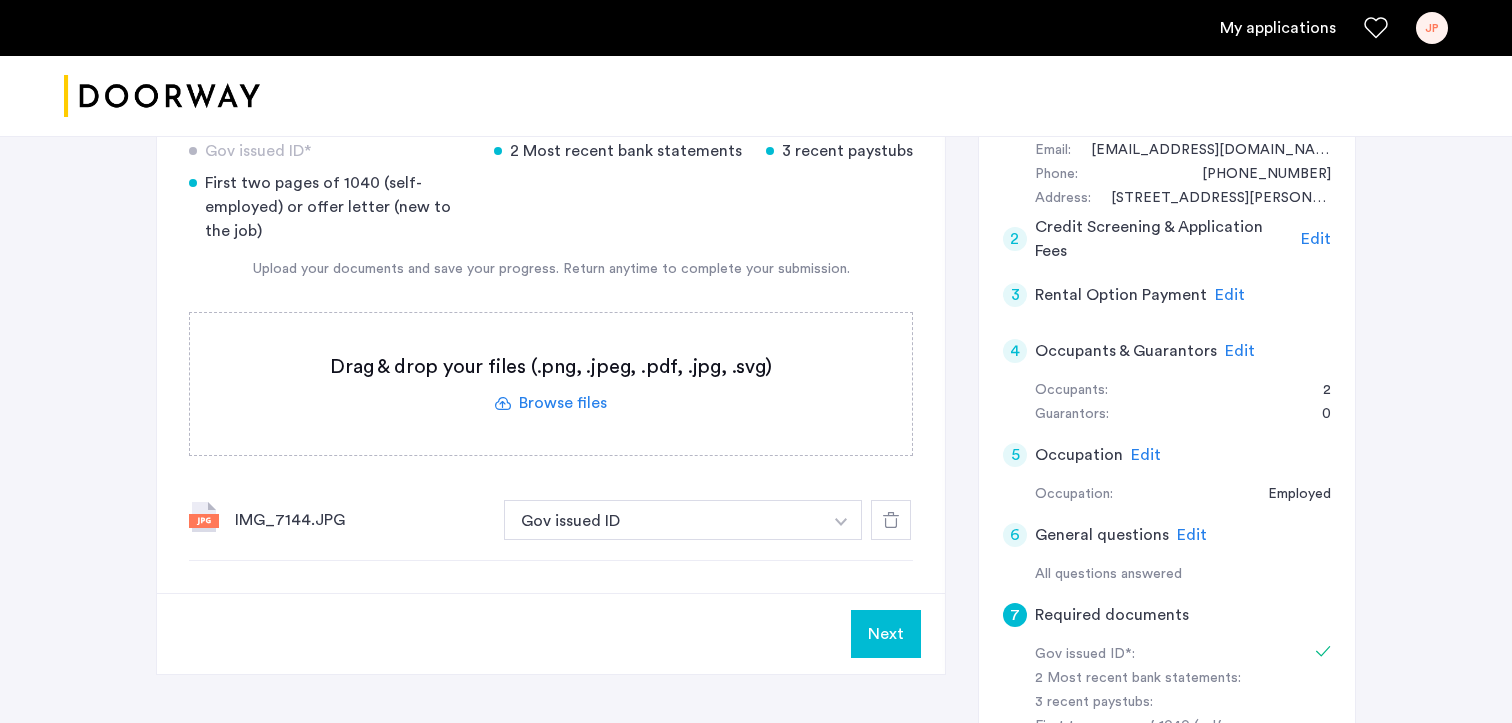 click 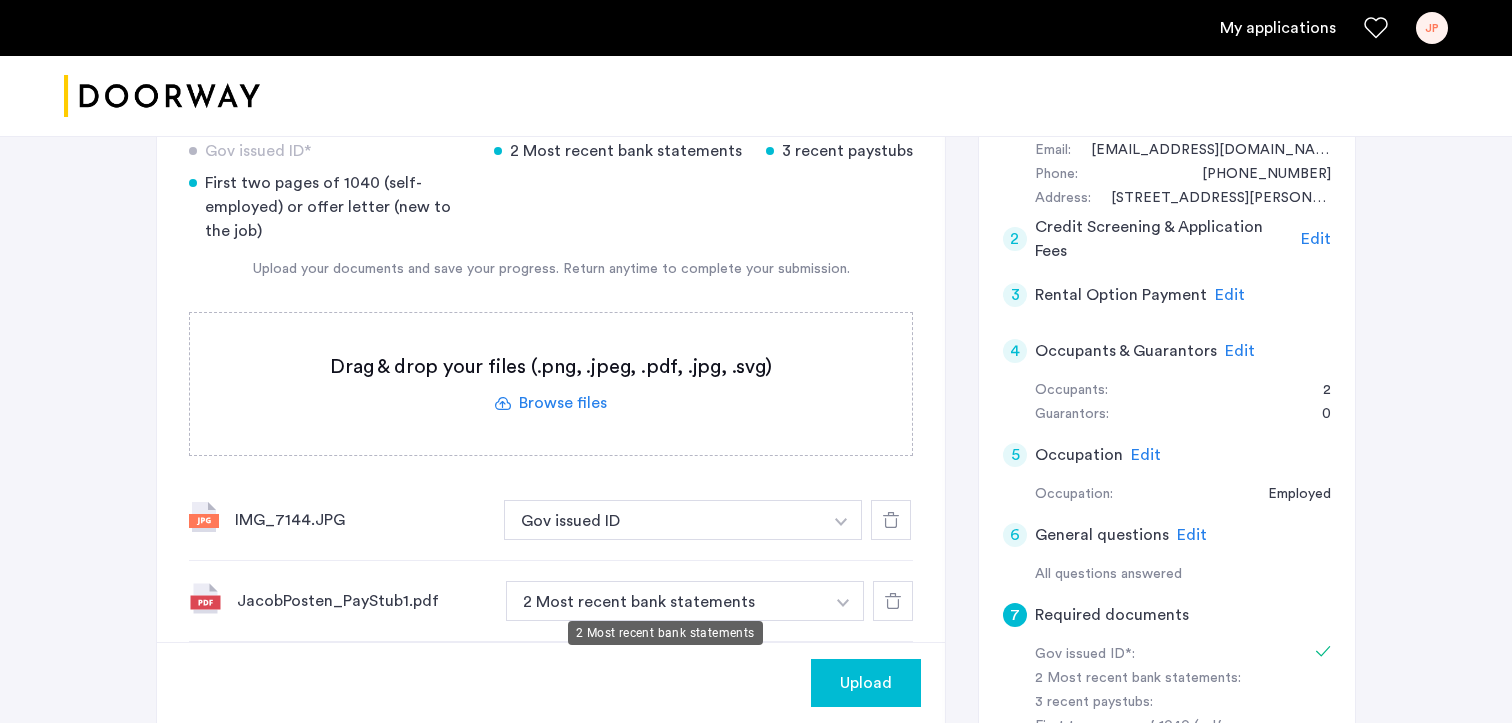 scroll, scrollTop: 504, scrollLeft: 0, axis: vertical 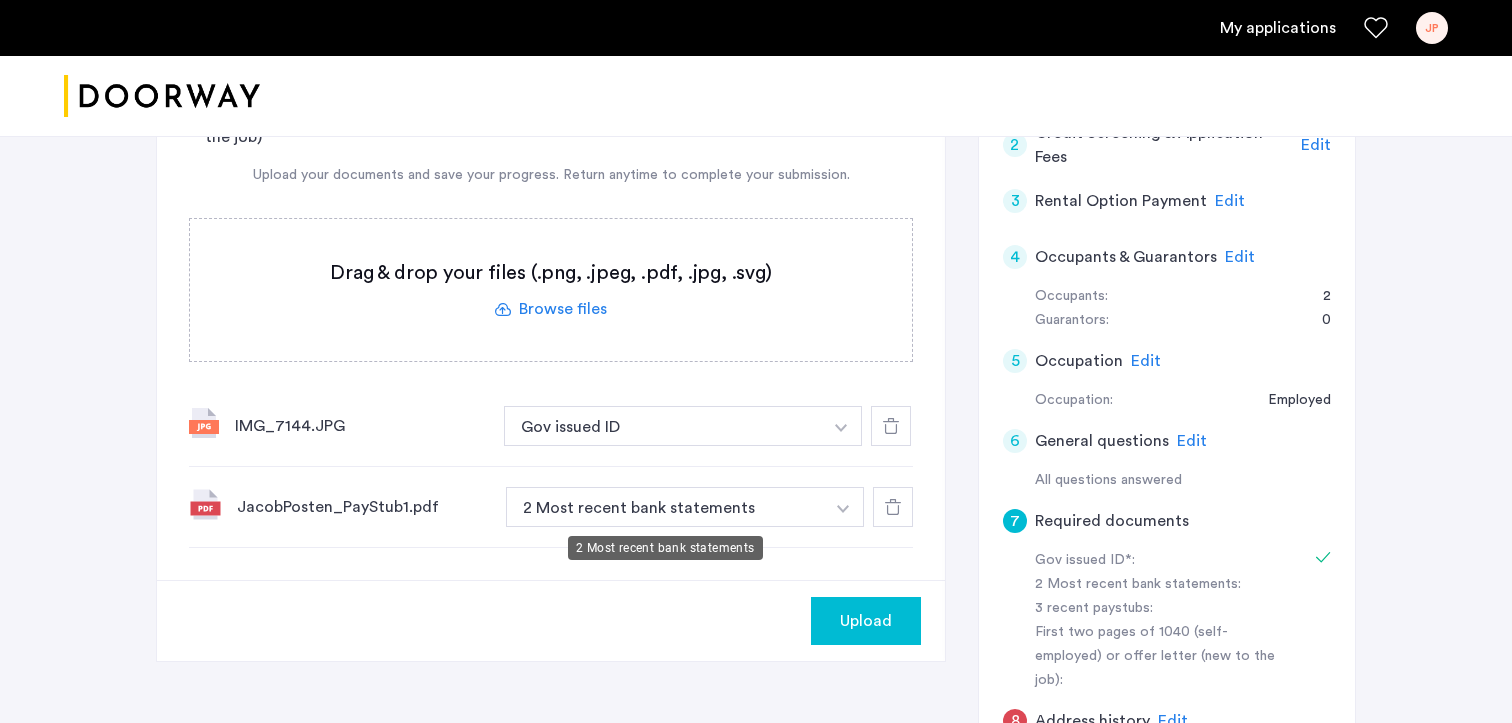 click on "2 Most recent bank statements" at bounding box center [665, 507] 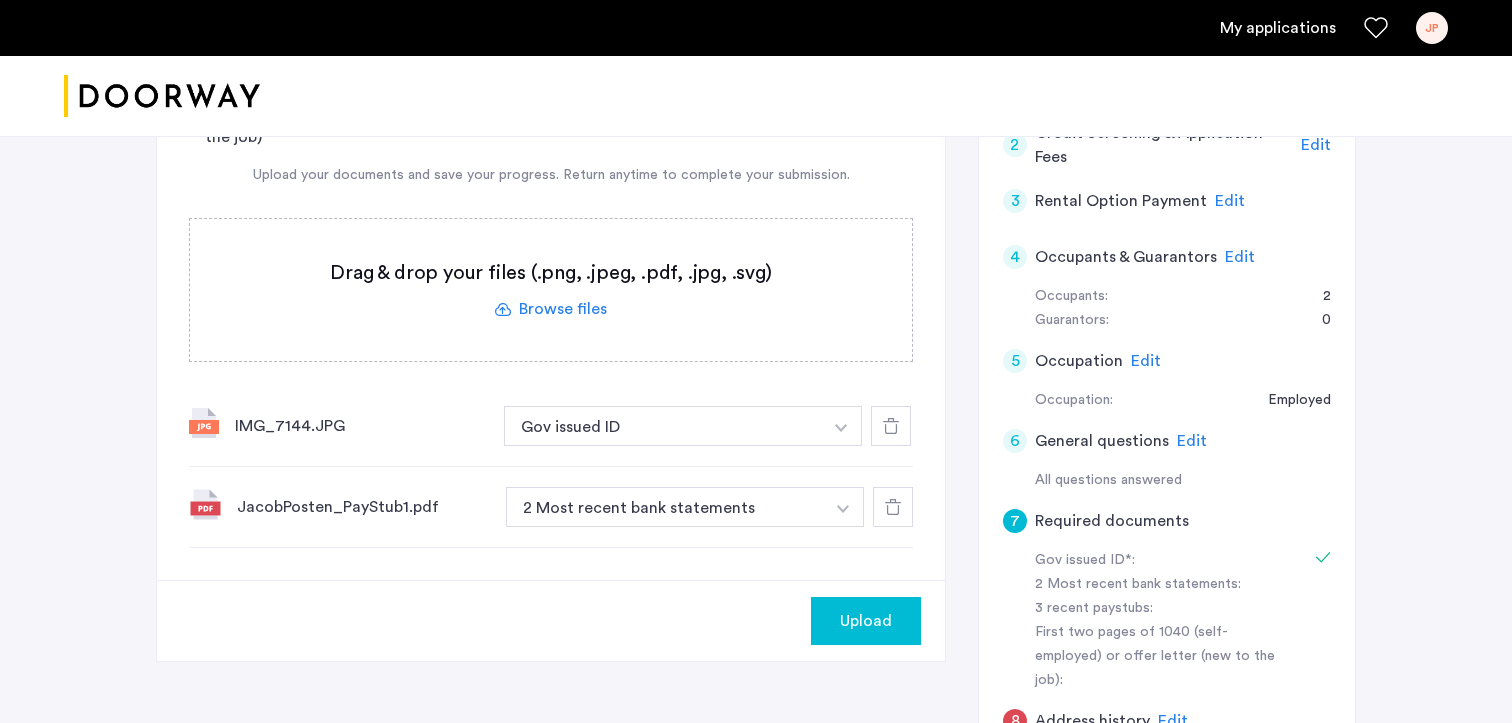 click 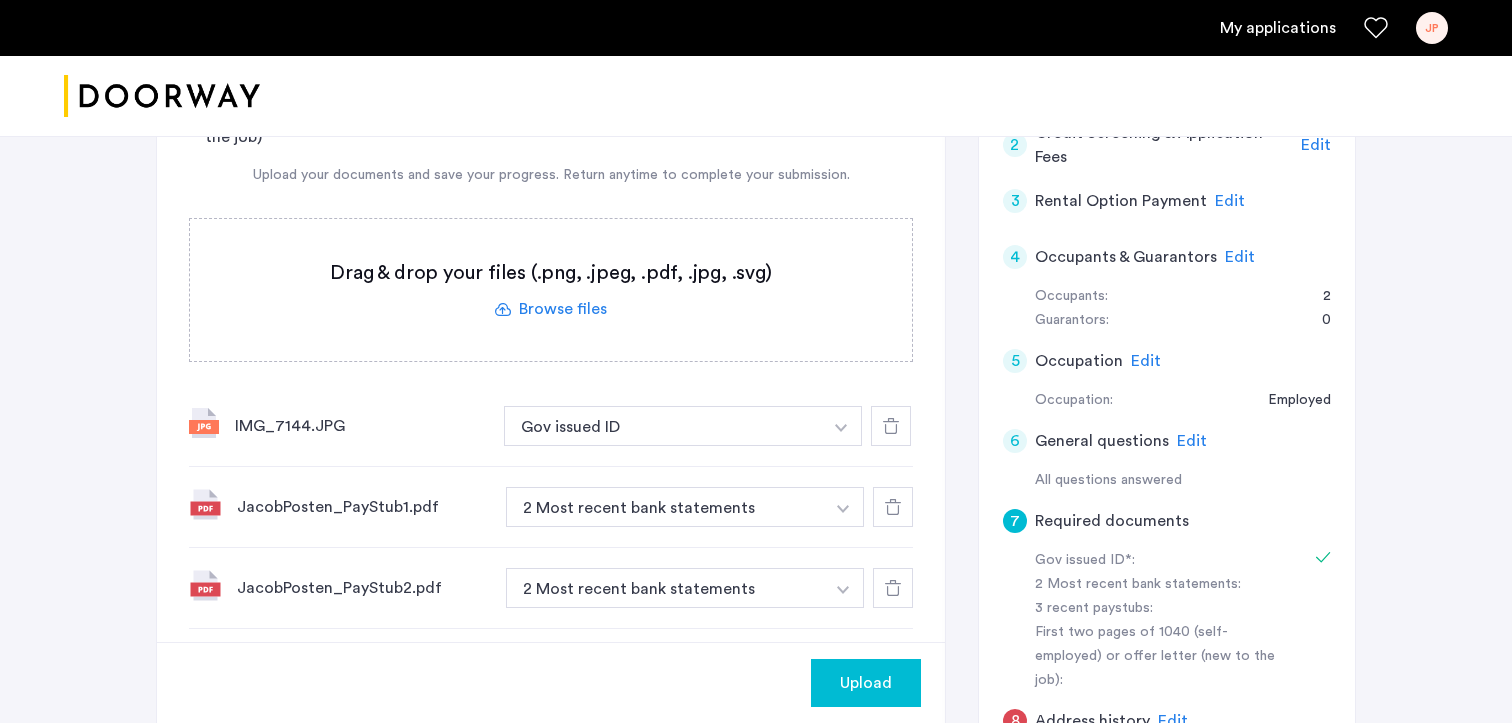 click 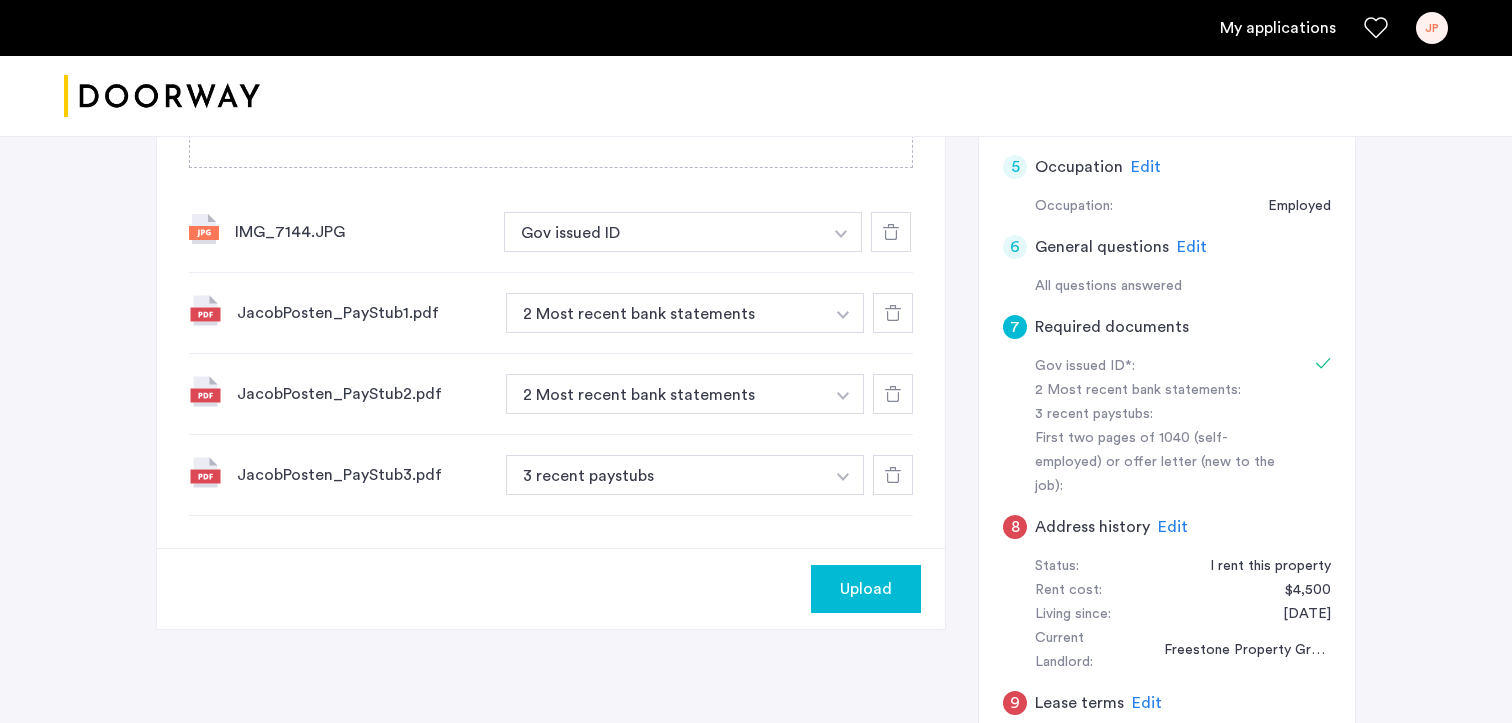 scroll, scrollTop: 700, scrollLeft: 0, axis: vertical 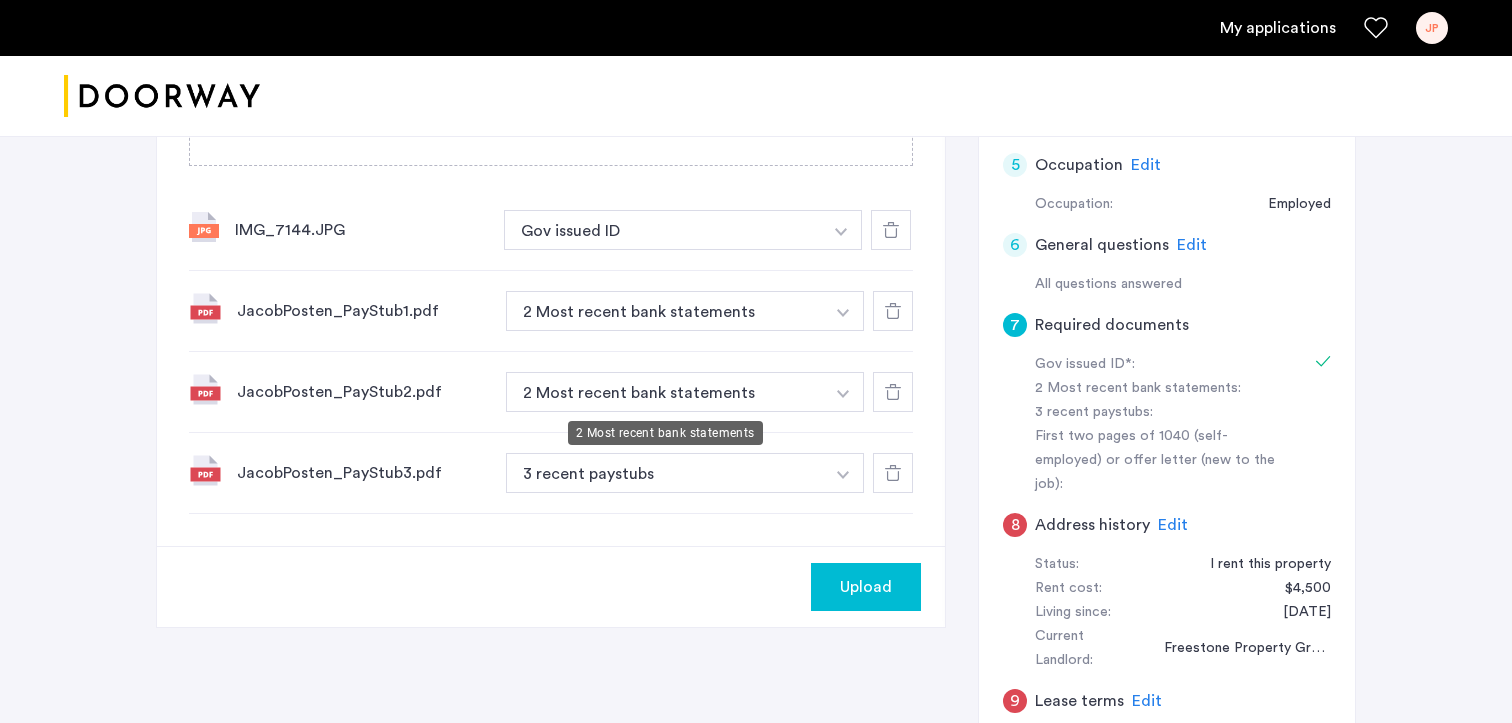 click on "2 Most recent bank statements" at bounding box center [665, 392] 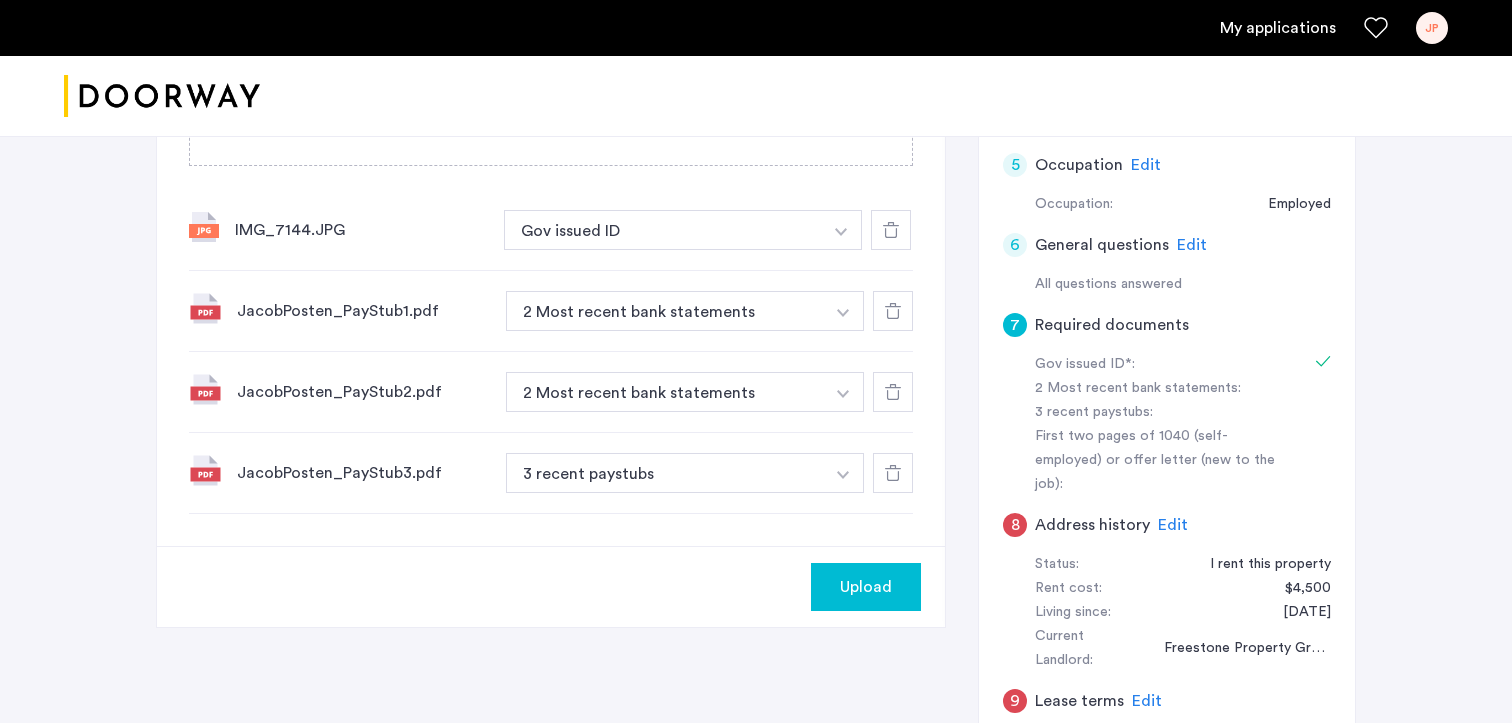 click on "2 Most recent bank statements" at bounding box center [665, 392] 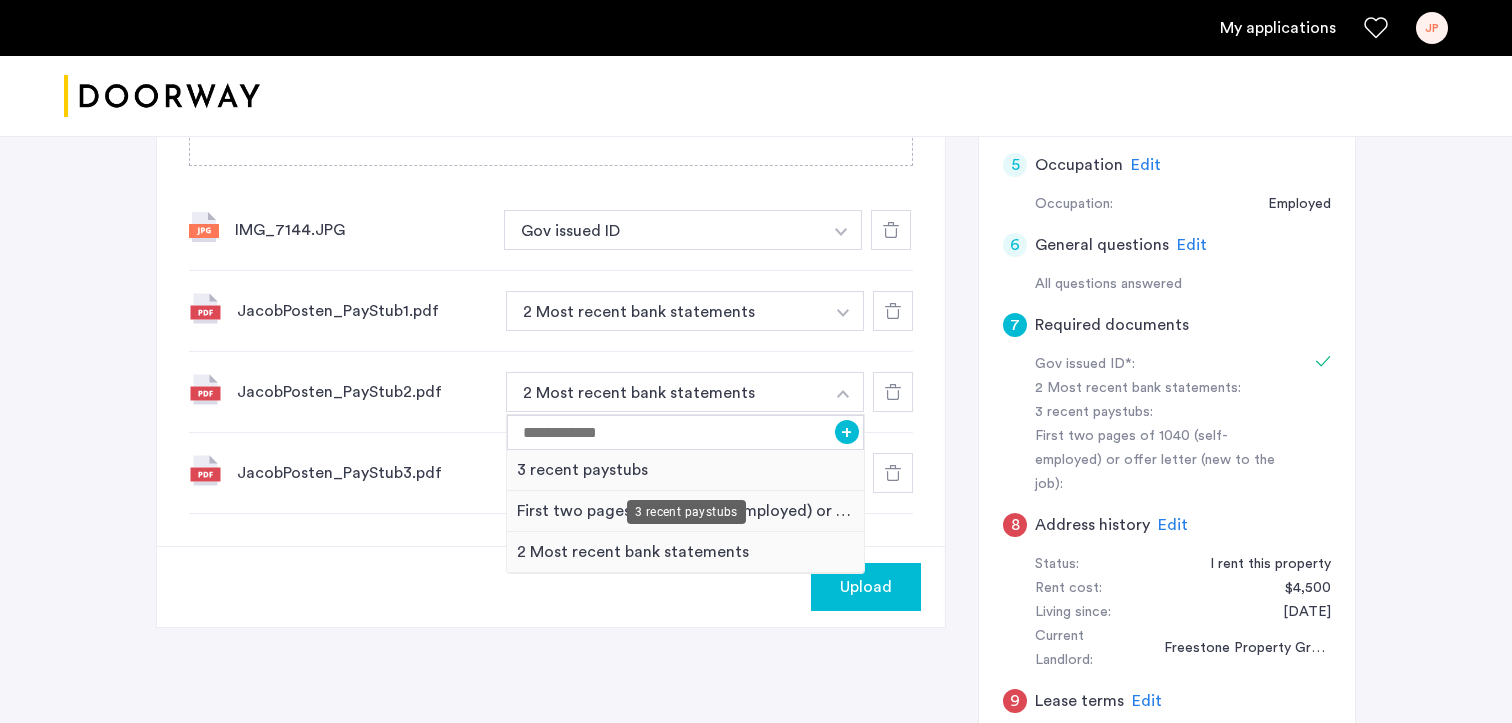 click on "3 recent paystubs" at bounding box center (685, 470) 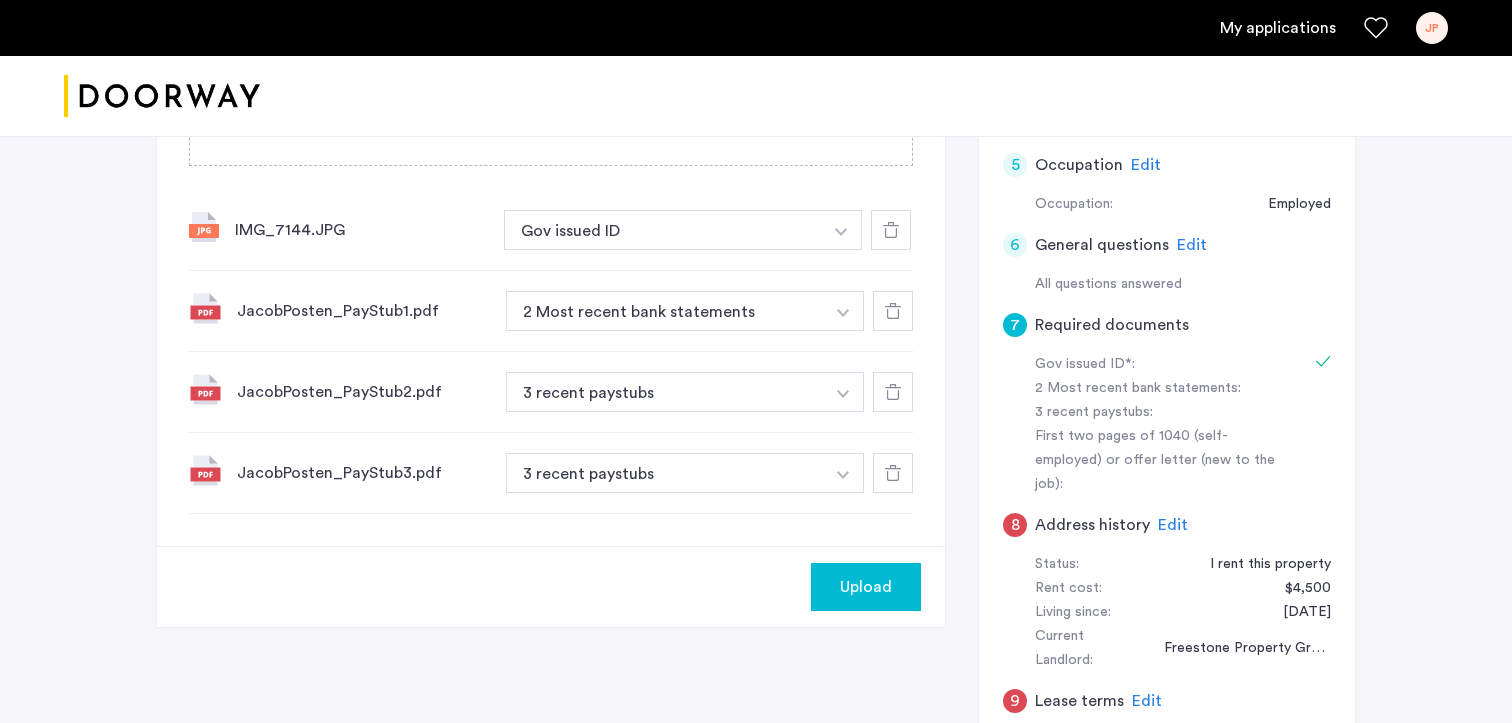click at bounding box center (841, 230) 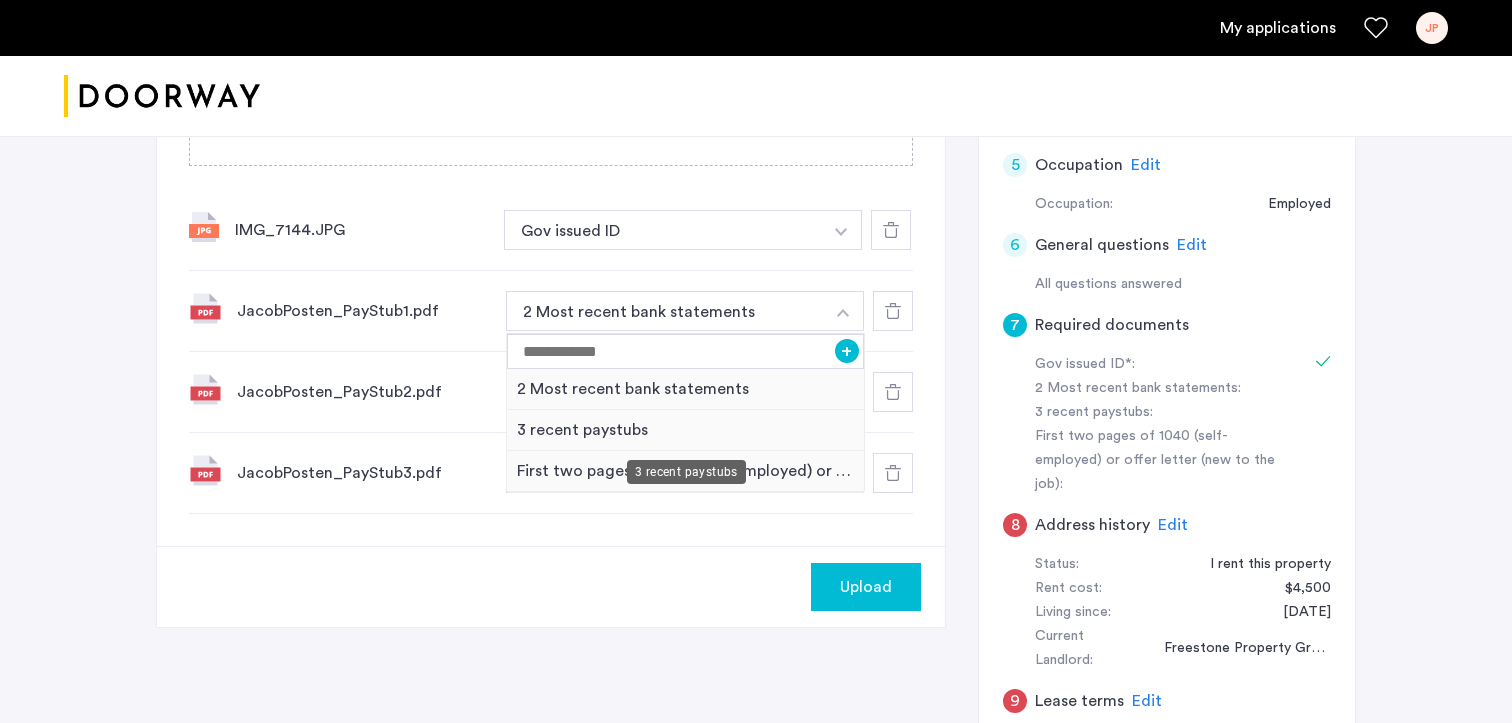 click on "3 recent paystubs" at bounding box center [685, 430] 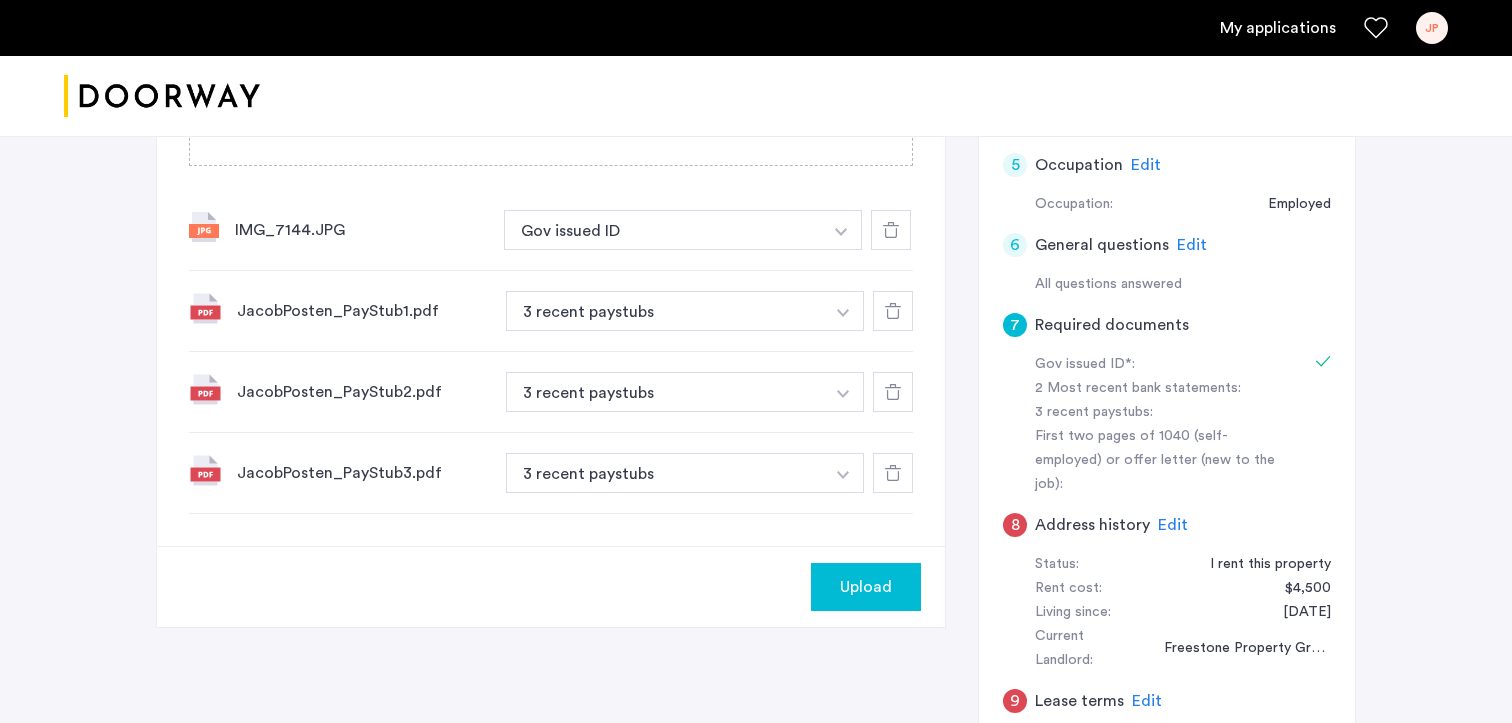 click on "Upload" 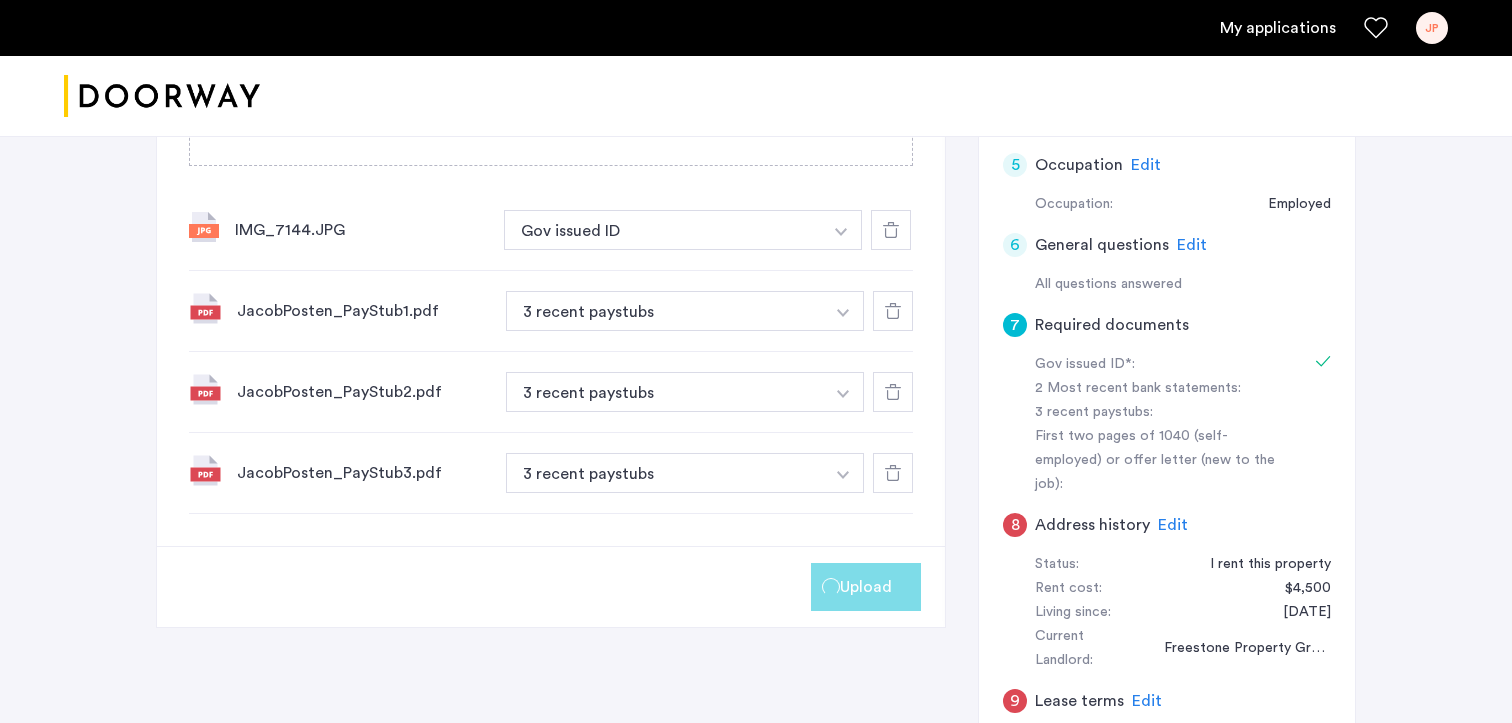 drag, startPoint x: 842, startPoint y: 599, endPoint x: 612, endPoint y: 528, distance: 240.70937 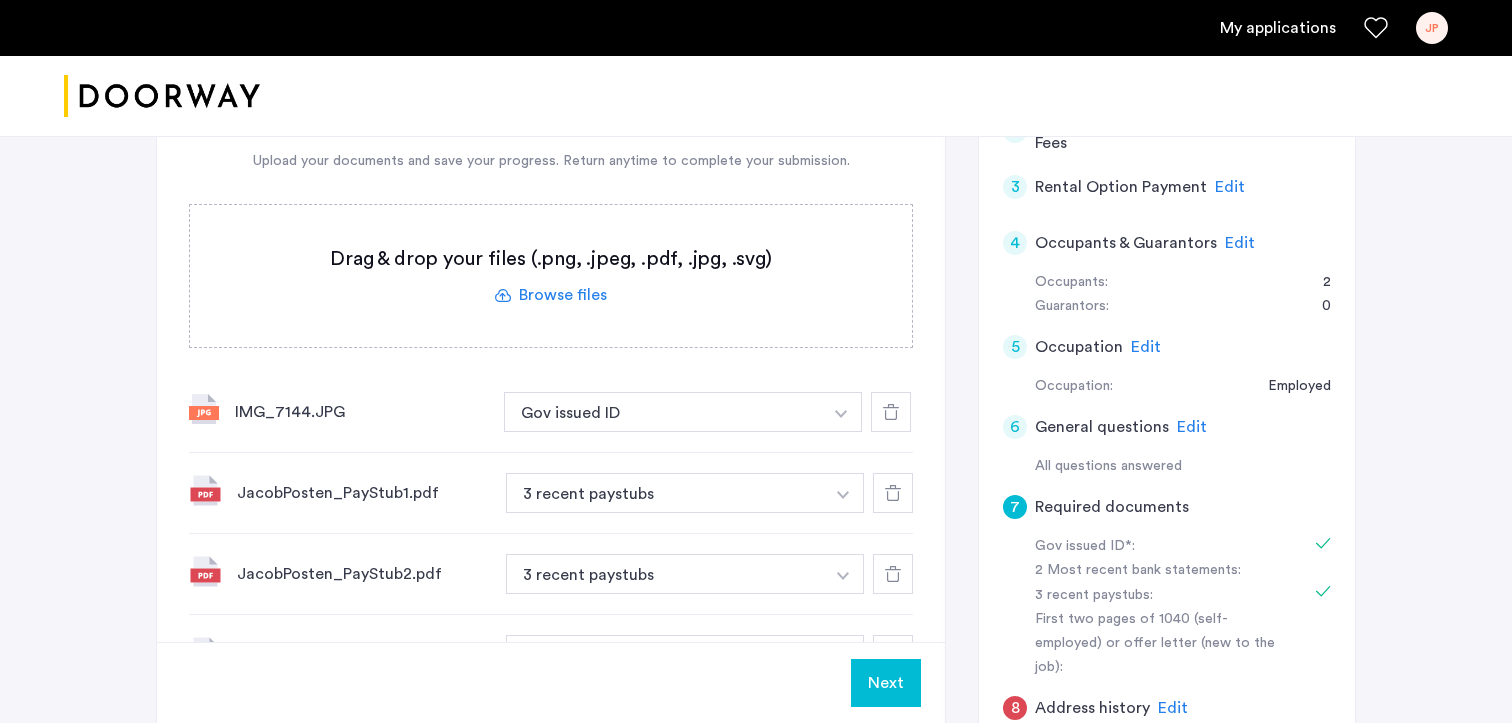 scroll, scrollTop: 330, scrollLeft: 0, axis: vertical 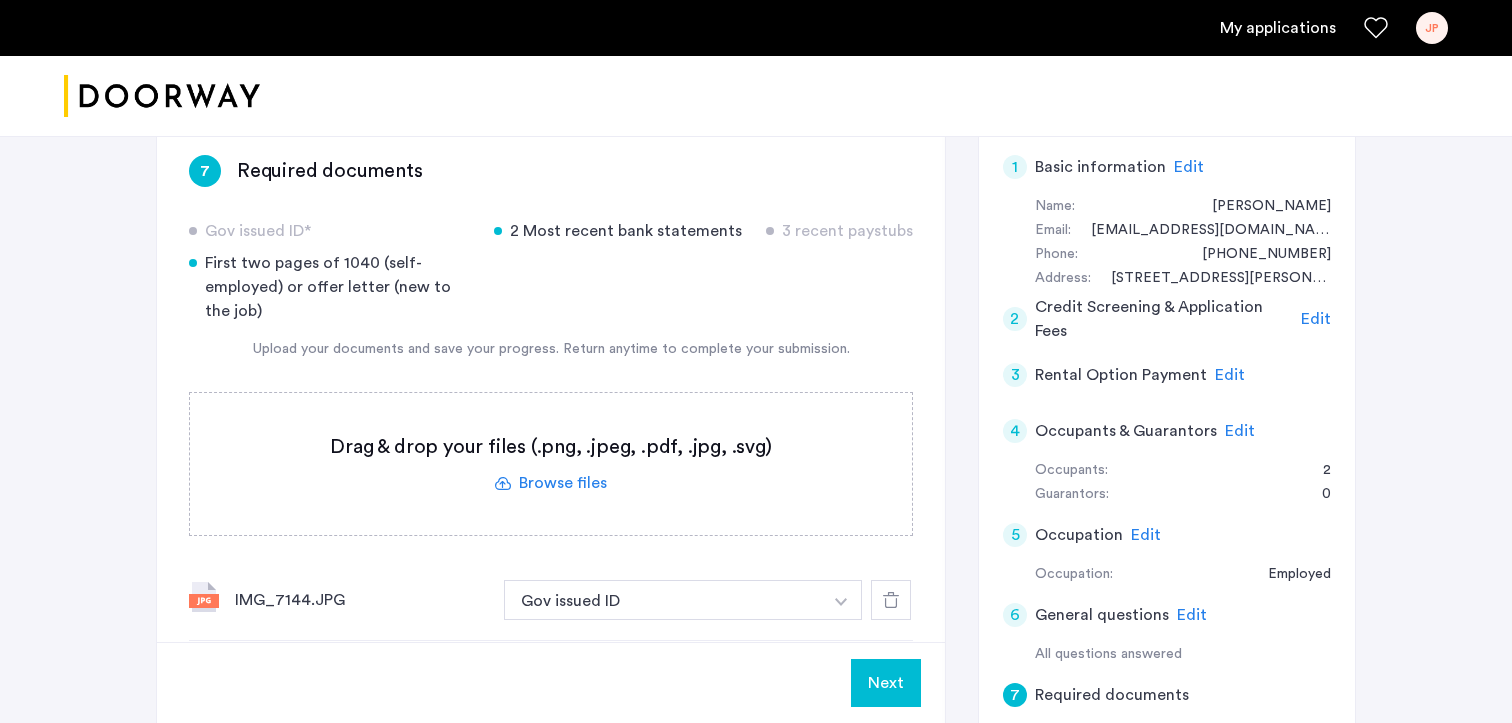 click 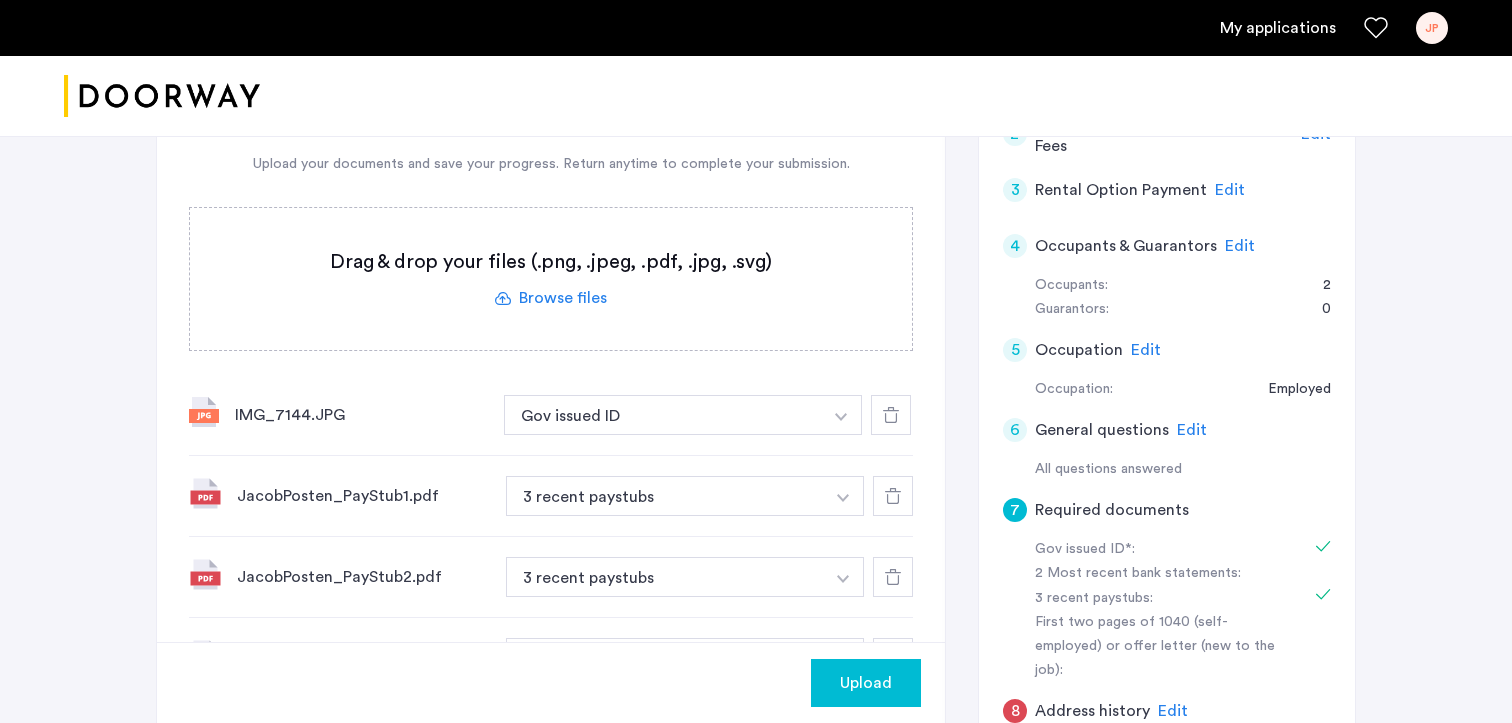 scroll, scrollTop: 505, scrollLeft: 0, axis: vertical 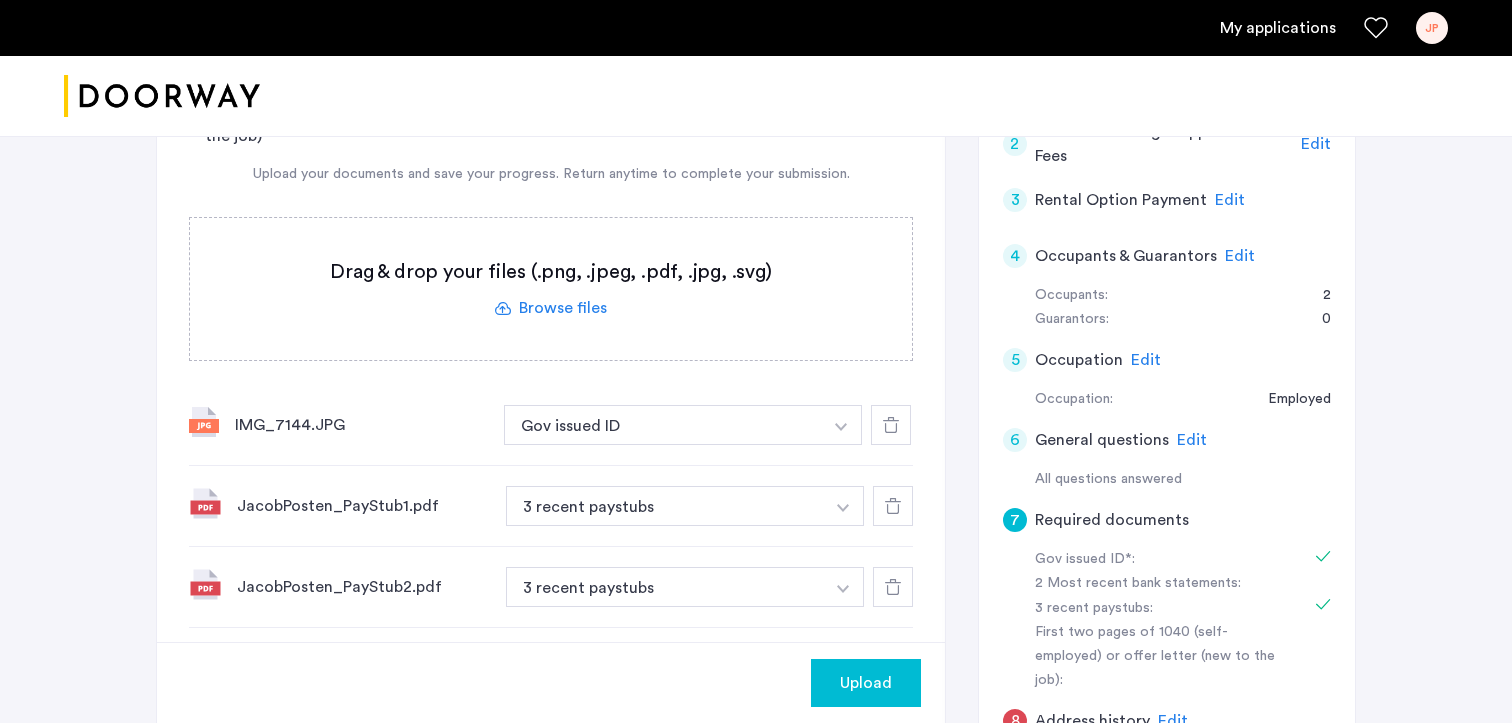 click 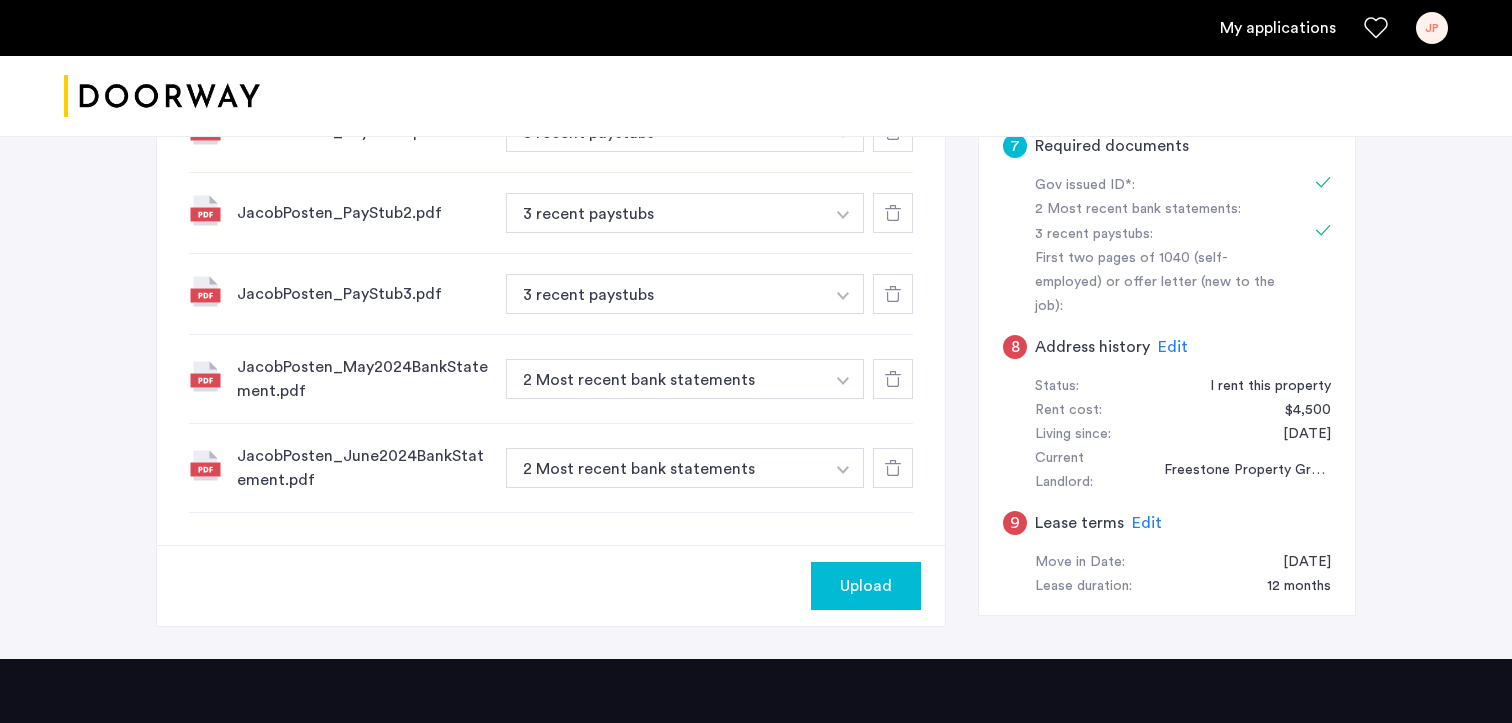 scroll, scrollTop: 895, scrollLeft: 0, axis: vertical 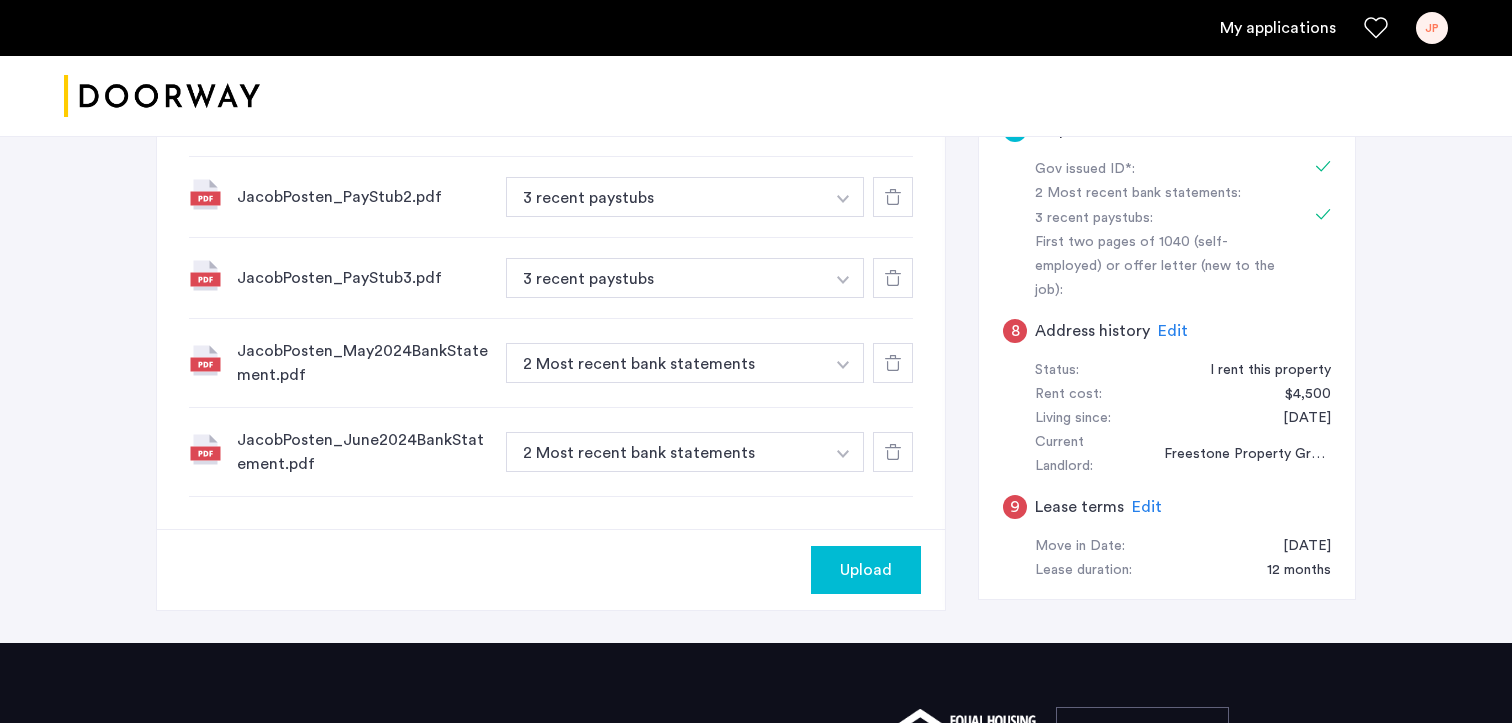 click 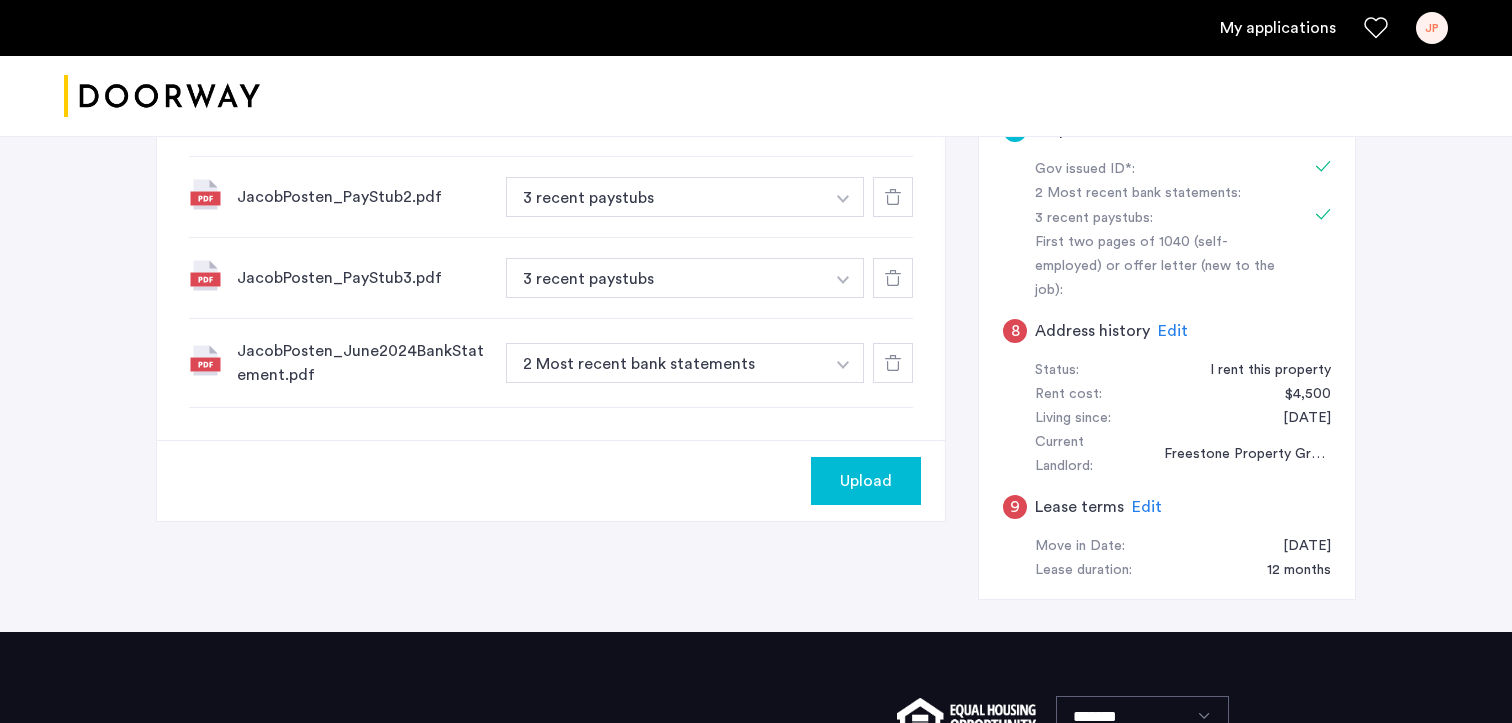 click 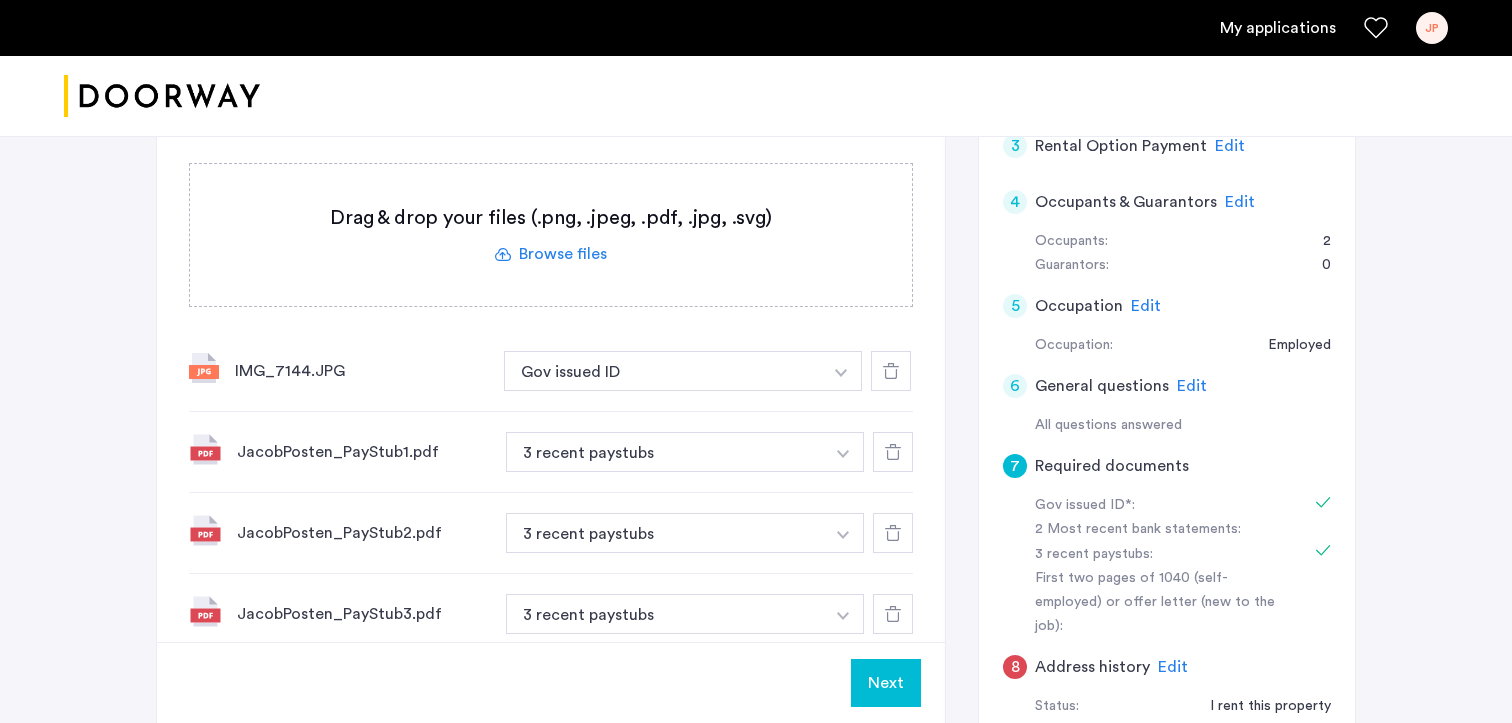 scroll, scrollTop: 543, scrollLeft: 0, axis: vertical 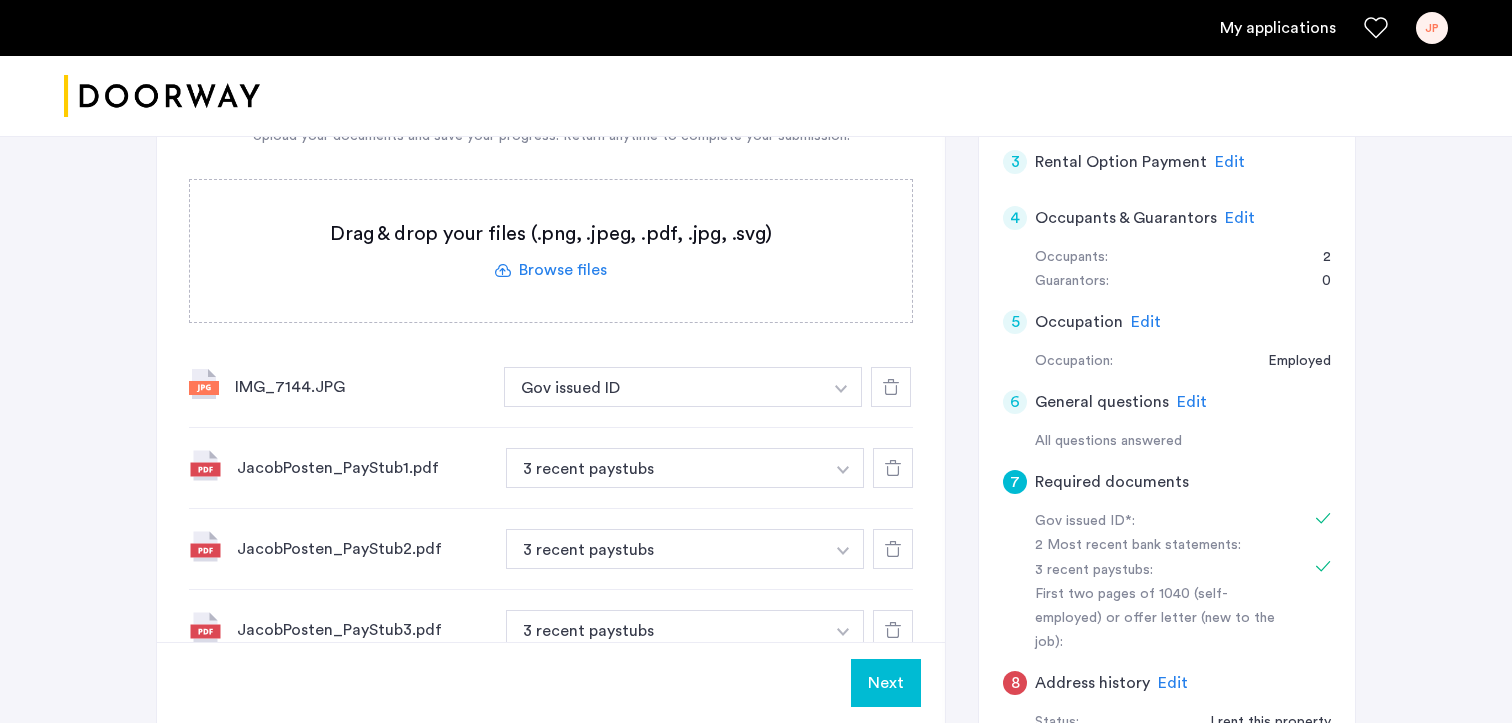 click 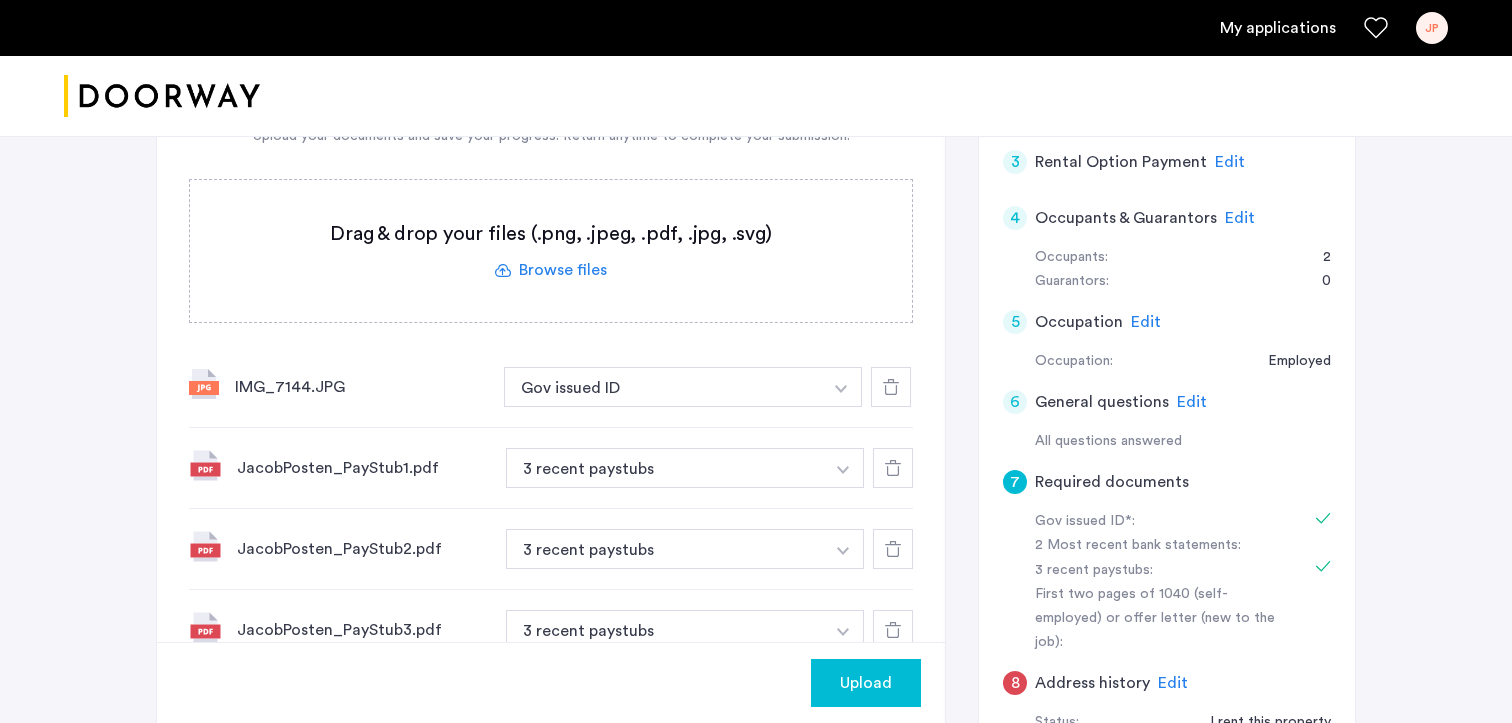 click 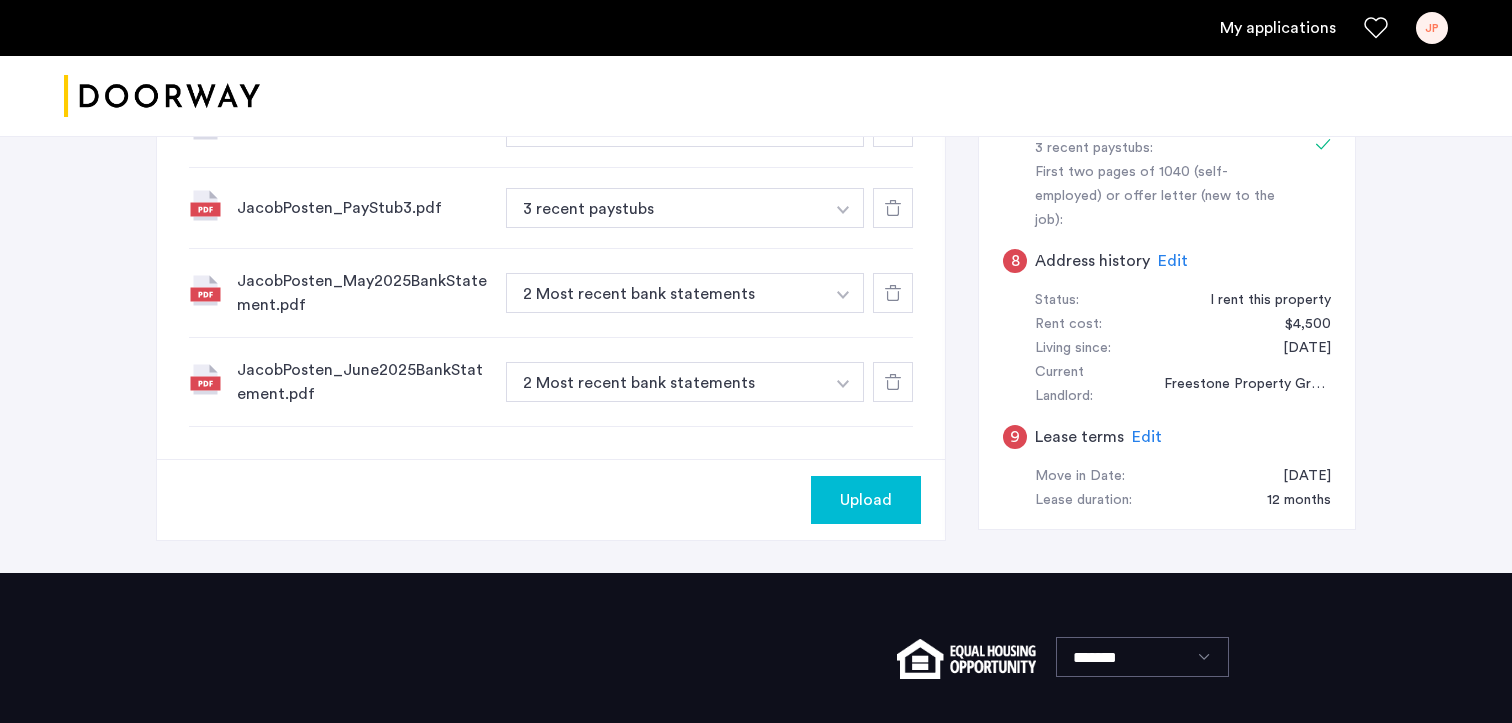 scroll, scrollTop: 1035, scrollLeft: 0, axis: vertical 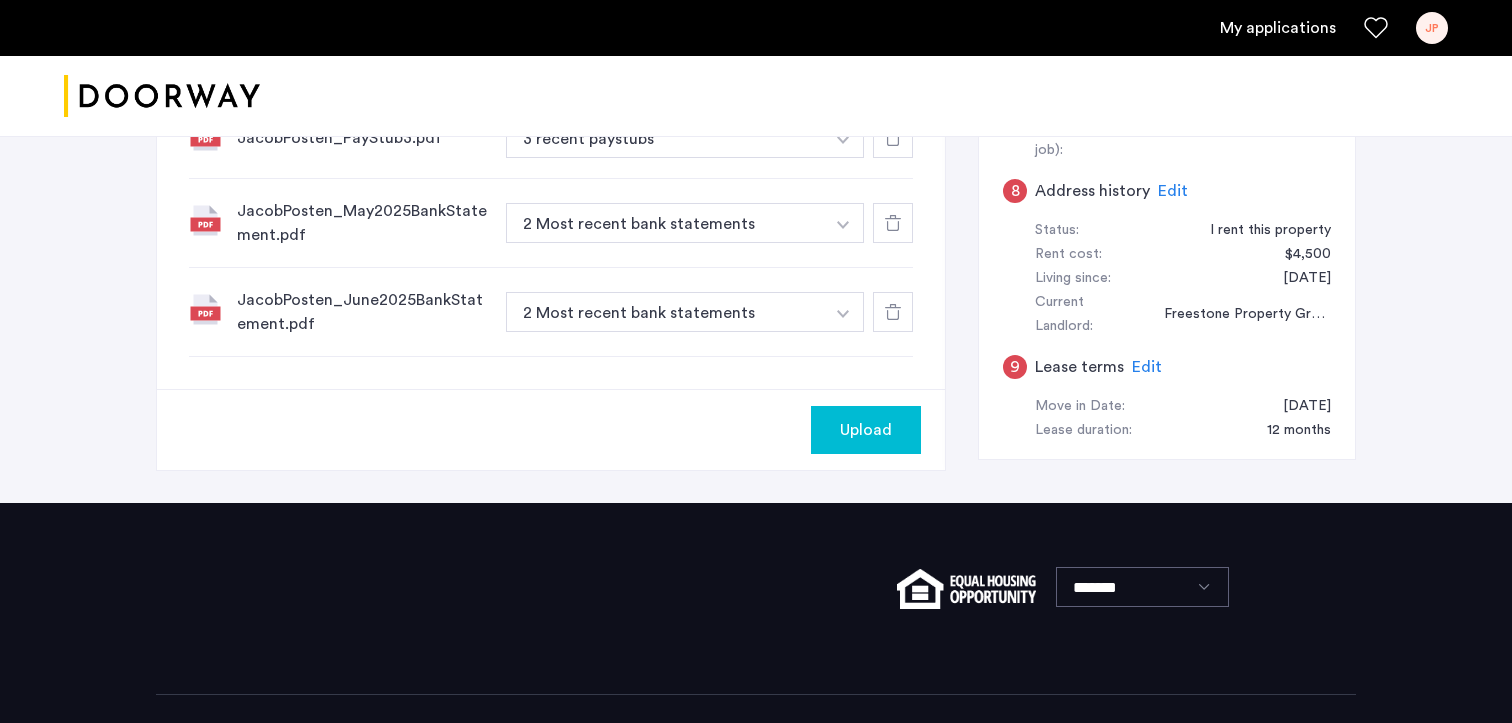 click on "Upload" 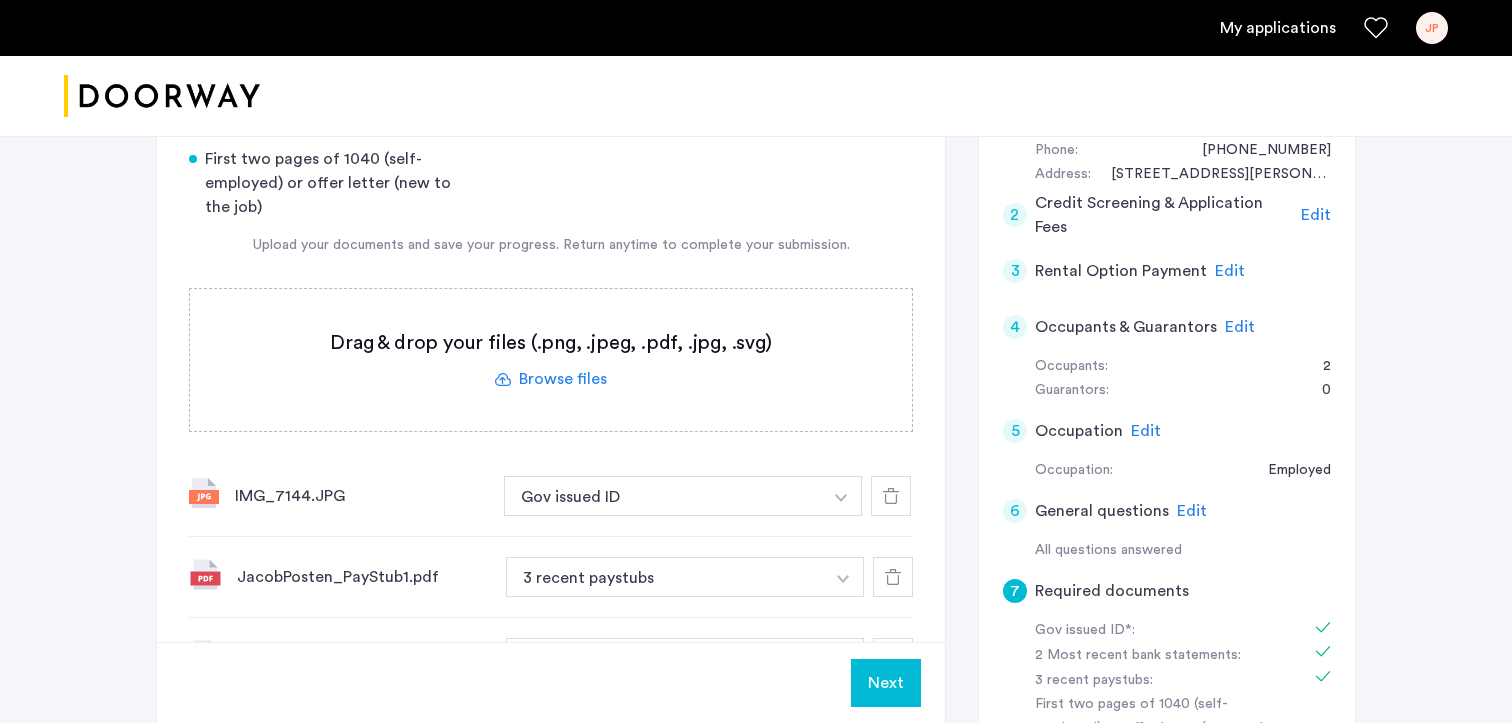 scroll, scrollTop: 458, scrollLeft: 0, axis: vertical 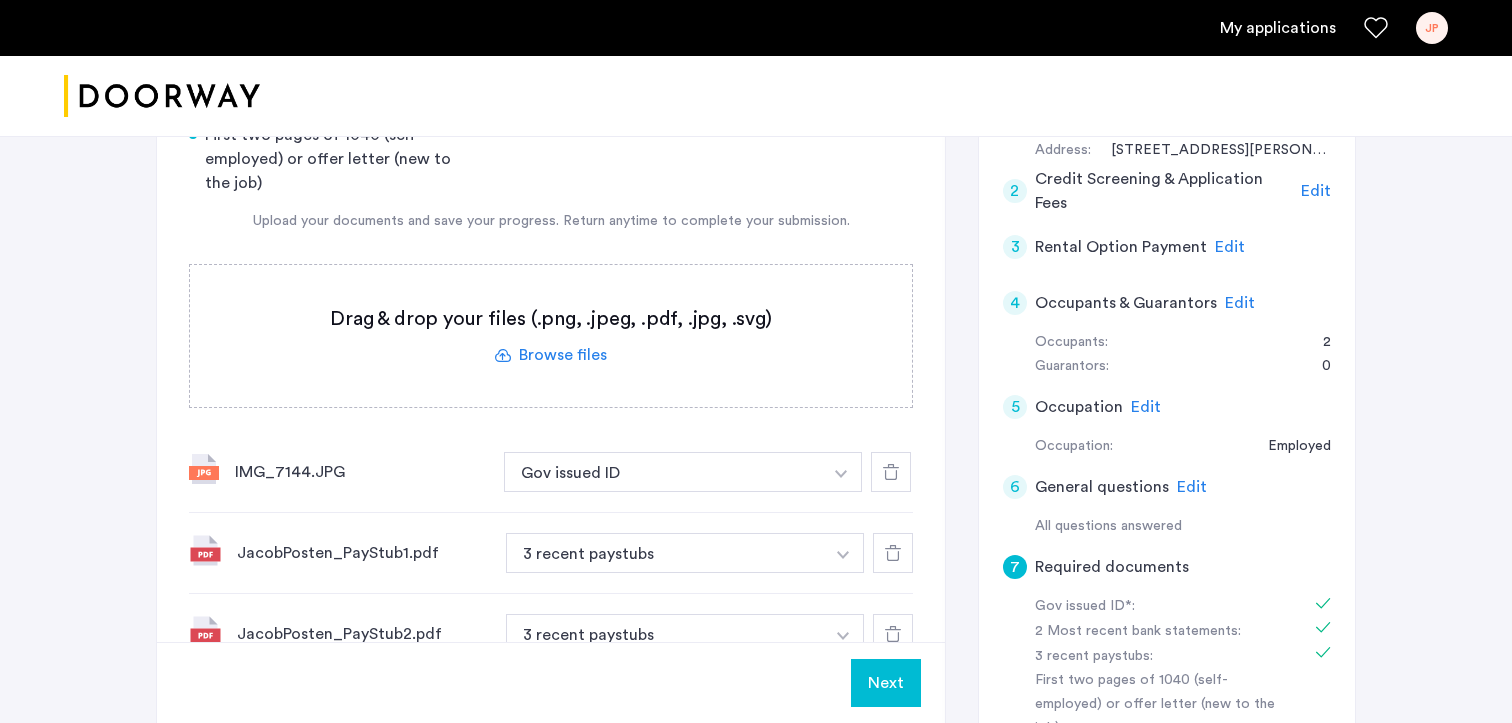 click 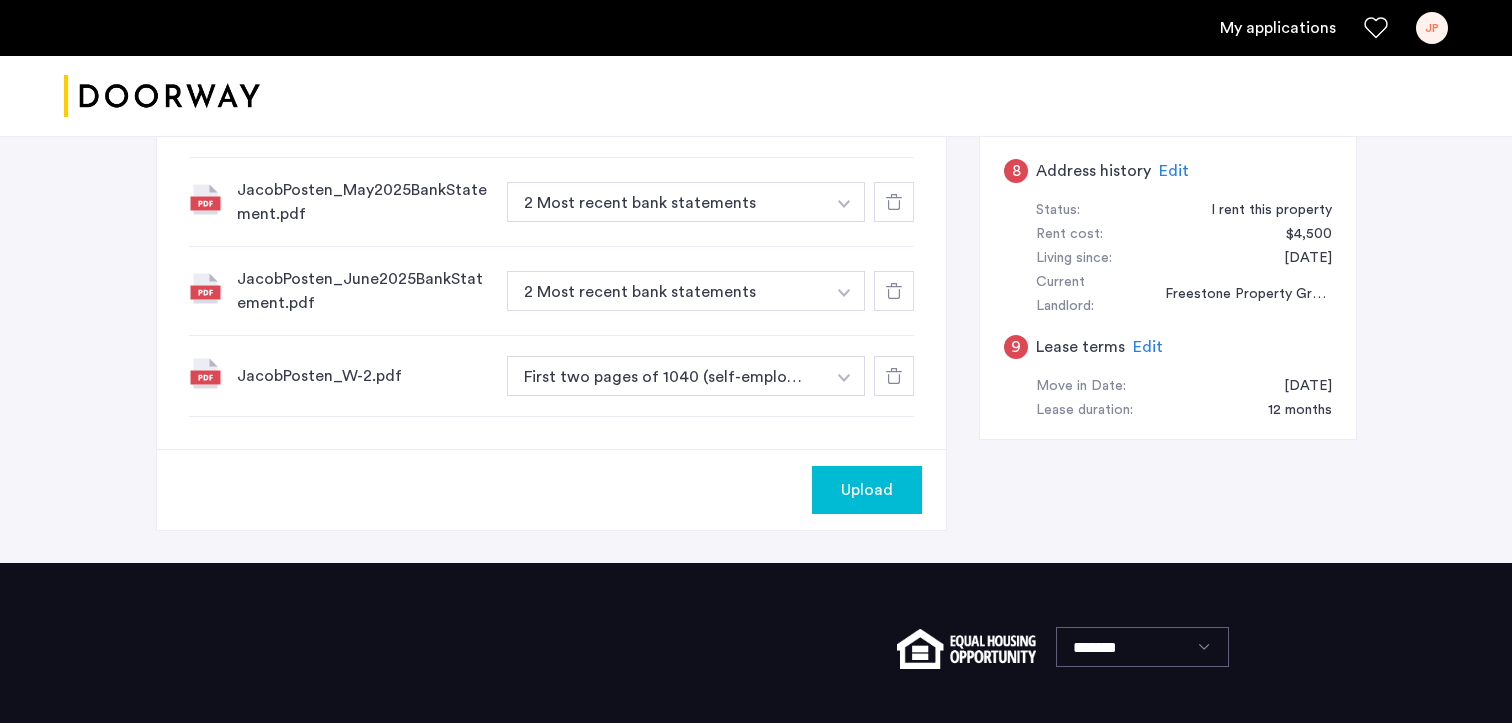 scroll, scrollTop: 1099, scrollLeft: 0, axis: vertical 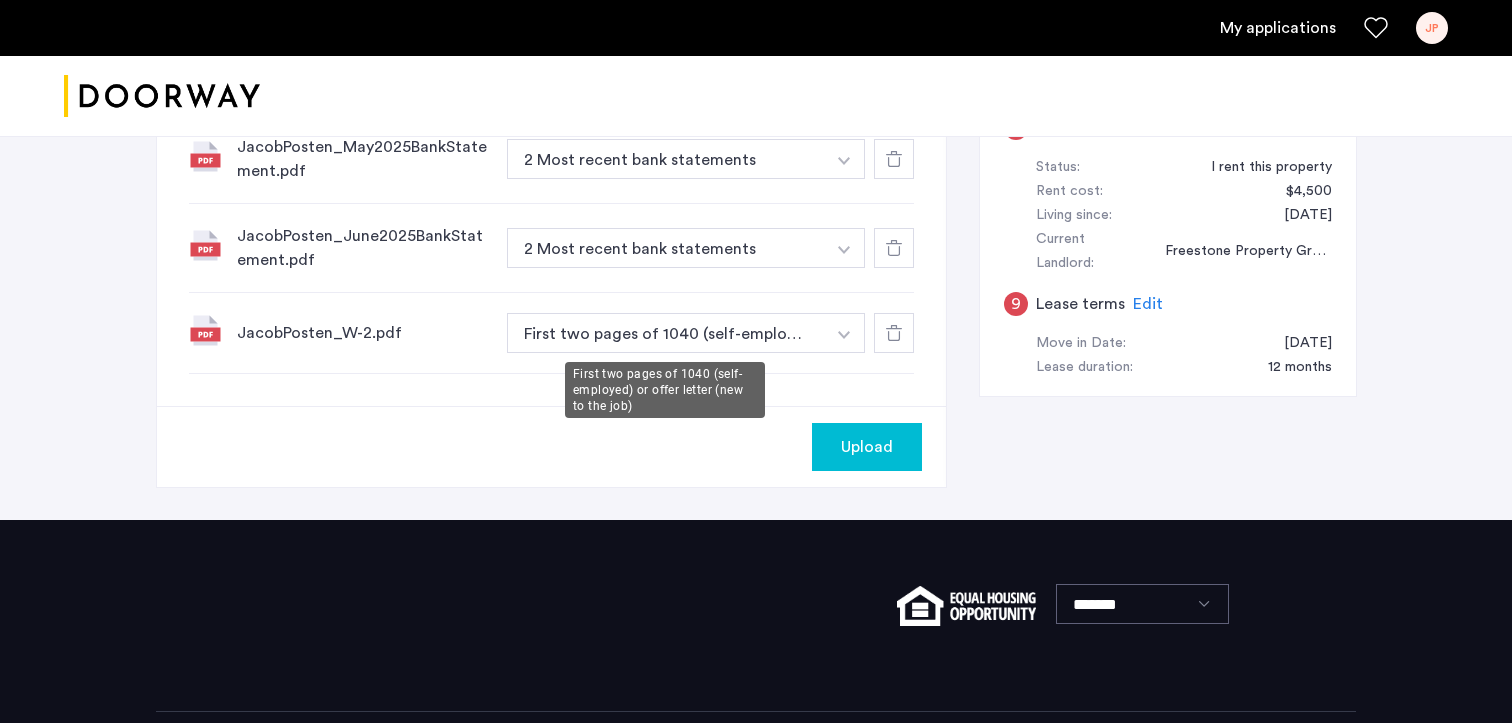 click on "First two pages of 1040 (self-employed) or offer letter (new to the job)" at bounding box center (666, 333) 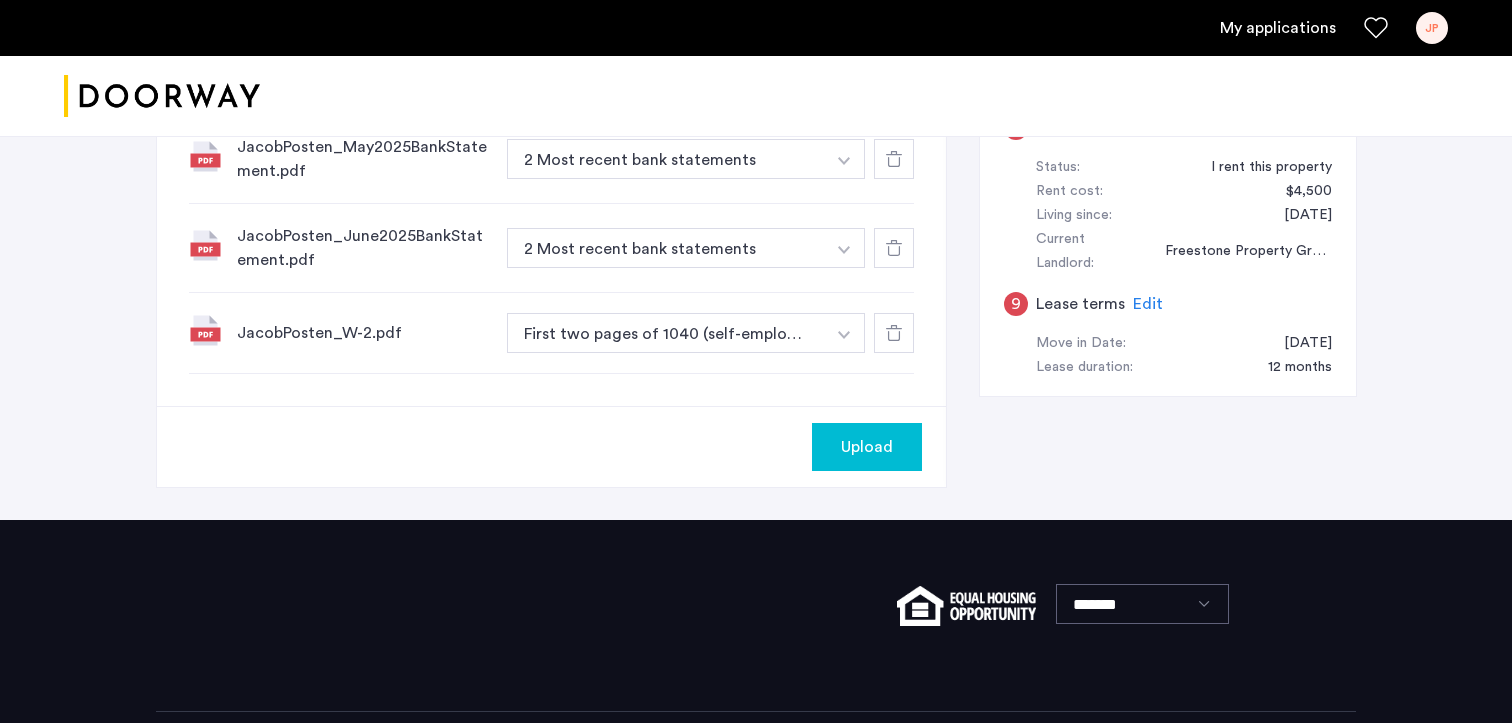 click on "Upload" 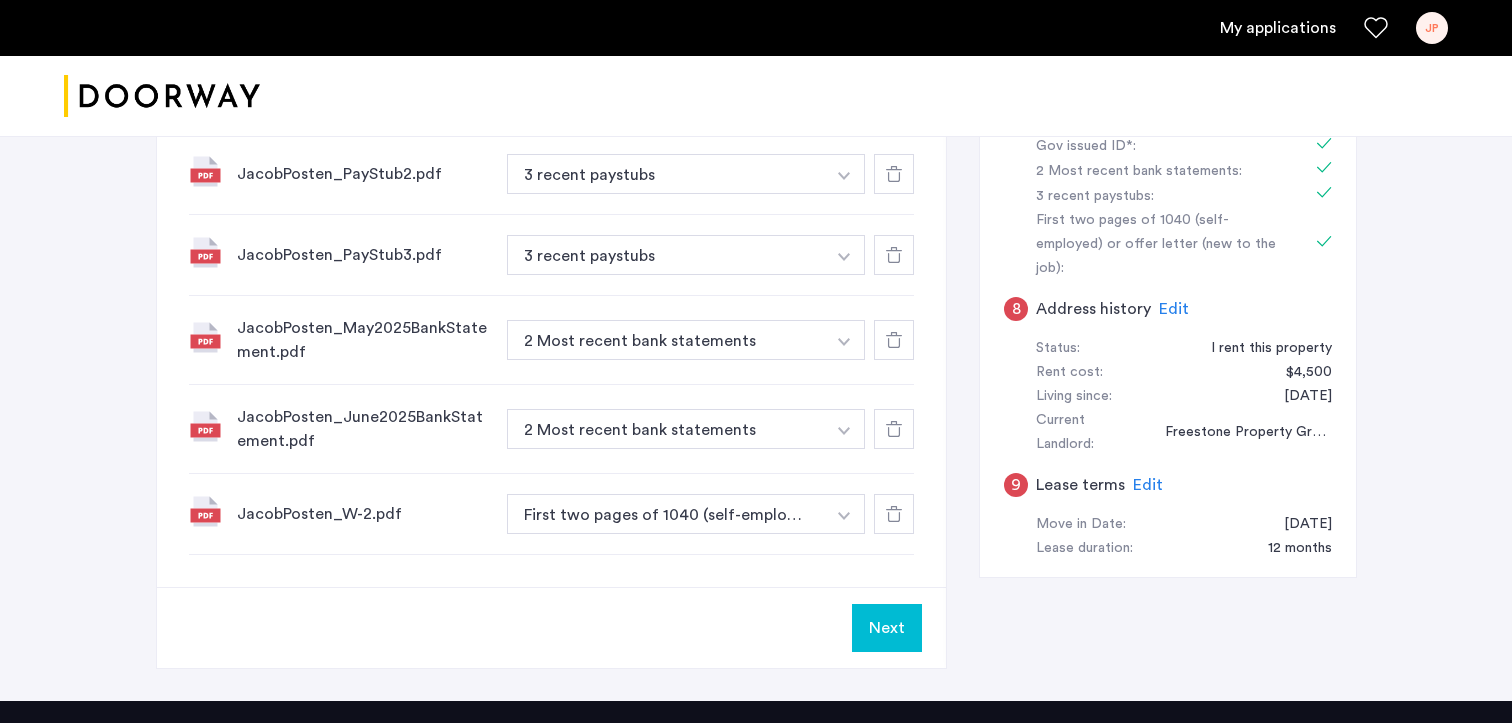 scroll, scrollTop: 988, scrollLeft: 0, axis: vertical 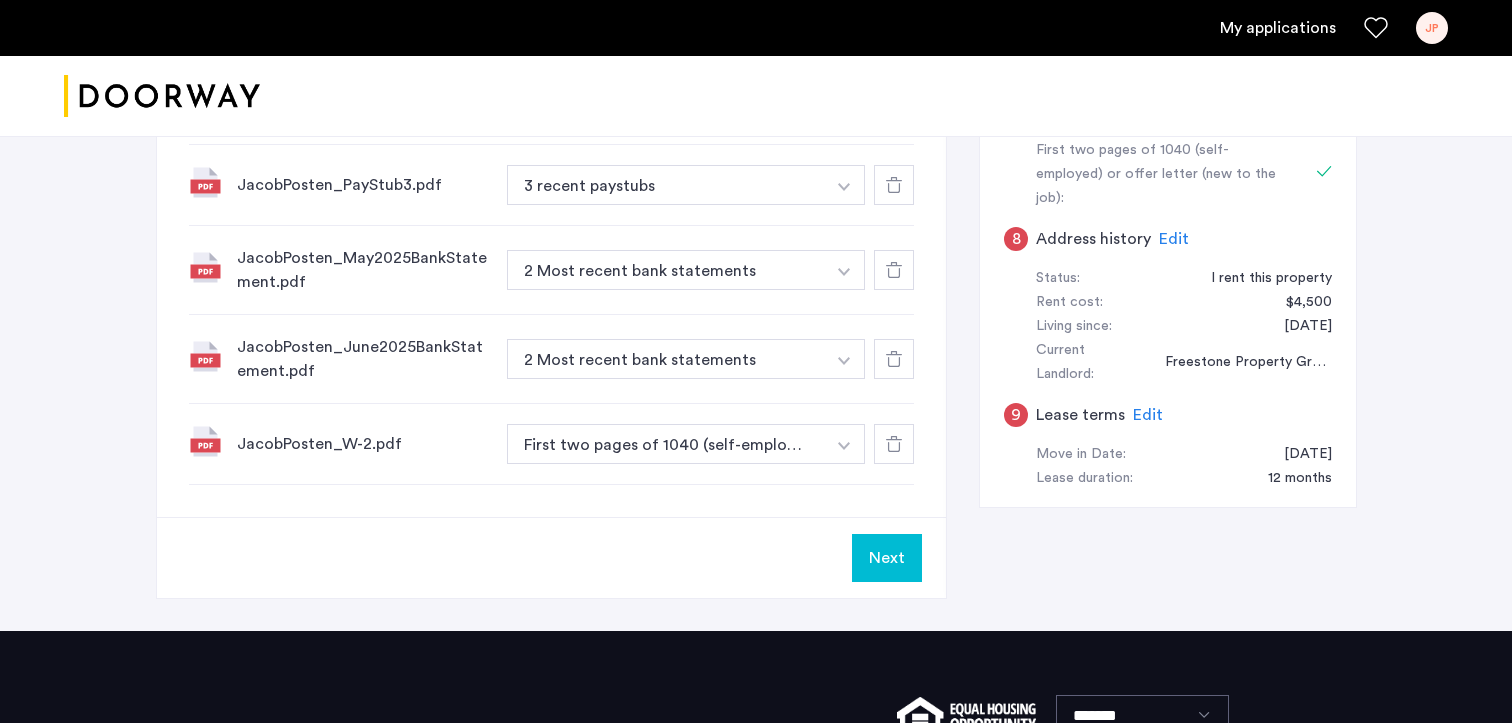 click on "Next" 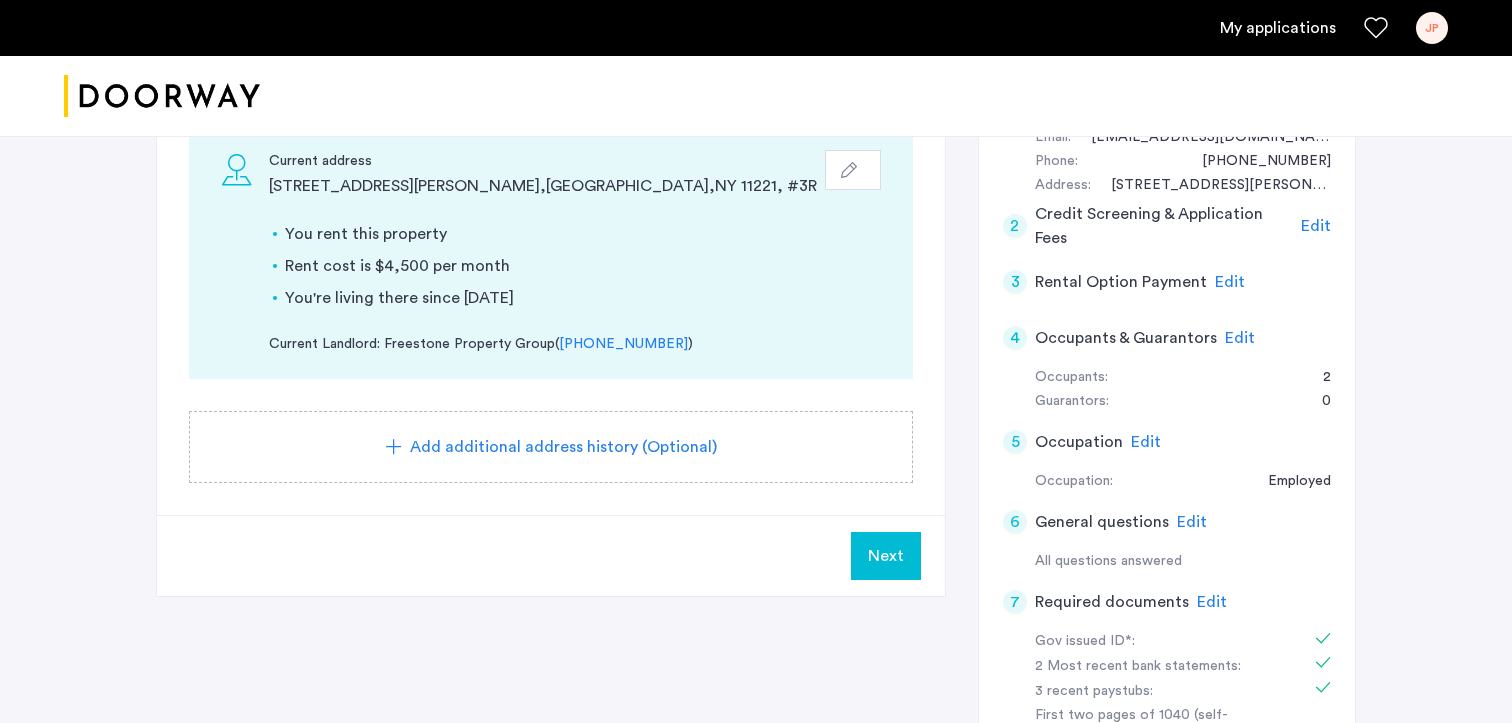 scroll, scrollTop: 425, scrollLeft: 0, axis: vertical 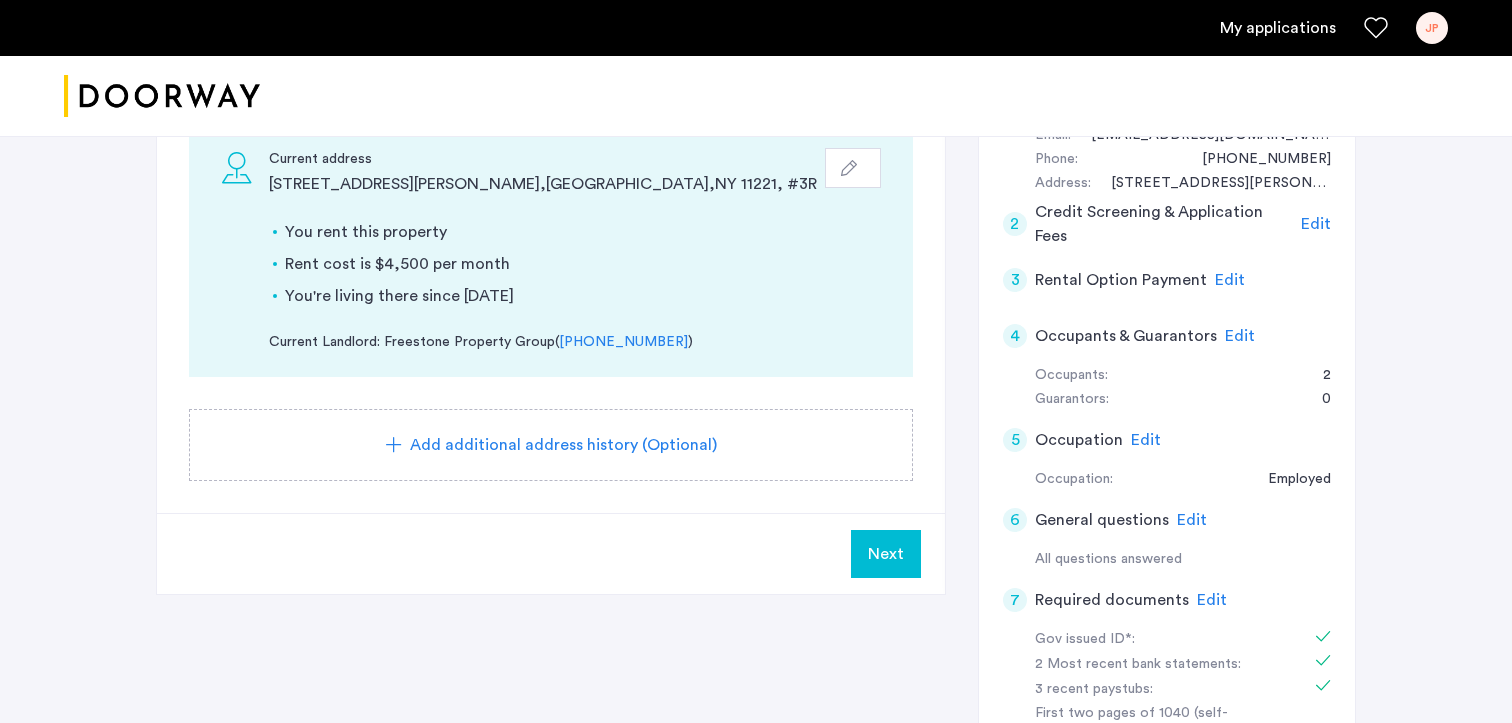 click on "Next" 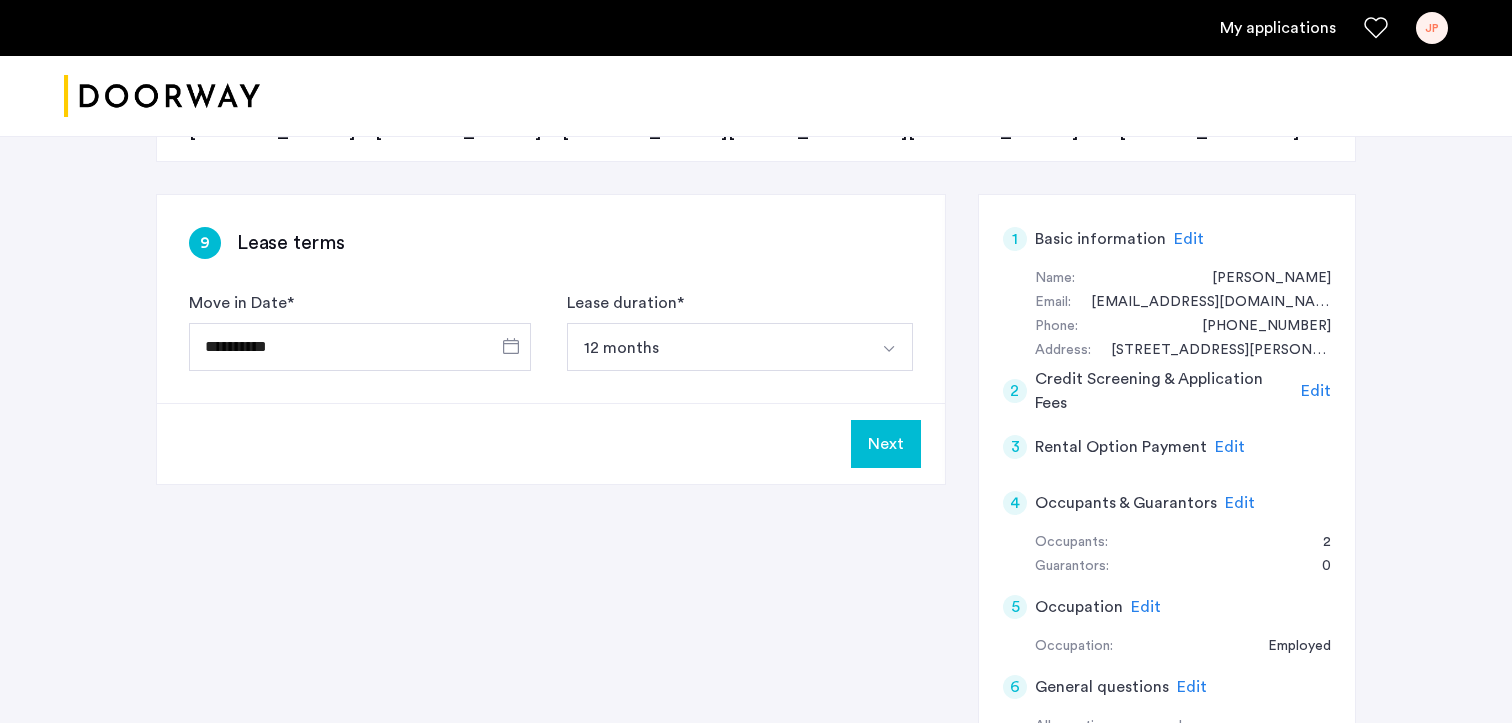 scroll, scrollTop: 335, scrollLeft: 0, axis: vertical 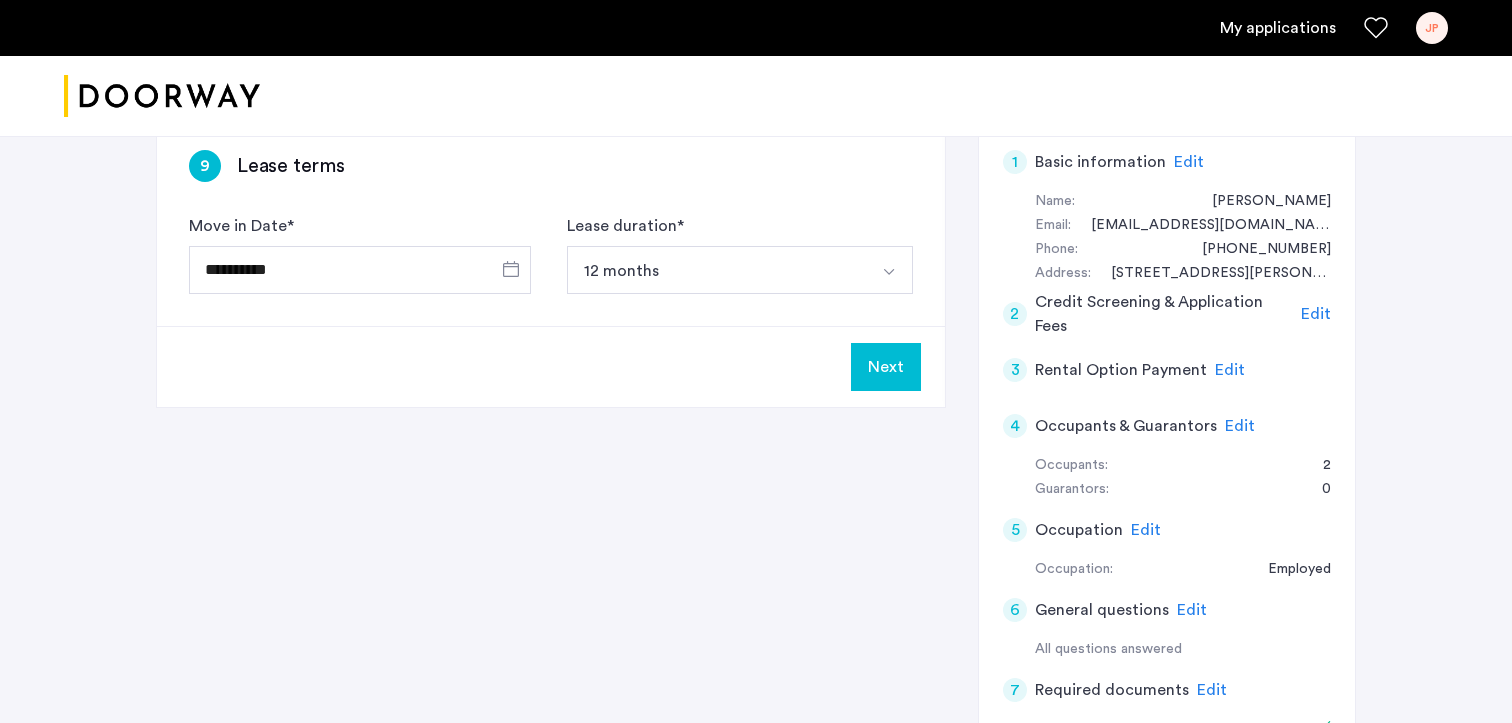 click on "12 months" at bounding box center [716, 270] 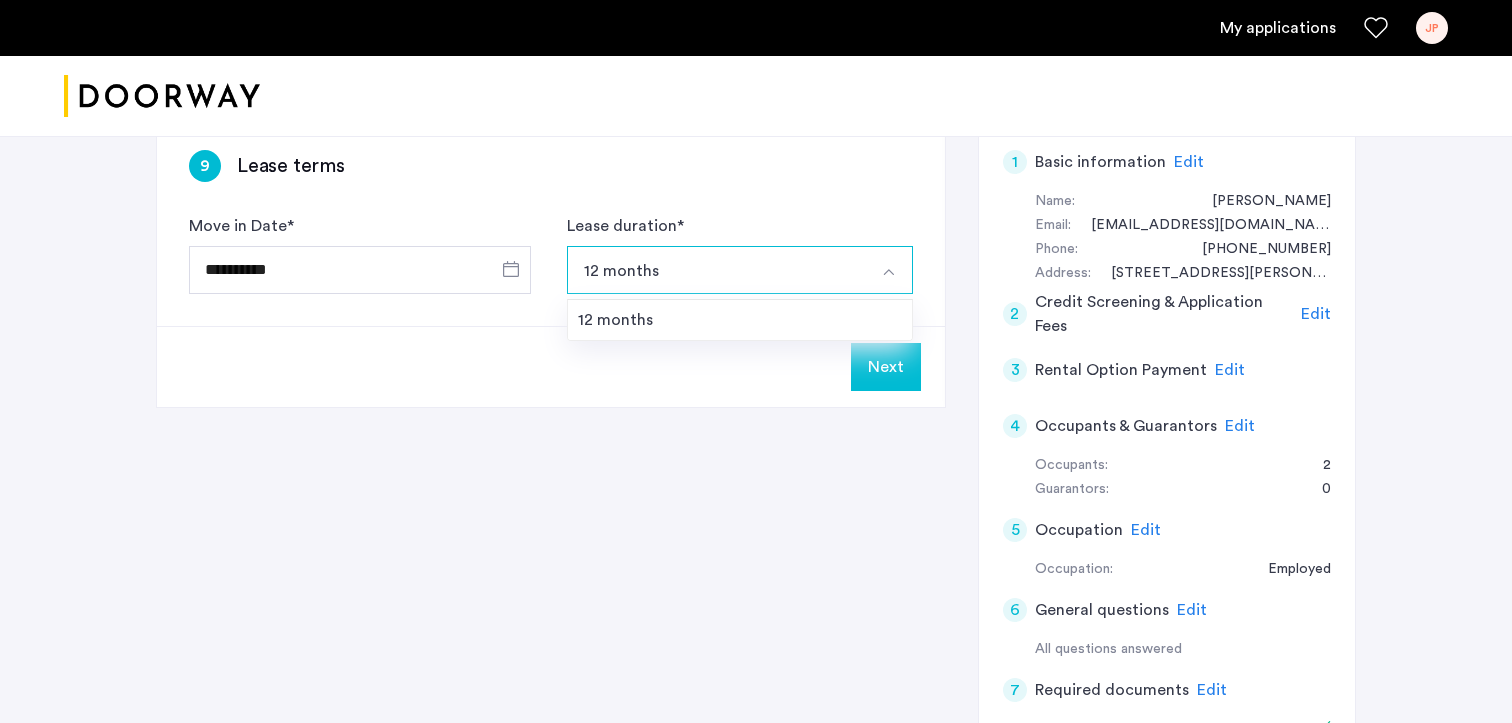click on "12 months" at bounding box center (716, 270) 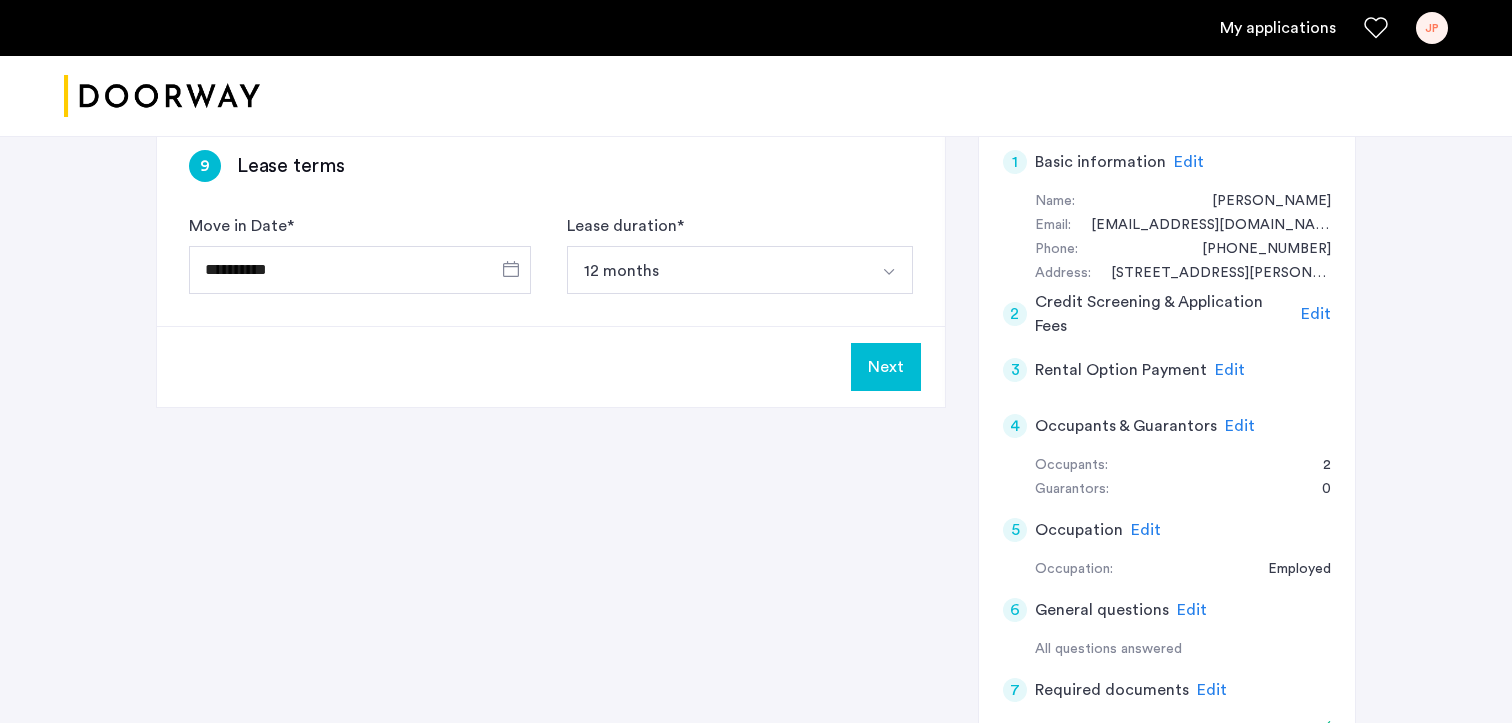 click on "Next" 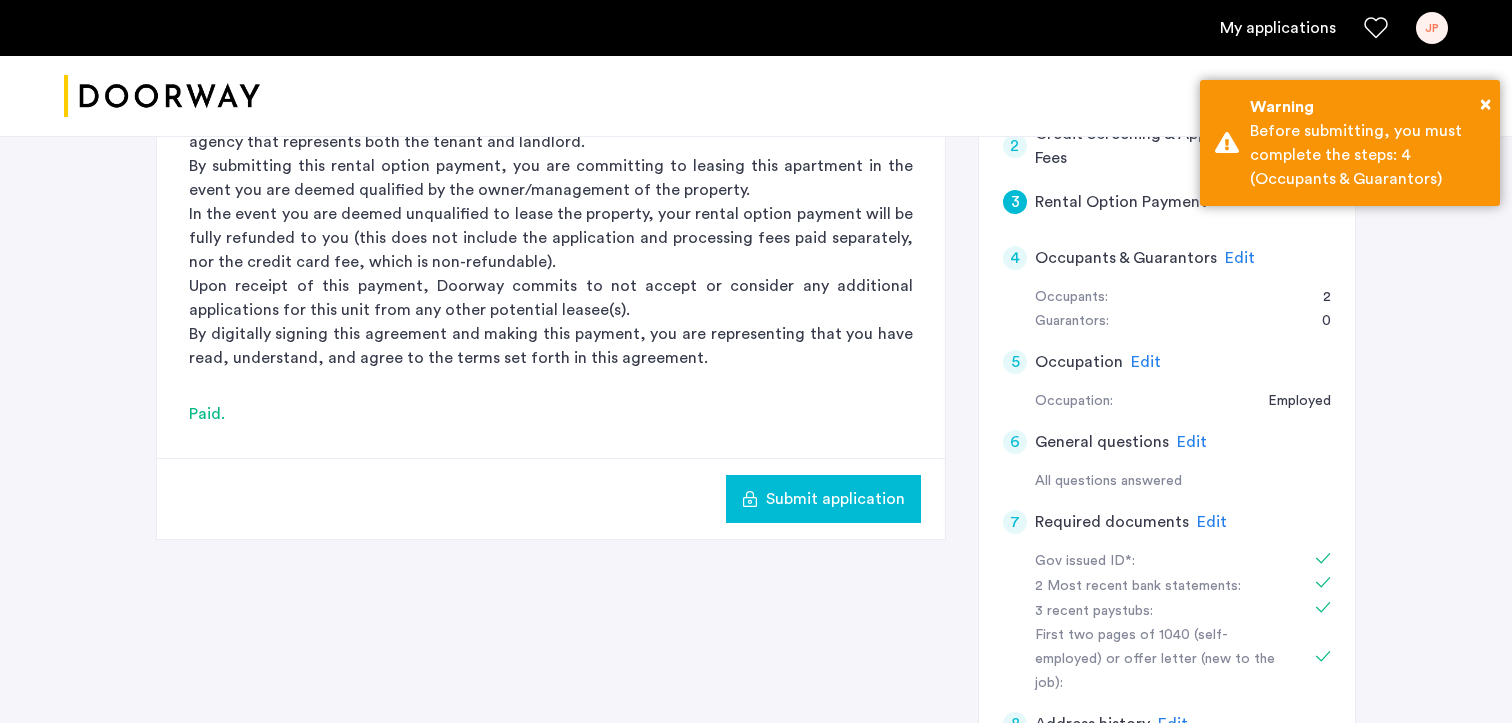 scroll, scrollTop: 487, scrollLeft: 0, axis: vertical 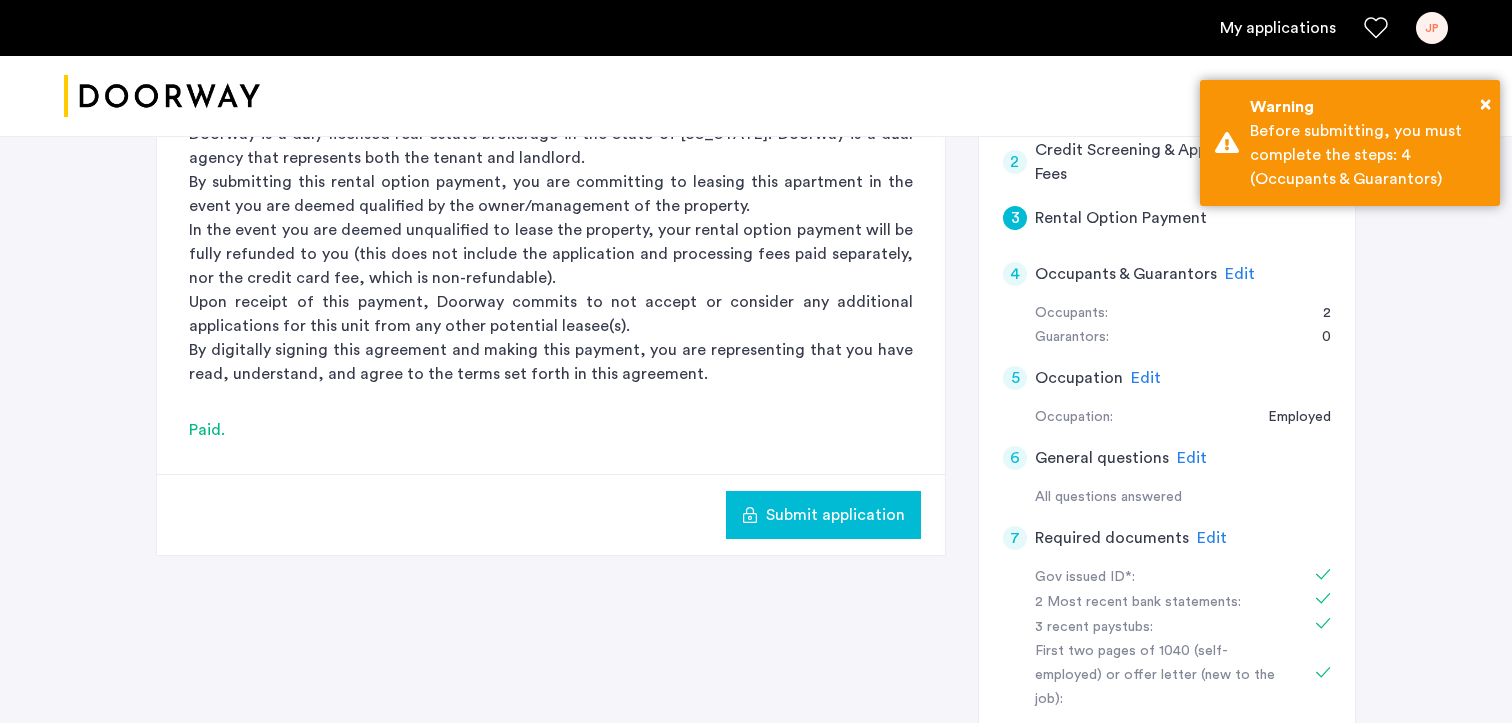 click on "Edit" 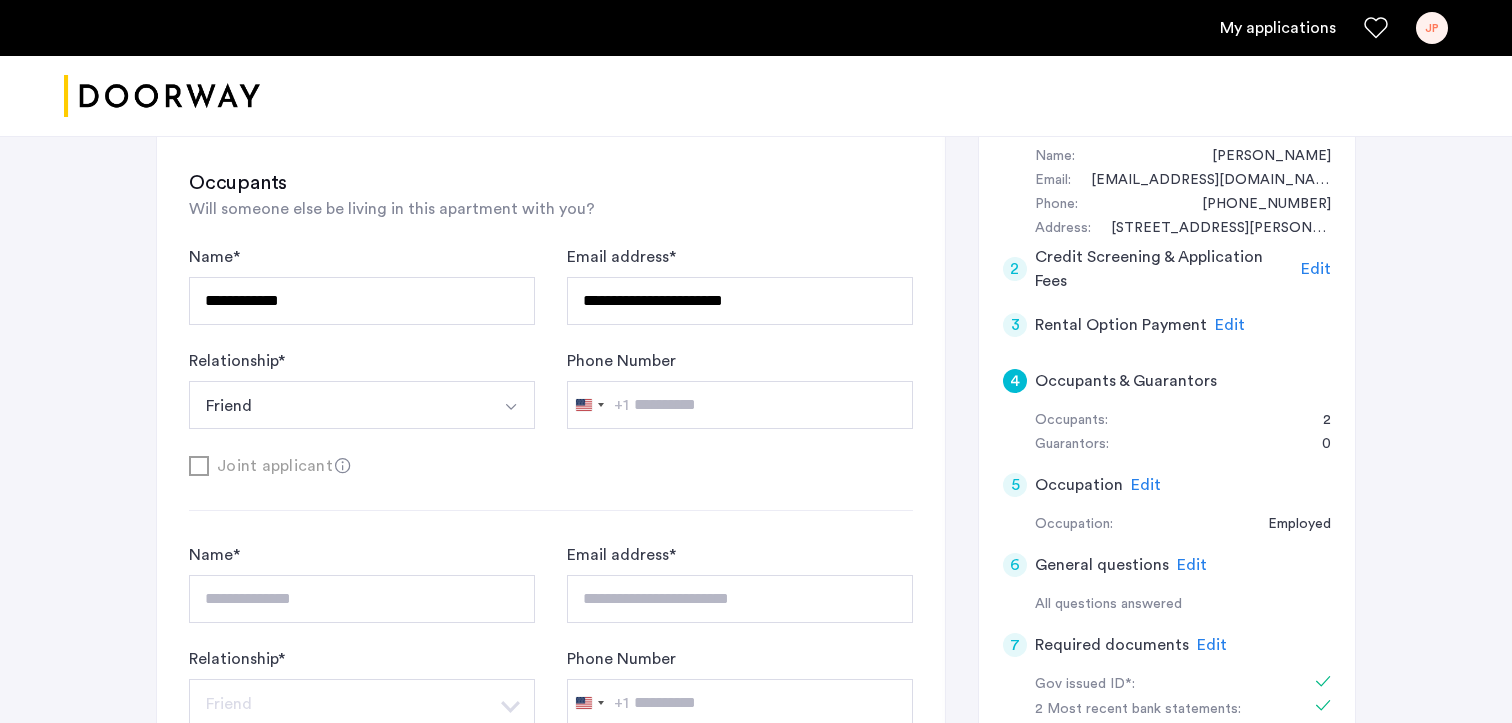 scroll, scrollTop: 321, scrollLeft: 0, axis: vertical 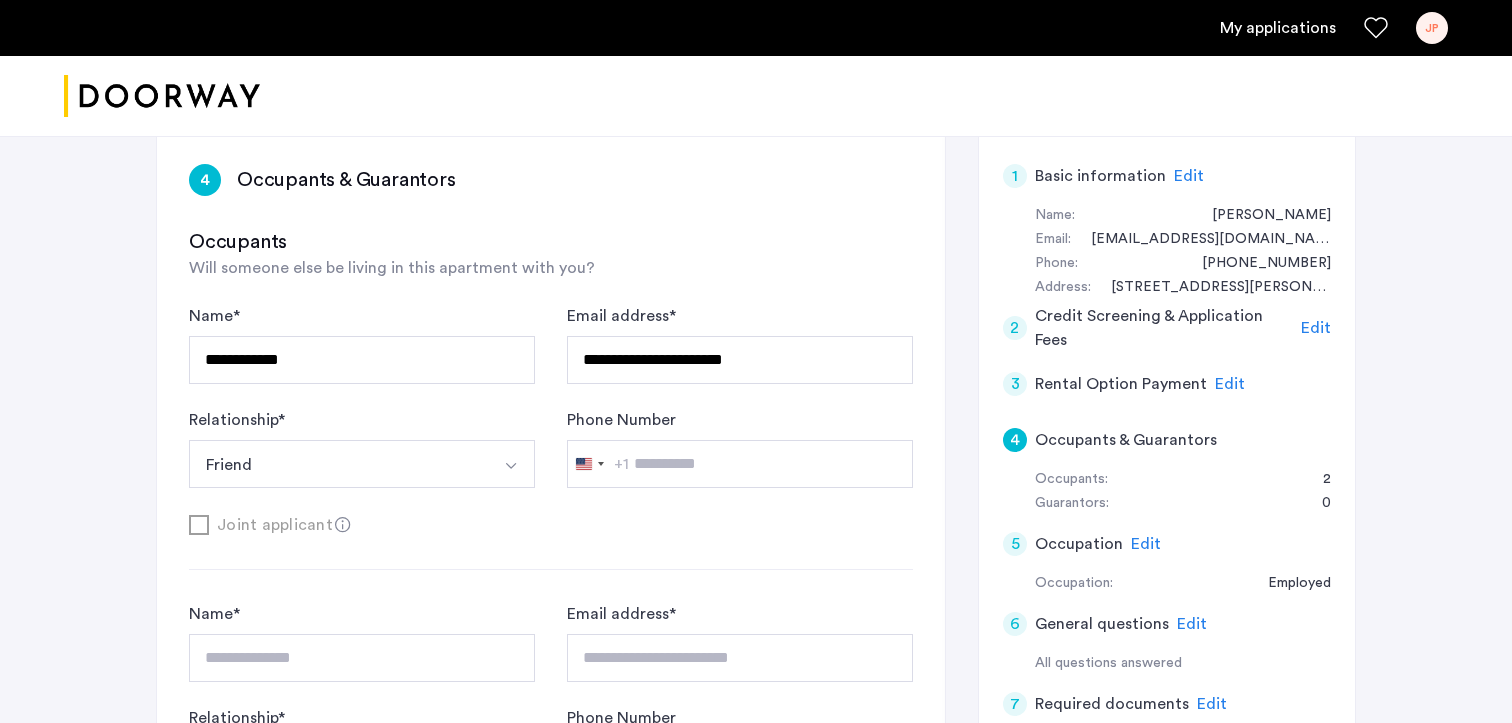 click on "Friend" at bounding box center (338, 464) 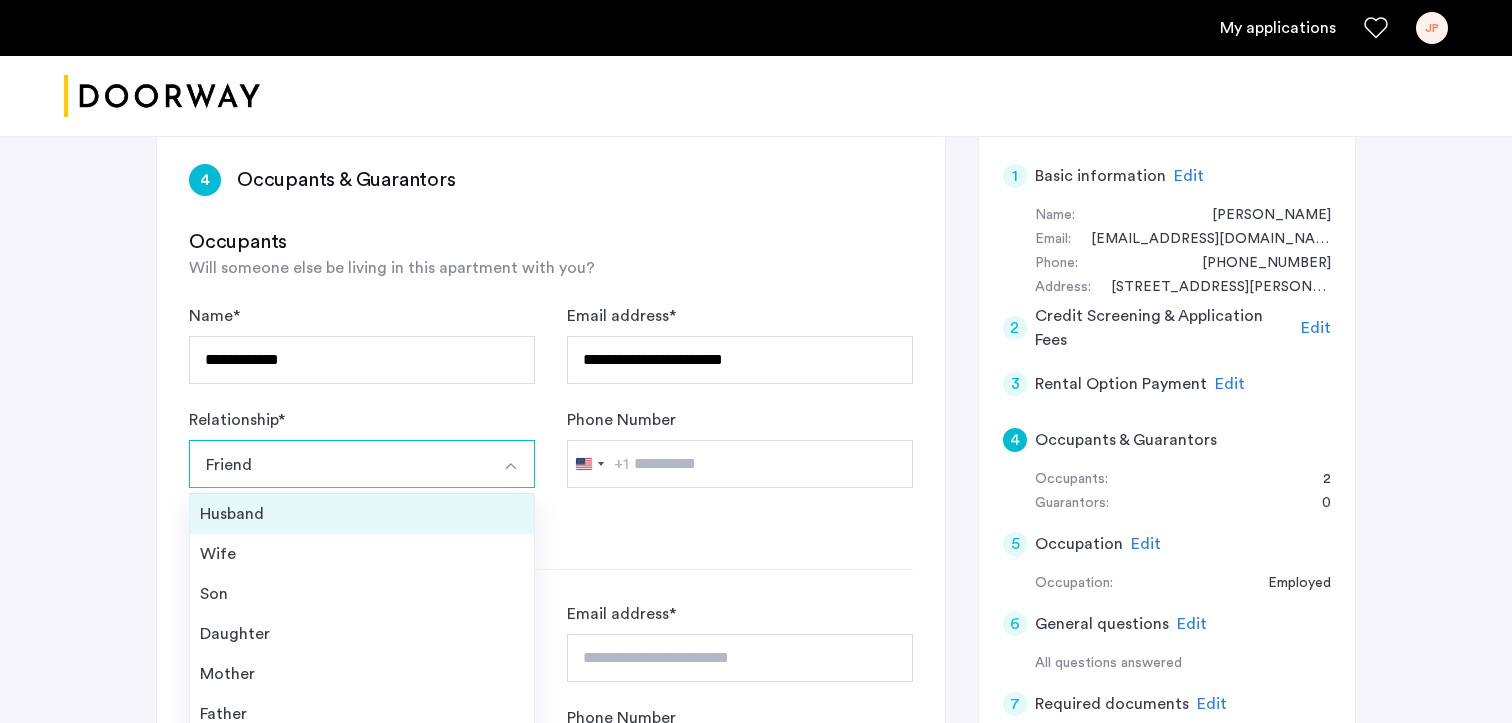 scroll, scrollTop: 72, scrollLeft: 0, axis: vertical 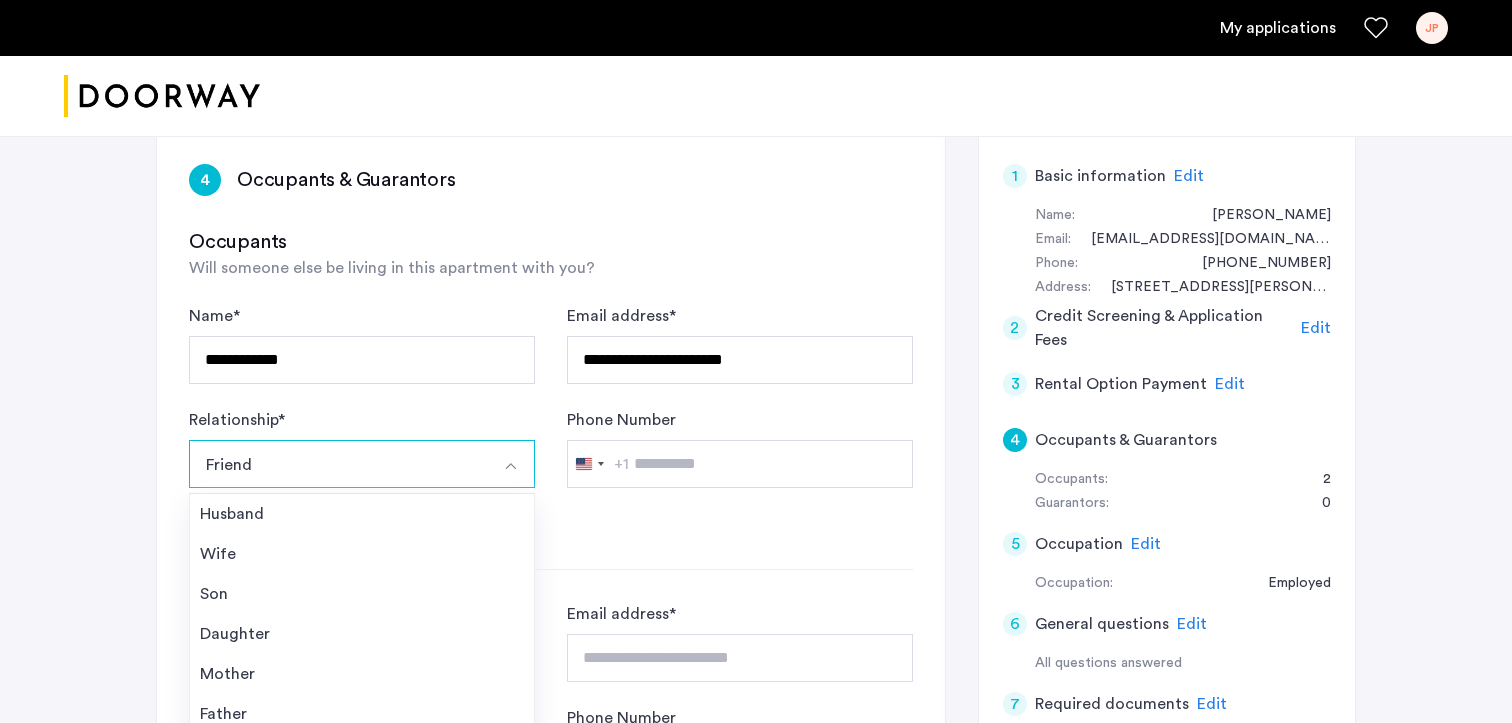 click on "Relationship  * ****** Friend Husband Wife Son Daughter Mother Father Friend Other" 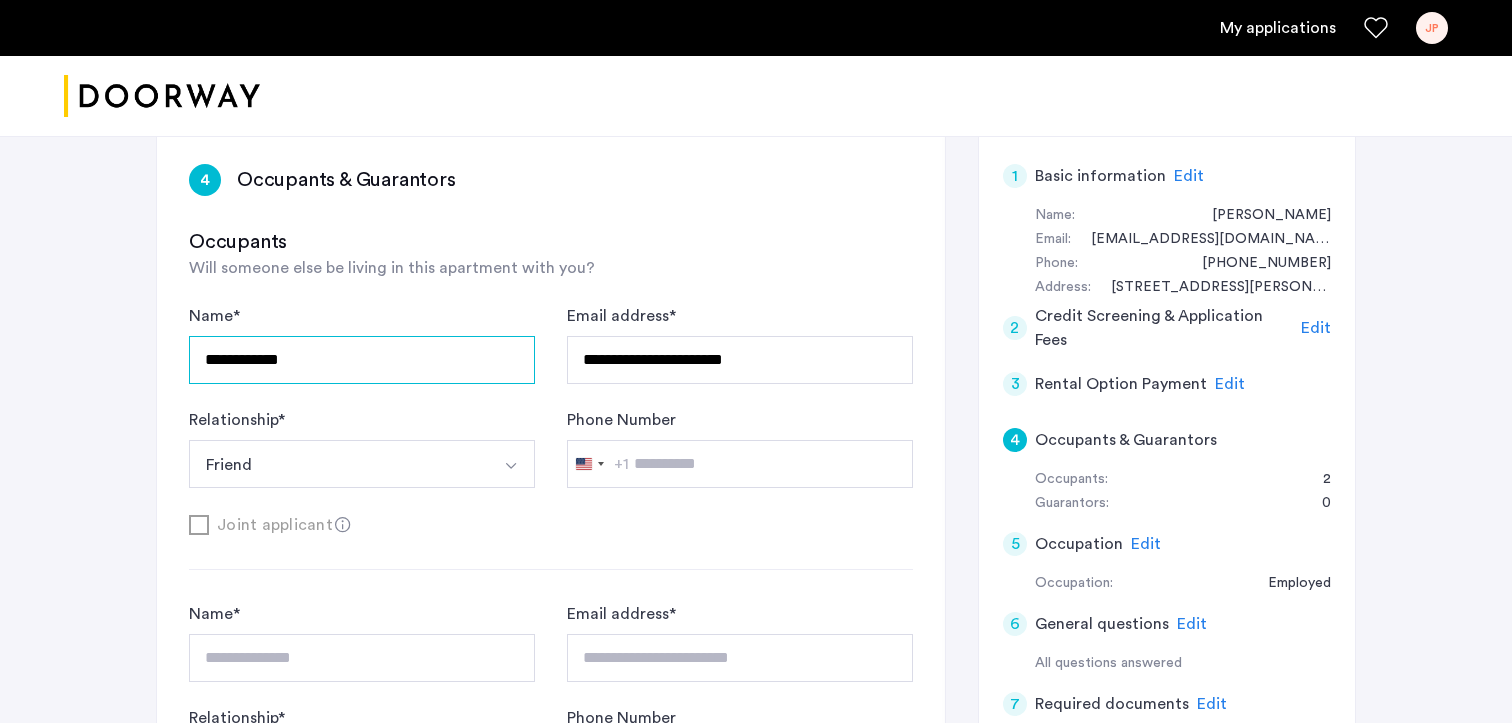 click on "**********" at bounding box center [362, 360] 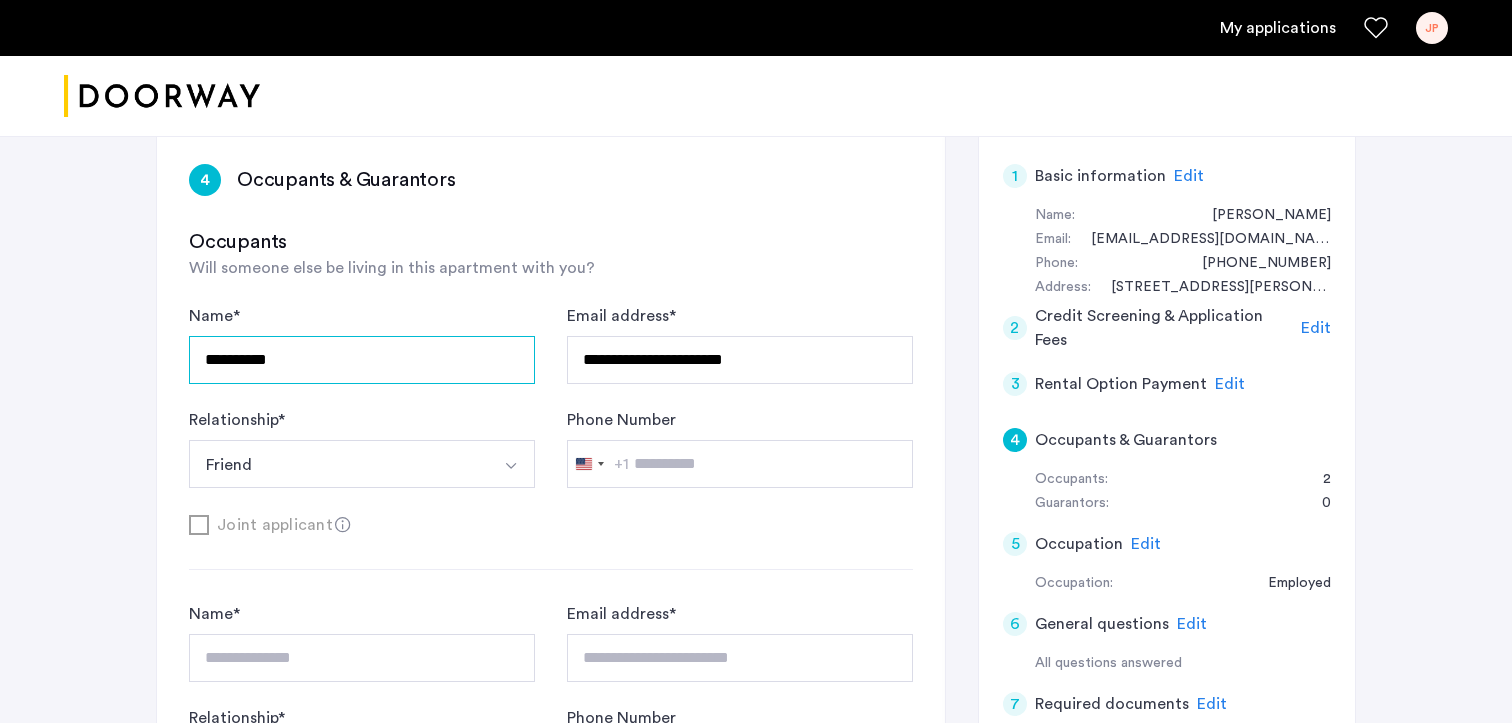 type on "**********" 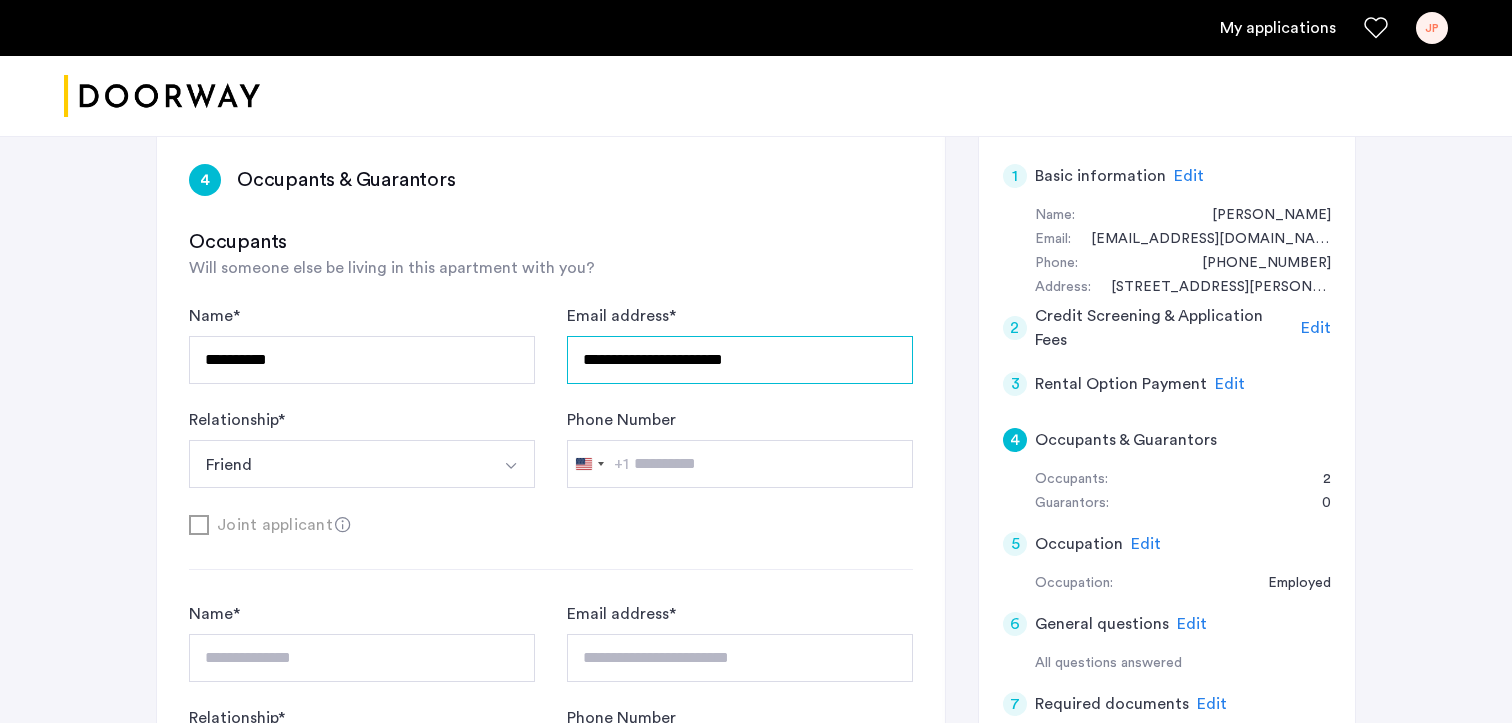 click on "**********" at bounding box center (740, 360) 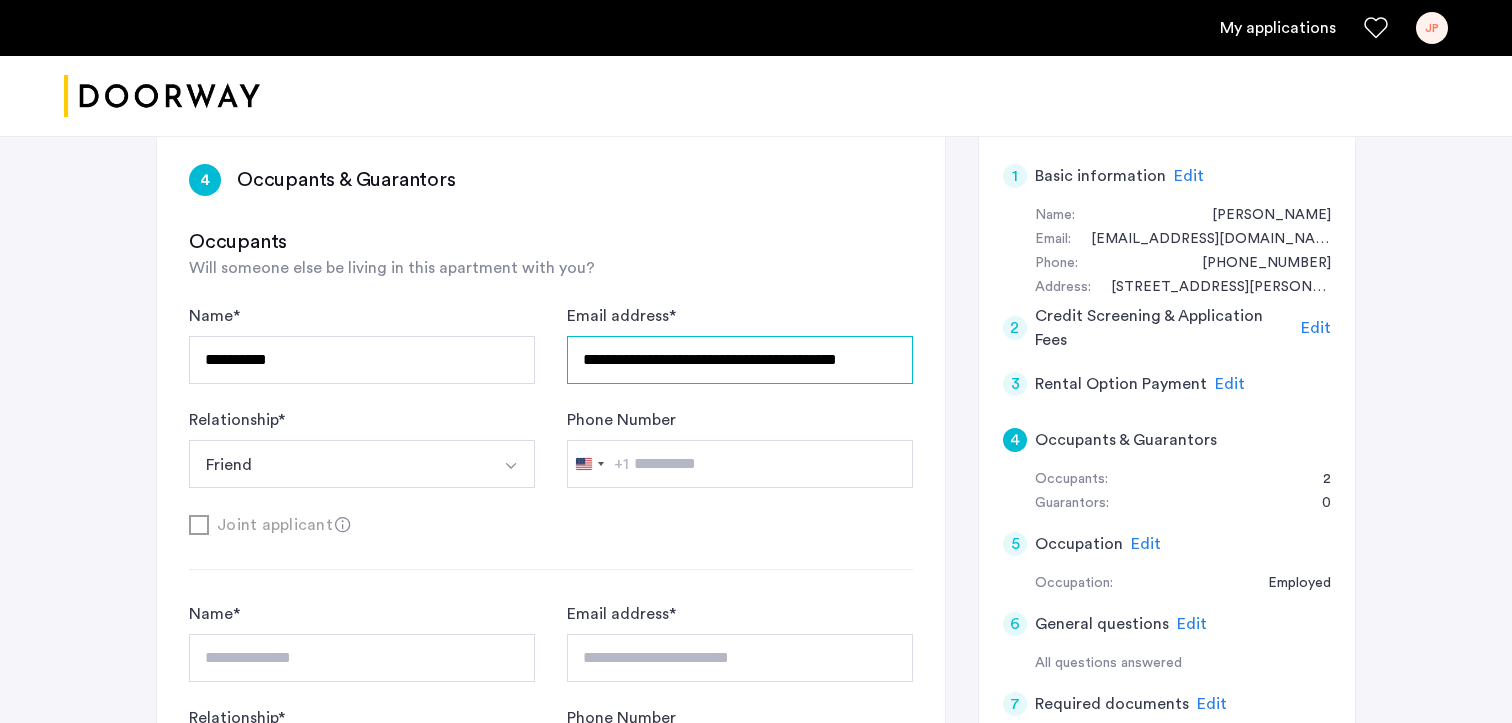 scroll, scrollTop: 0, scrollLeft: 38, axis: horizontal 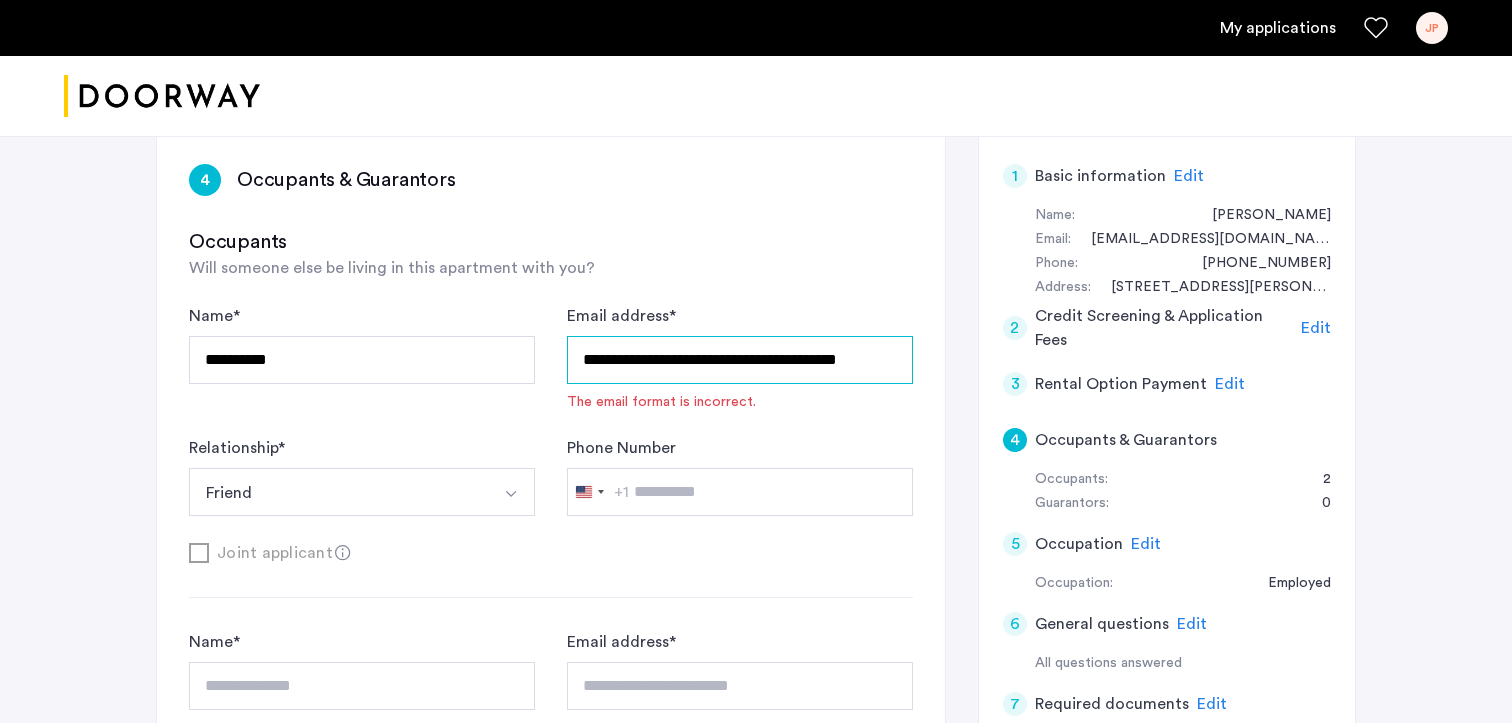 click on "**********" at bounding box center (740, 360) 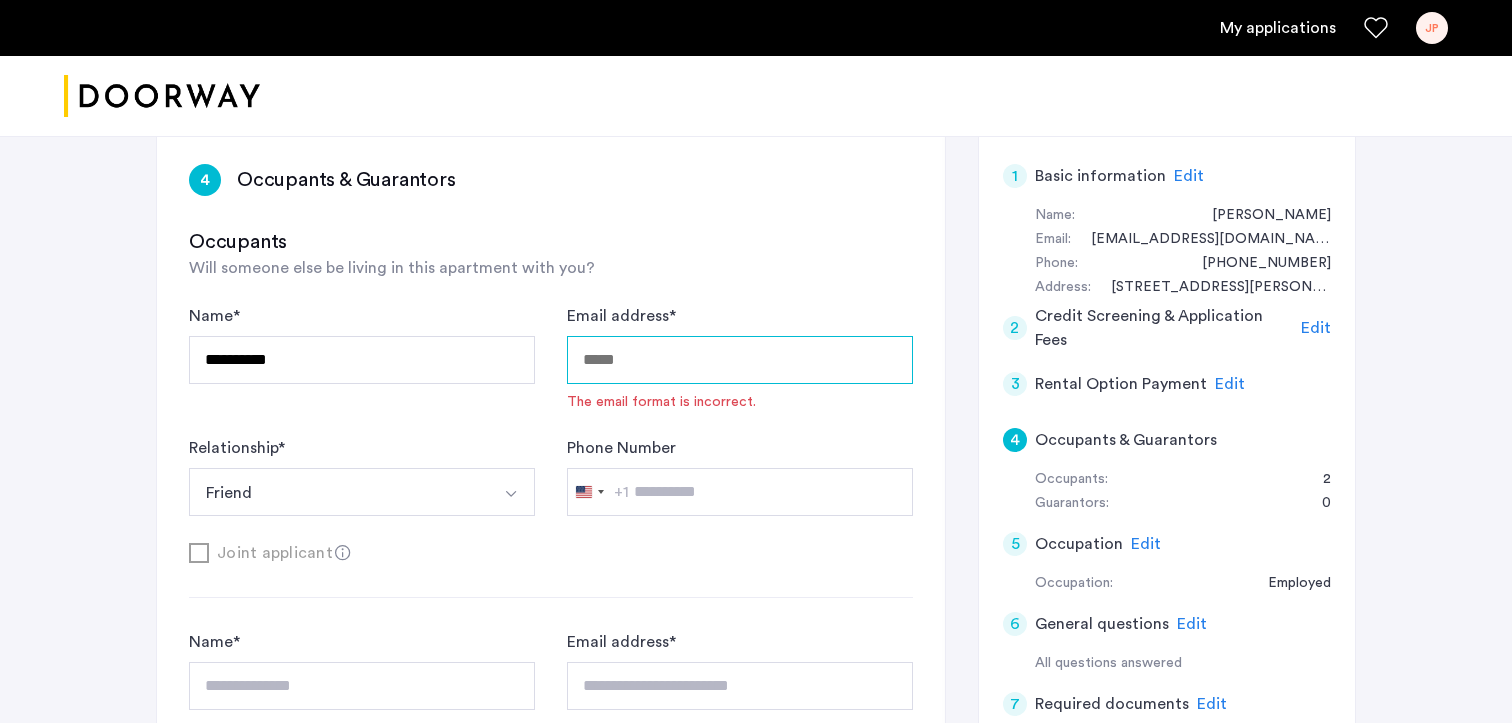 scroll, scrollTop: 0, scrollLeft: 0, axis: both 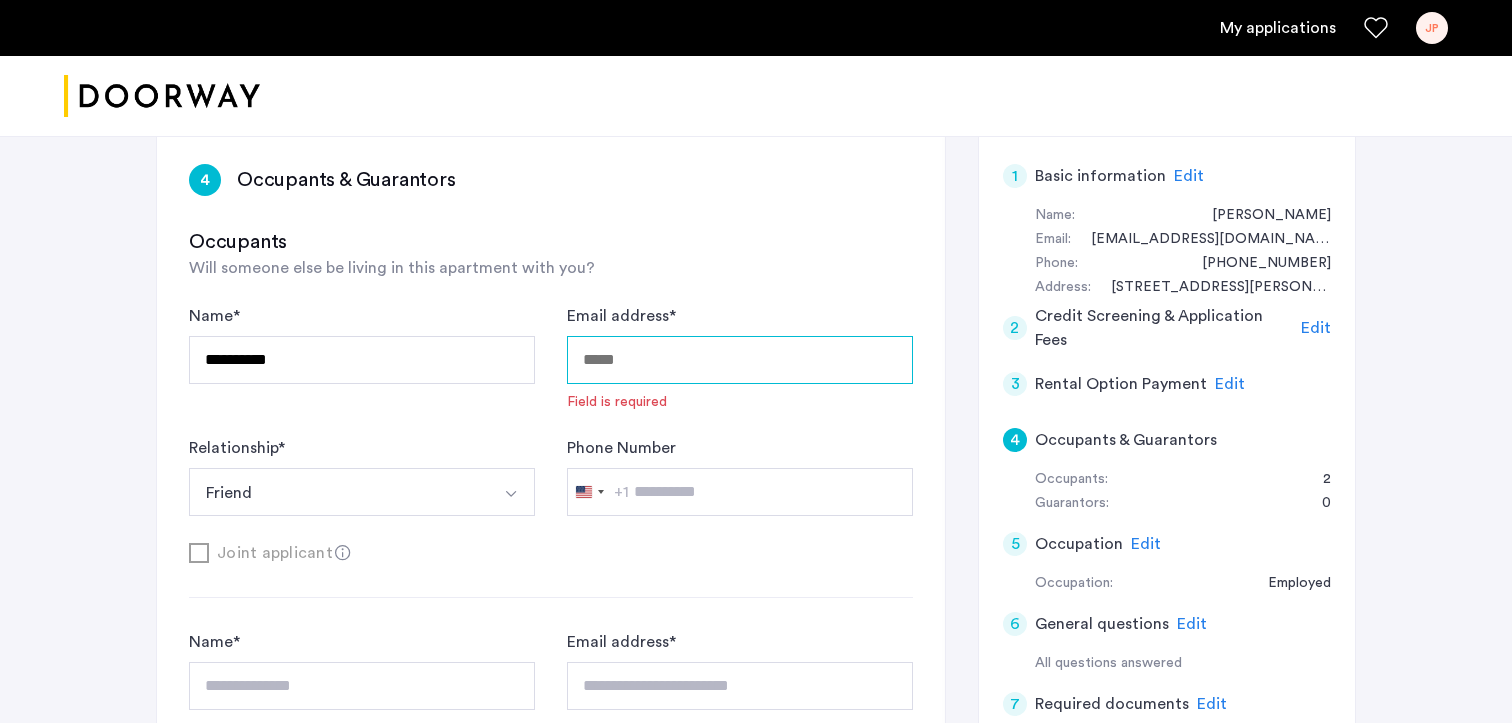 paste on "**********" 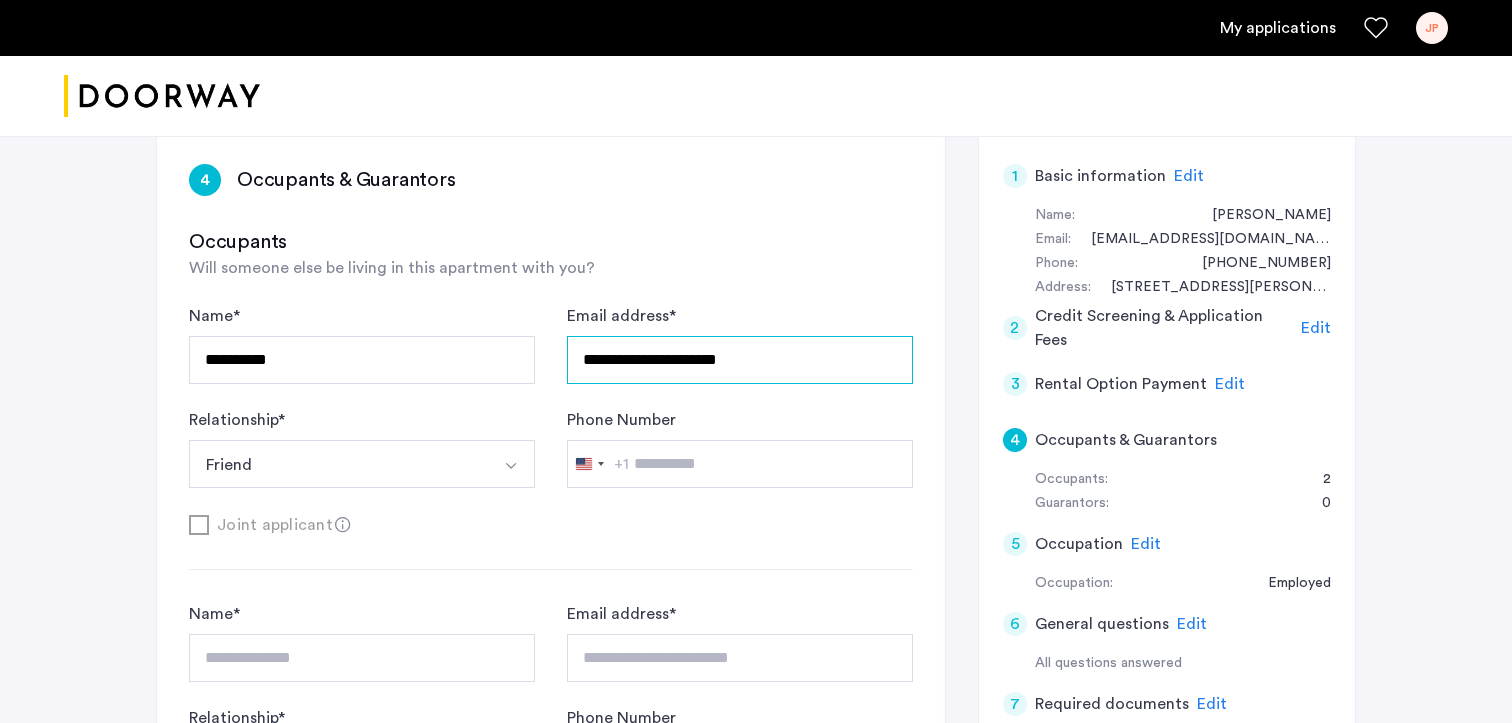 type on "**********" 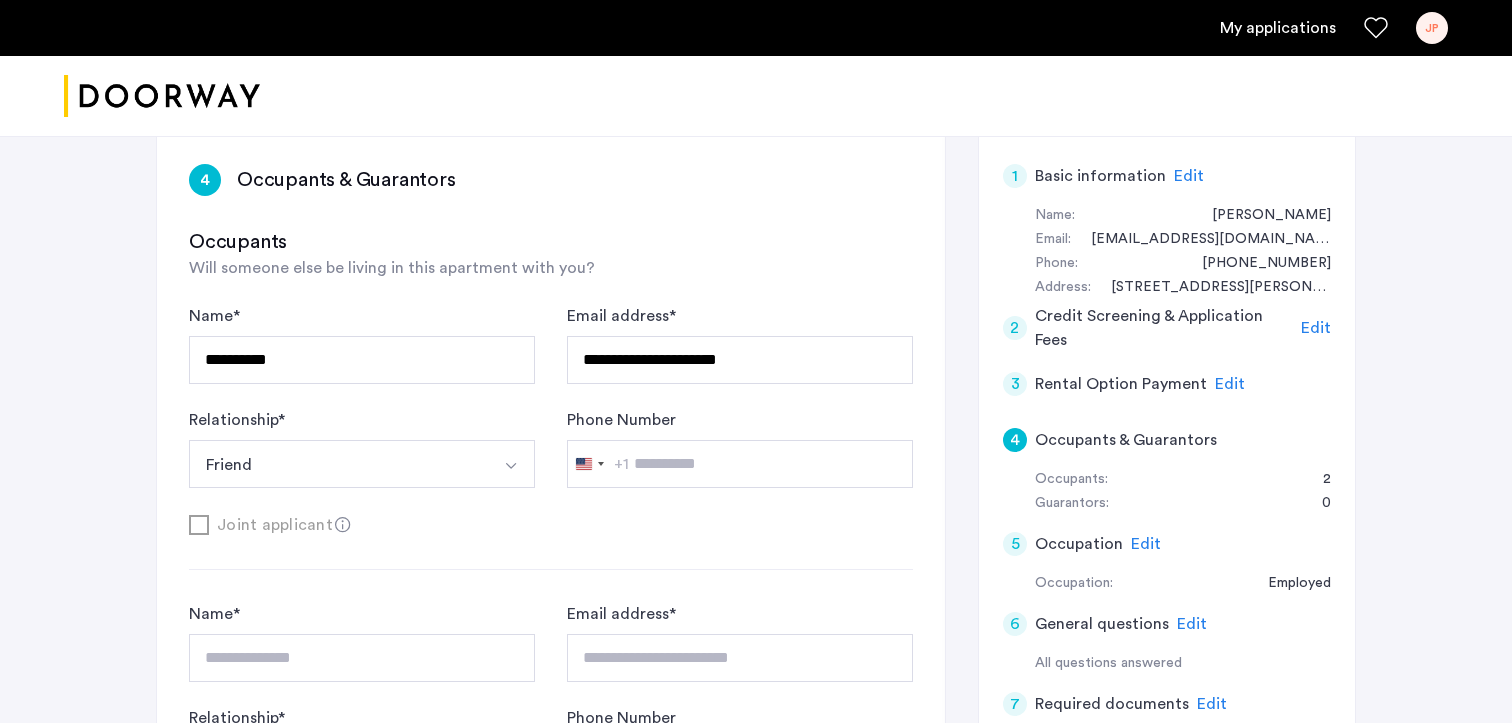 click on "**********" 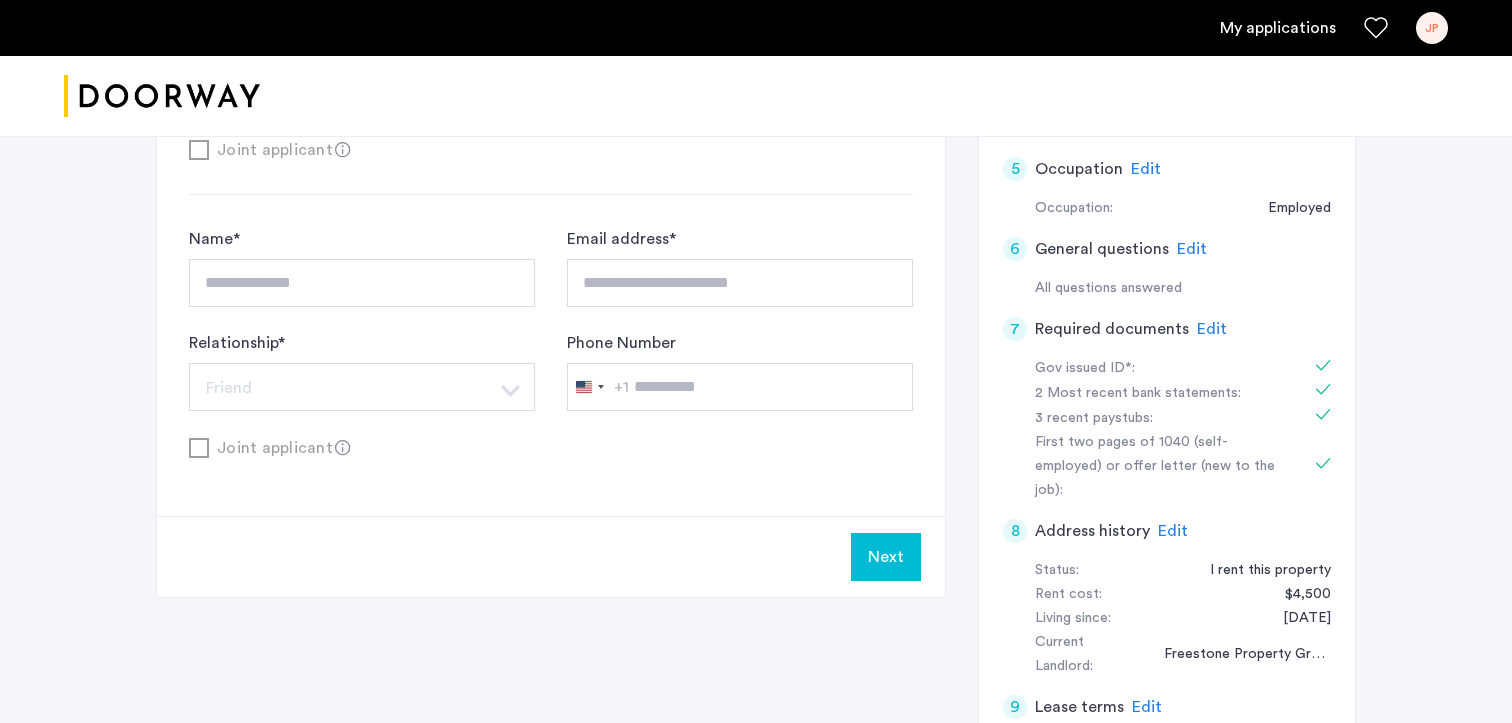 scroll, scrollTop: 889, scrollLeft: 0, axis: vertical 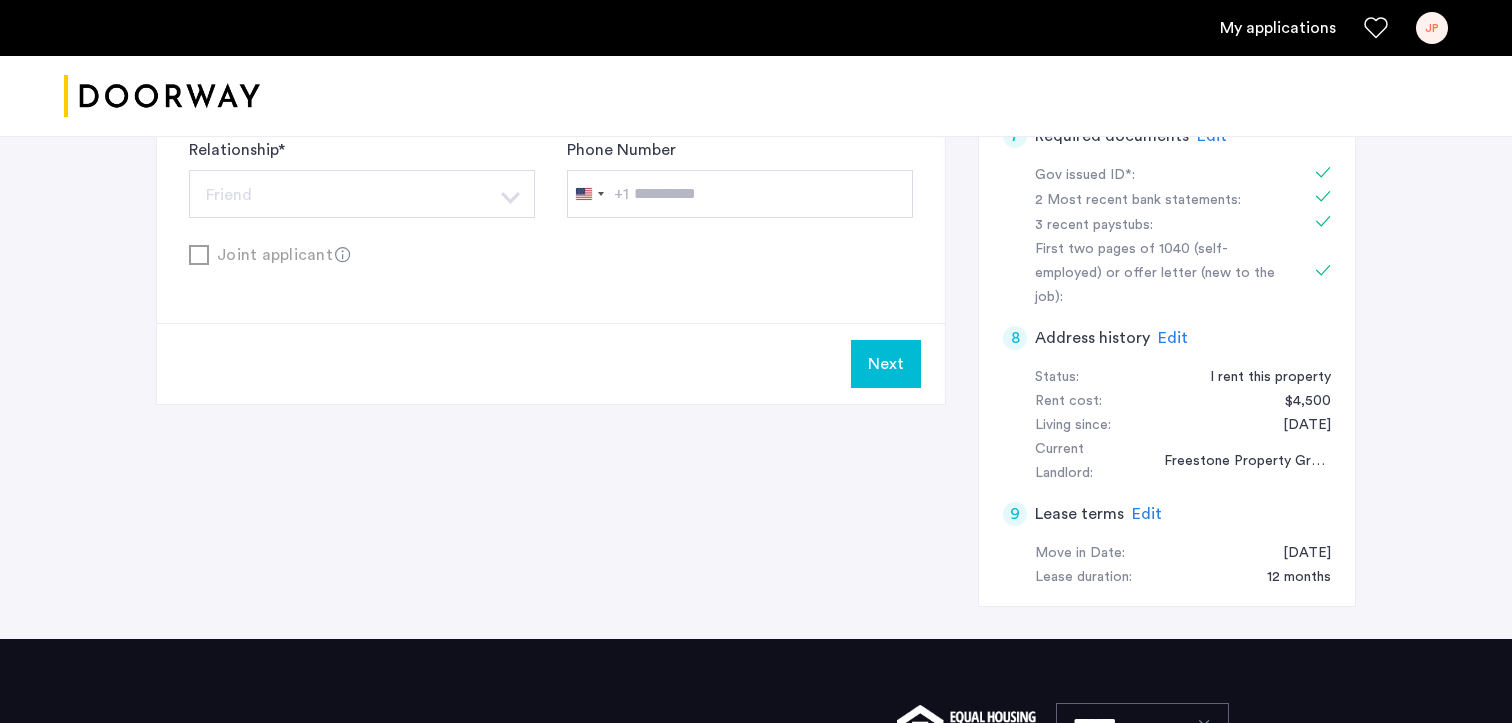 click on "Next" 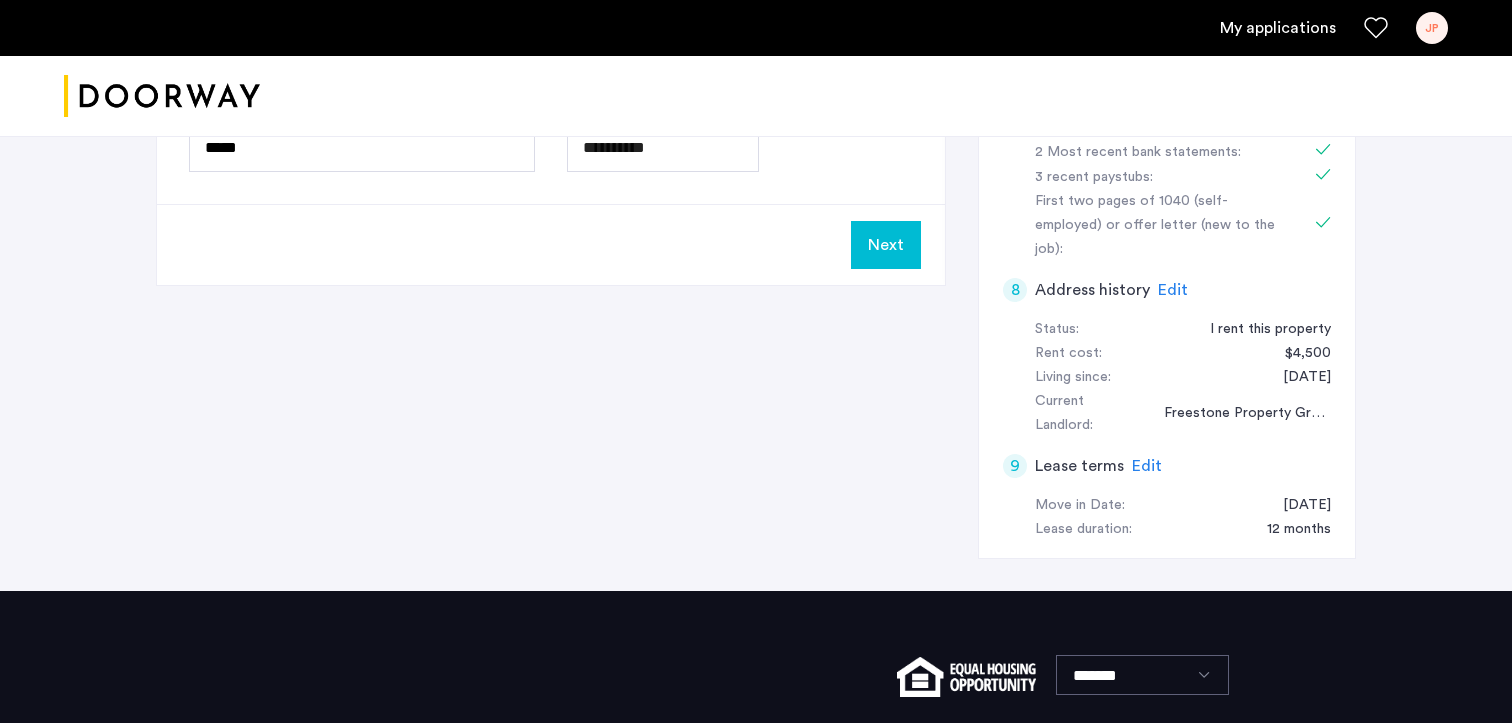 scroll, scrollTop: 0, scrollLeft: 0, axis: both 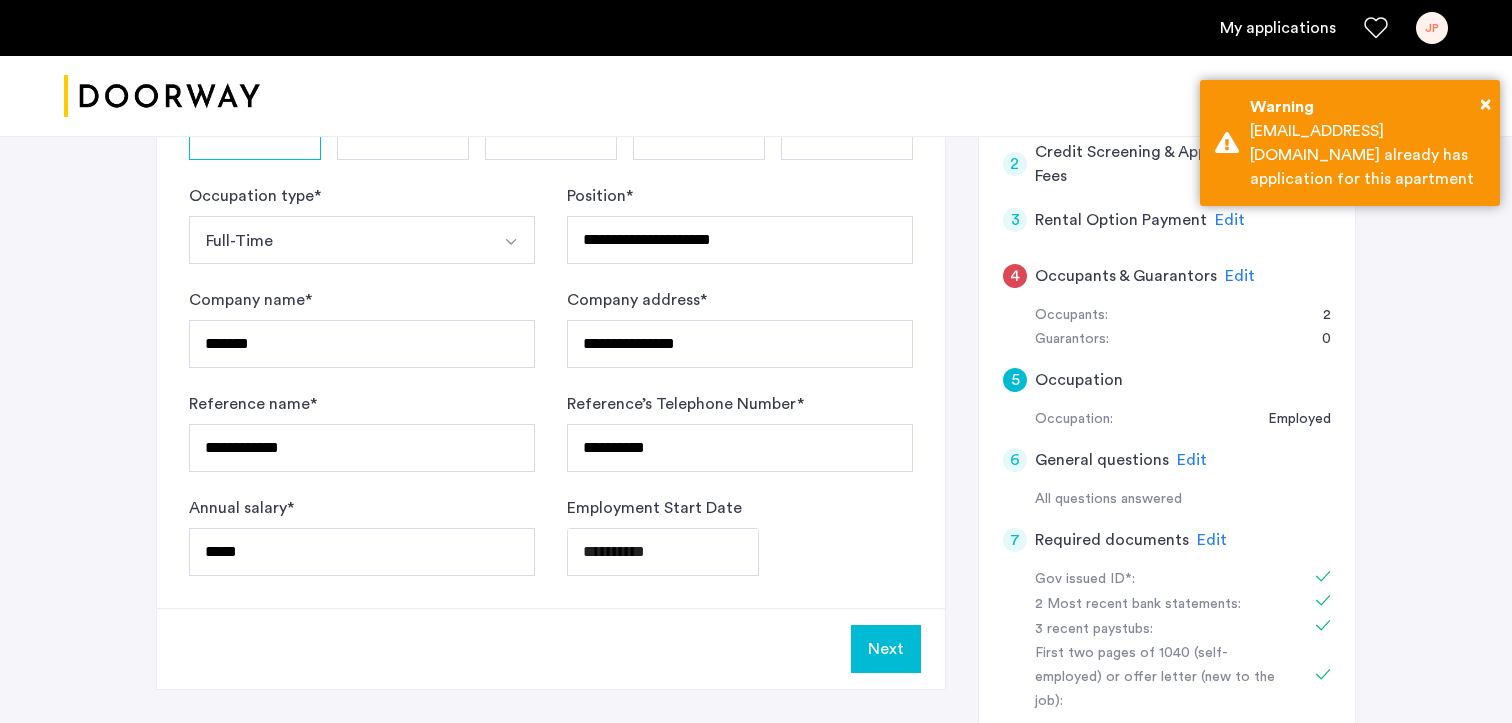 click on "Edit" 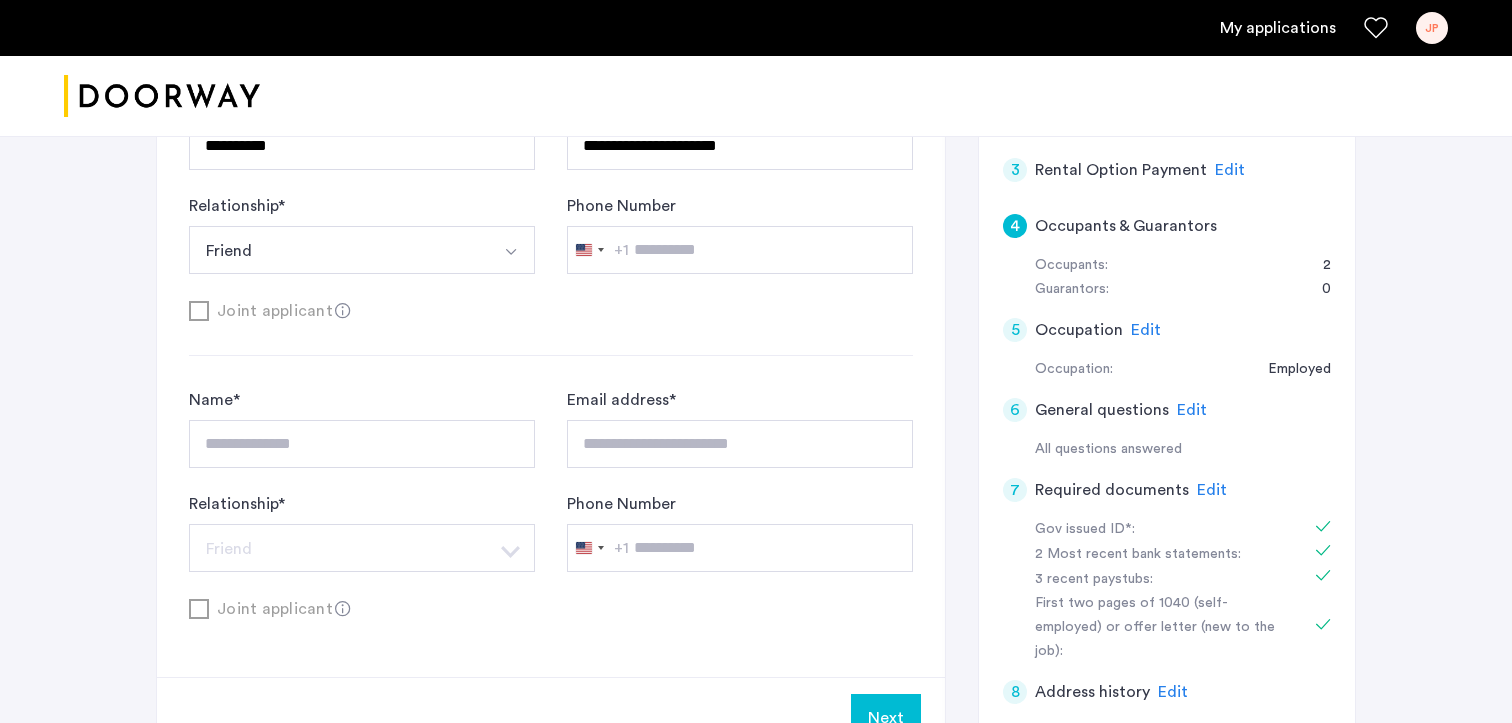 scroll, scrollTop: 523, scrollLeft: 0, axis: vertical 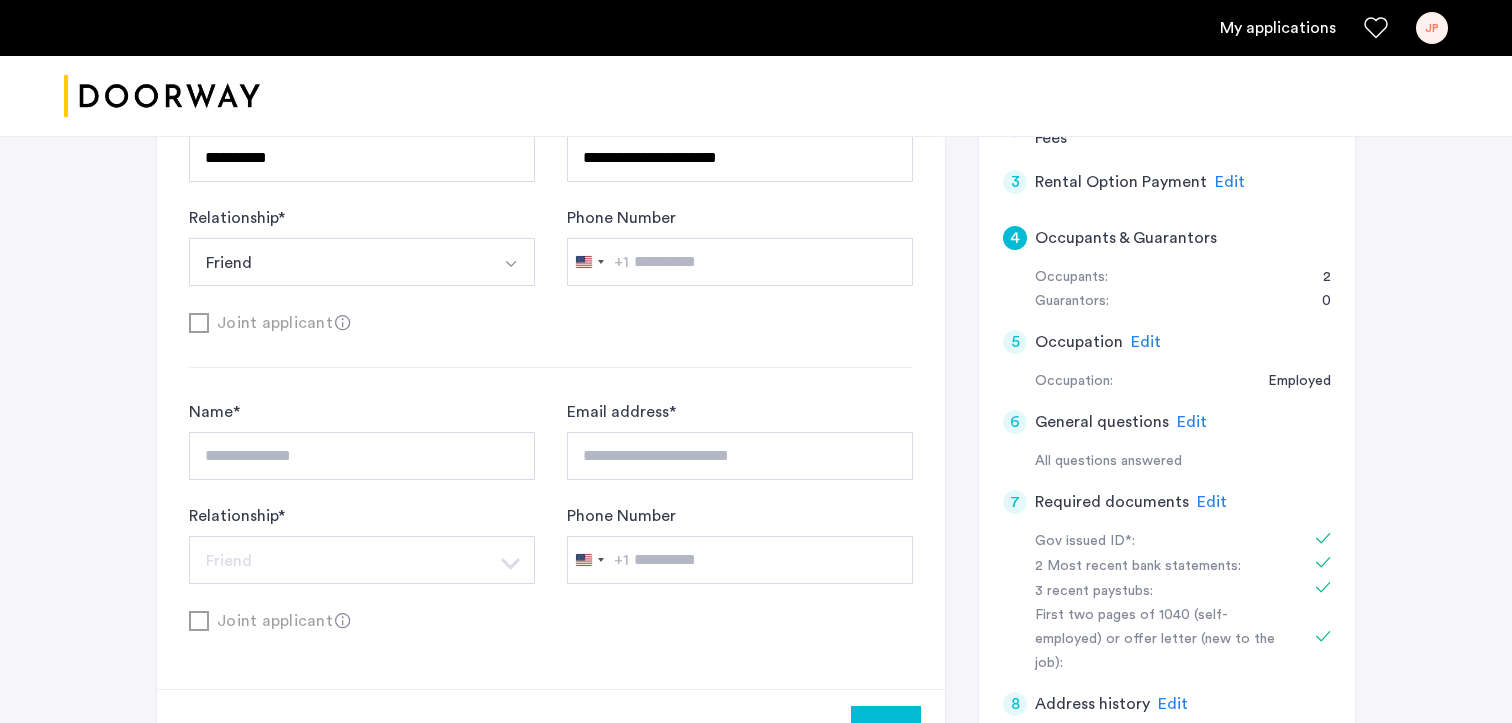 click on "Joint applicant" 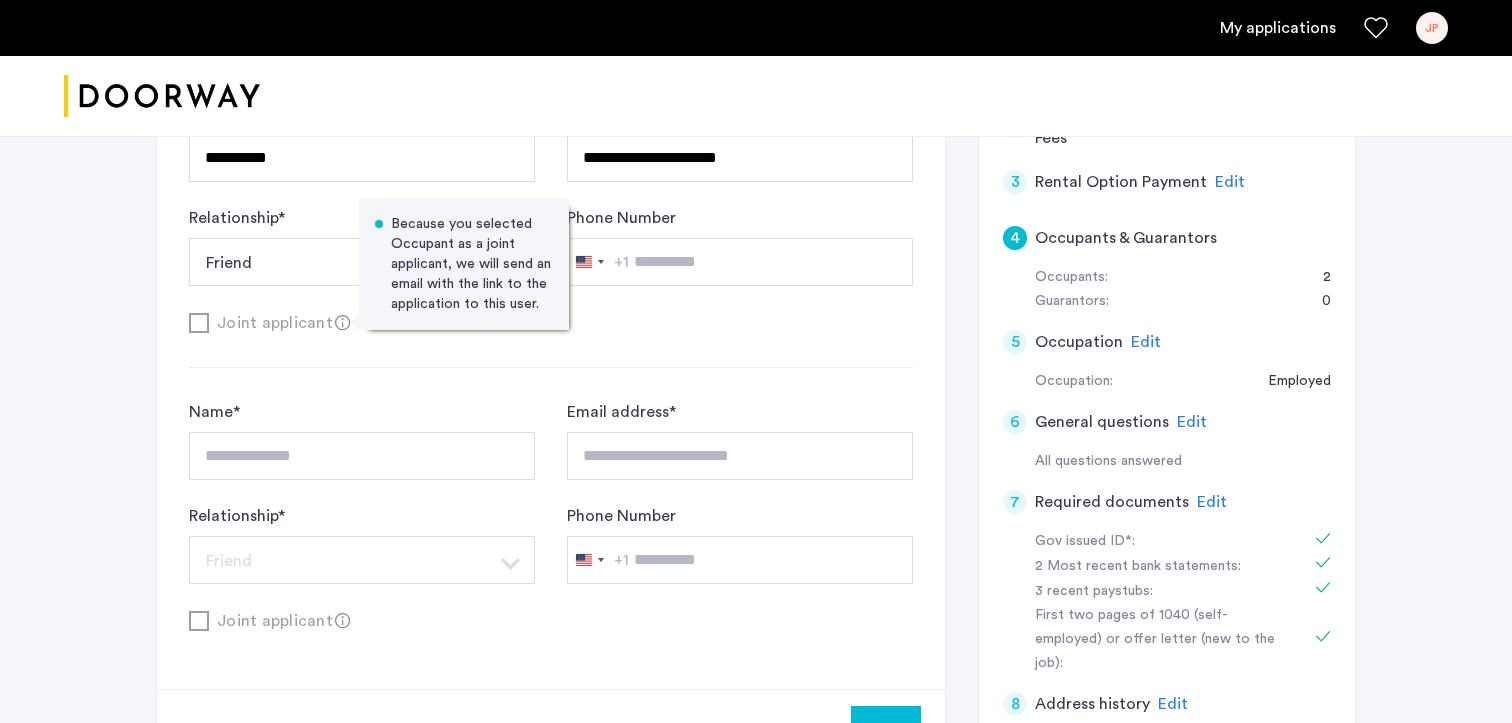 click on "**********" 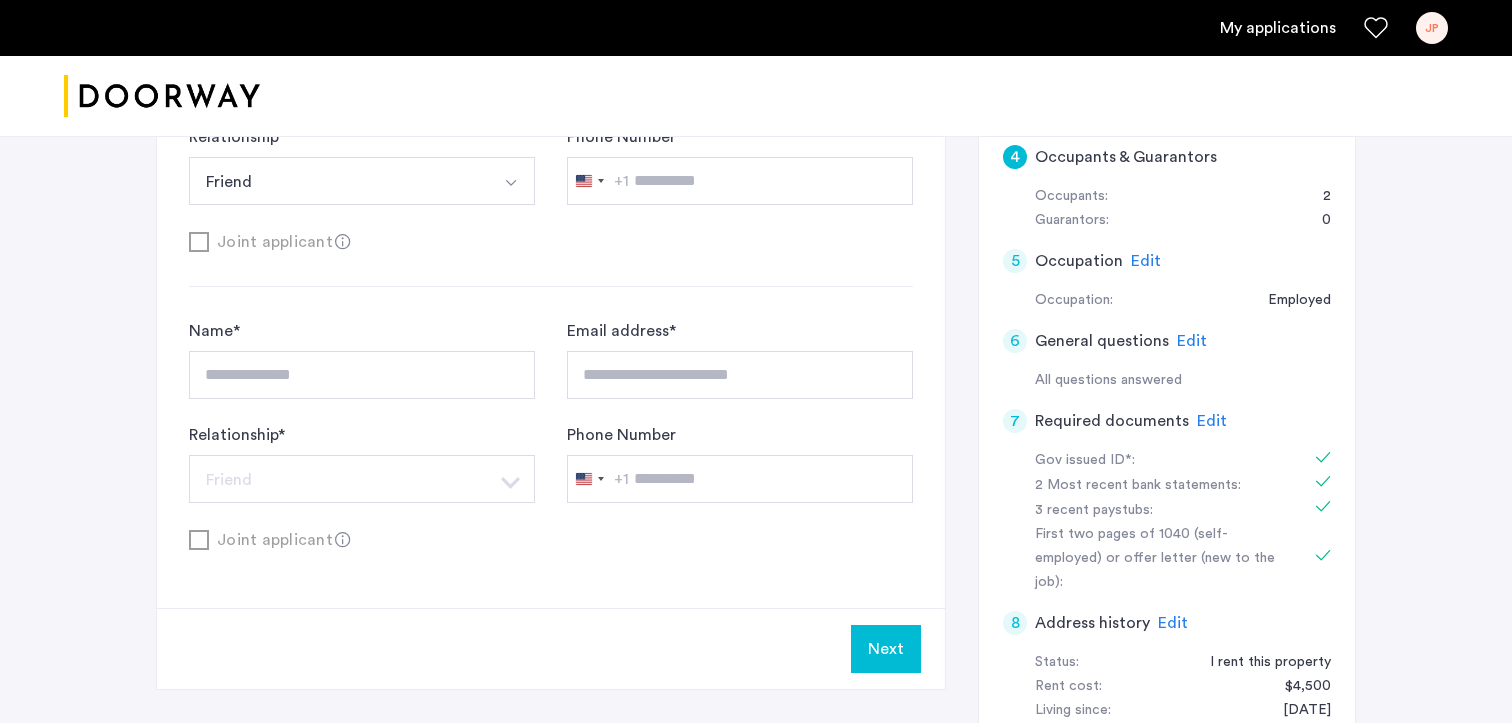 scroll, scrollTop: 634, scrollLeft: 0, axis: vertical 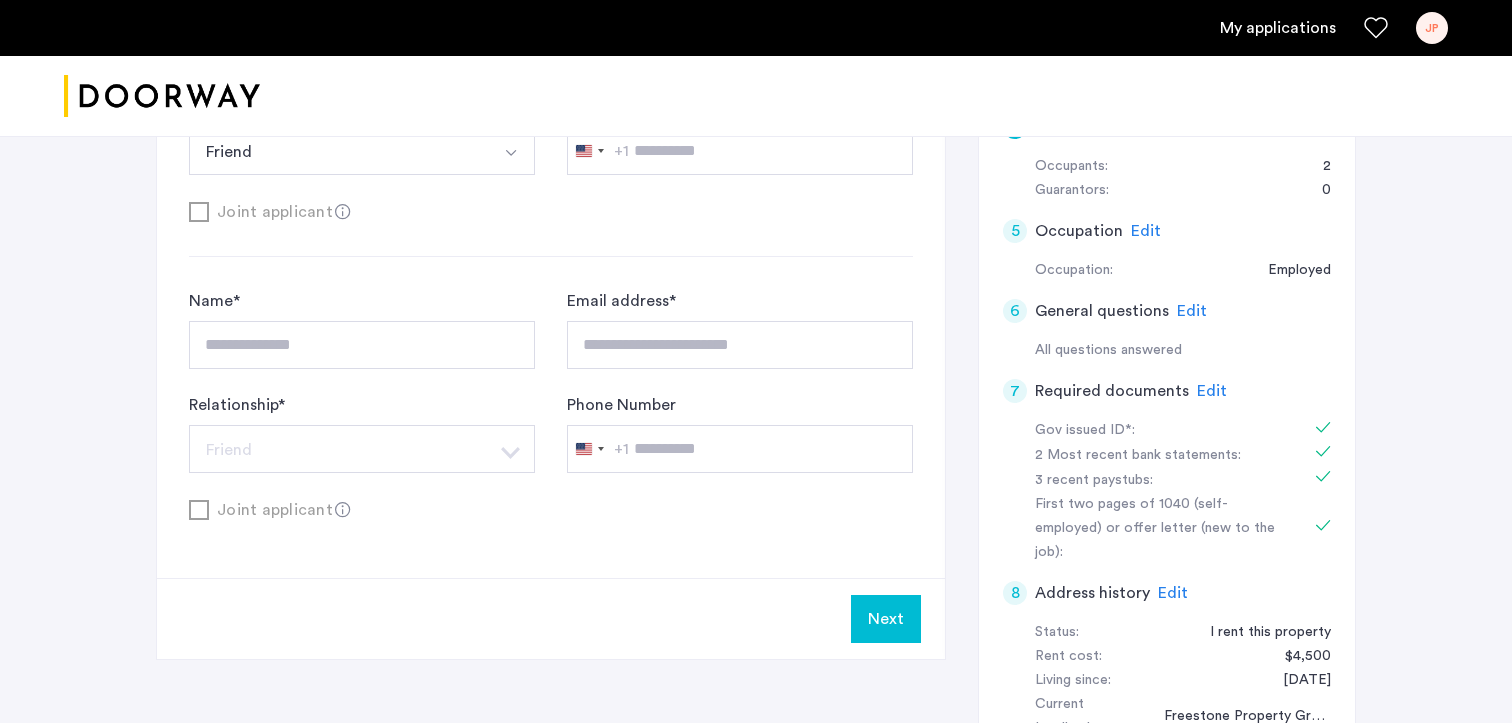 click on "**********" 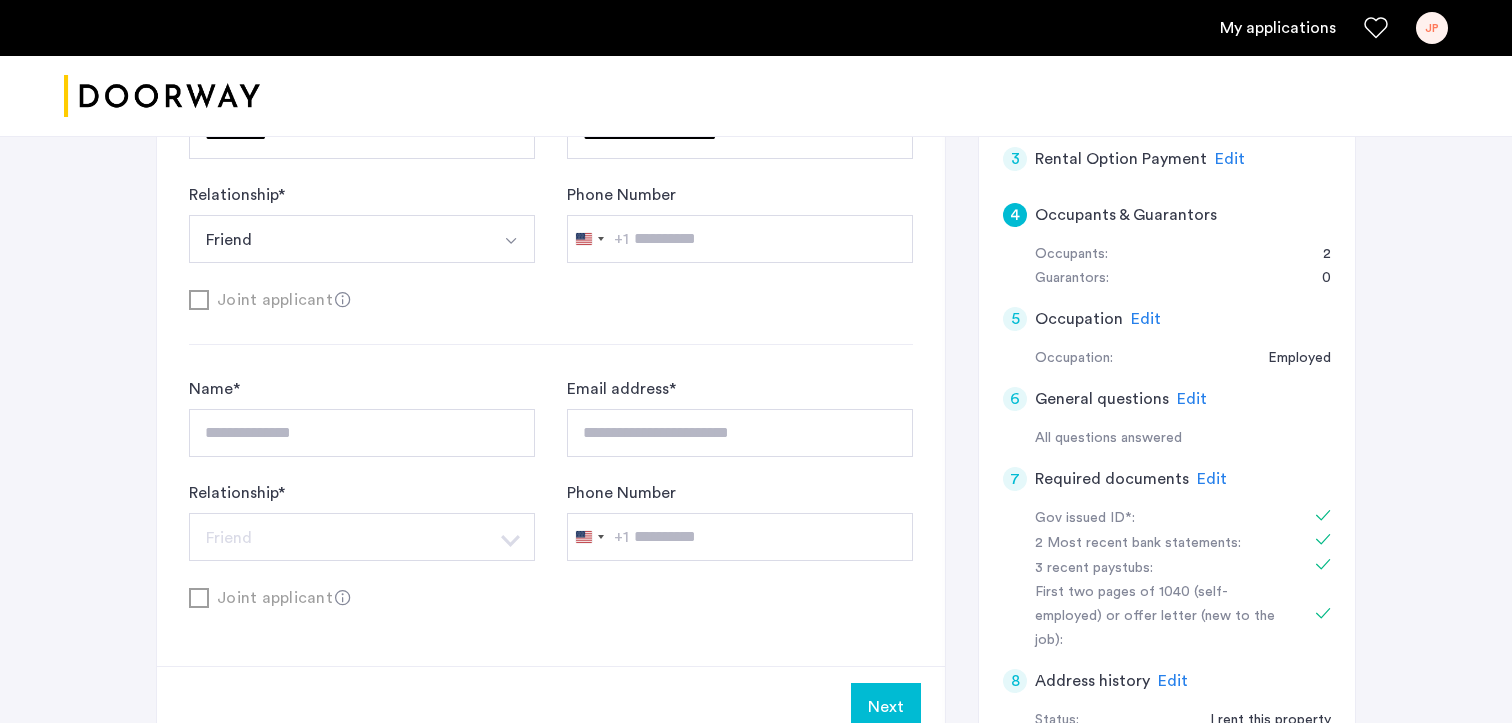 scroll, scrollTop: 667, scrollLeft: 0, axis: vertical 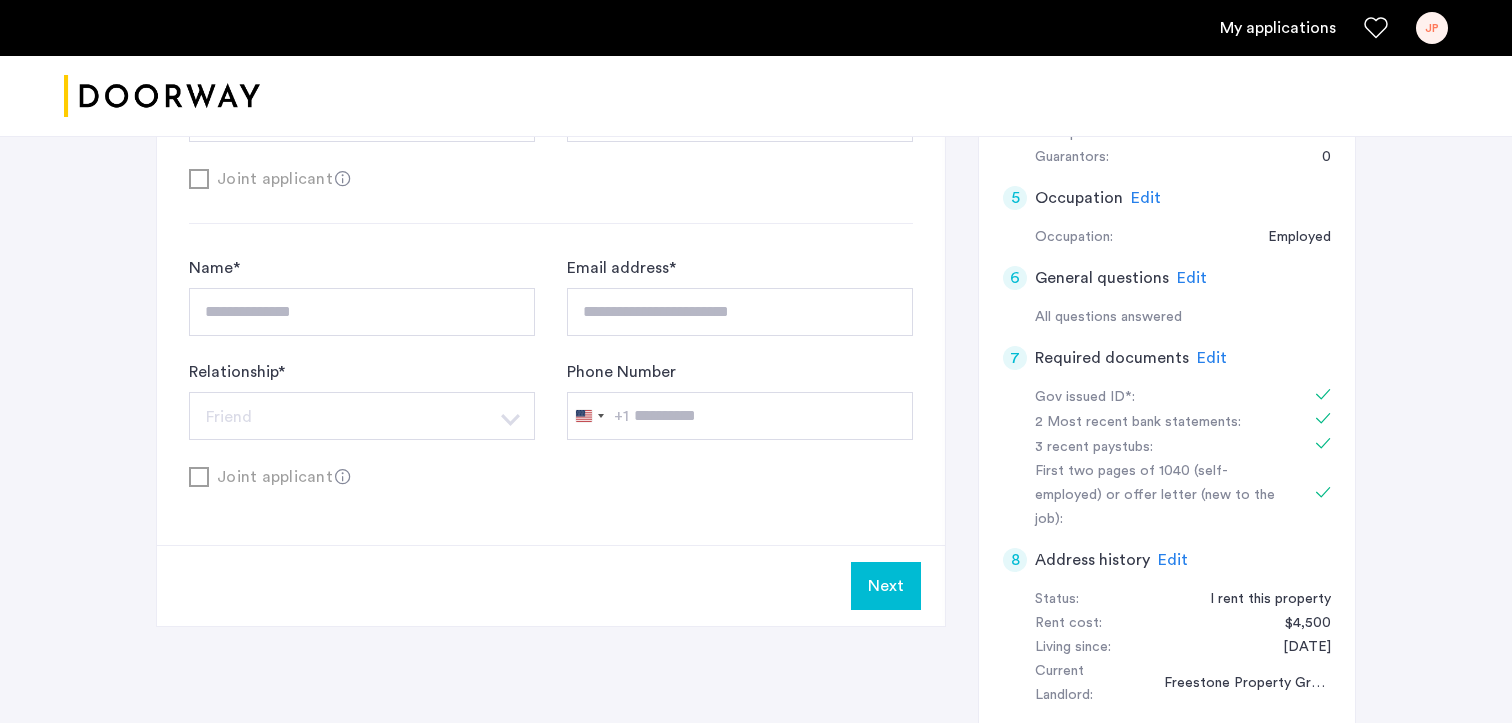 click on "Next" 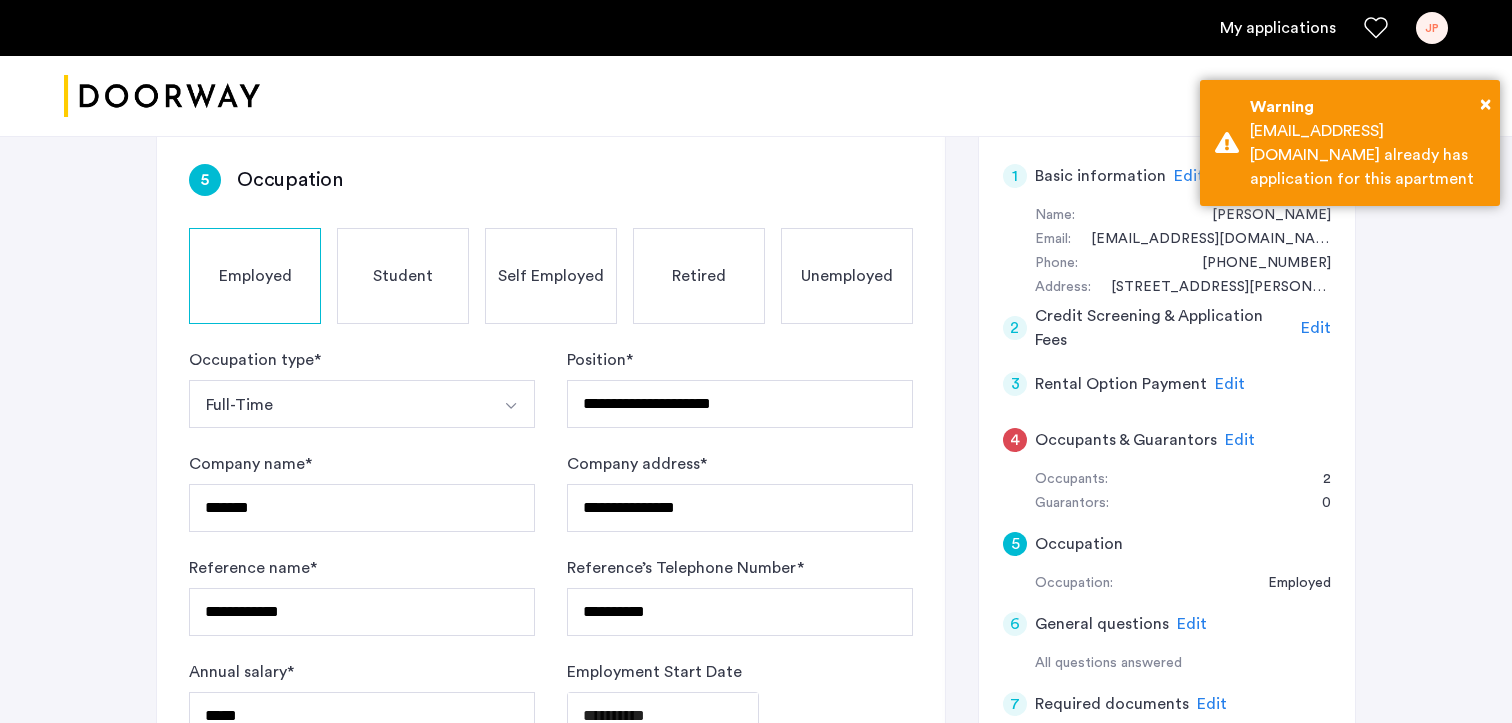scroll, scrollTop: 362, scrollLeft: 0, axis: vertical 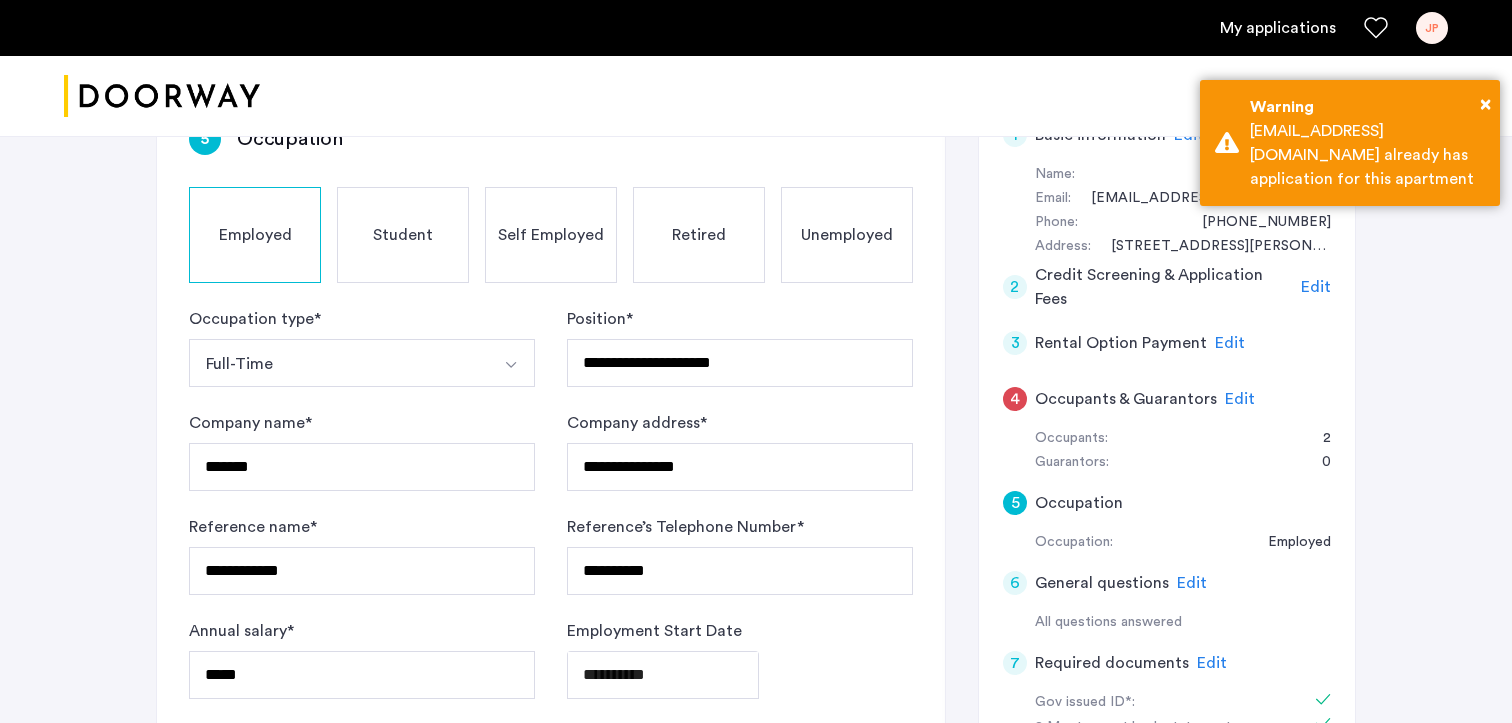 click on "Edit" 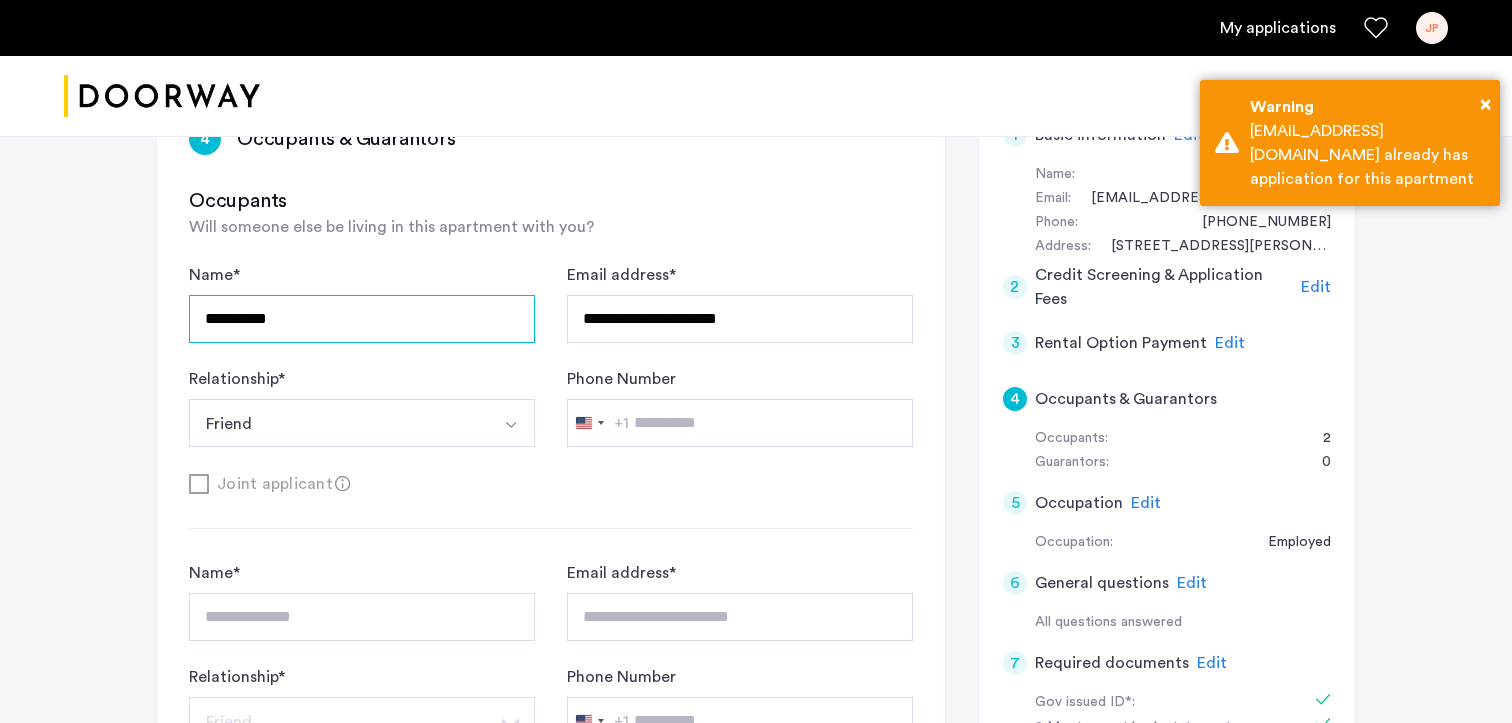 click on "**********" at bounding box center [362, 319] 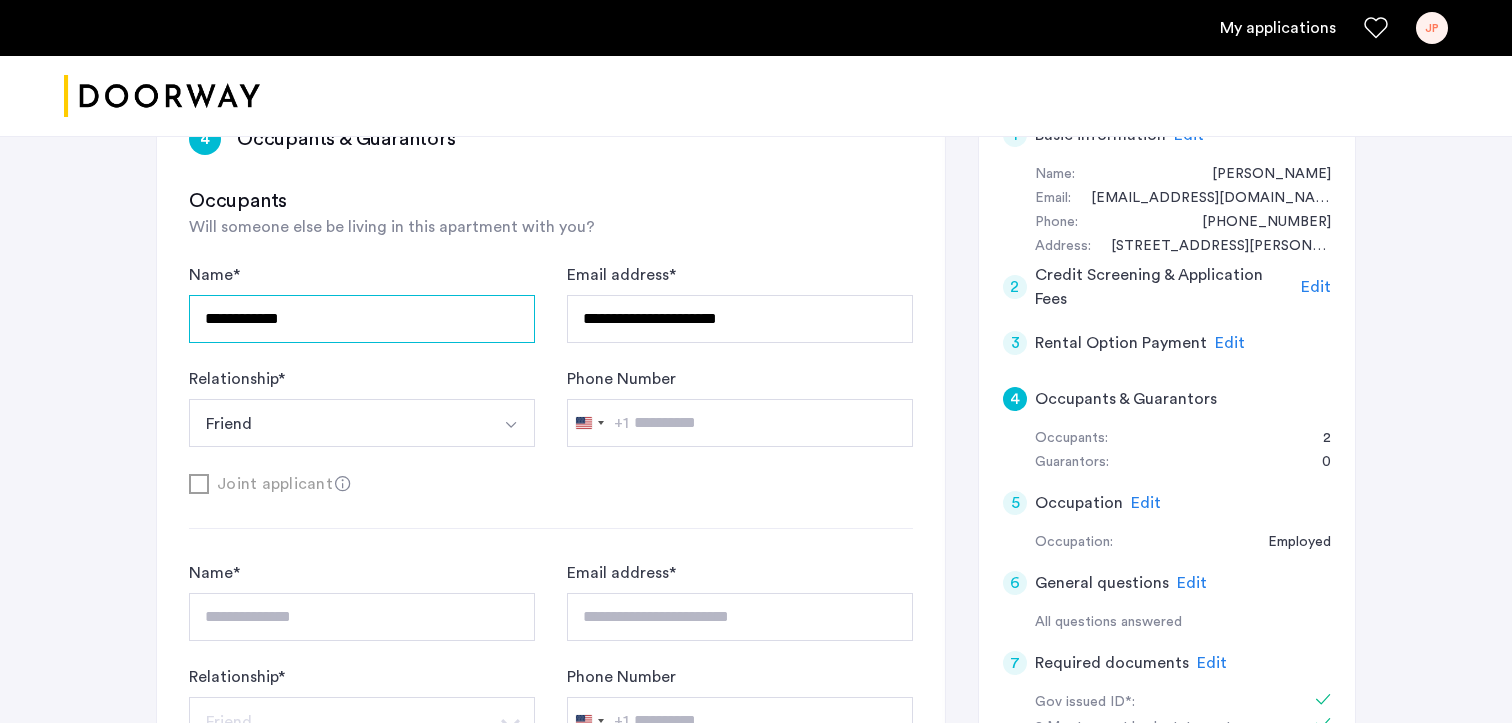 type on "**********" 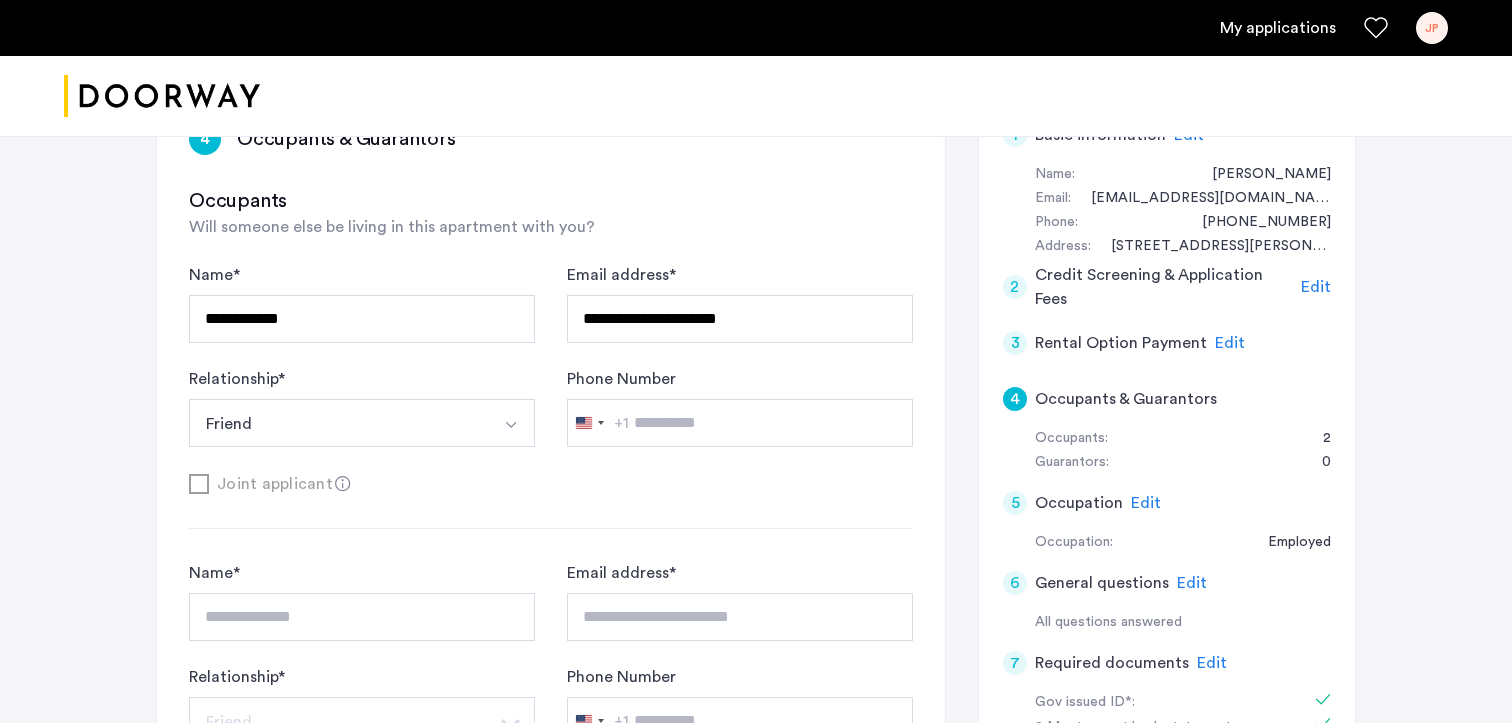 click on "Friend" at bounding box center [338, 423] 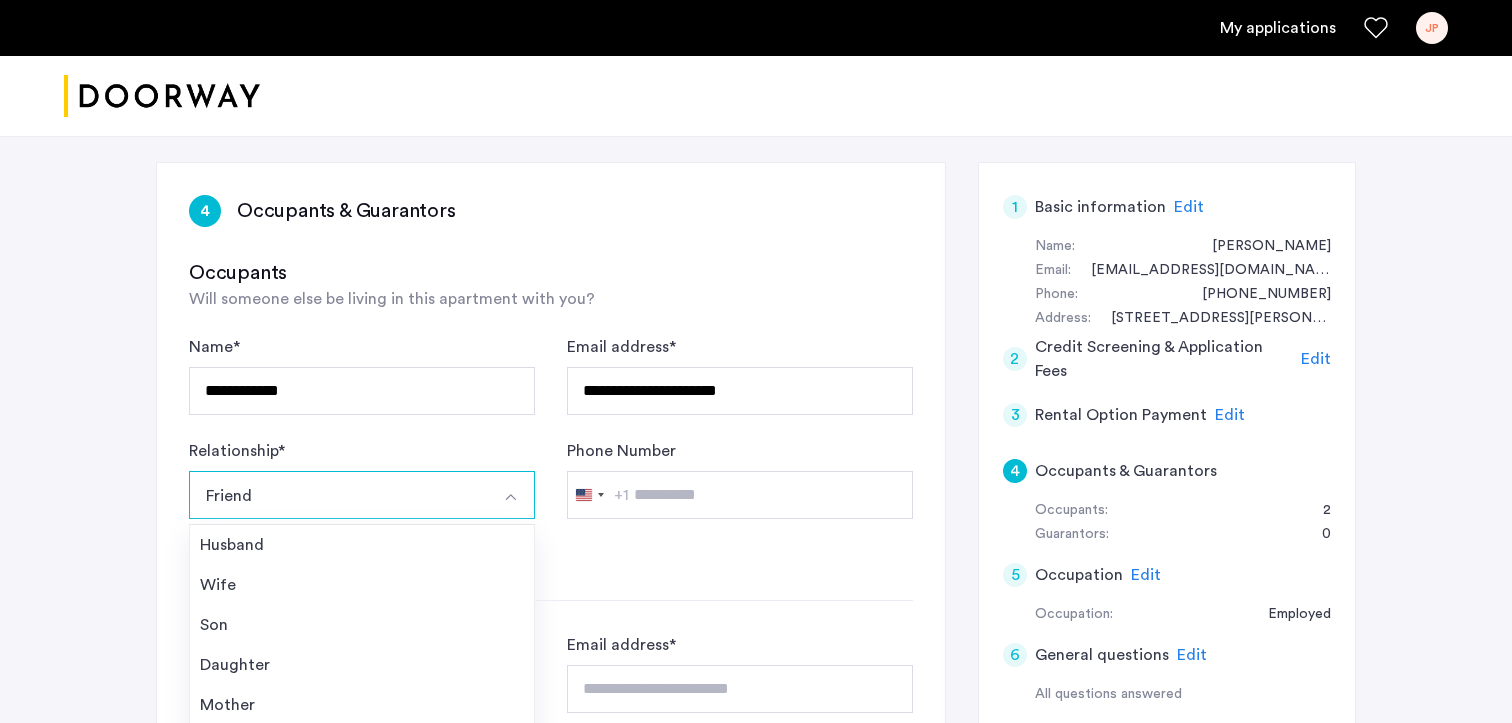 scroll, scrollTop: 221, scrollLeft: 0, axis: vertical 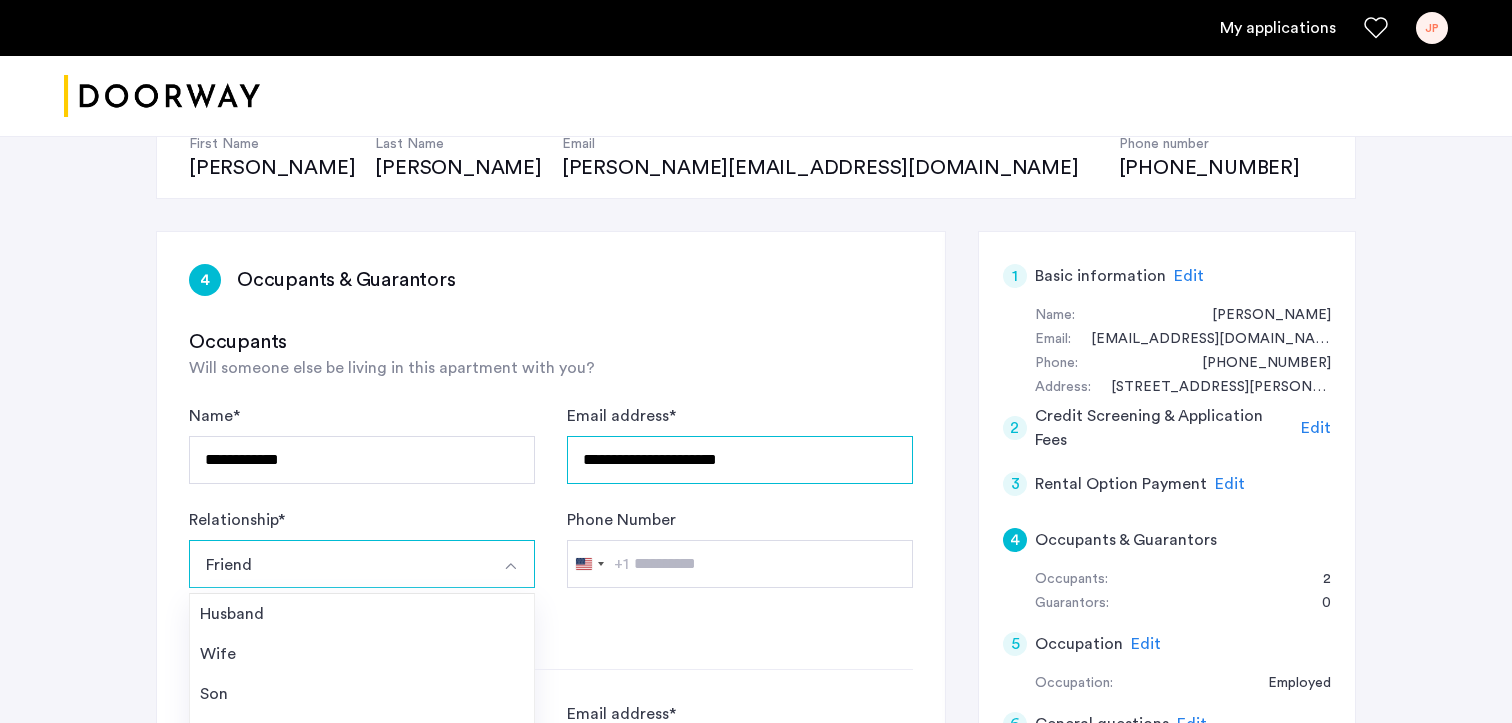 click on "**********" at bounding box center [740, 460] 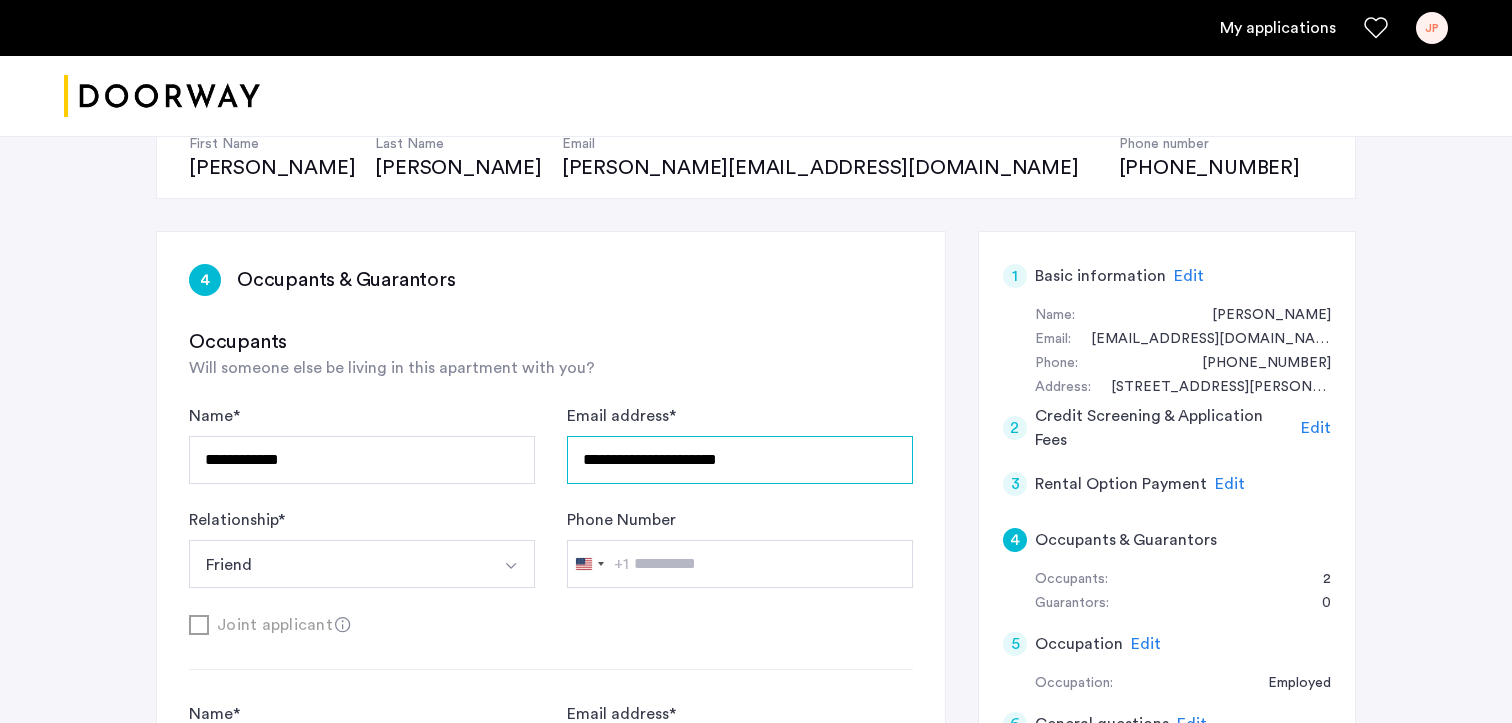 click on "**********" at bounding box center [740, 460] 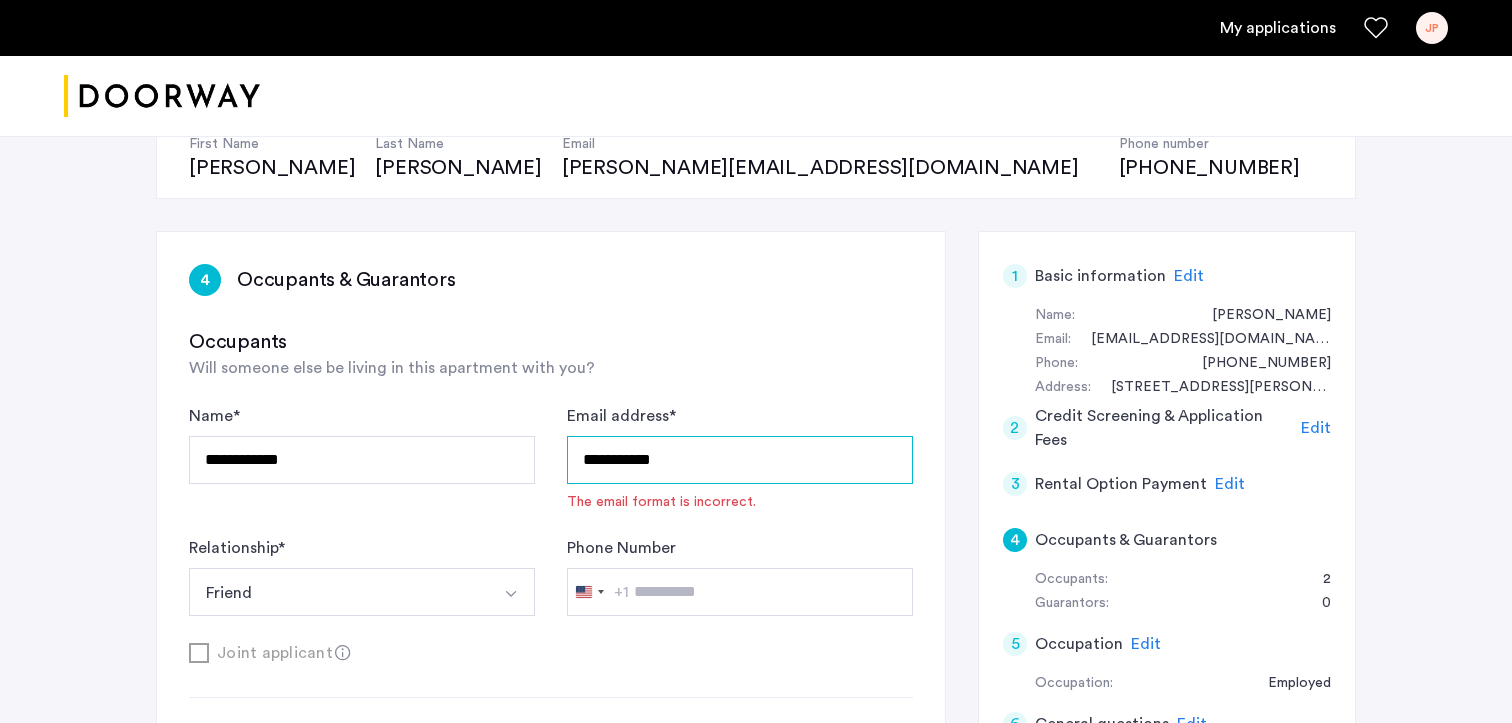 type on "**********" 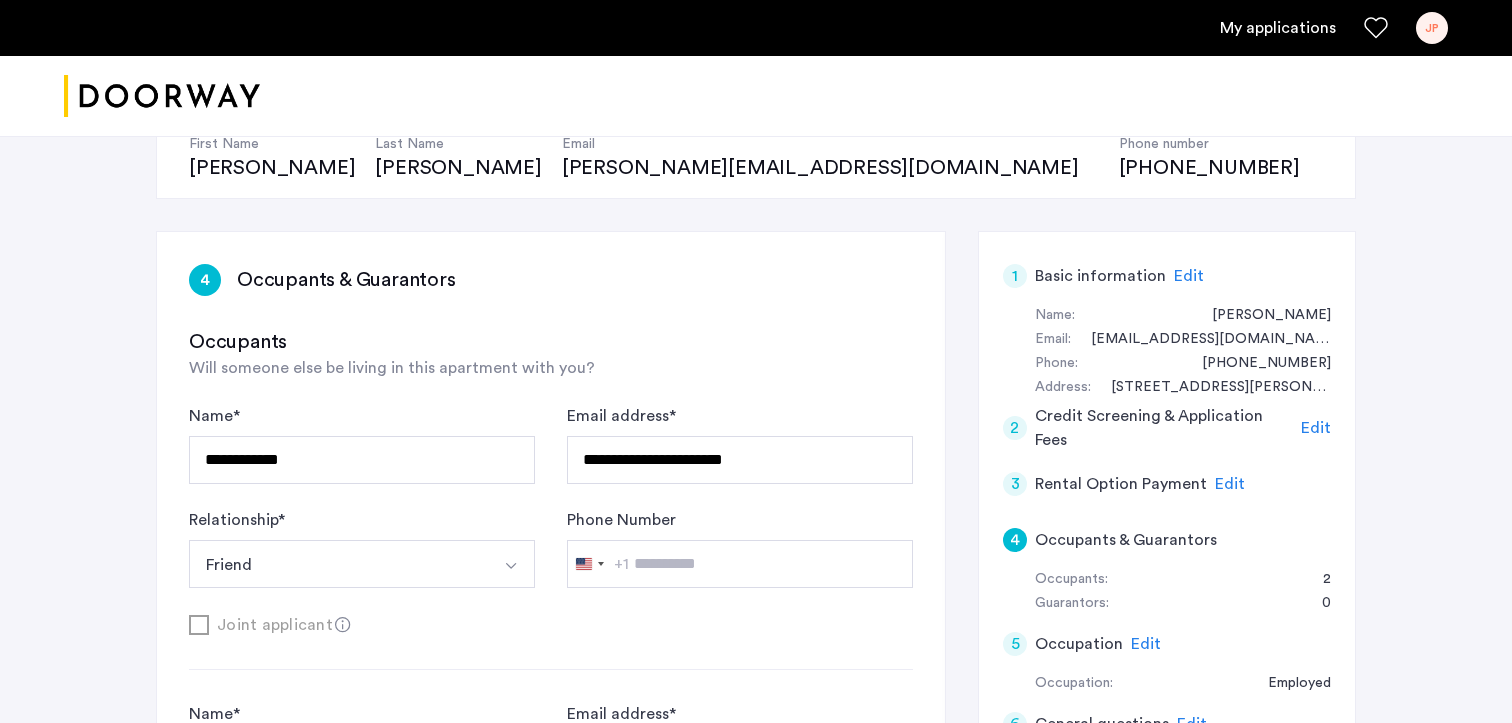 click on "Occupants Will someone else be living in this apartment with you?" 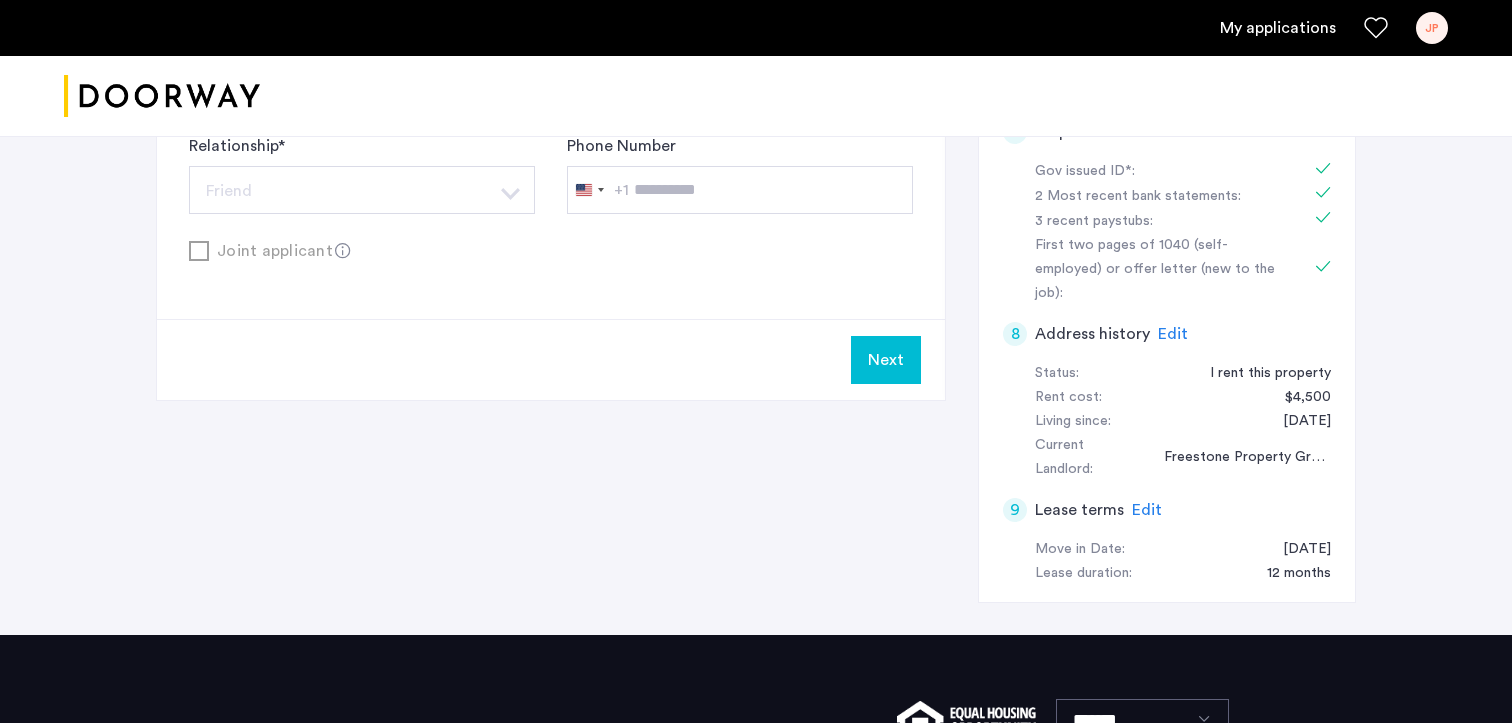 scroll, scrollTop: 906, scrollLeft: 0, axis: vertical 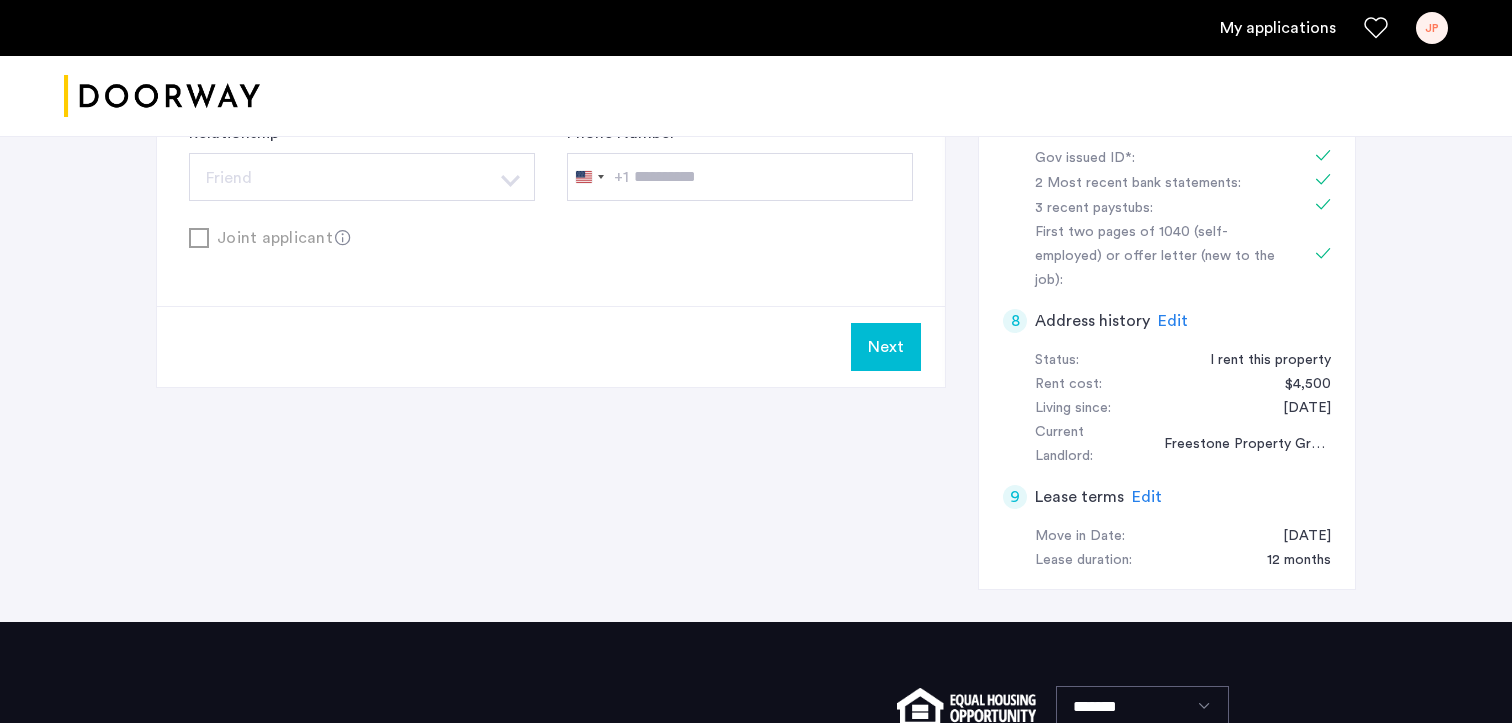 click on "Next" 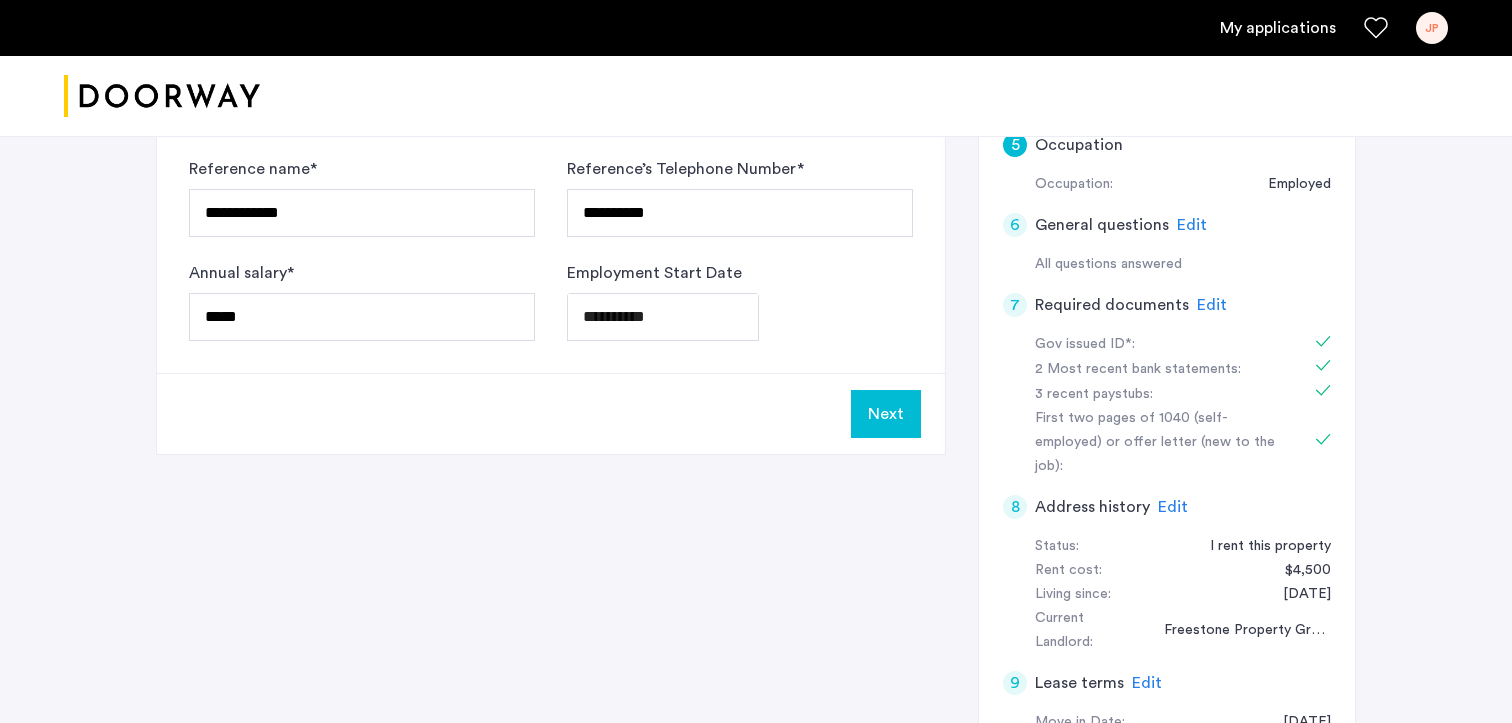 scroll, scrollTop: 771, scrollLeft: 0, axis: vertical 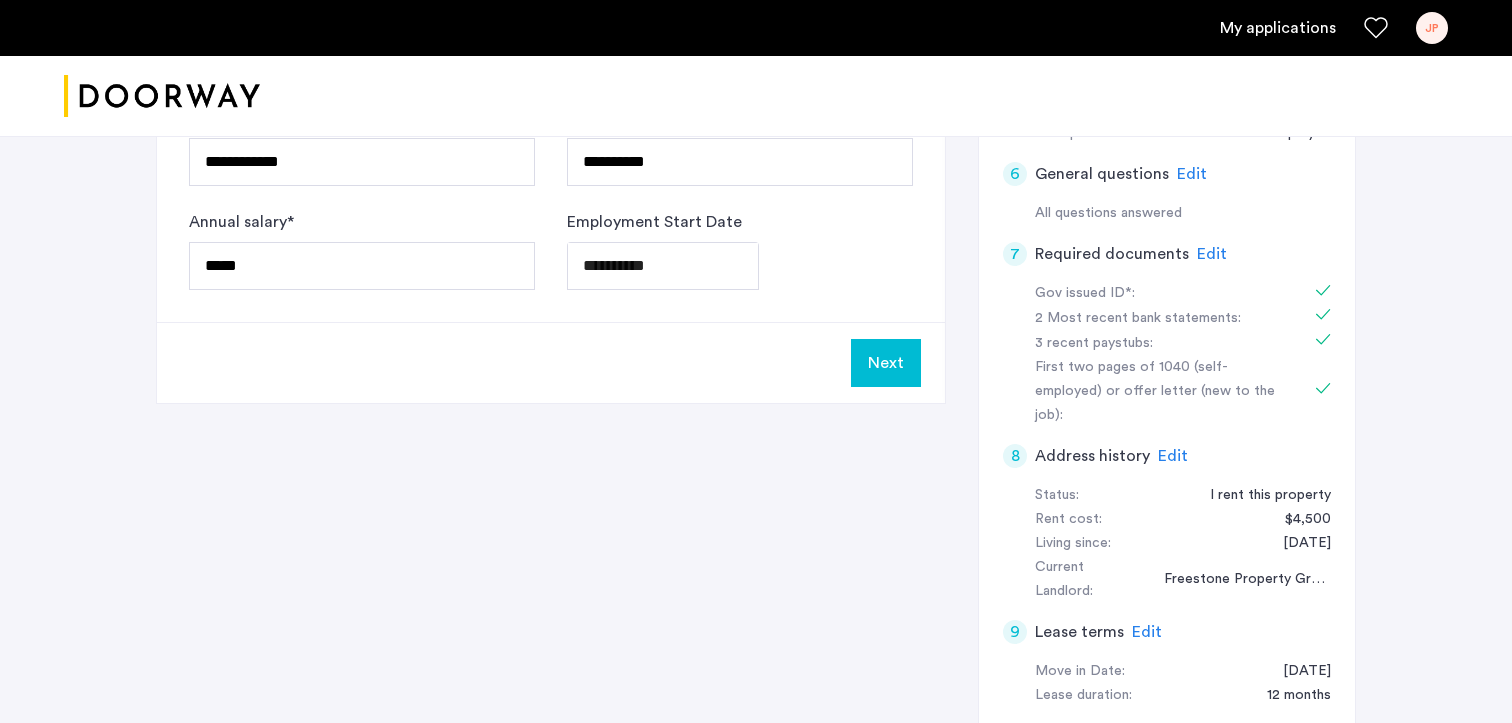 click on "Next" 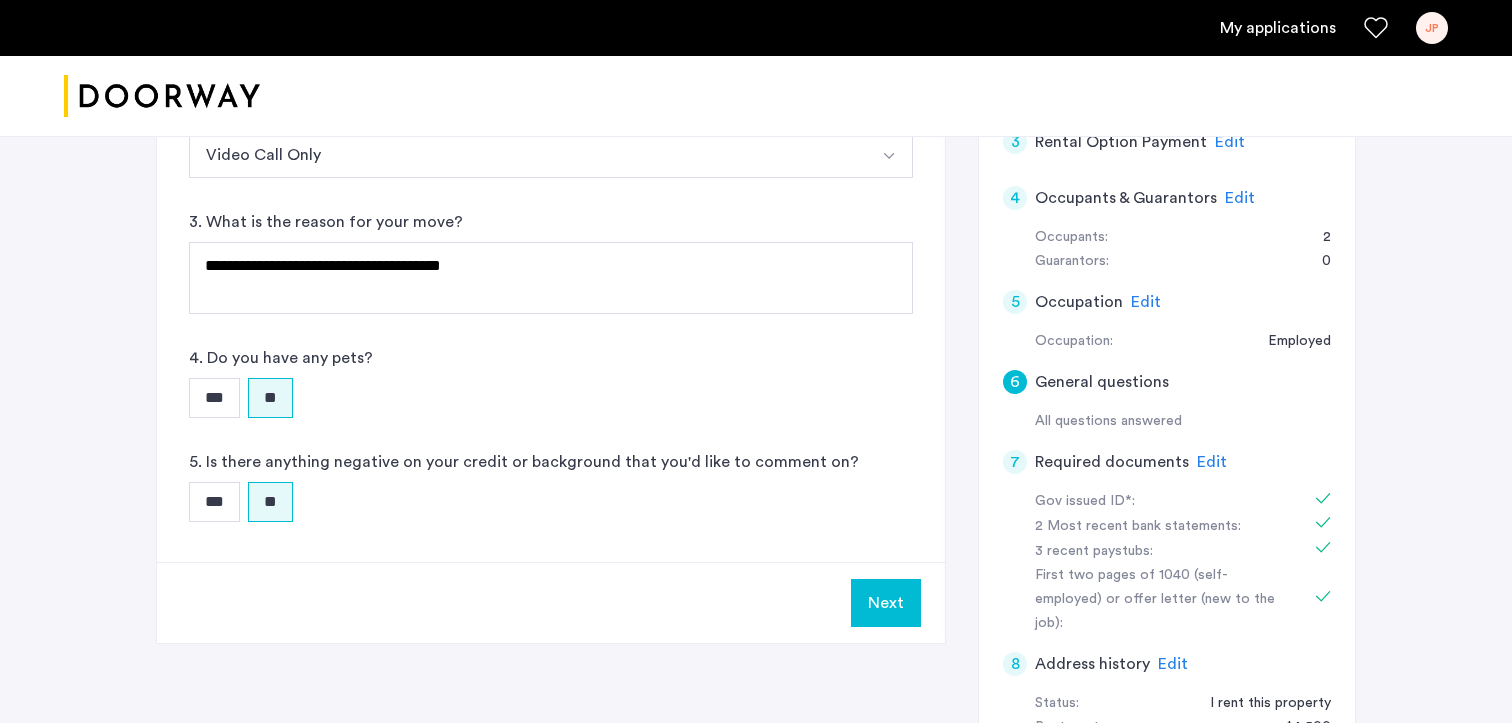 scroll, scrollTop: 677, scrollLeft: 0, axis: vertical 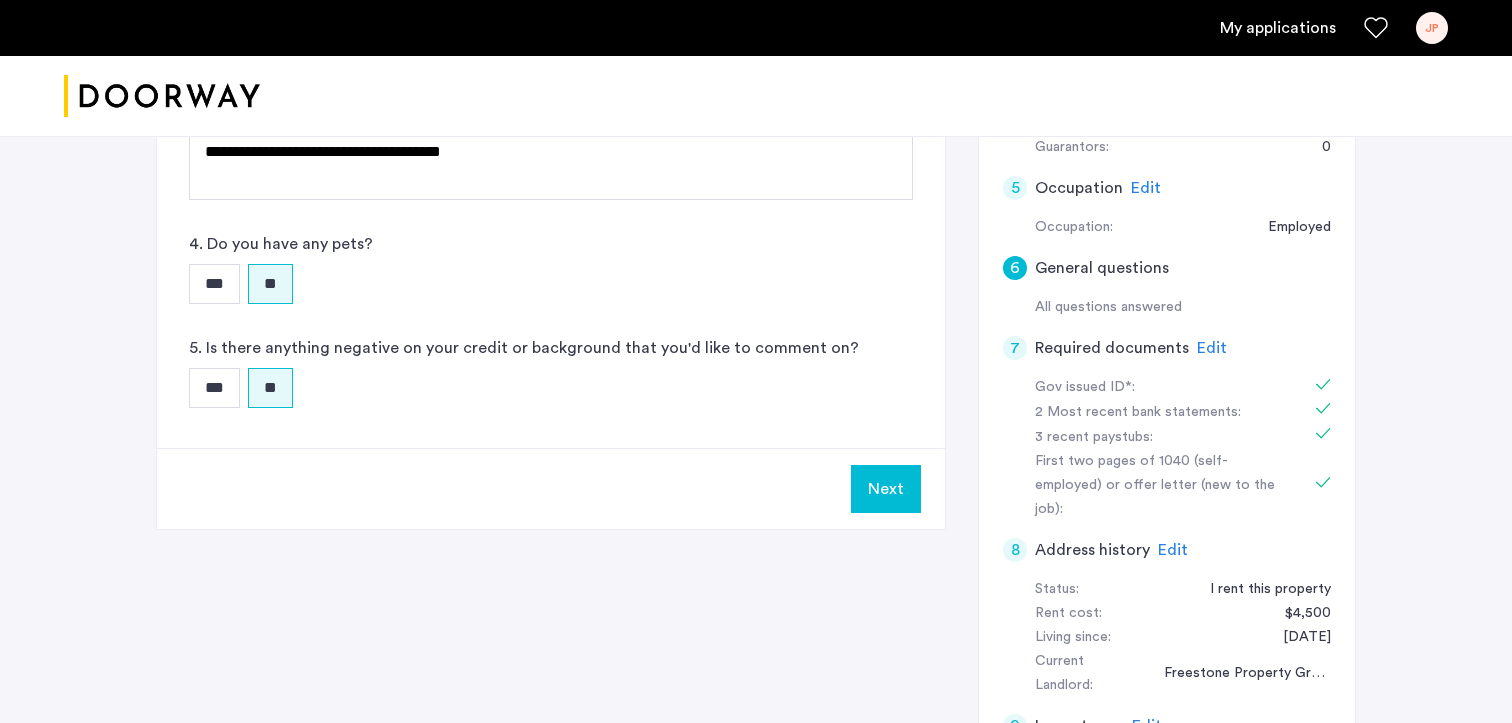 click on "Next" 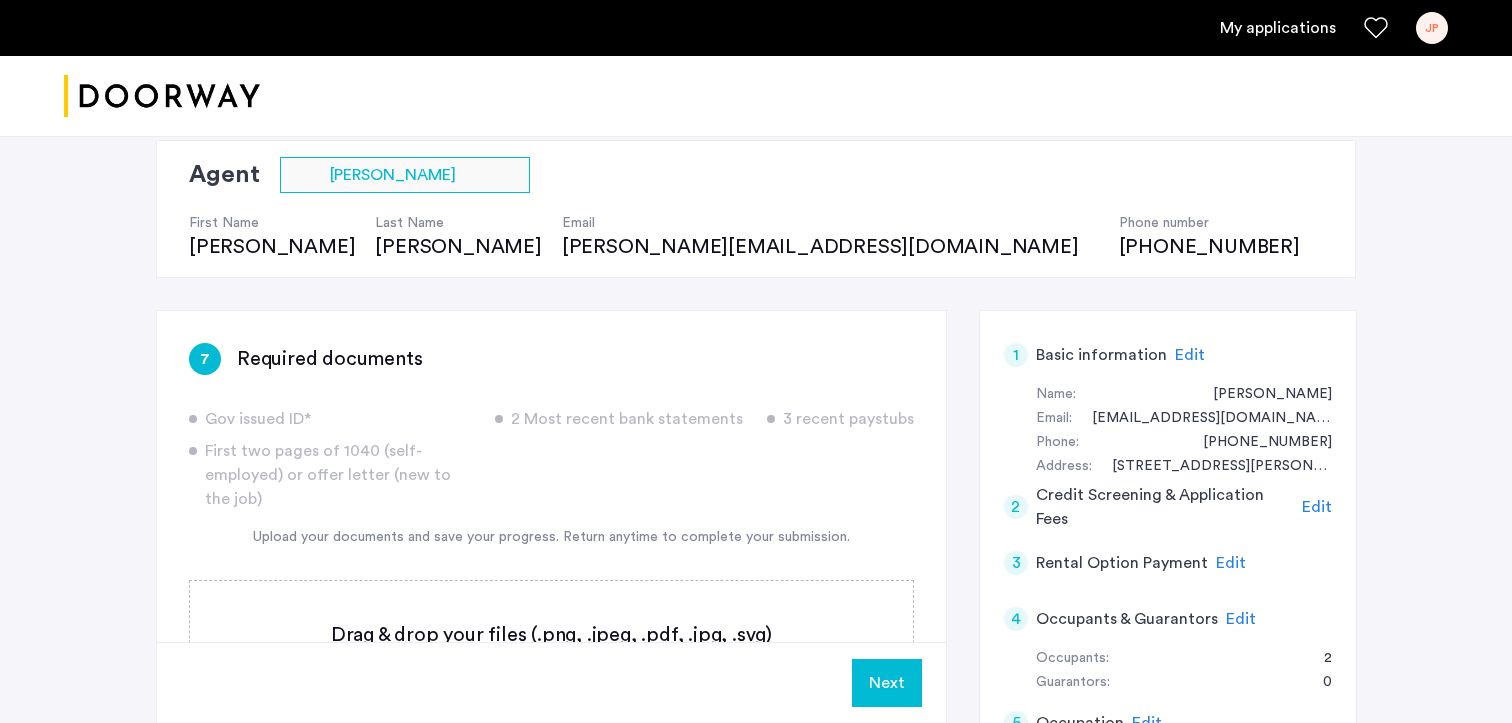 scroll, scrollTop: 352, scrollLeft: 0, axis: vertical 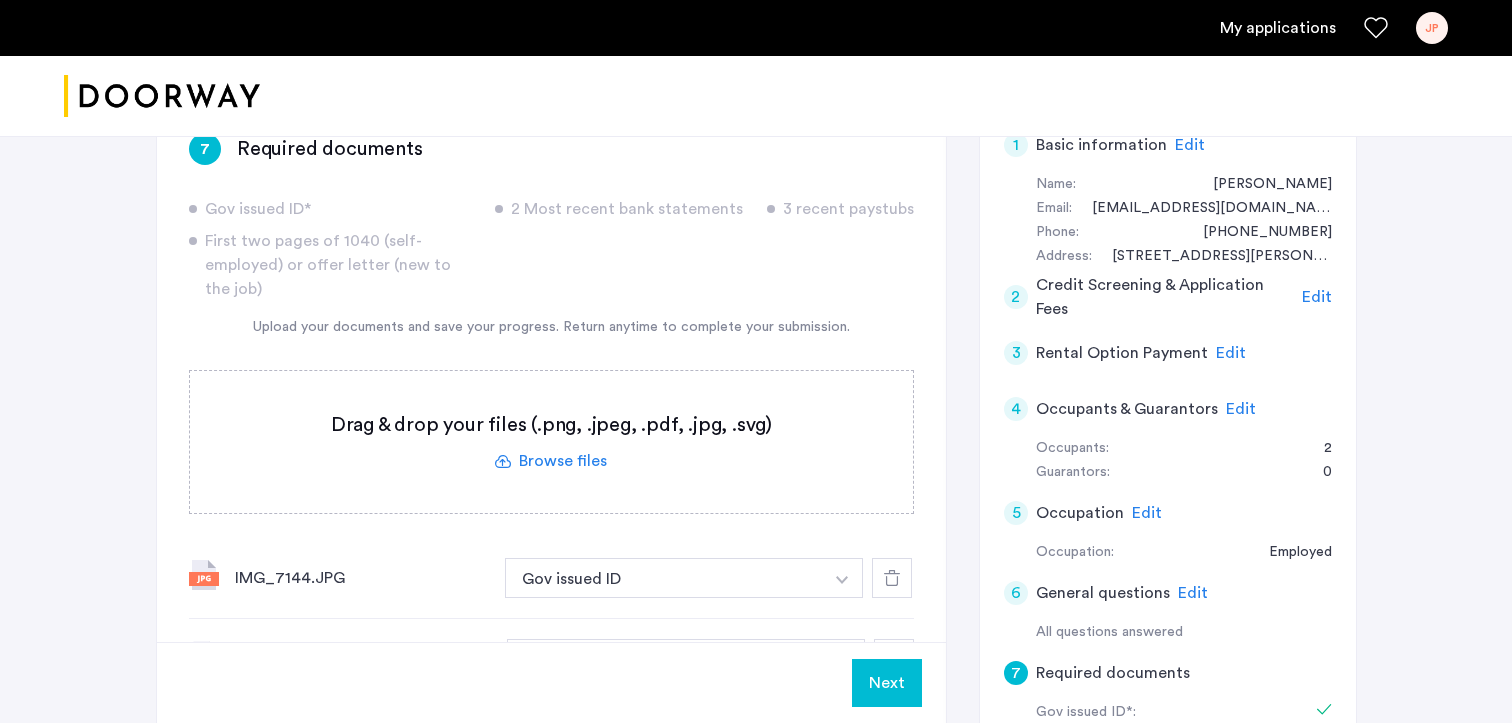 click on "Next" 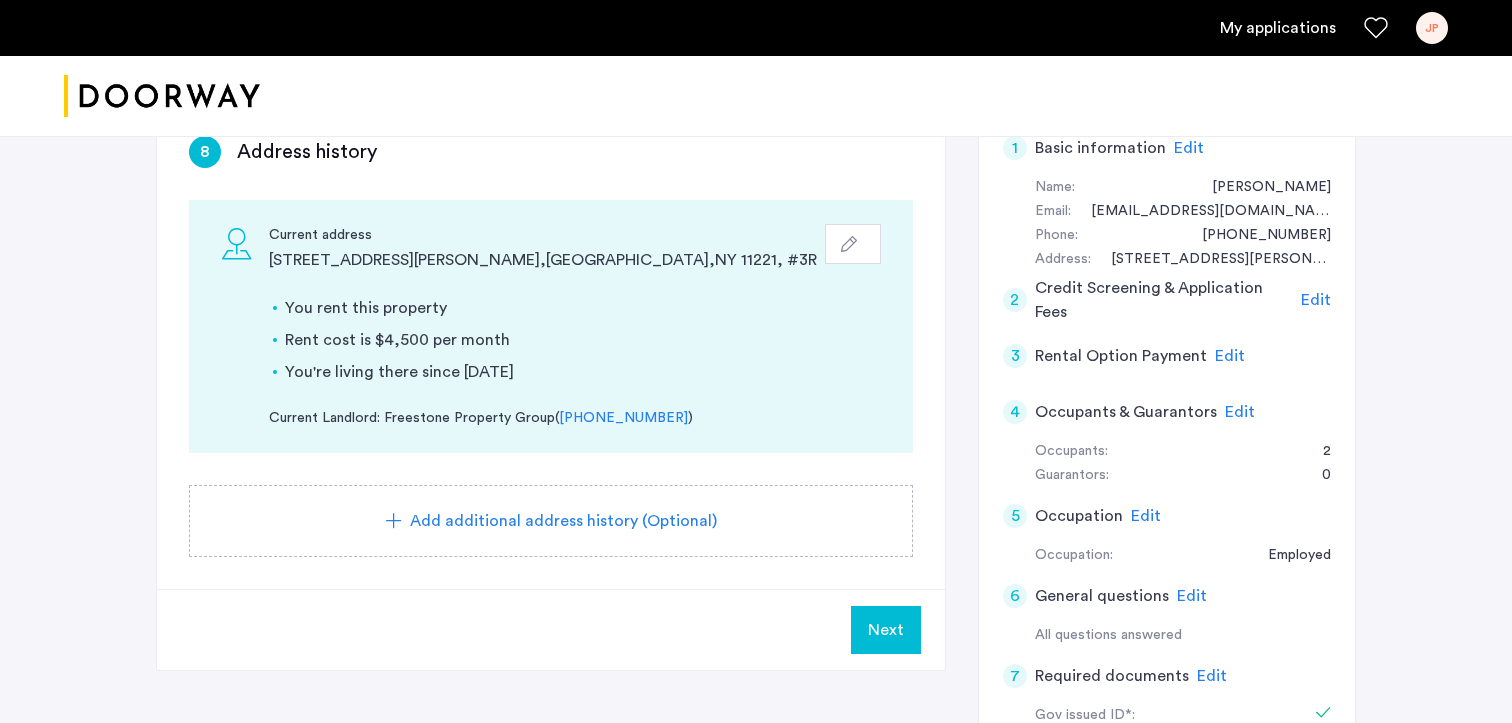 scroll, scrollTop: 353, scrollLeft: 0, axis: vertical 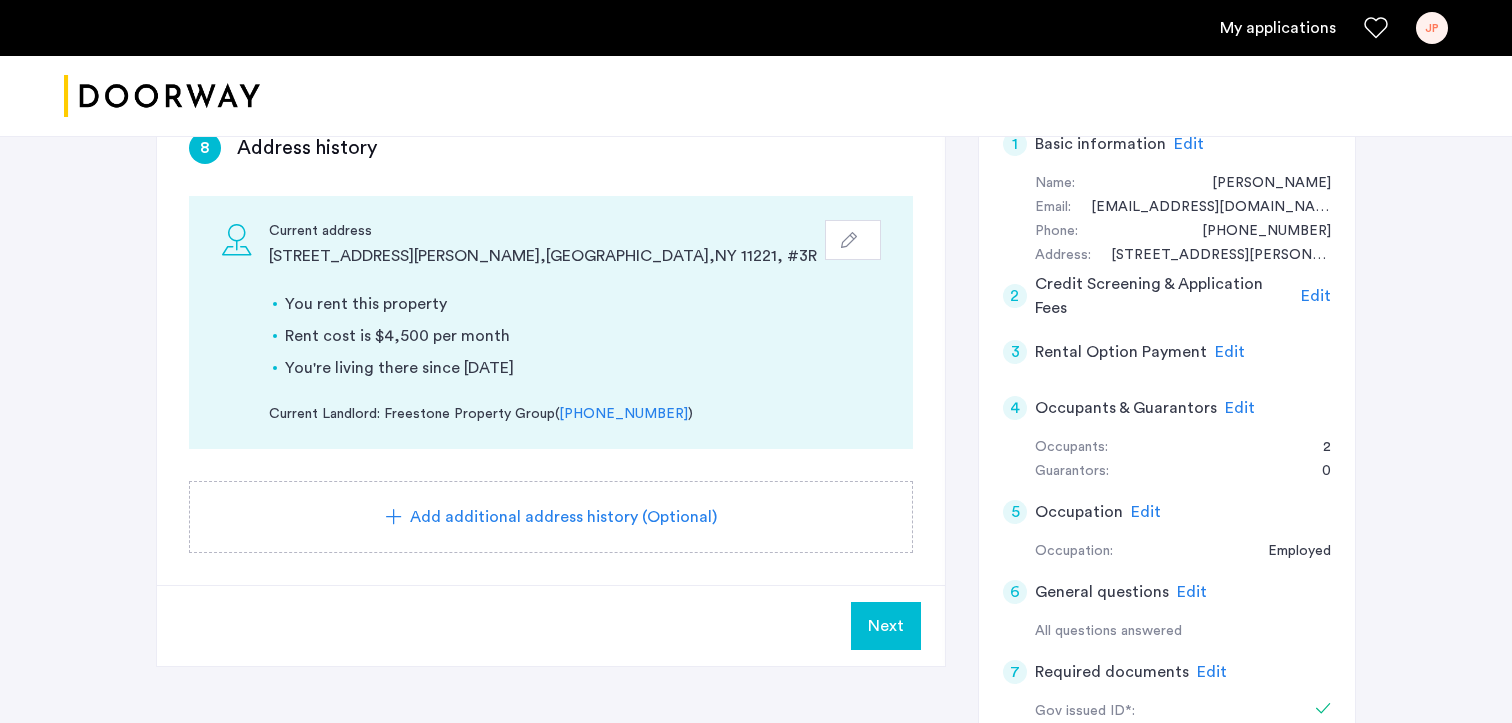 click on "Next" 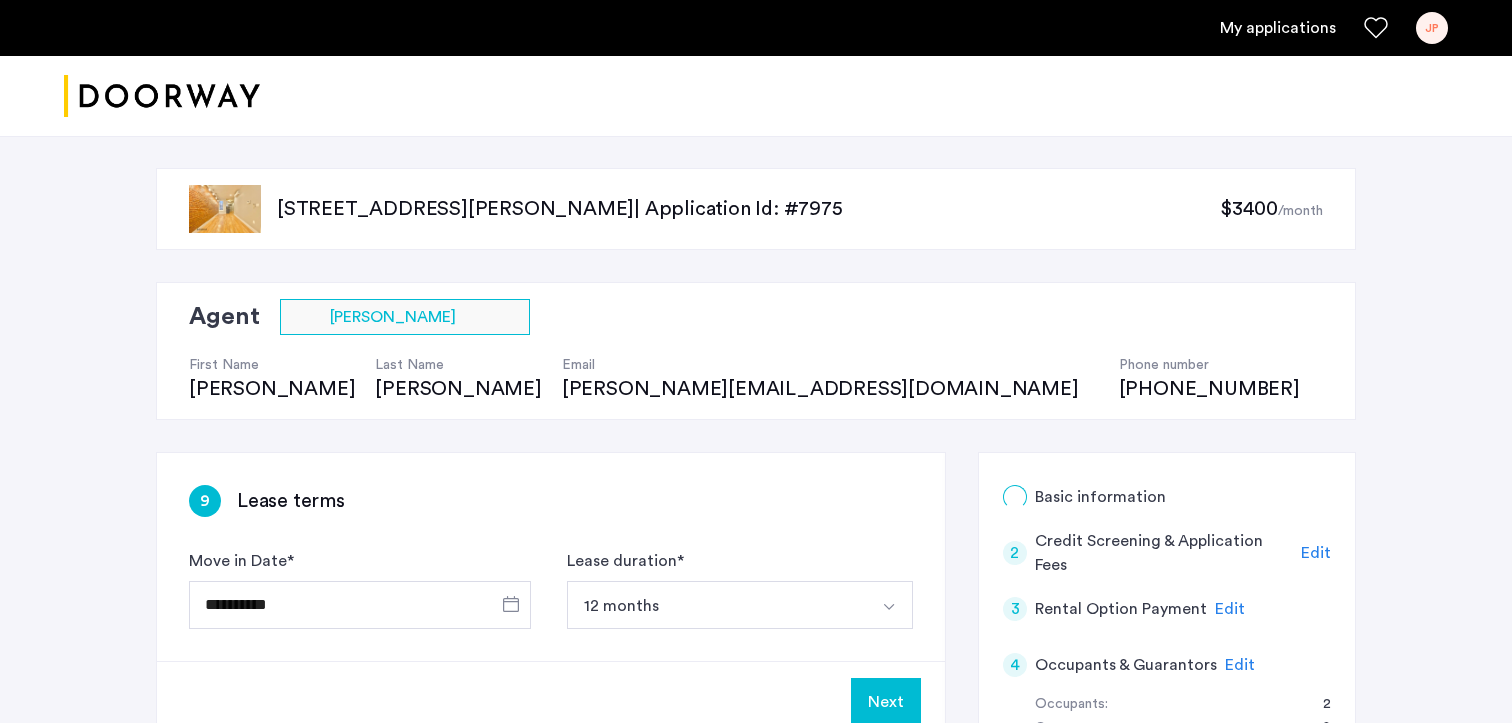 scroll, scrollTop: 268, scrollLeft: 0, axis: vertical 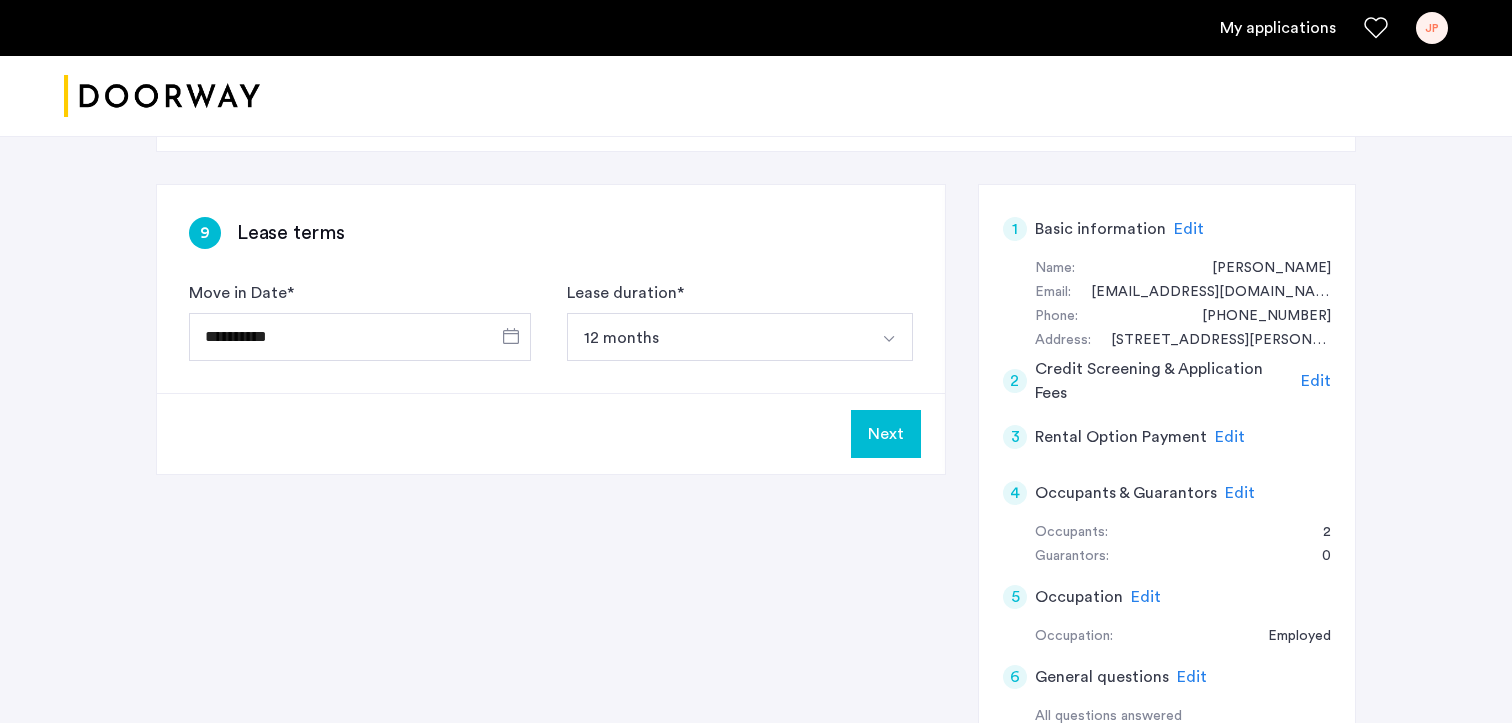 click on "Next" 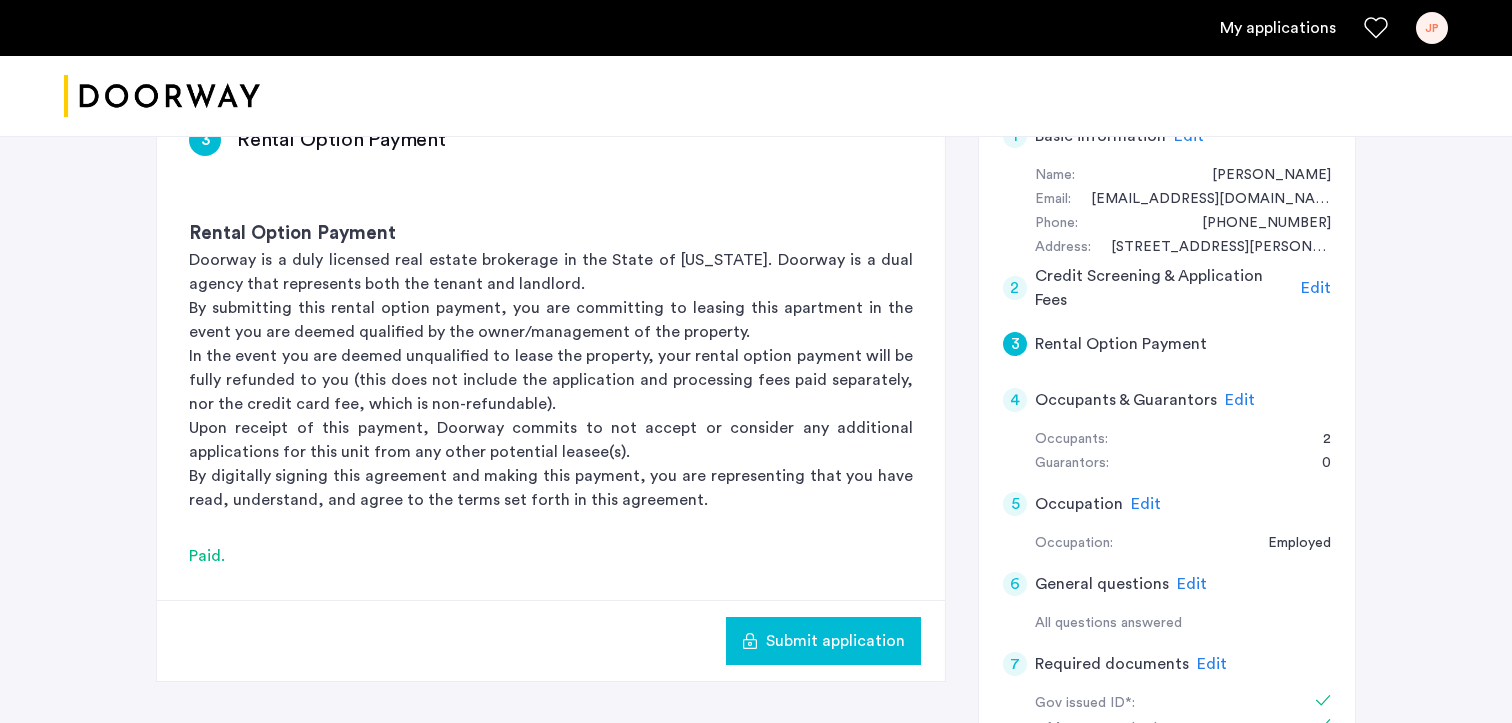 scroll, scrollTop: 371, scrollLeft: 0, axis: vertical 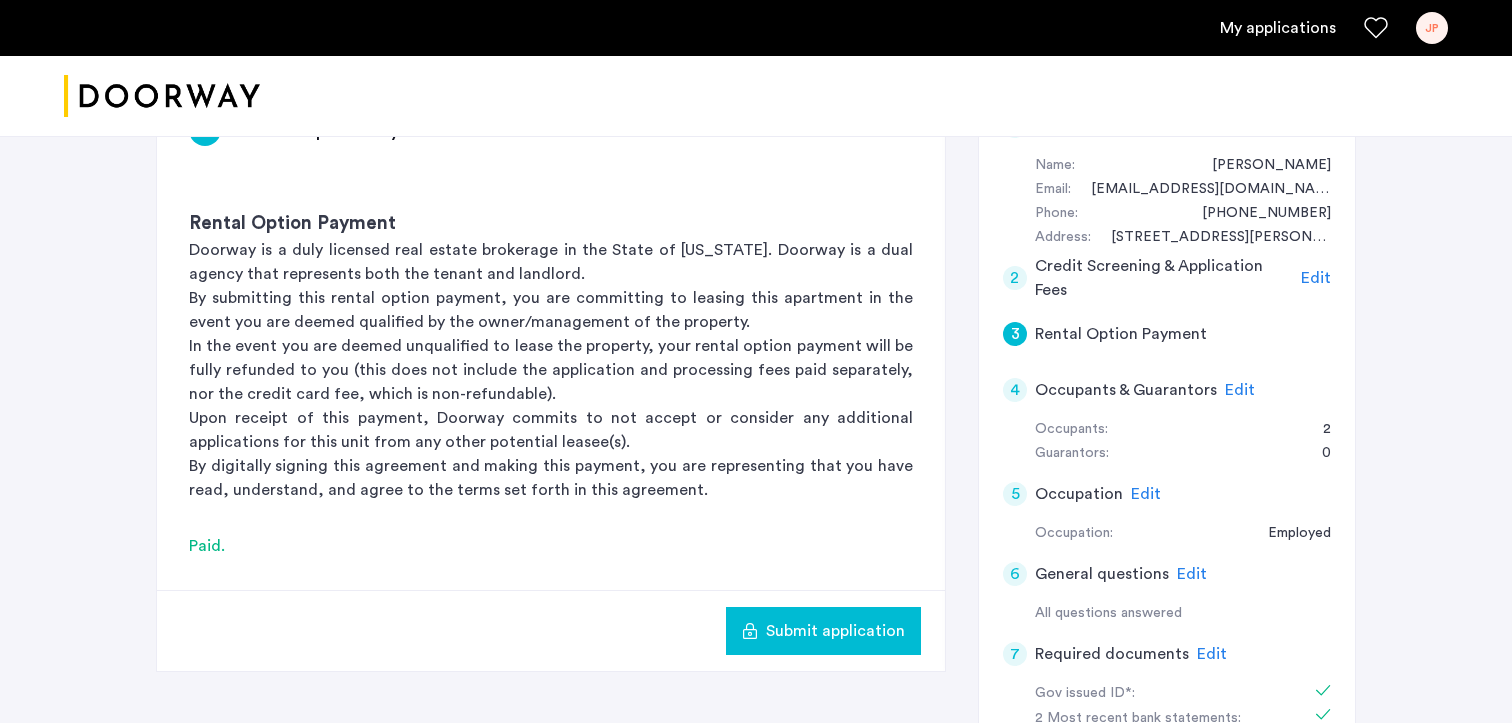 click on "Submit application" 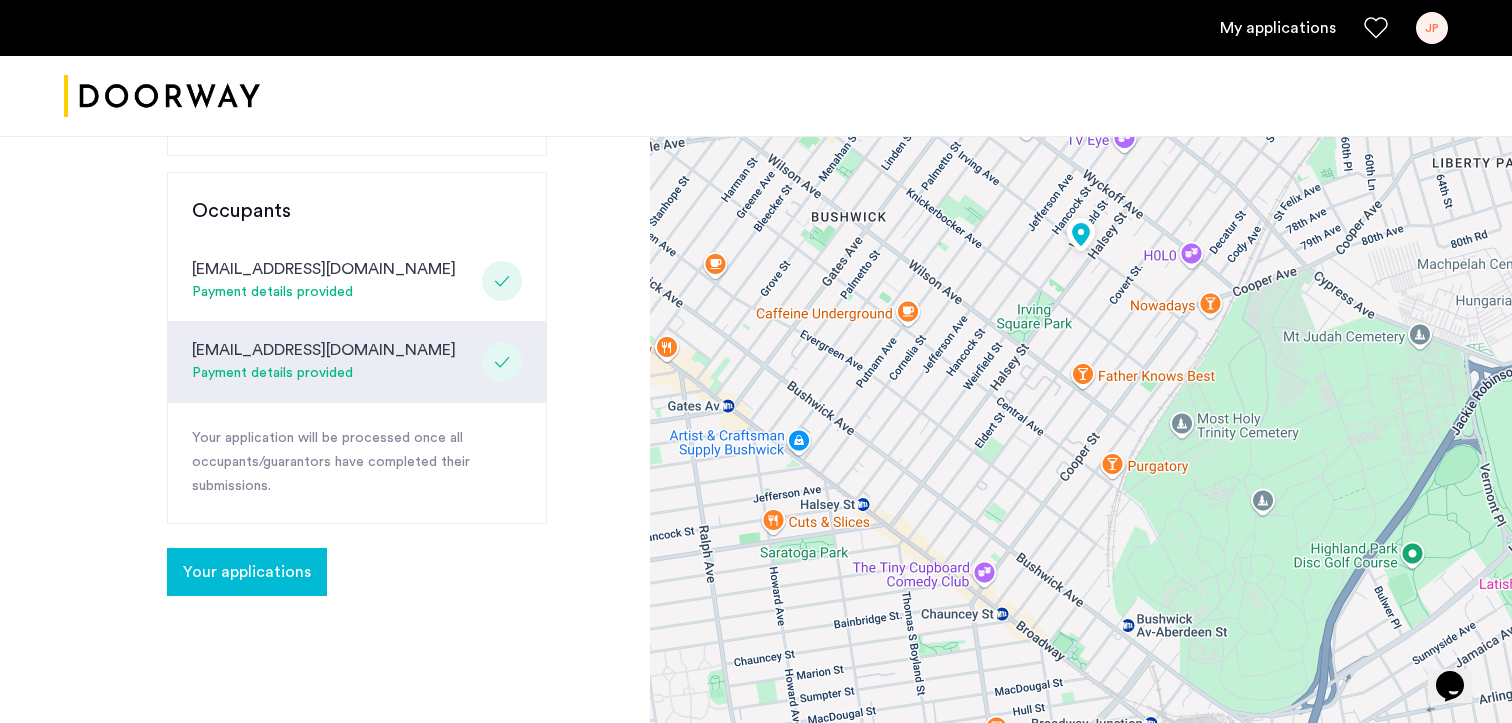 scroll, scrollTop: 0, scrollLeft: 0, axis: both 